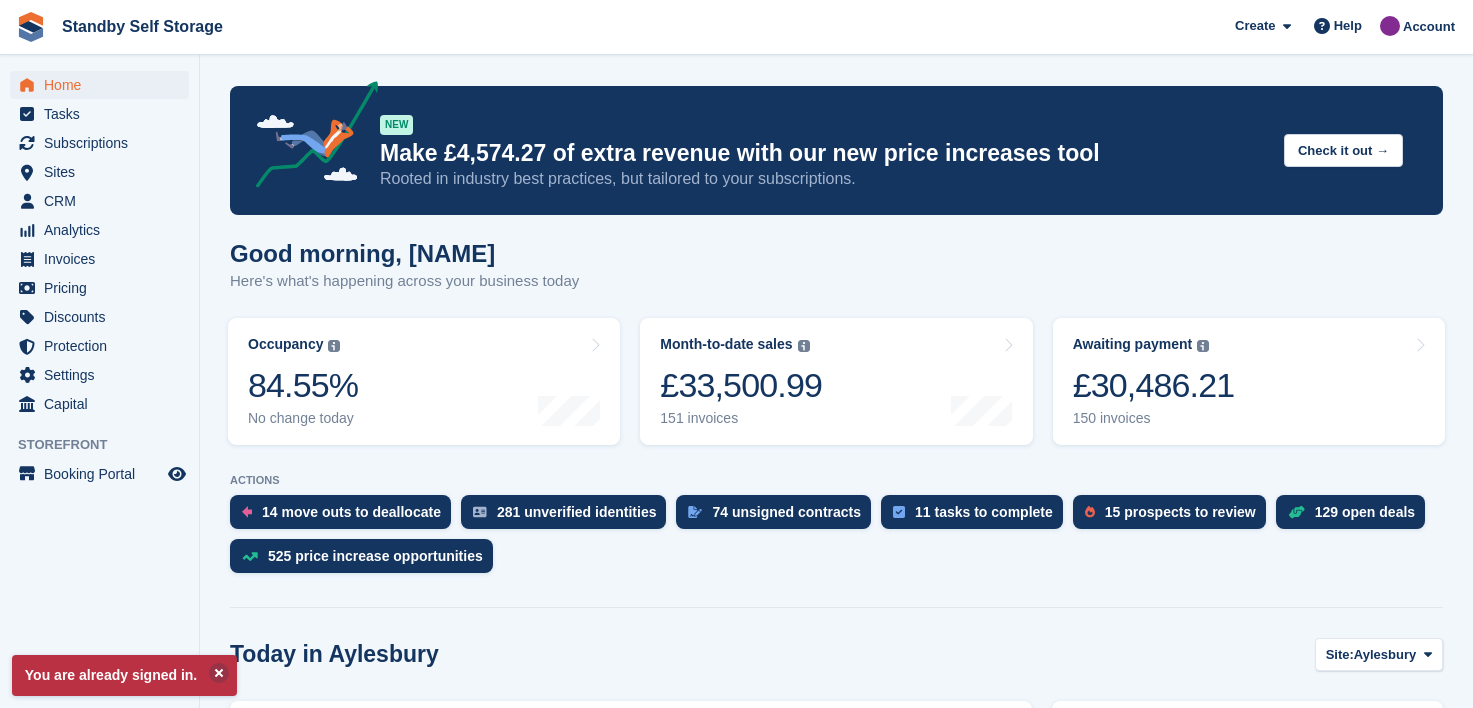 scroll, scrollTop: 0, scrollLeft: 0, axis: both 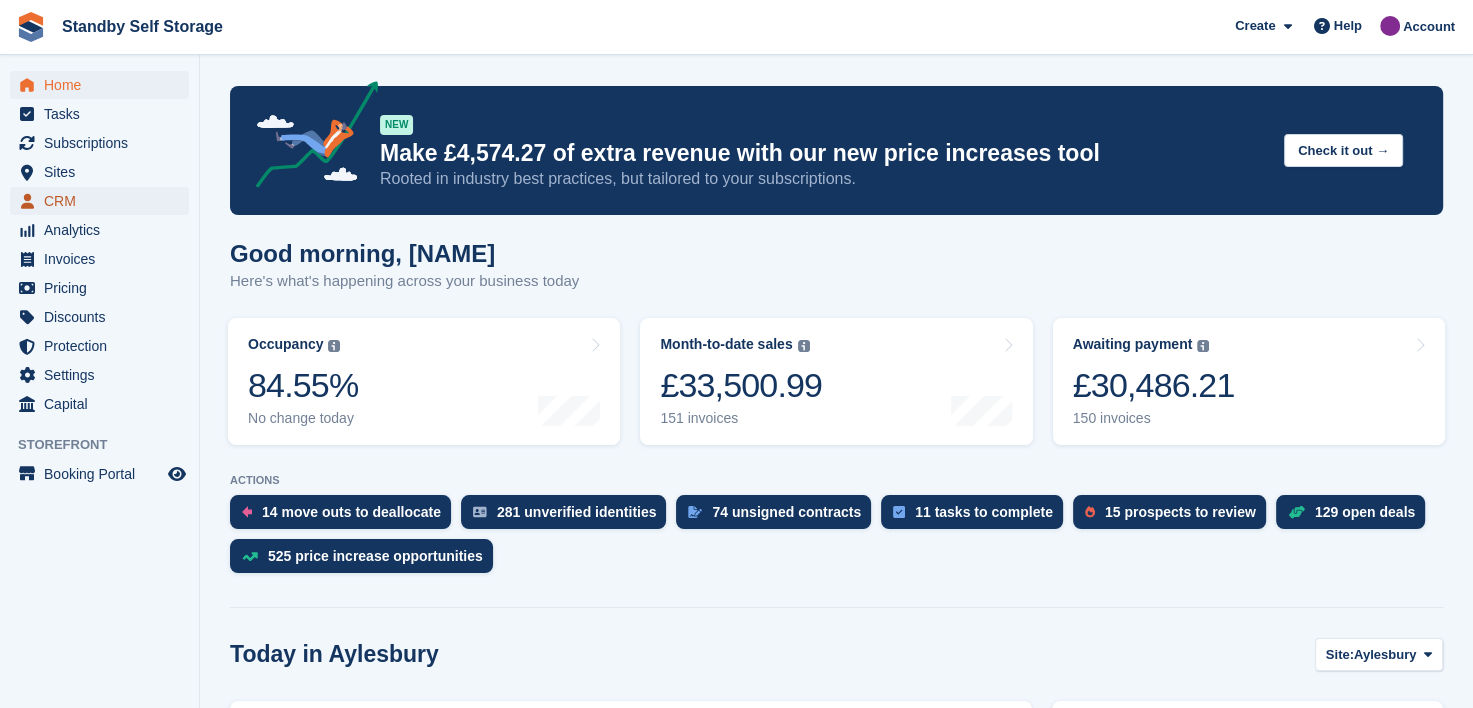 click on "CRM" at bounding box center [104, 201] 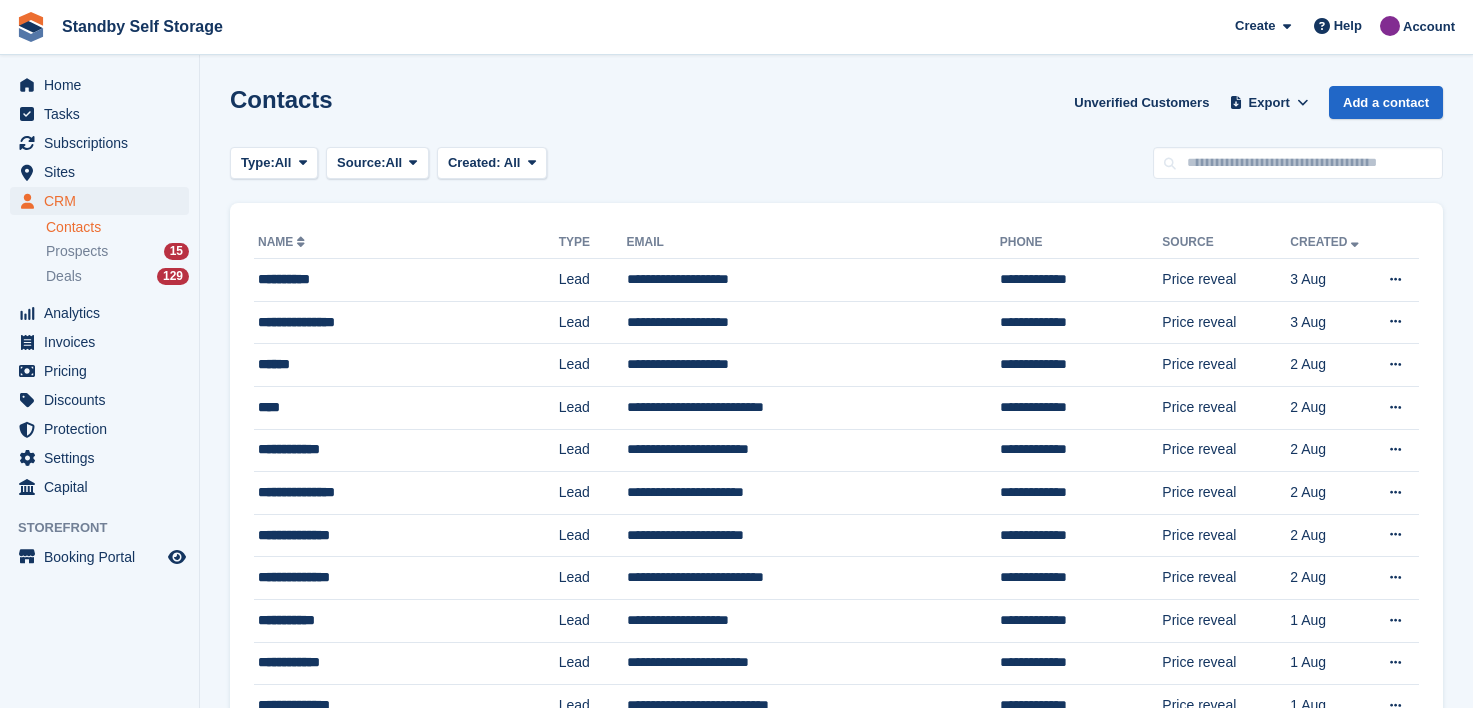 scroll, scrollTop: 0, scrollLeft: 0, axis: both 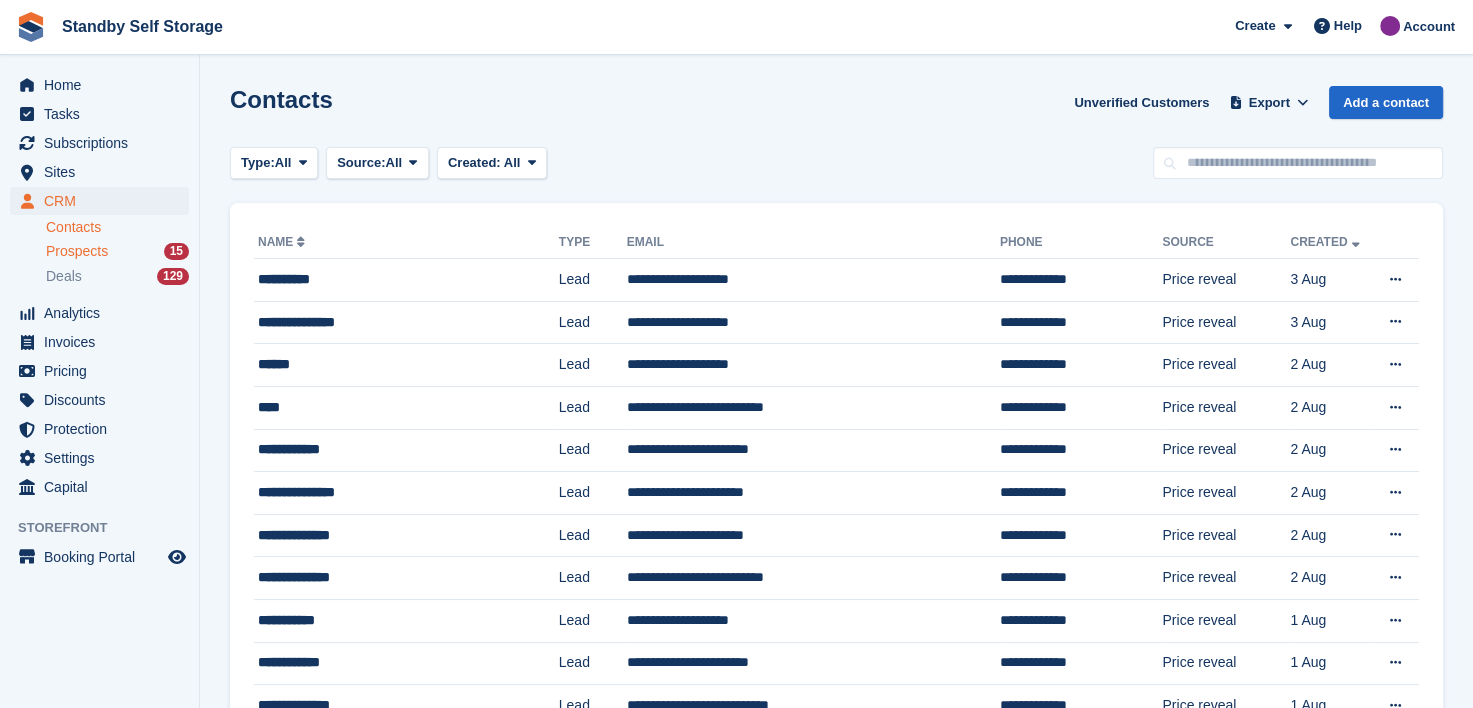 click on "Prospects" at bounding box center (77, 251) 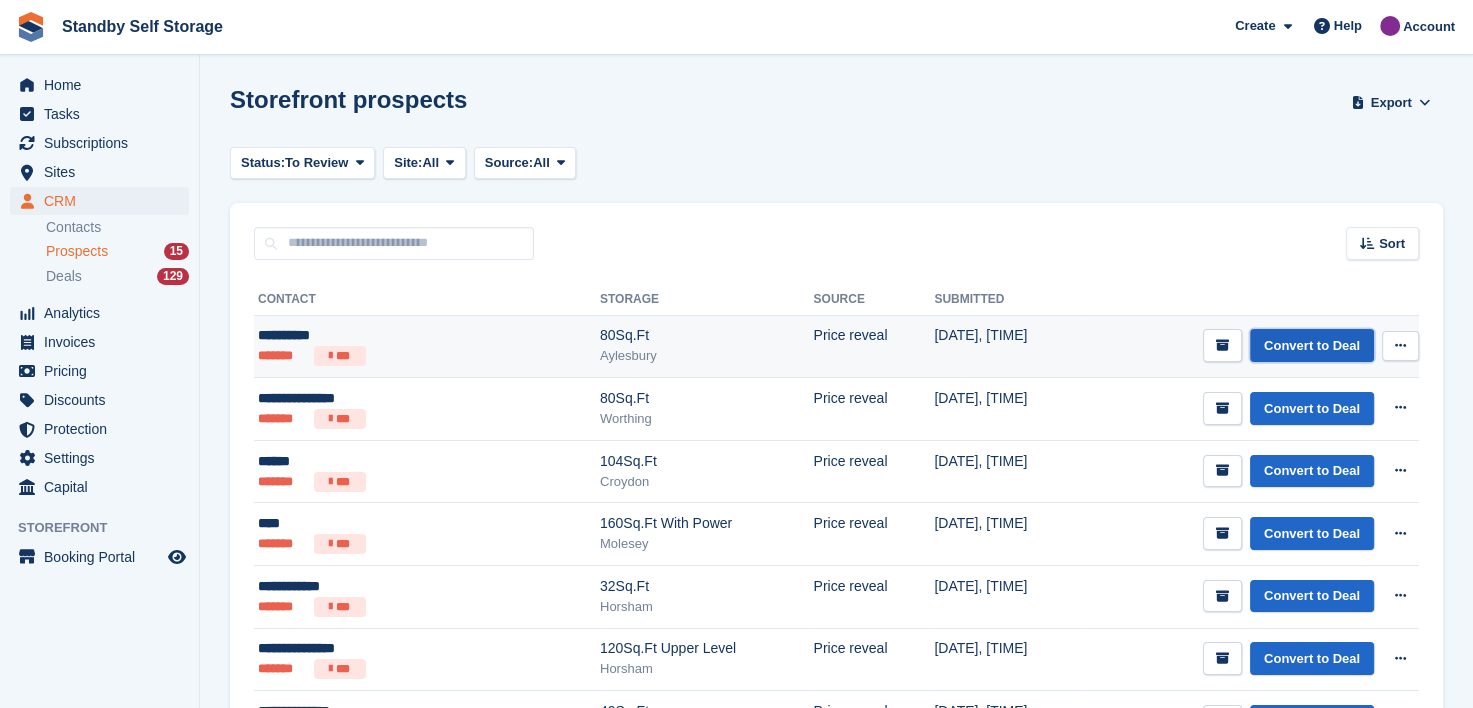 click on "Convert to Deal" at bounding box center (1312, 345) 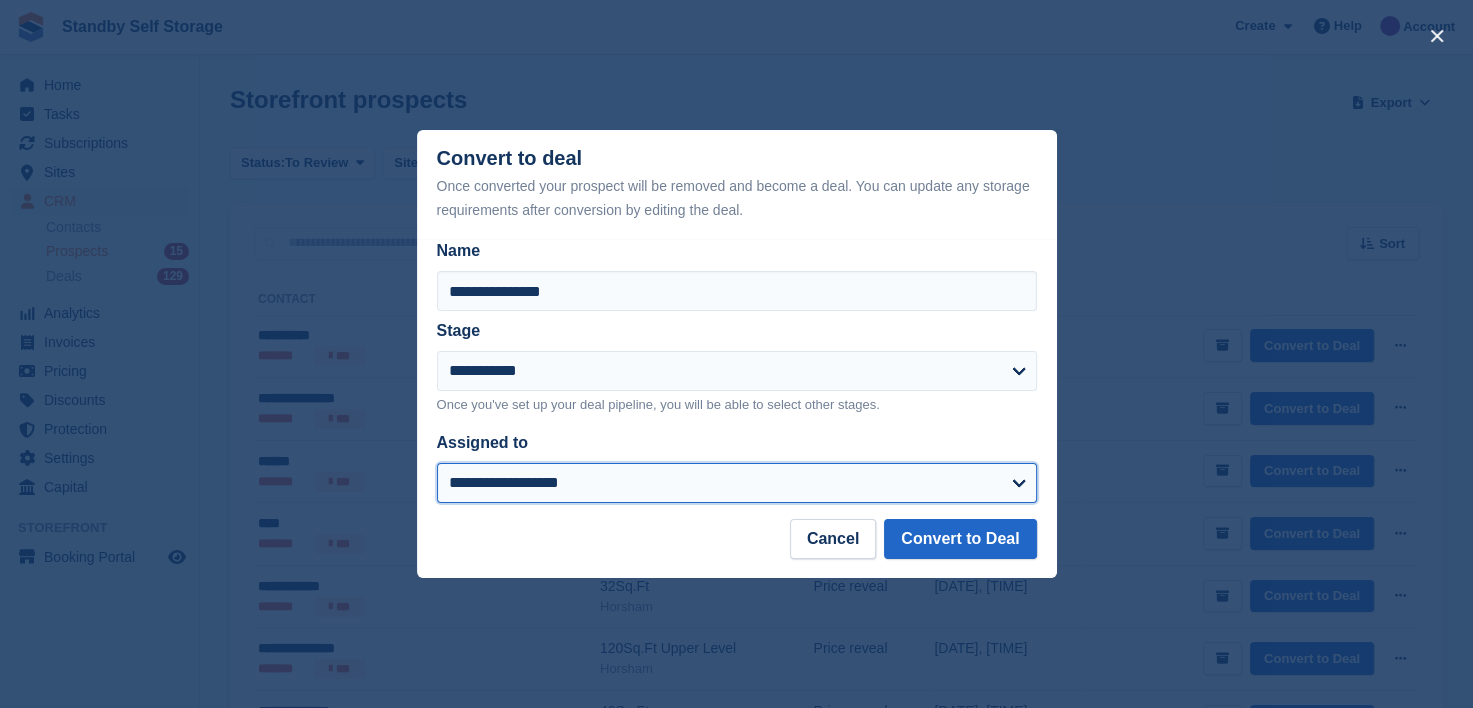 click on "**********" at bounding box center [737, 483] 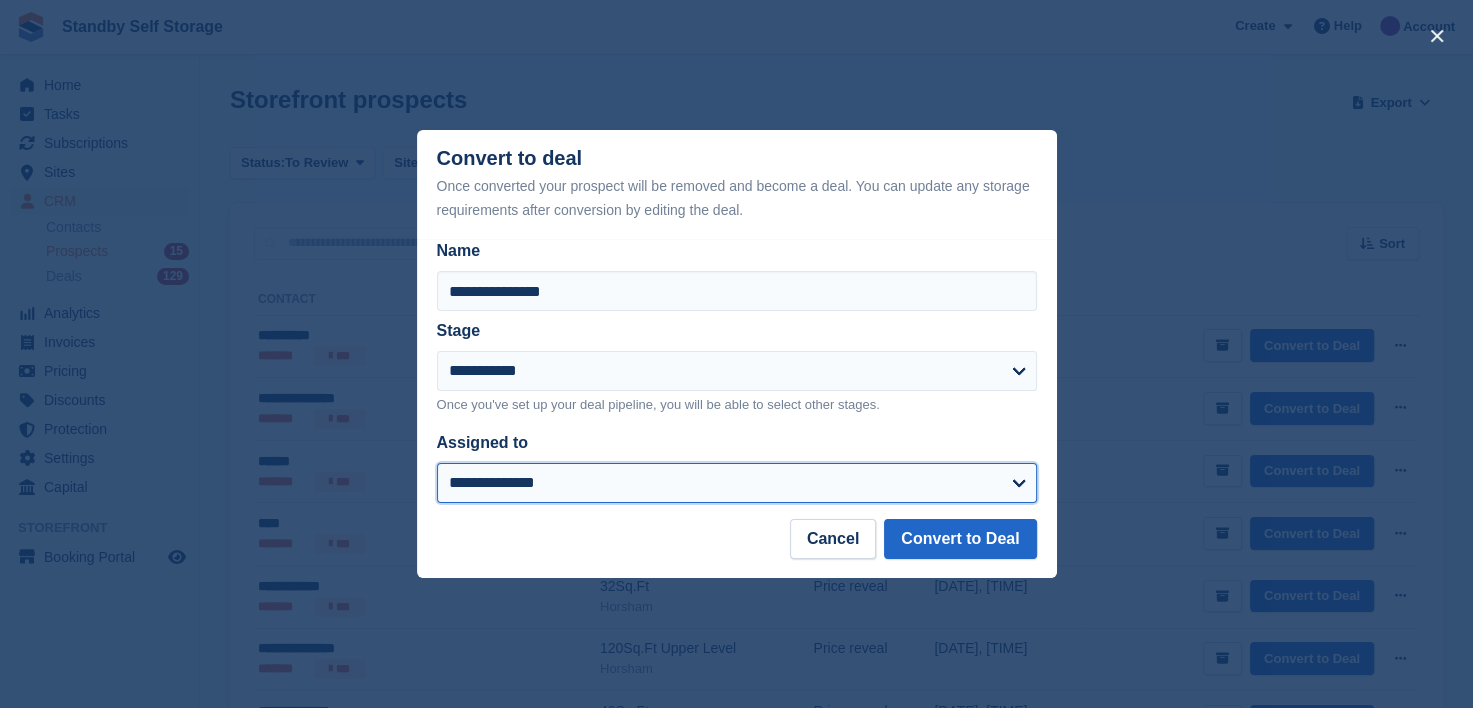 click on "**********" at bounding box center [737, 483] 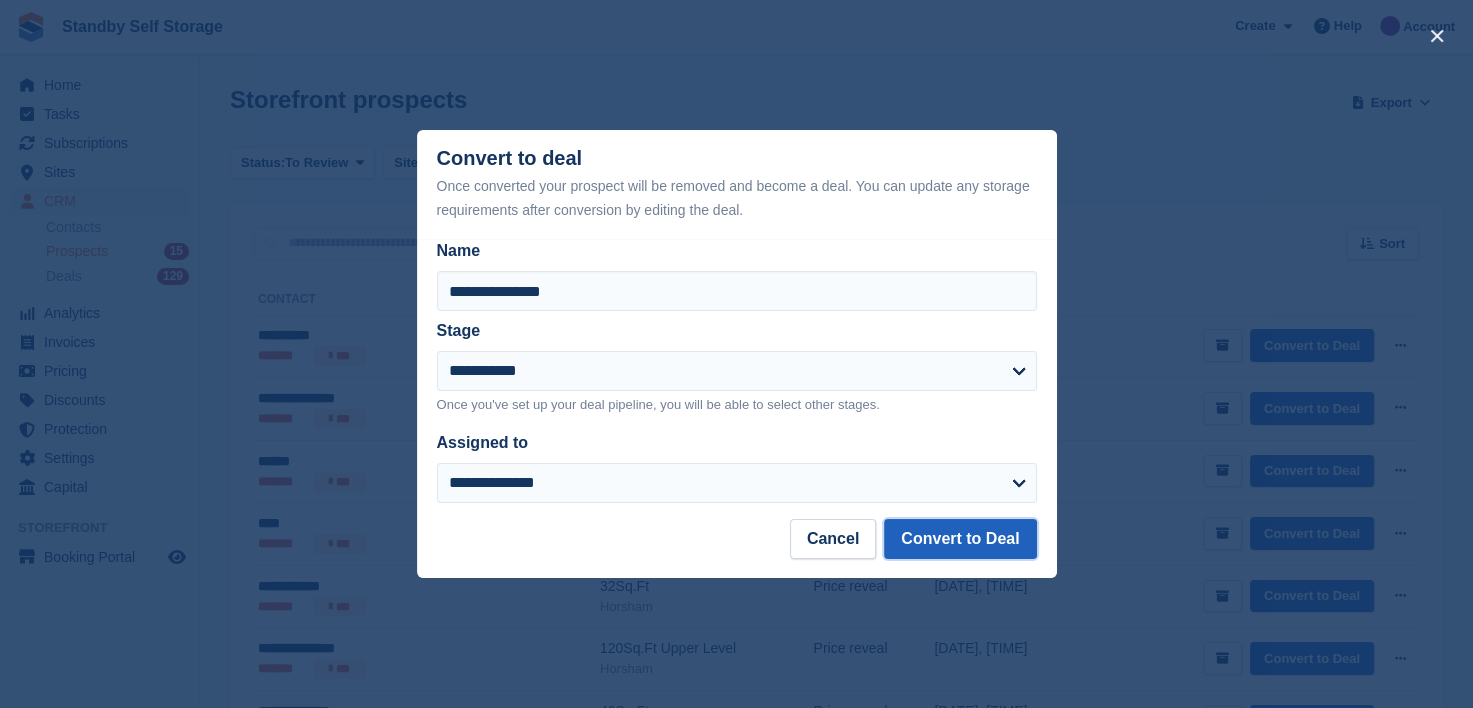click on "Convert to Deal" at bounding box center [960, 539] 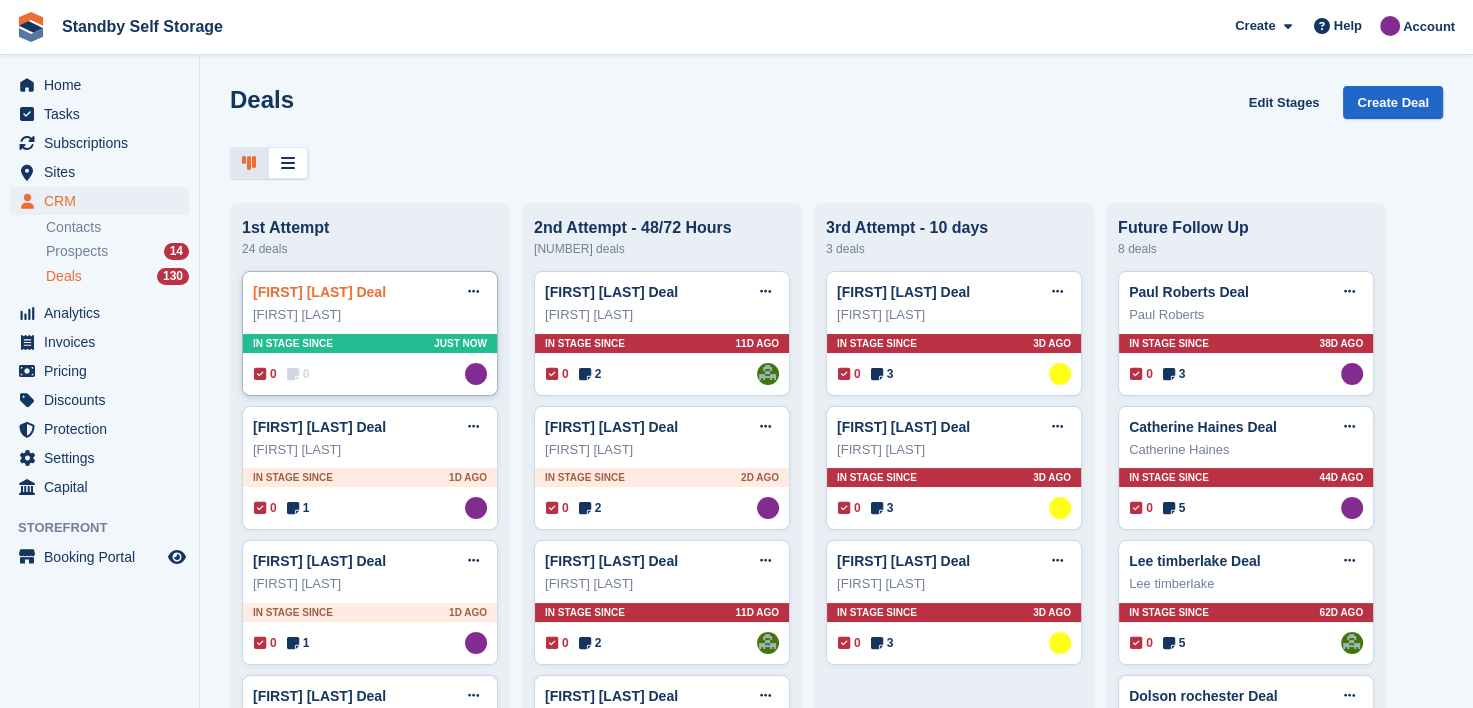 click on "Alana Biju Deal" at bounding box center [319, 292] 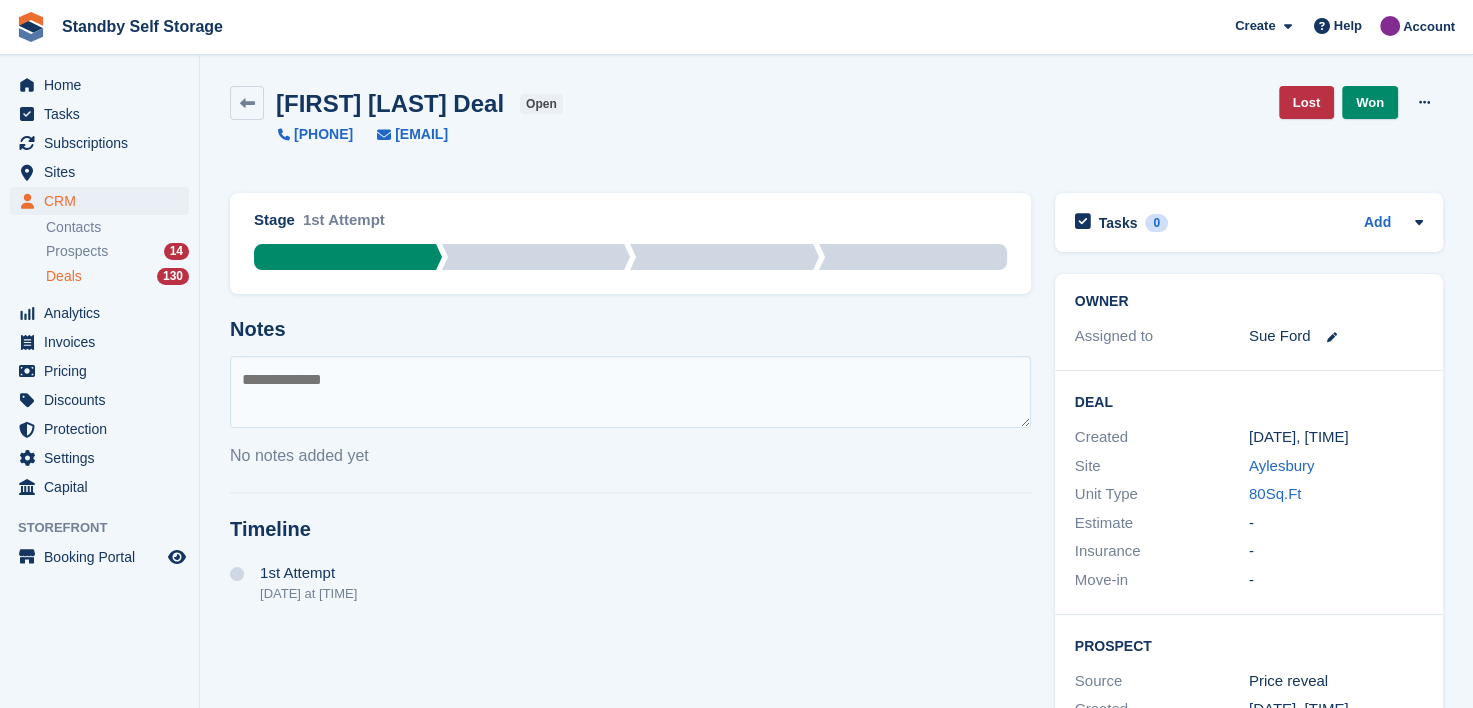 click at bounding box center [630, 392] 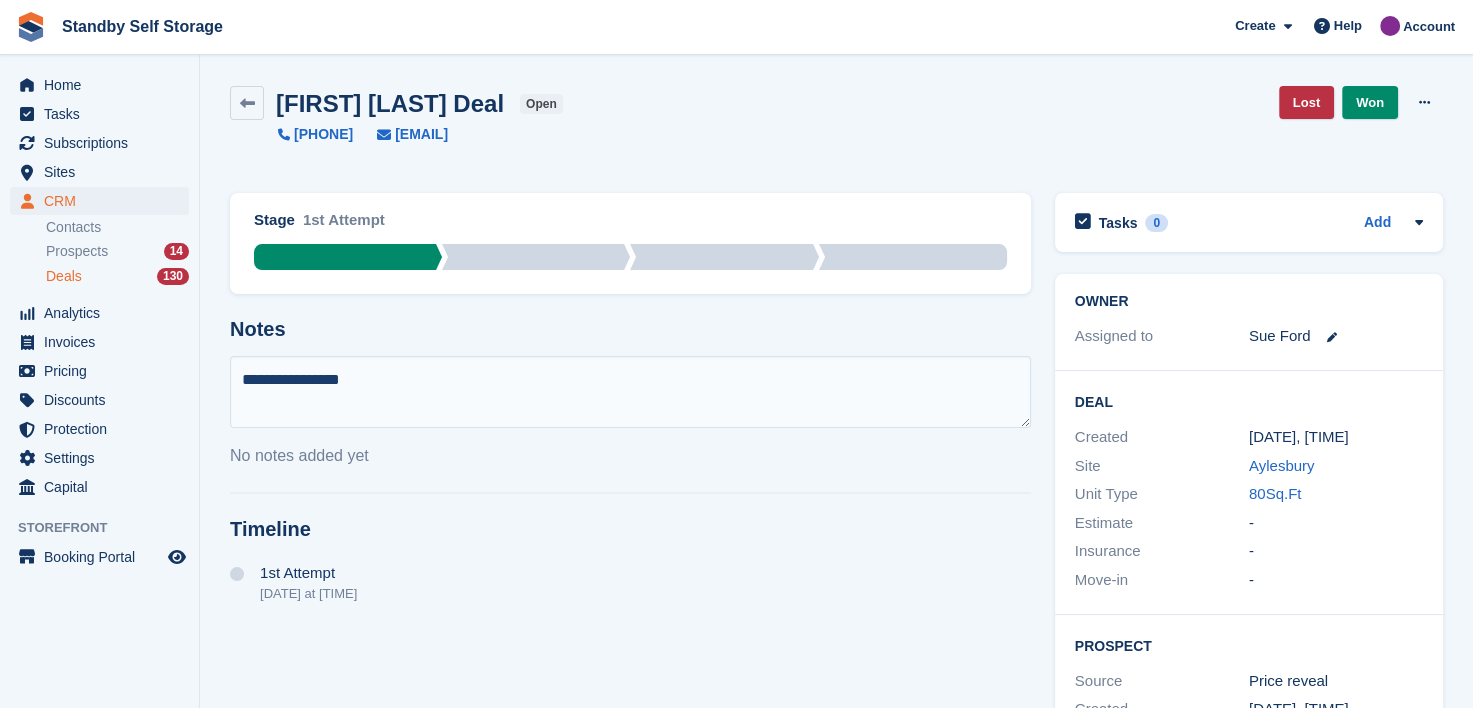 type on "**********" 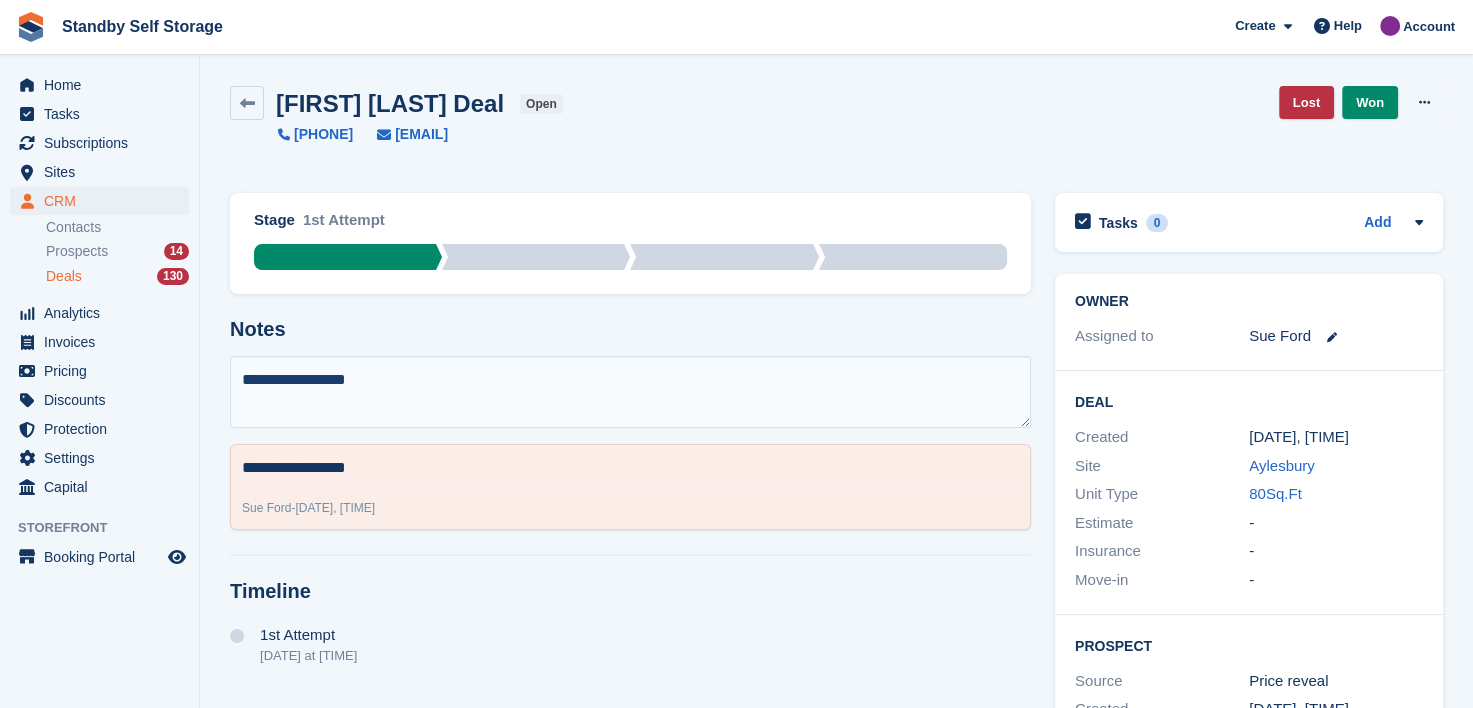 type 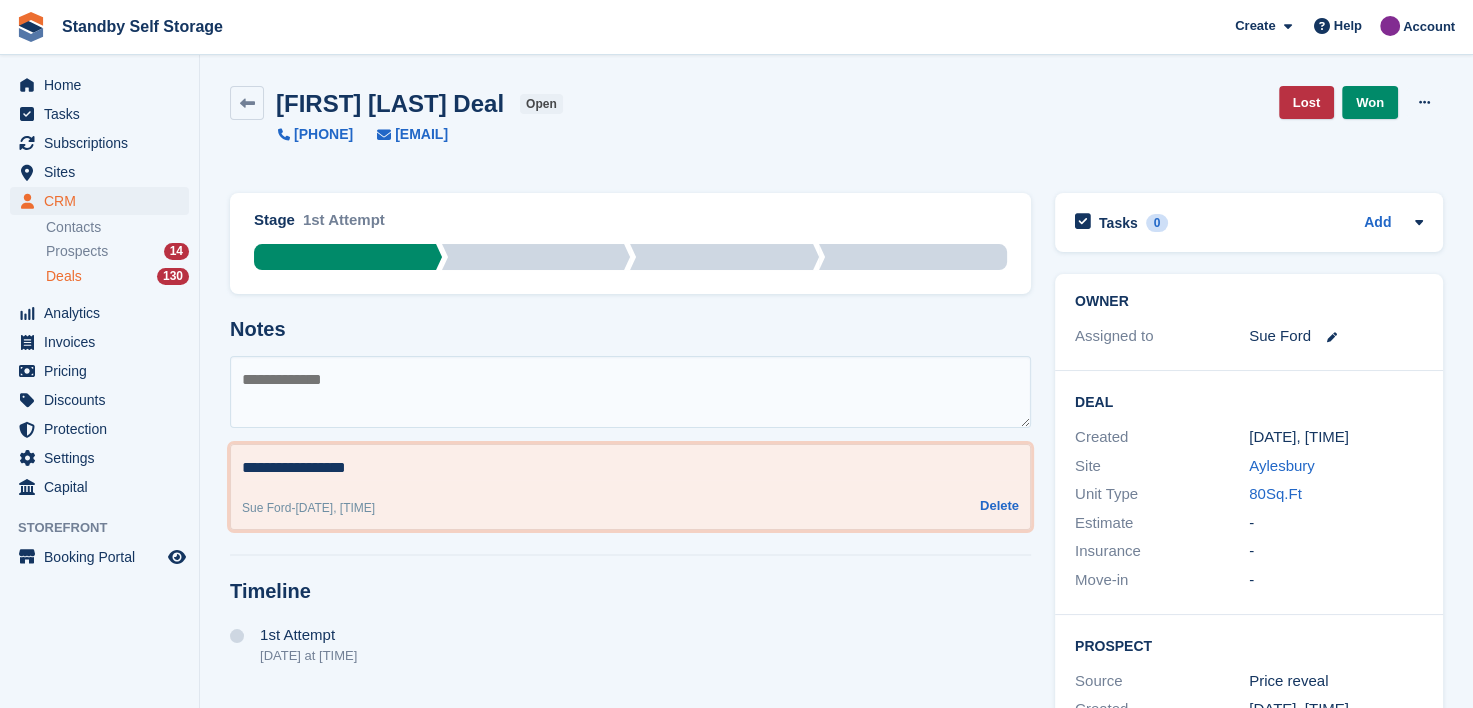 click on "**********" at bounding box center (630, 468) 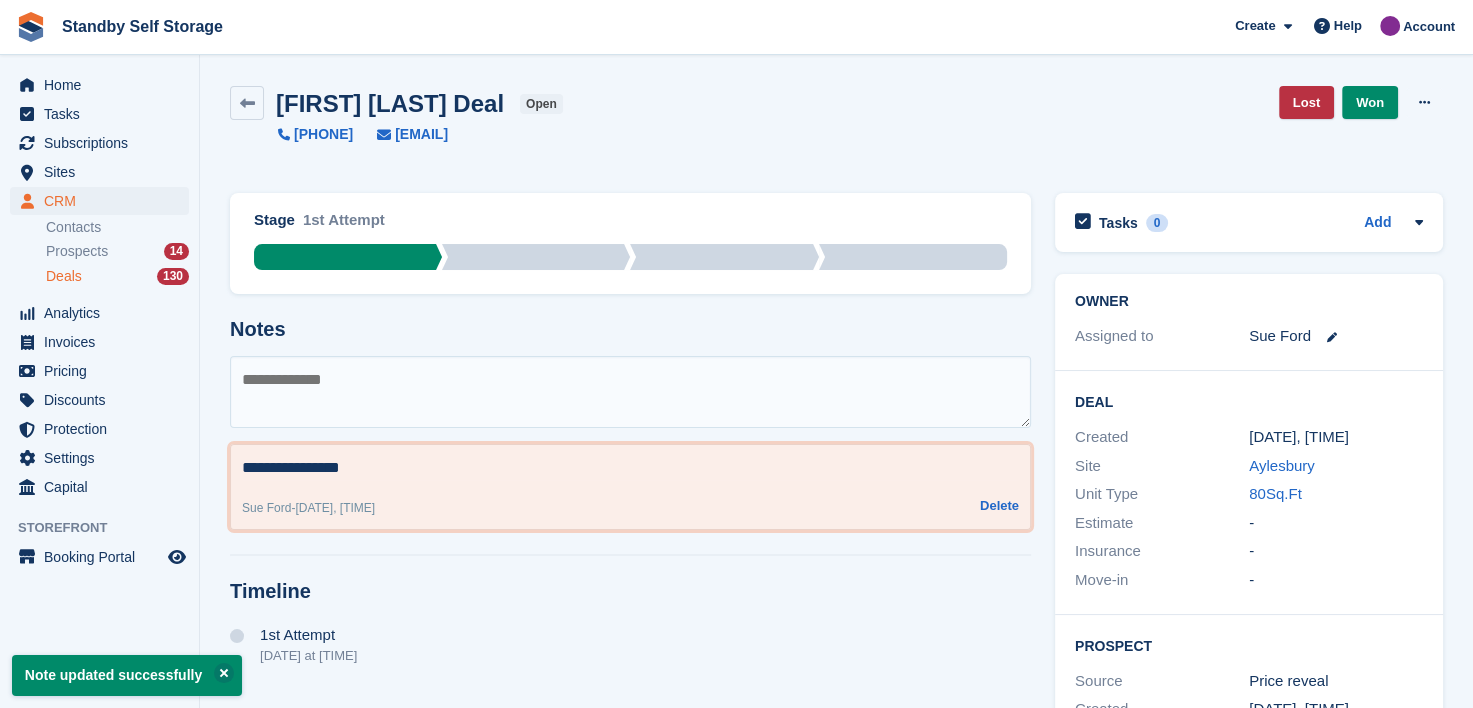 type on "**********" 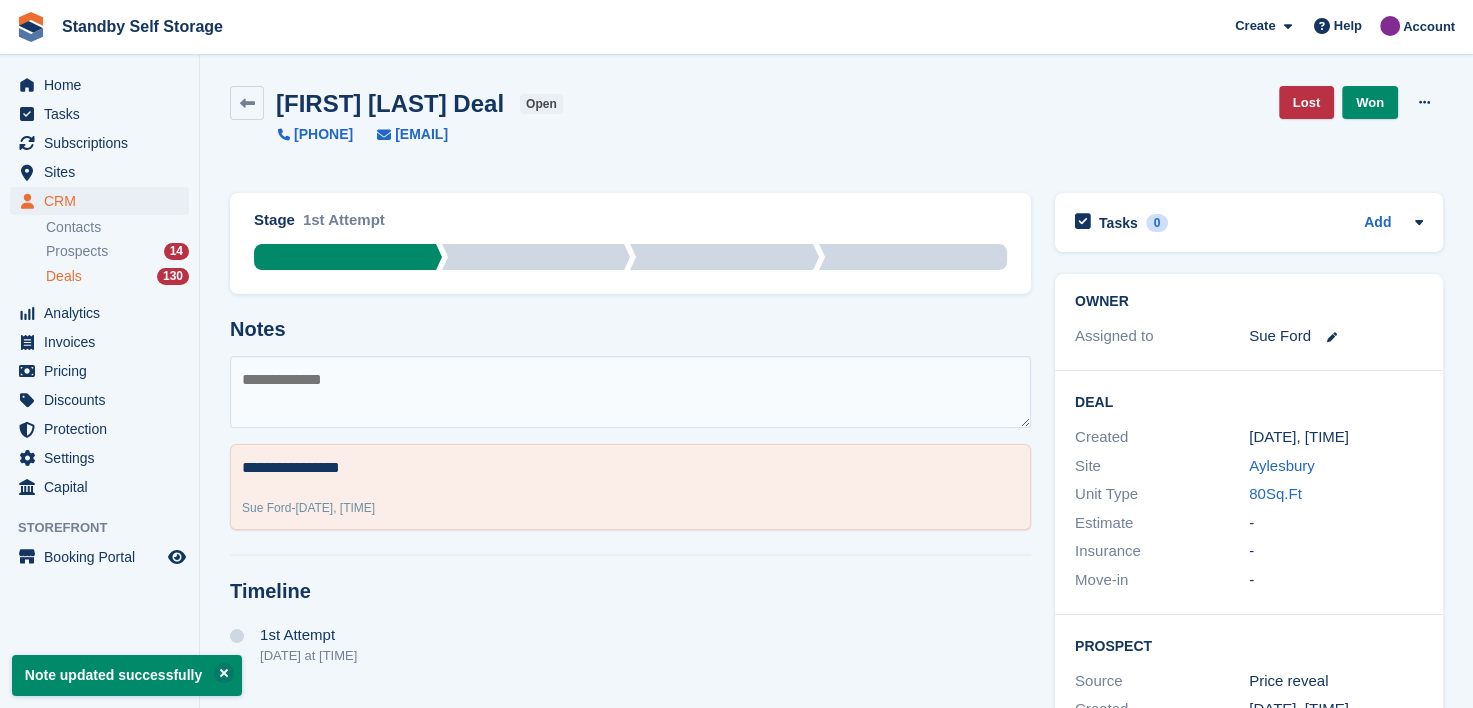 drag, startPoint x: 437, startPoint y: 375, endPoint x: 595, endPoint y: 414, distance: 162.74213 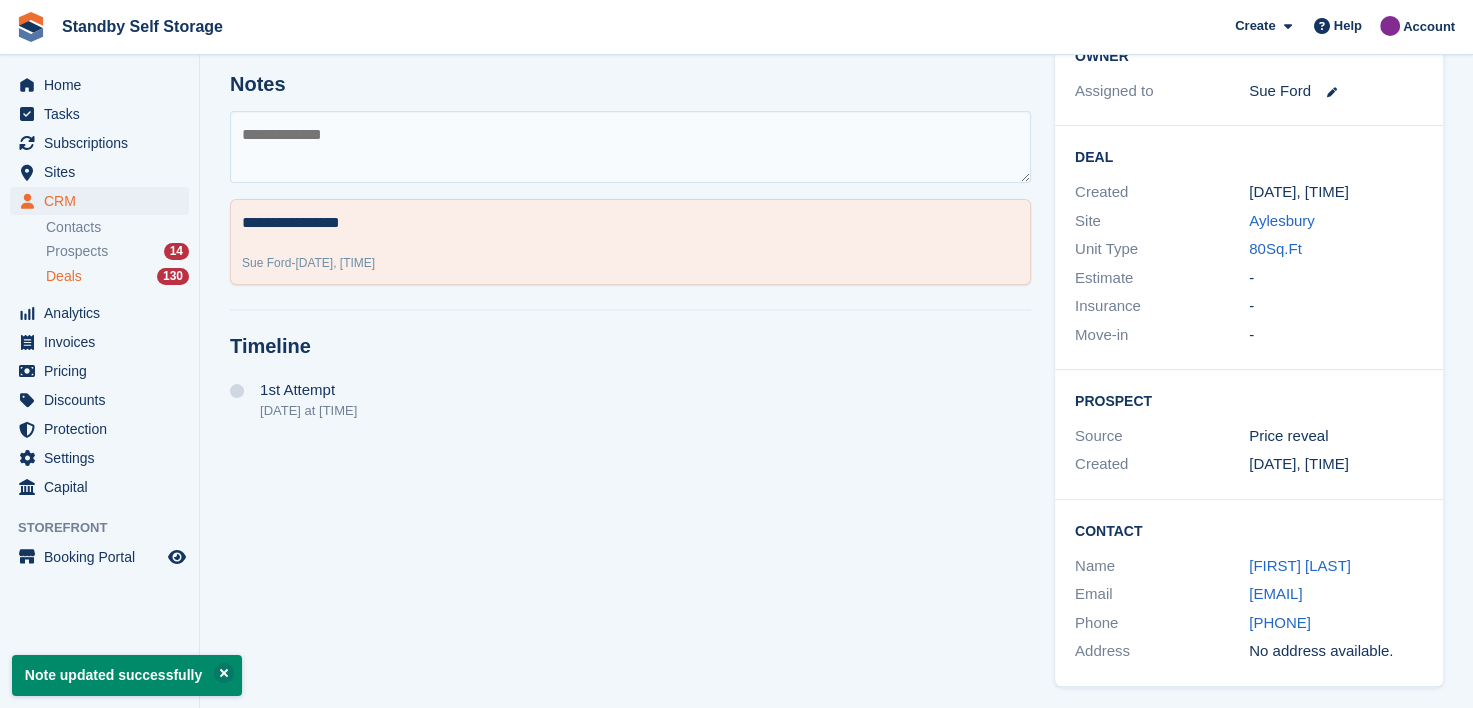 scroll, scrollTop: 252, scrollLeft: 0, axis: vertical 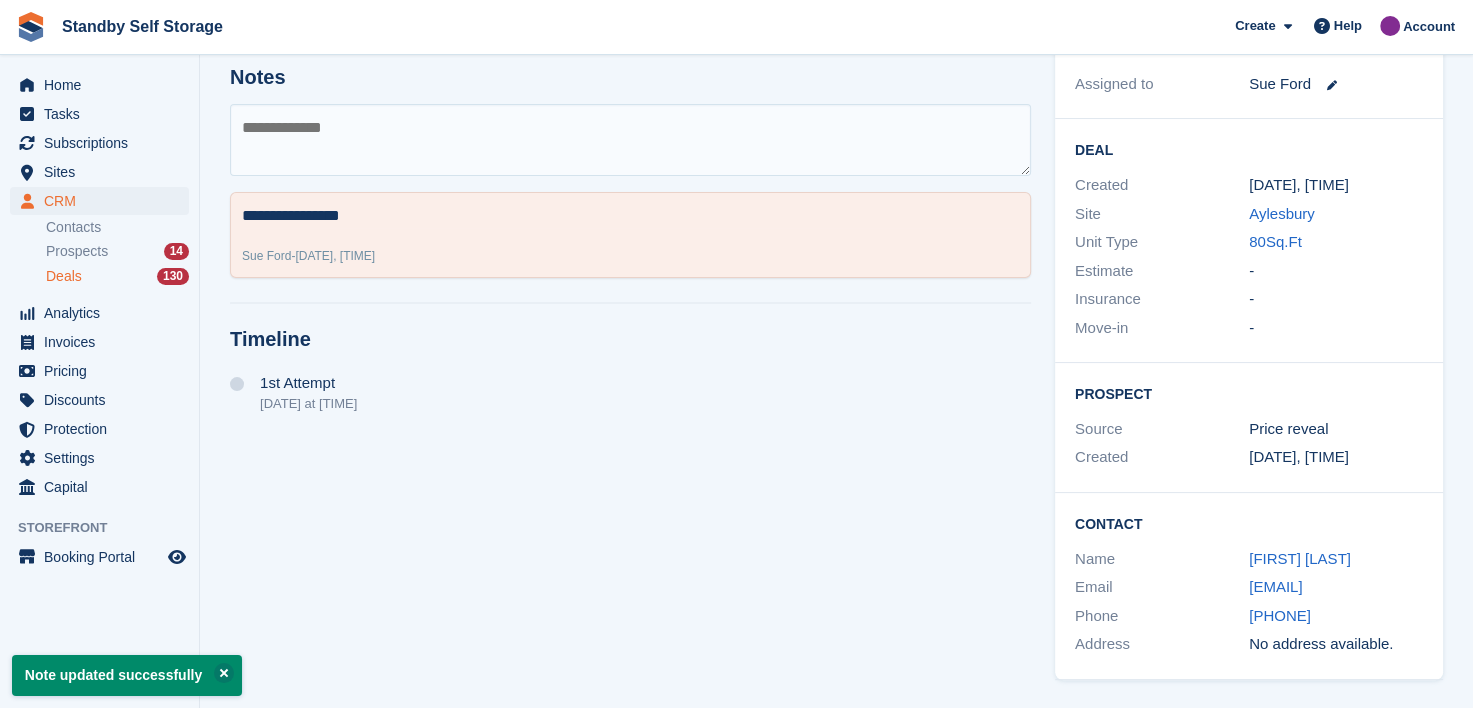drag, startPoint x: 1219, startPoint y: 590, endPoint x: 1442, endPoint y: 580, distance: 223.2241 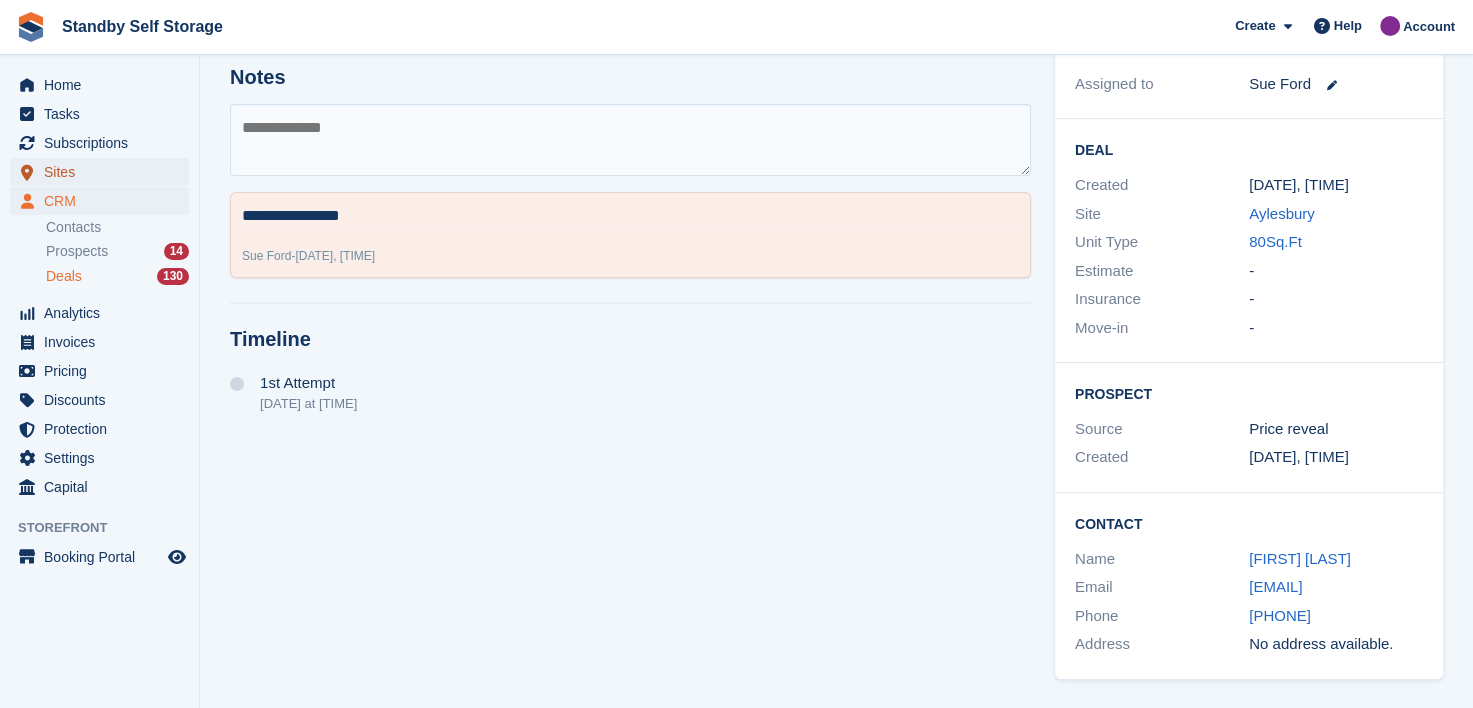 click on "Sites" at bounding box center (104, 172) 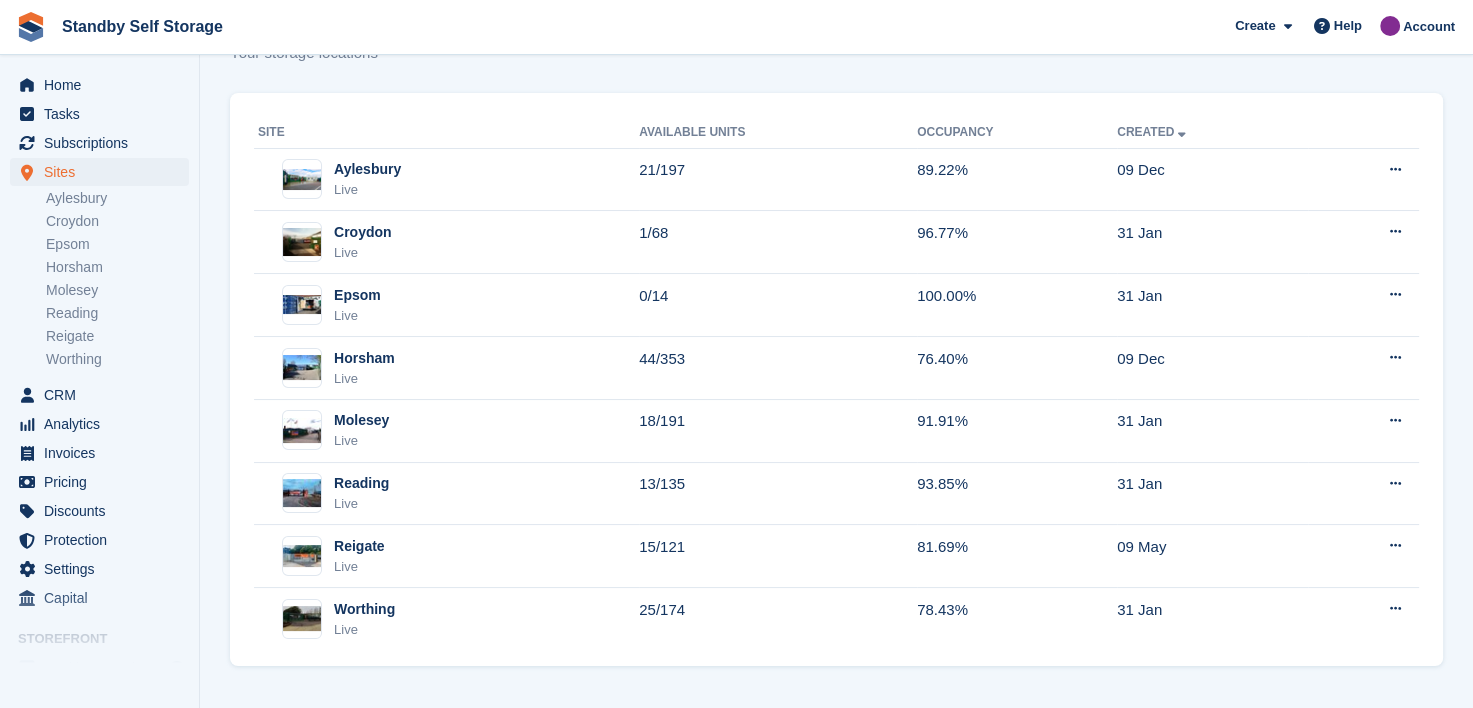 scroll, scrollTop: 0, scrollLeft: 0, axis: both 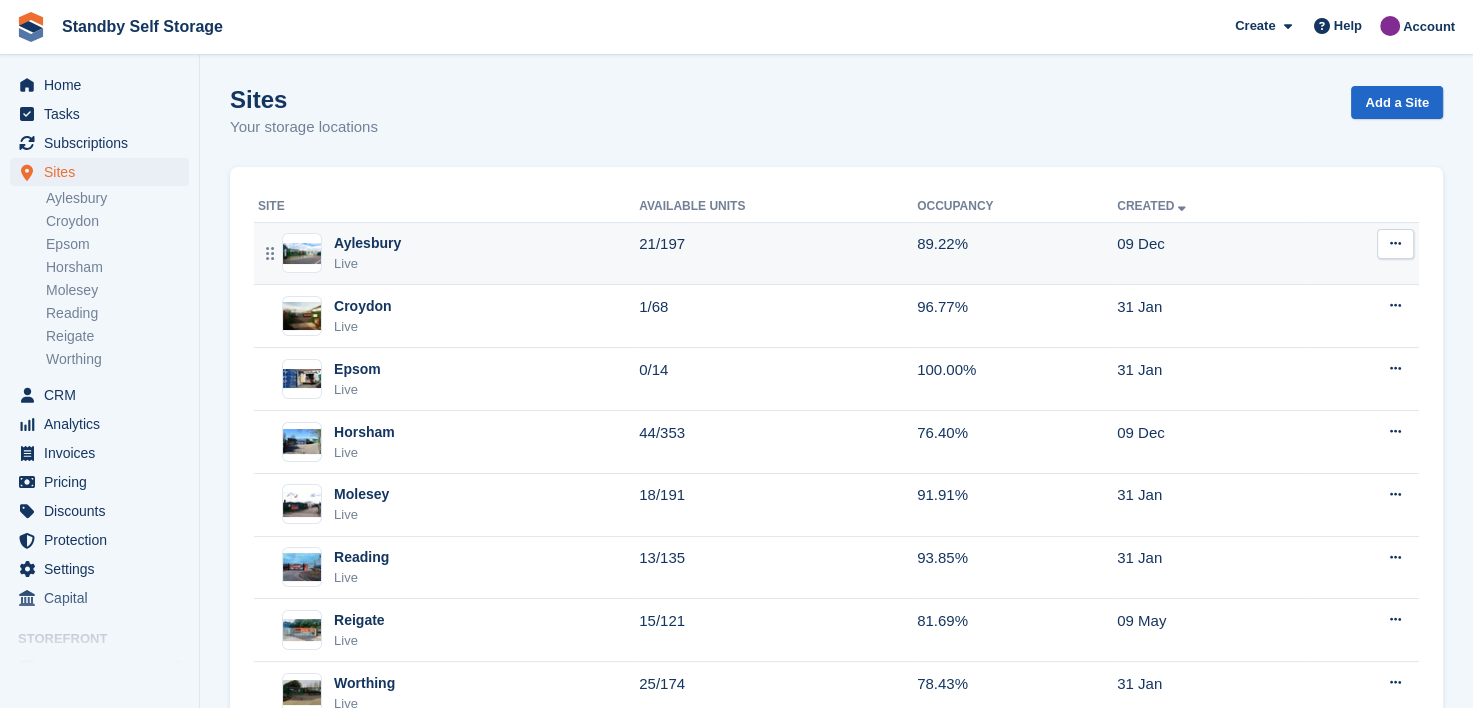click on "Aylesbury" at bounding box center [367, 243] 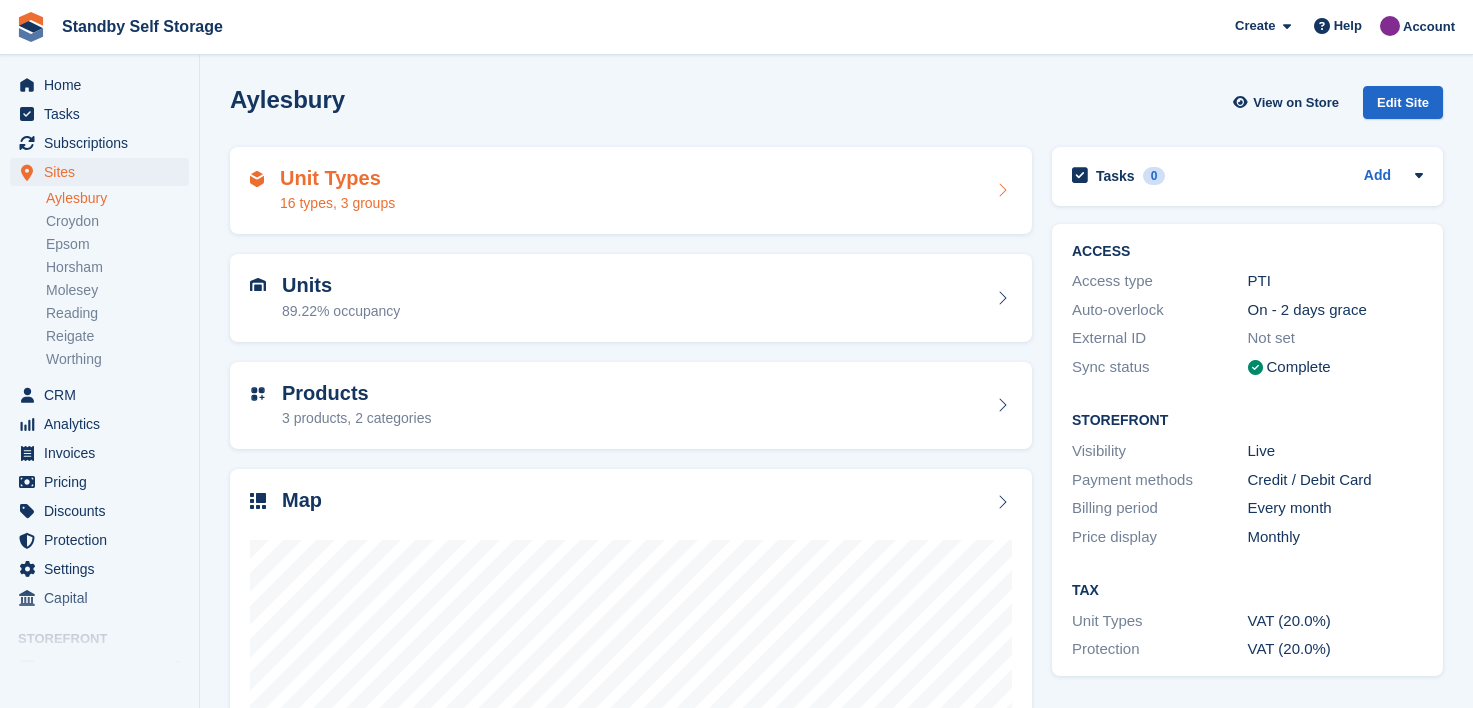 scroll, scrollTop: 0, scrollLeft: 0, axis: both 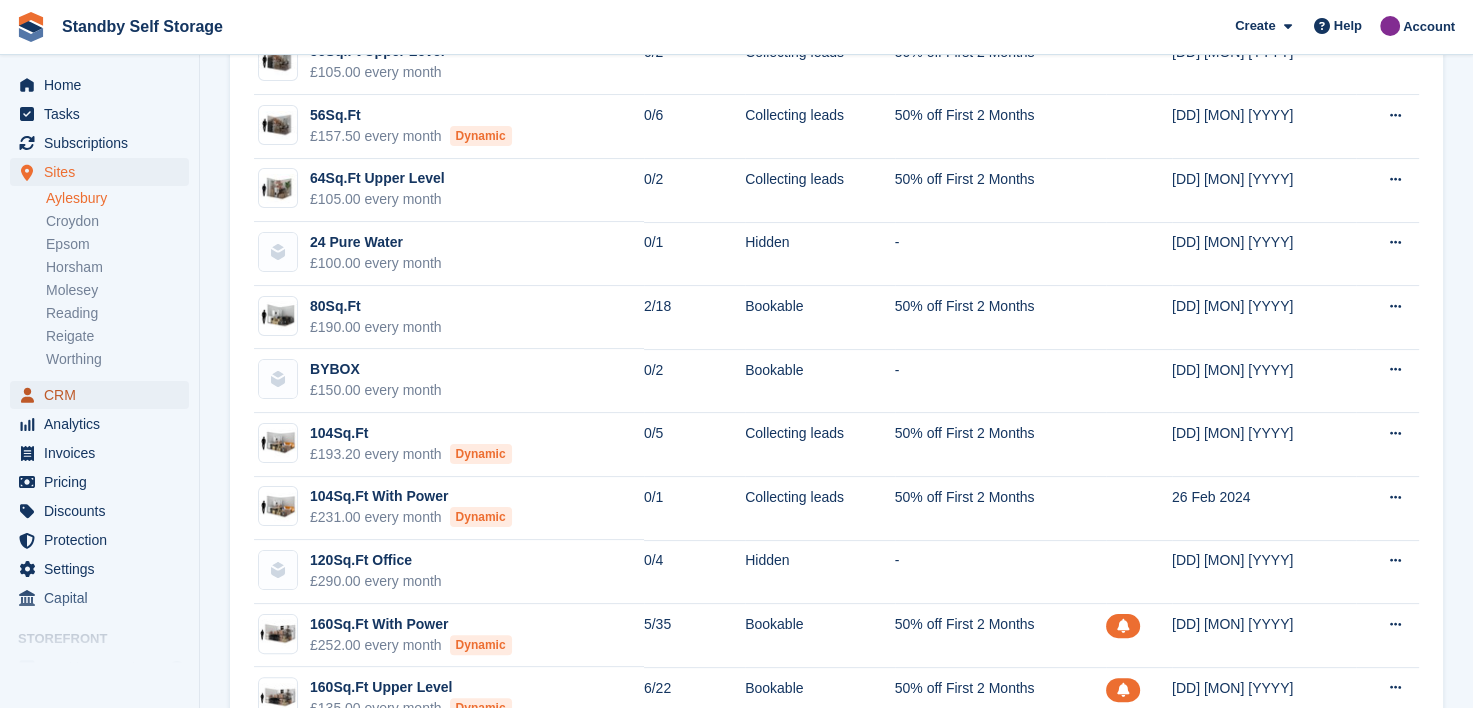 click on "CRM" at bounding box center [104, 395] 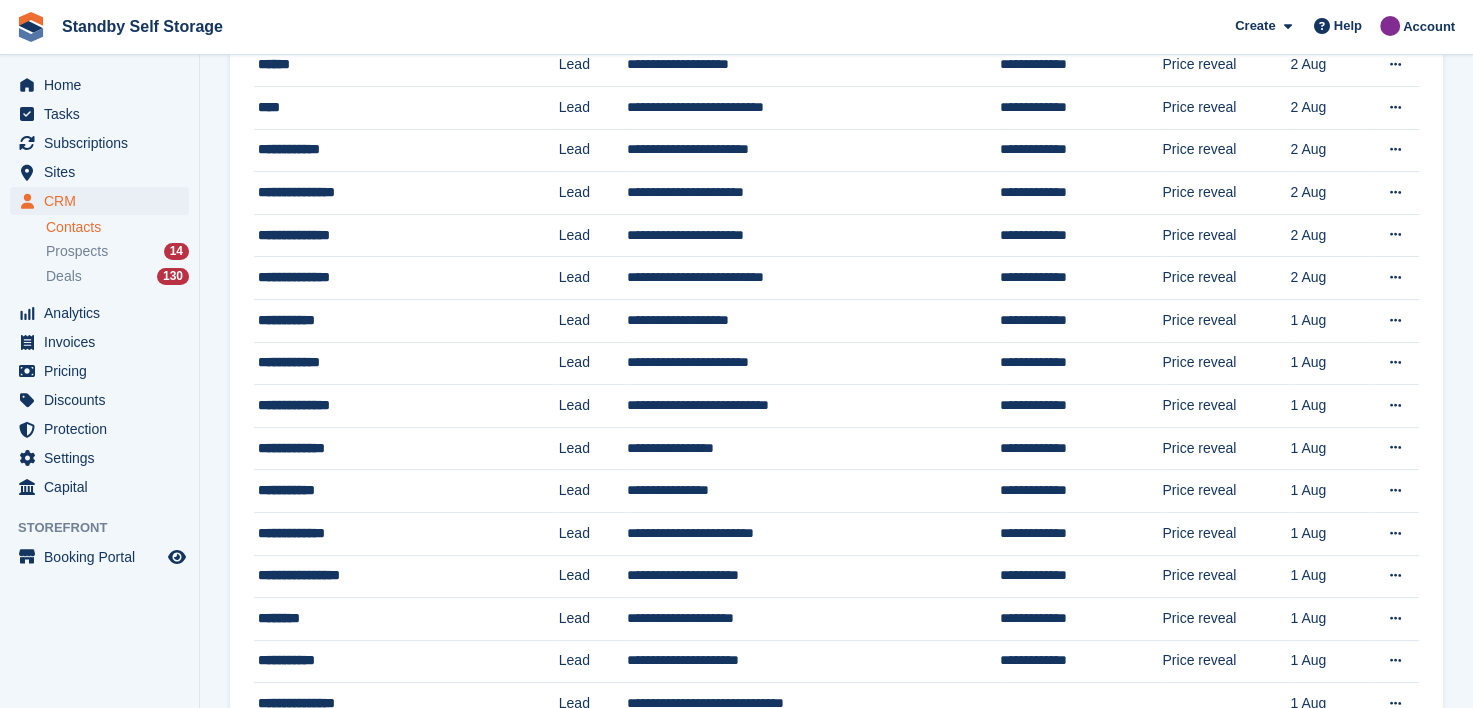 scroll, scrollTop: 0, scrollLeft: 0, axis: both 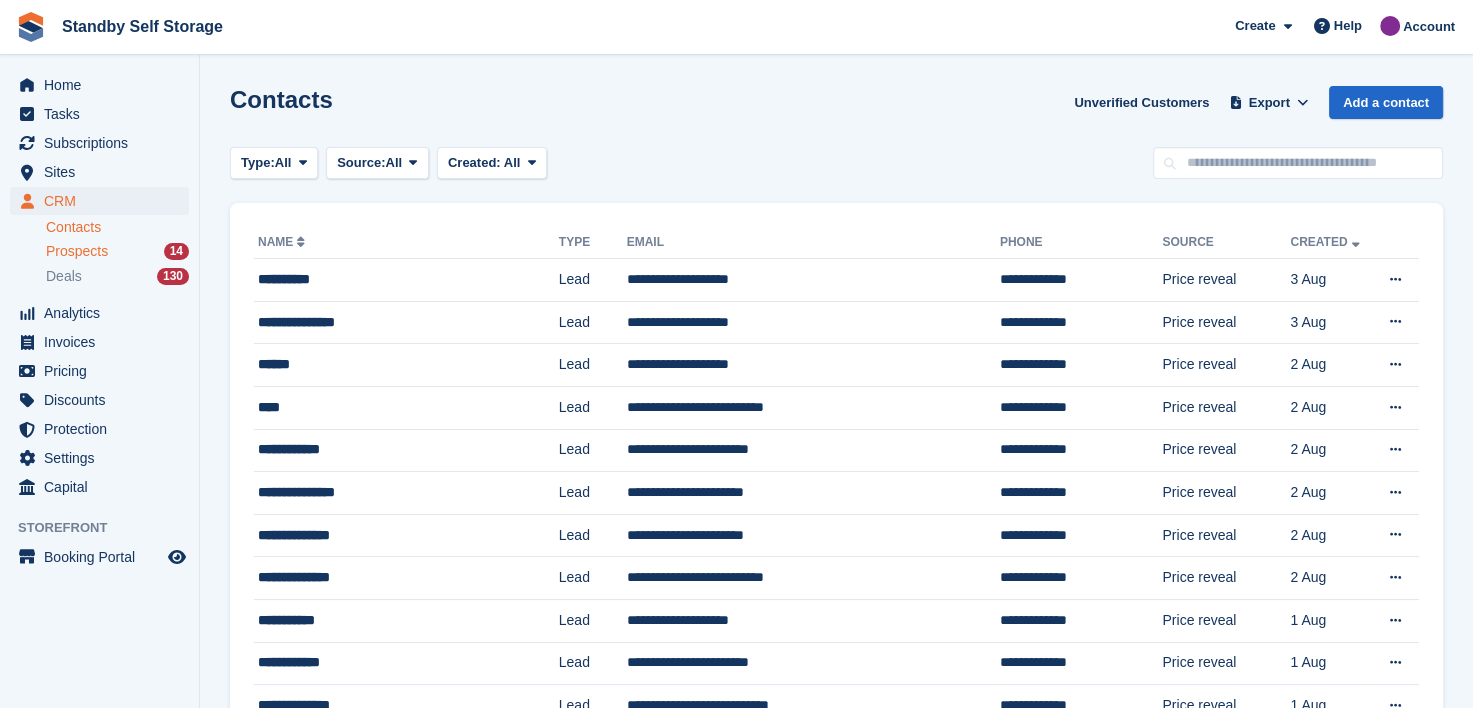 click on "Prospects" at bounding box center (77, 251) 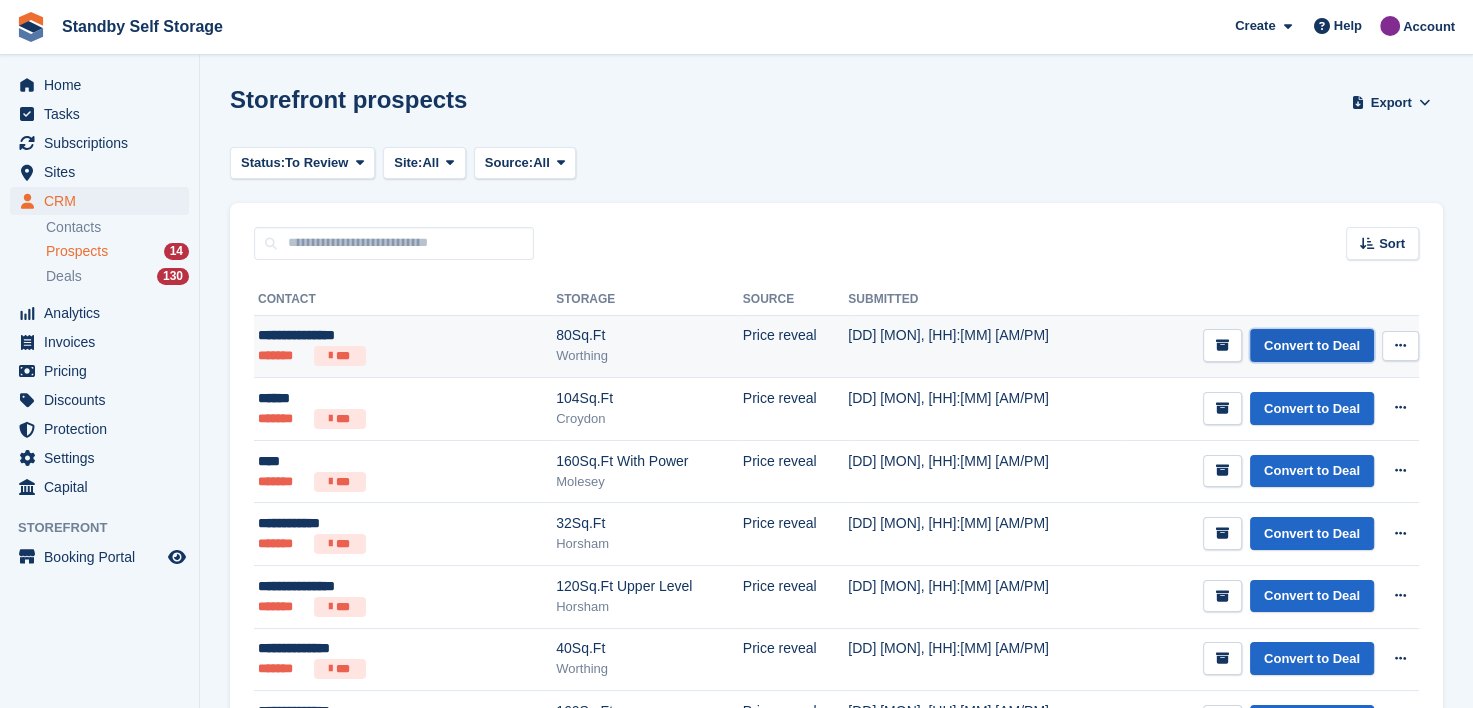click on "Convert to Deal" at bounding box center (1312, 345) 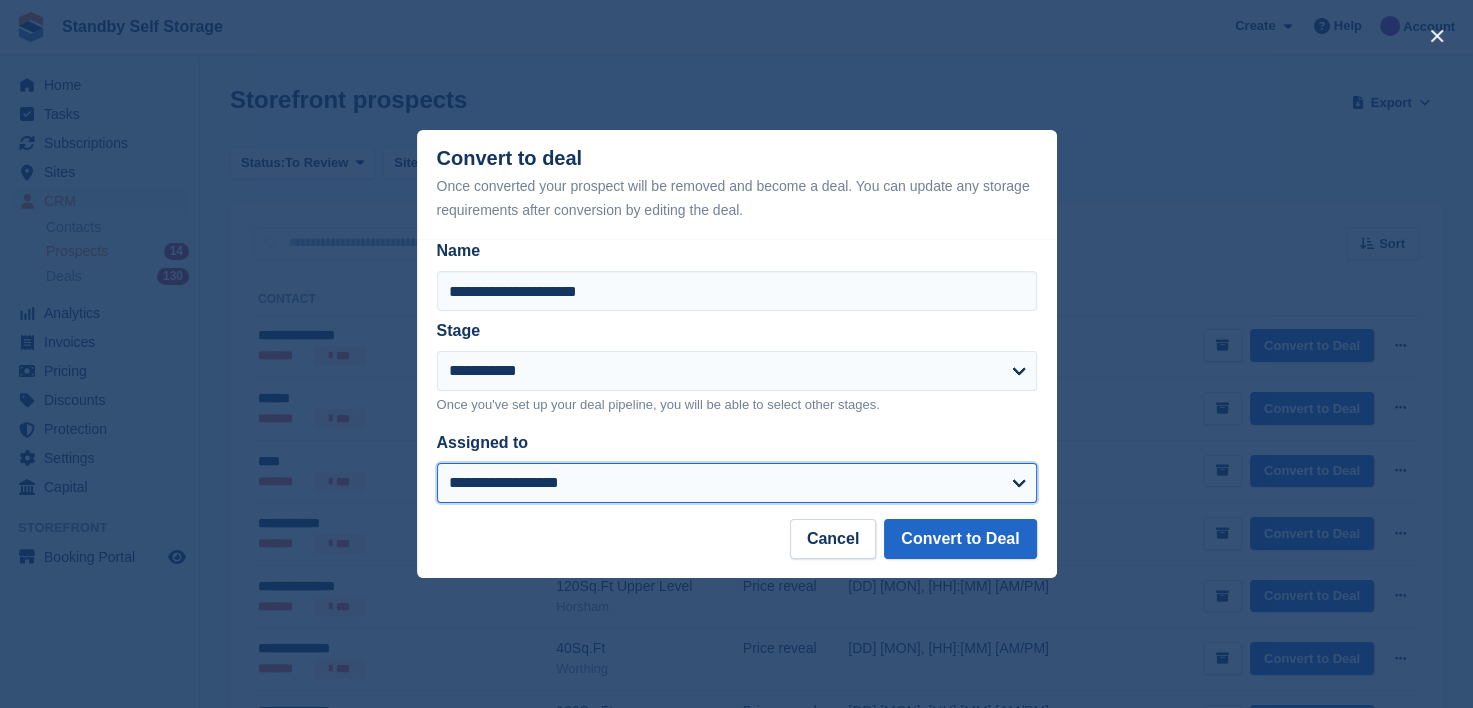 drag, startPoint x: 573, startPoint y: 492, endPoint x: 560, endPoint y: 486, distance: 14.3178215 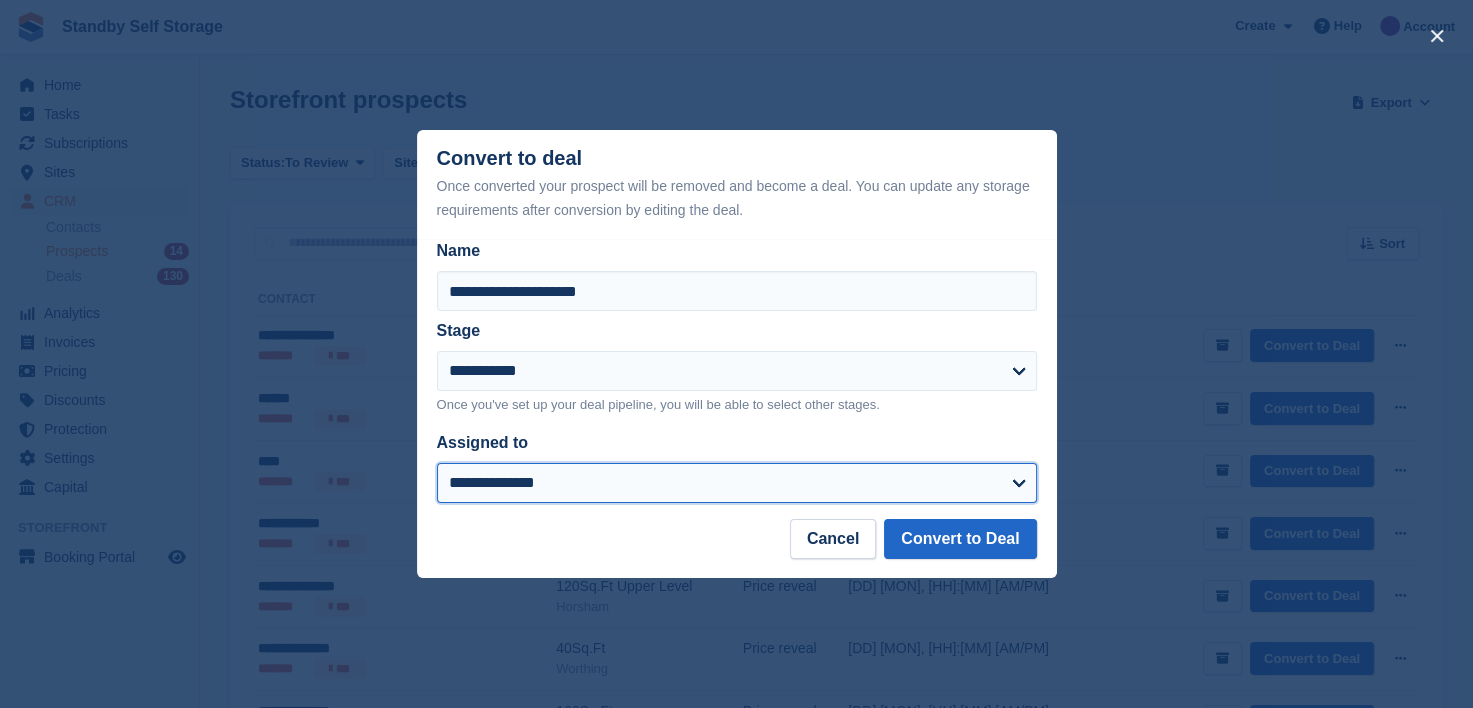 click on "**********" at bounding box center [737, 483] 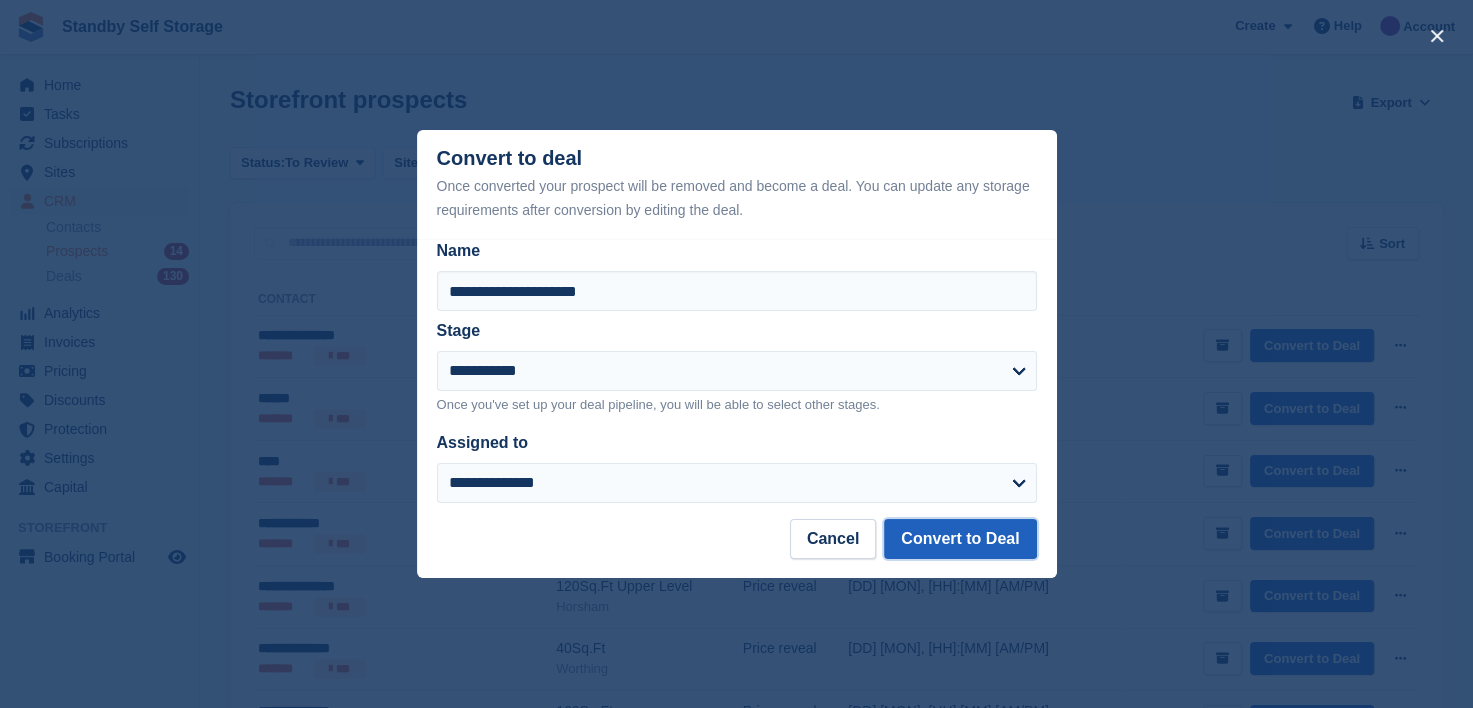 click on "Convert to Deal" at bounding box center (960, 539) 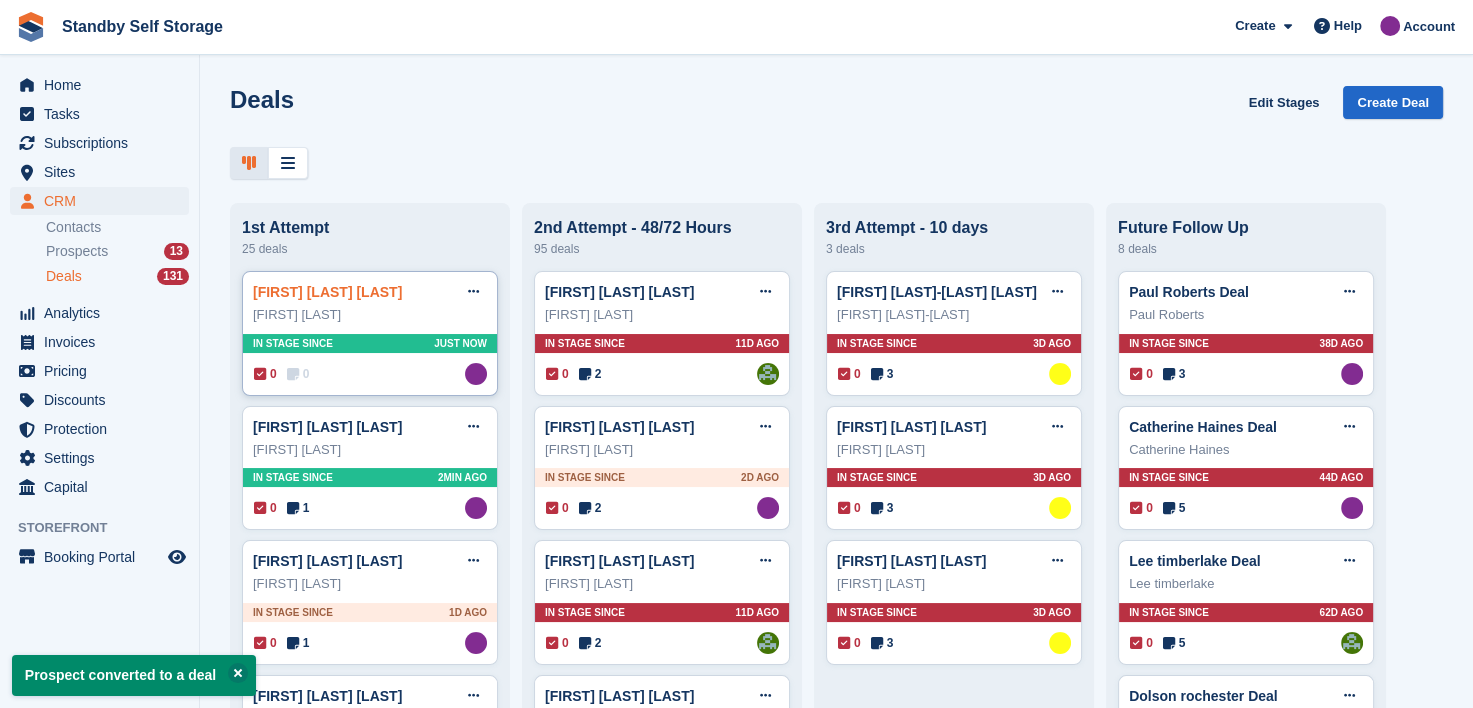 click on "[FIRST] [LAST] Deal" at bounding box center (327, 292) 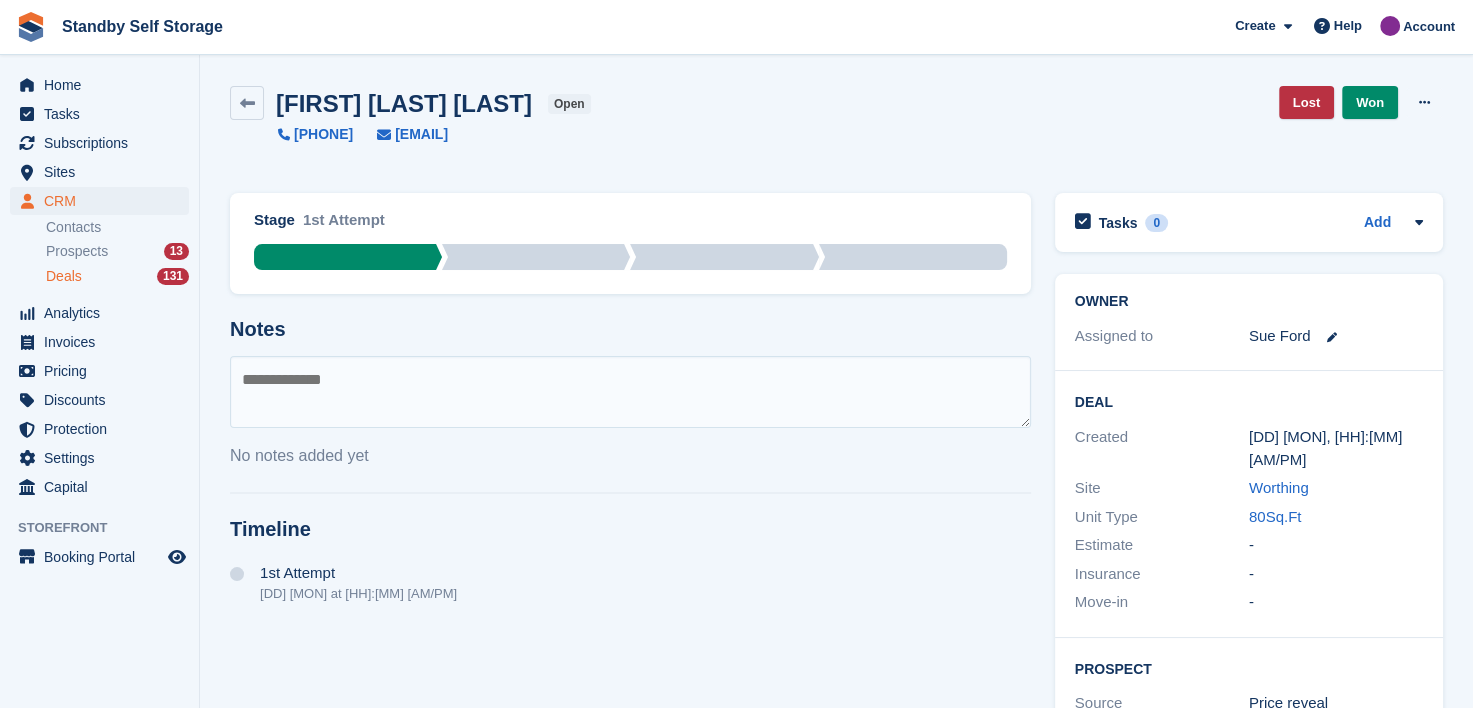 click at bounding box center (630, 392) 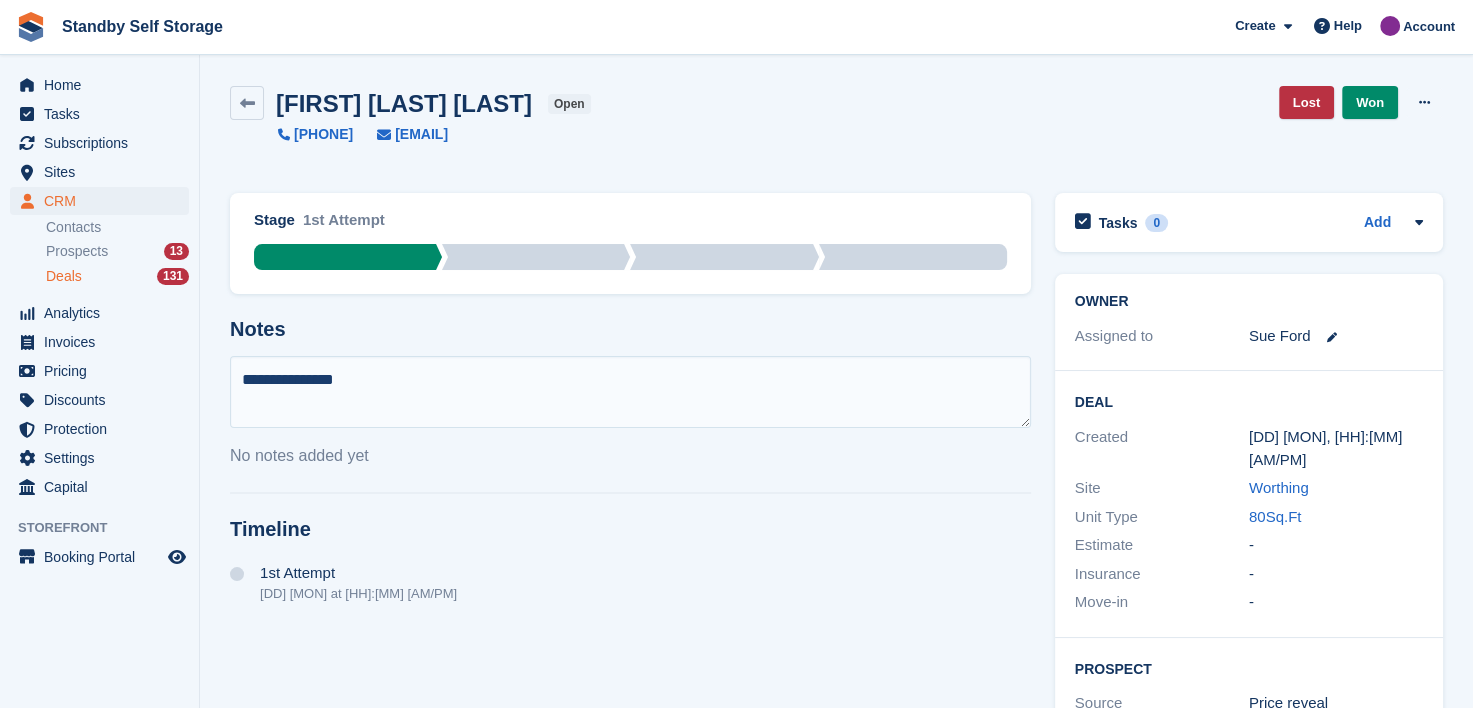 type on "**********" 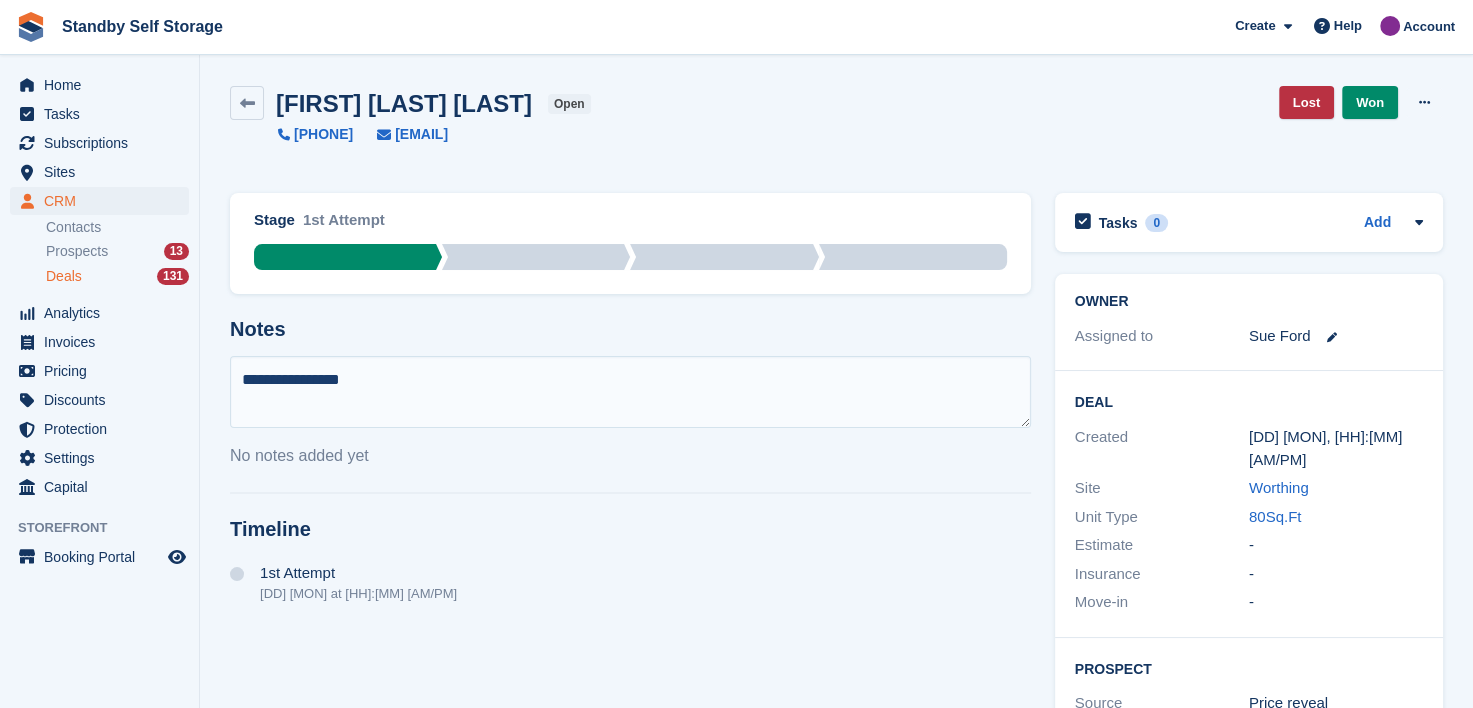 type 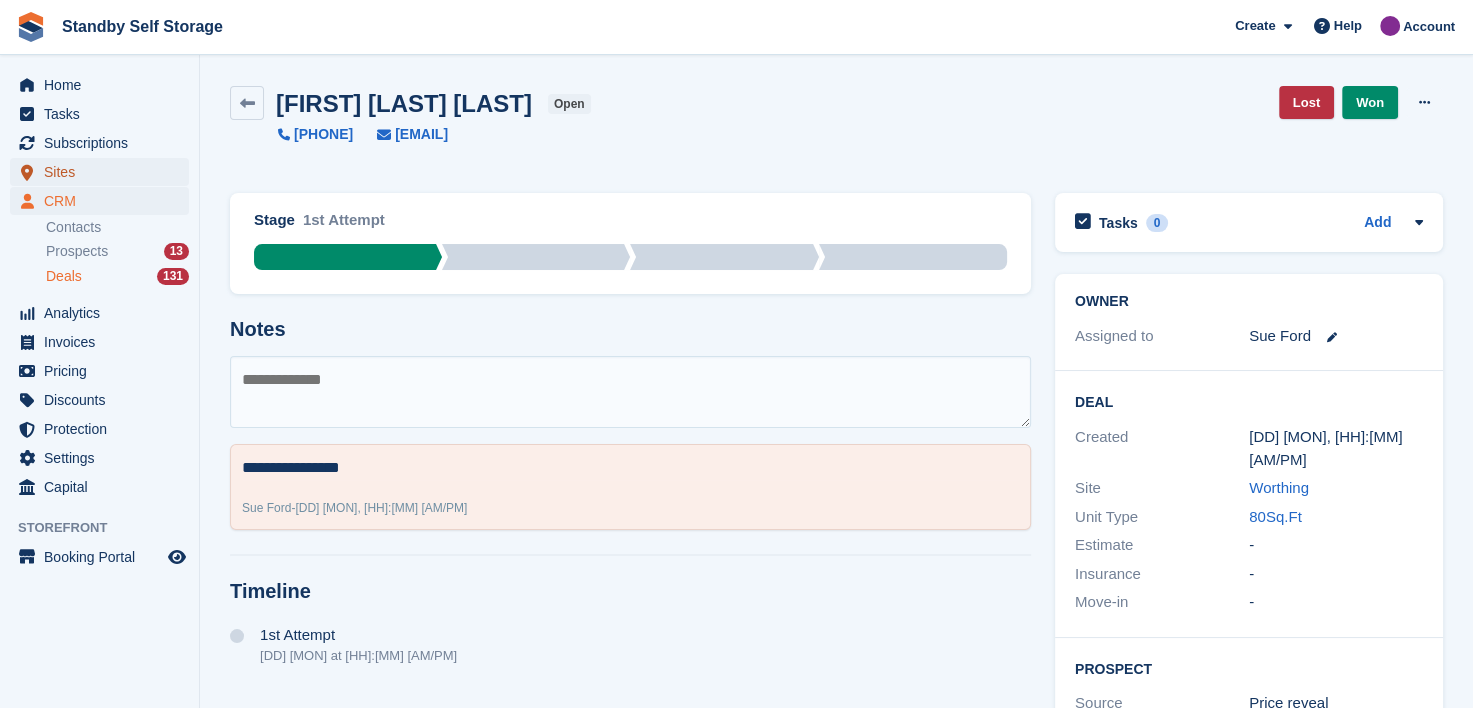 click on "Sites" at bounding box center (104, 172) 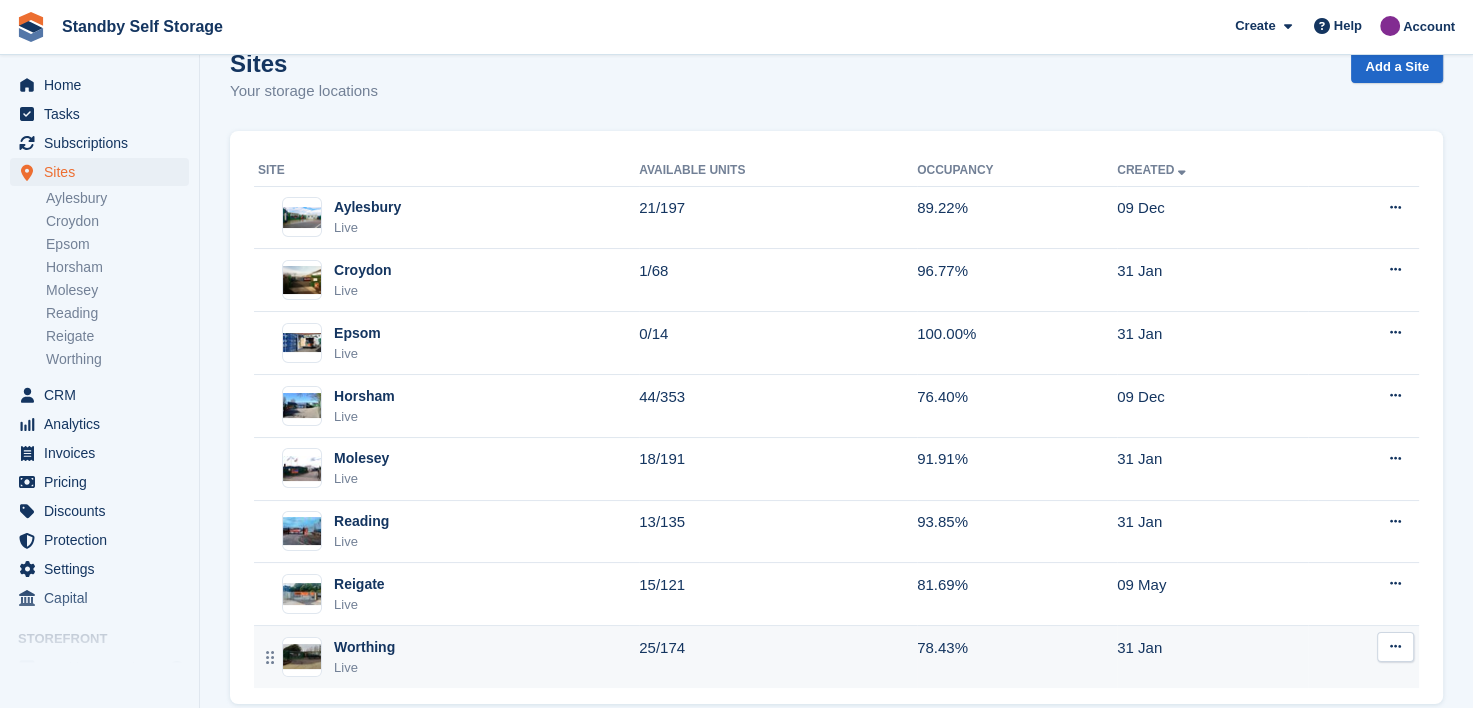 scroll, scrollTop: 72, scrollLeft: 0, axis: vertical 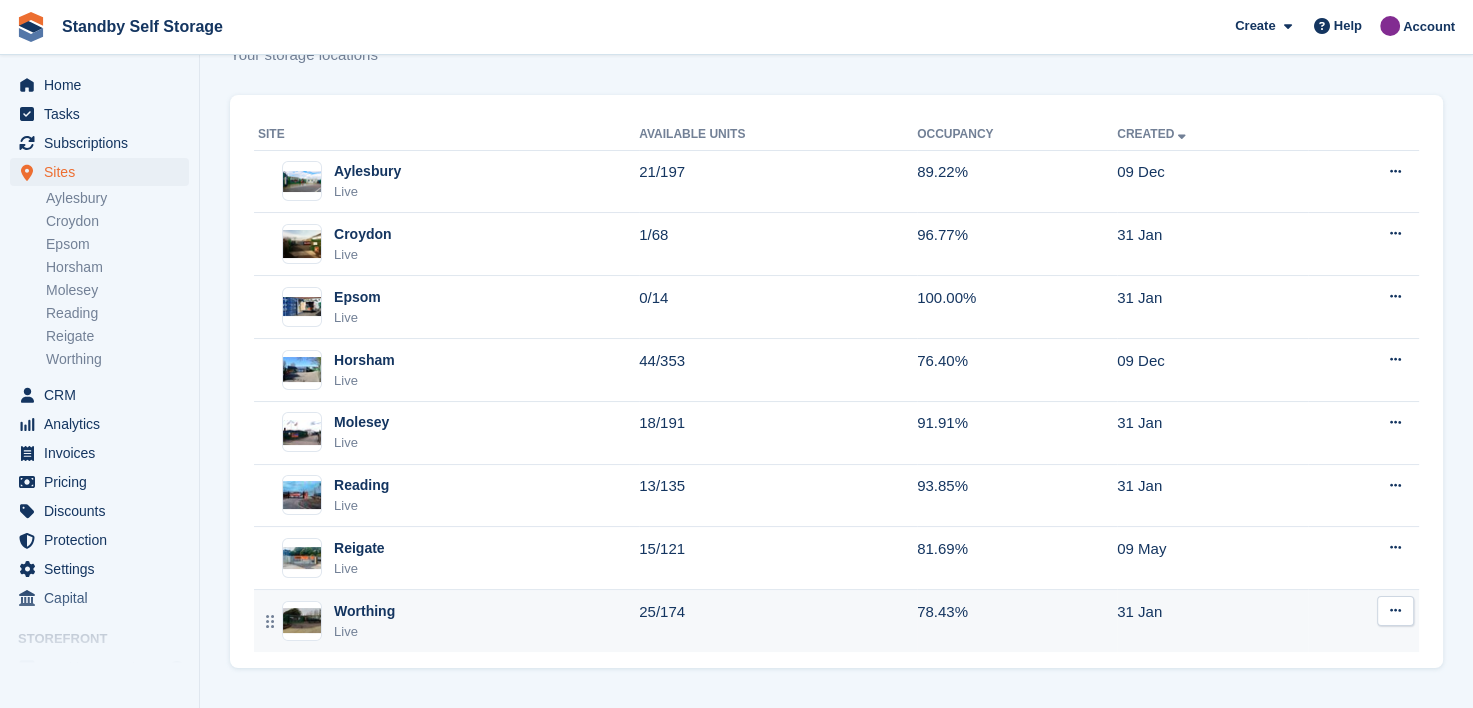 click on "Worthing" at bounding box center [364, 611] 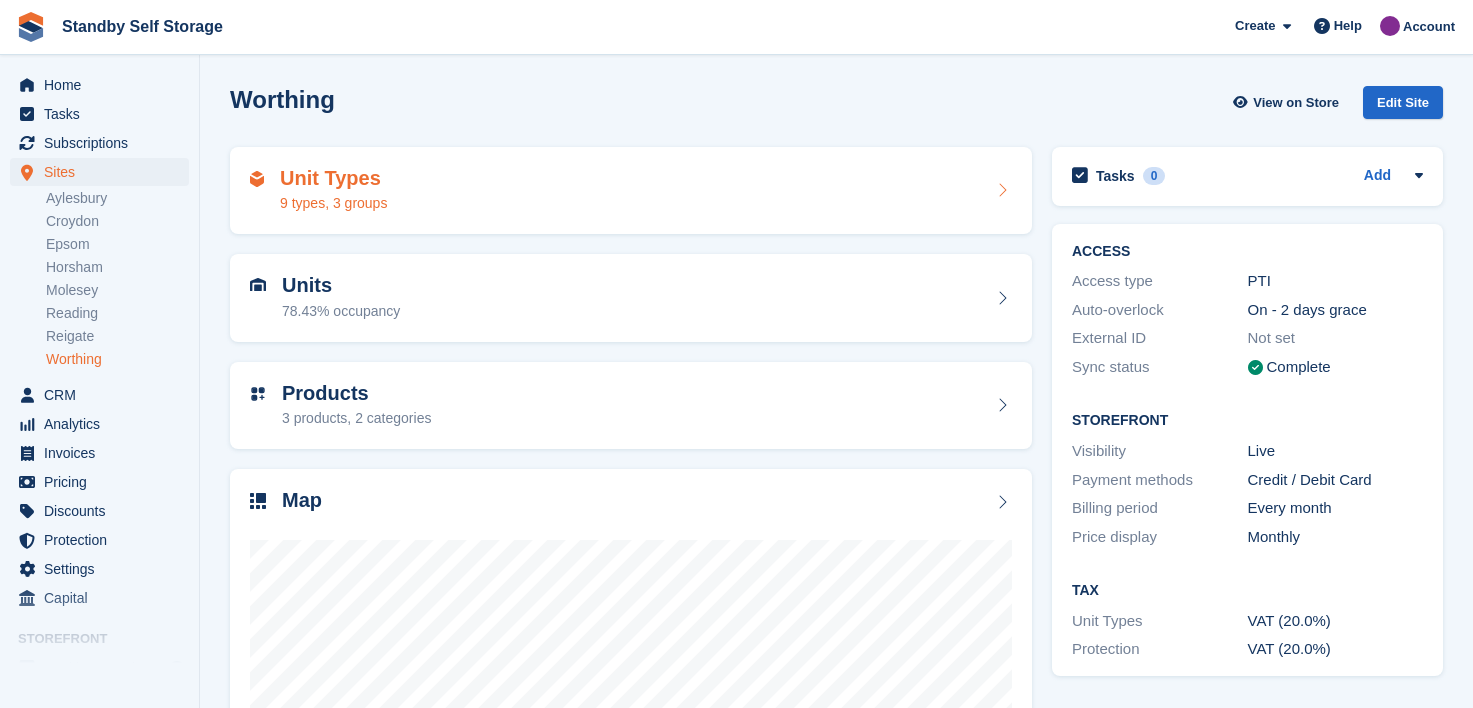 scroll, scrollTop: 0, scrollLeft: 0, axis: both 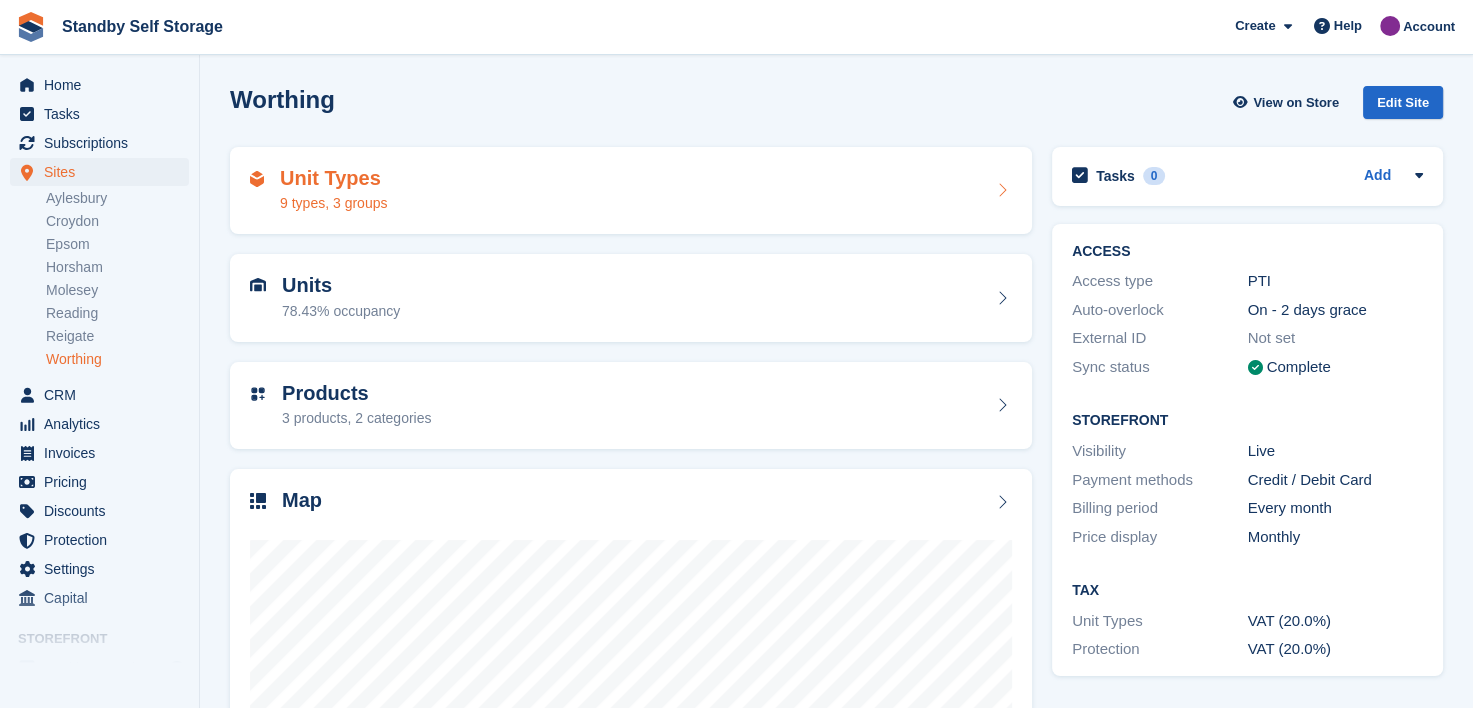 click on "Unit Types
9 types, 3 groups" at bounding box center (631, 191) 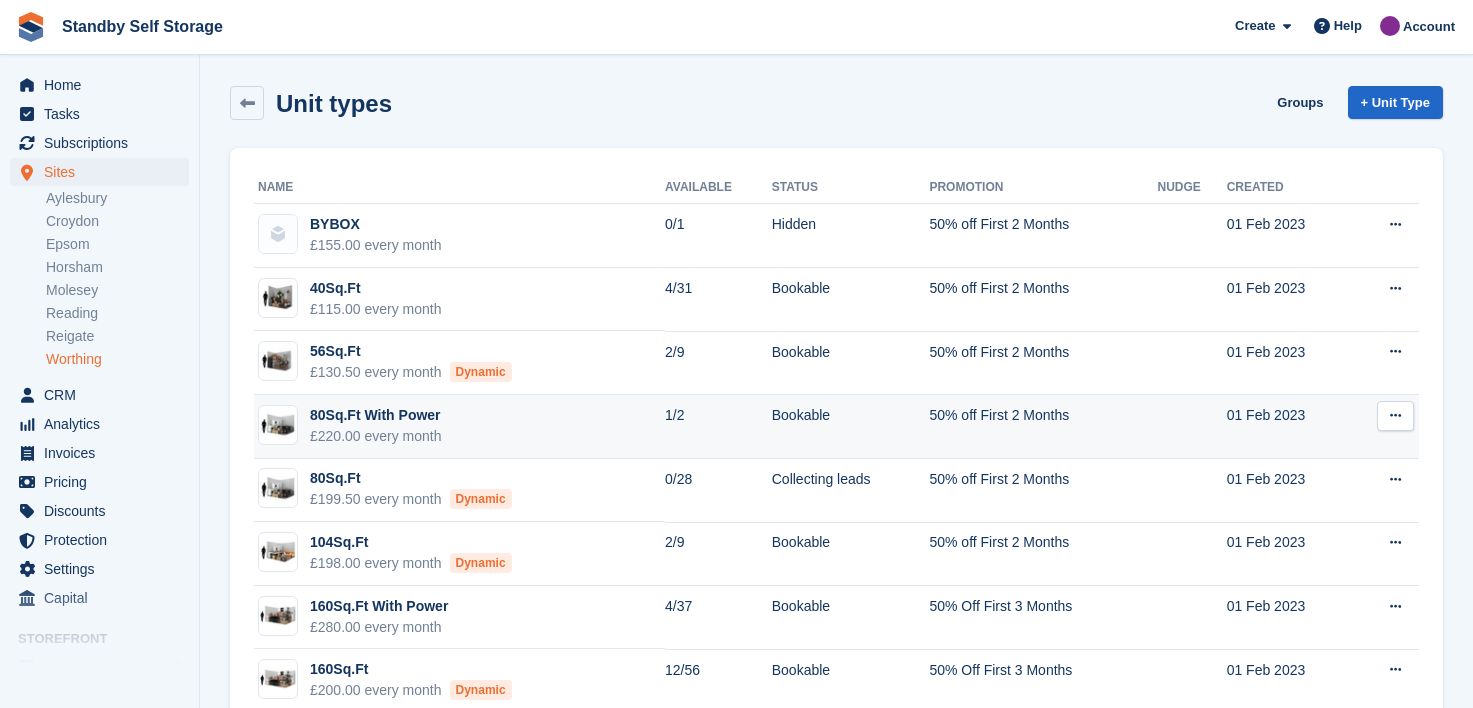 scroll, scrollTop: 0, scrollLeft: 0, axis: both 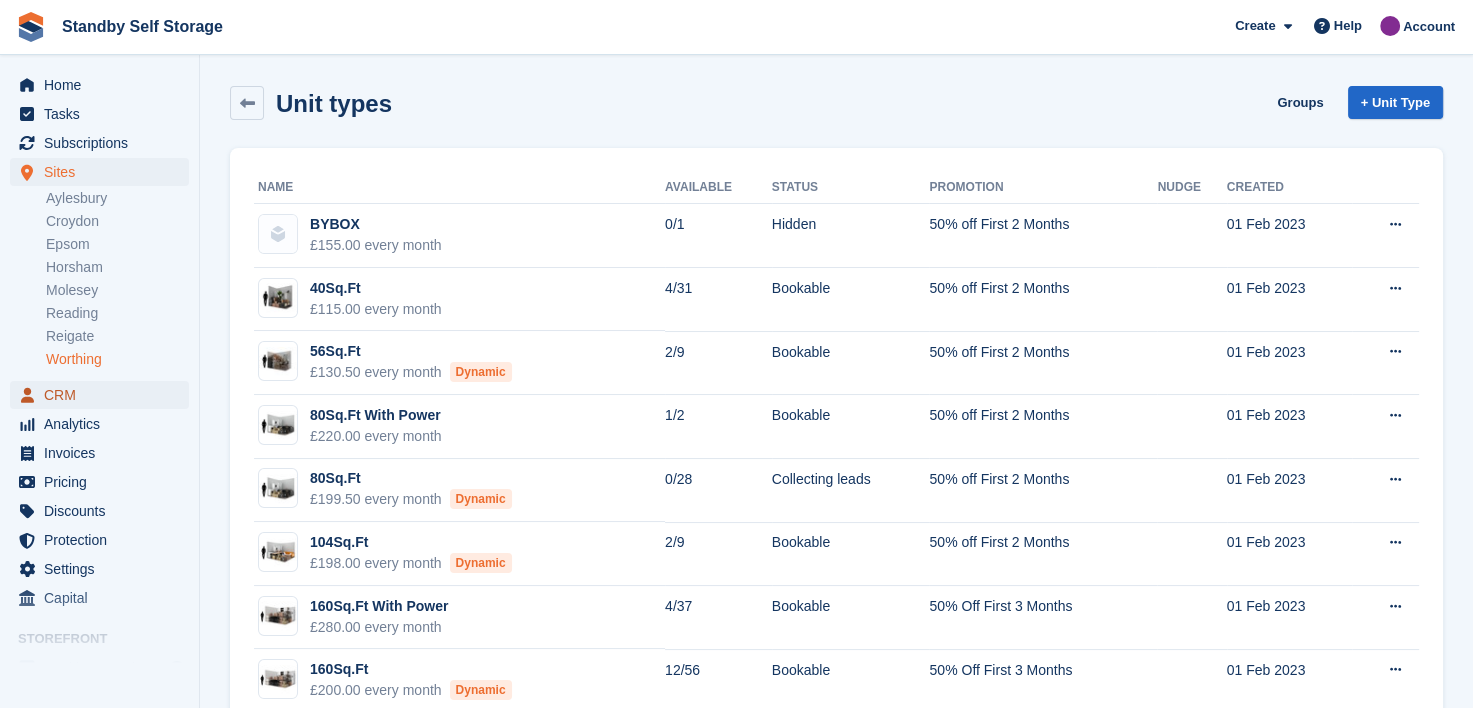 drag, startPoint x: 55, startPoint y: 397, endPoint x: 78, endPoint y: 386, distance: 25.495098 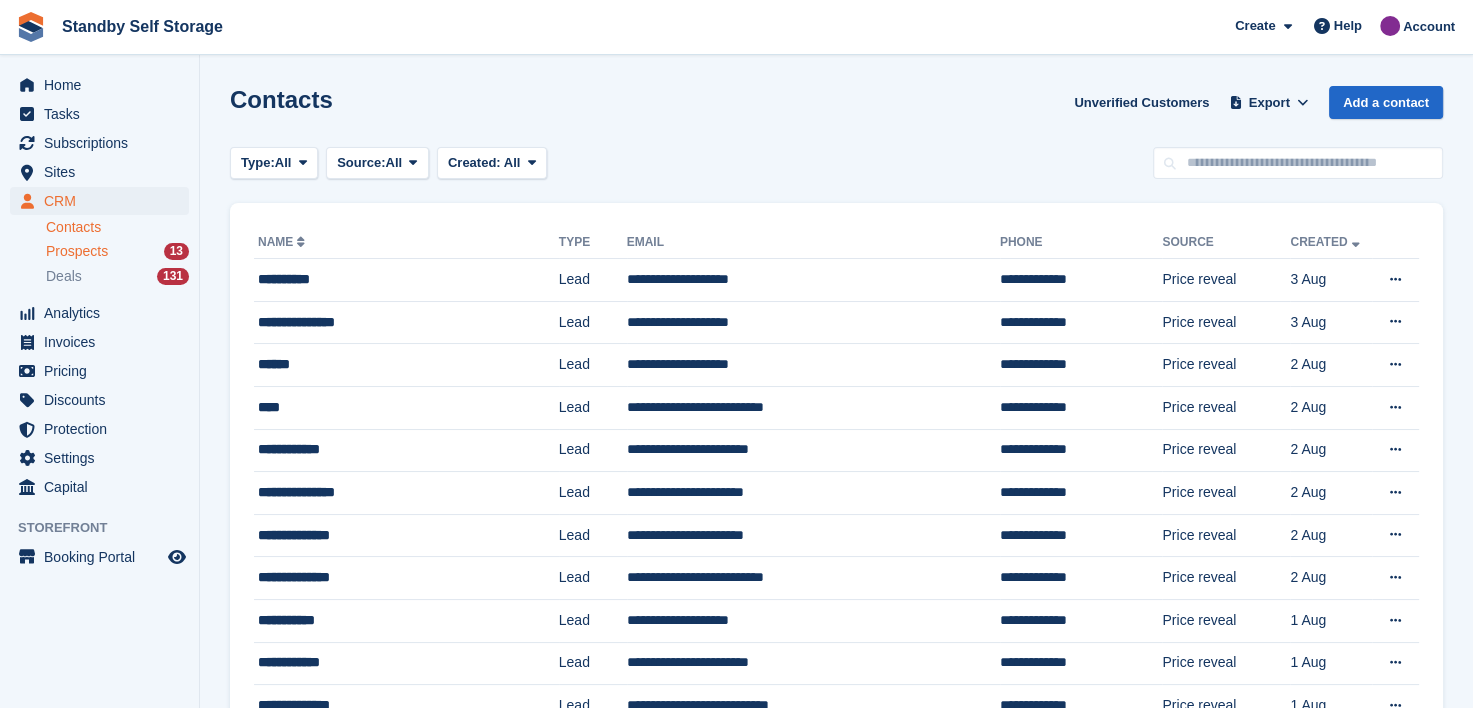 click on "Prospects" at bounding box center [77, 251] 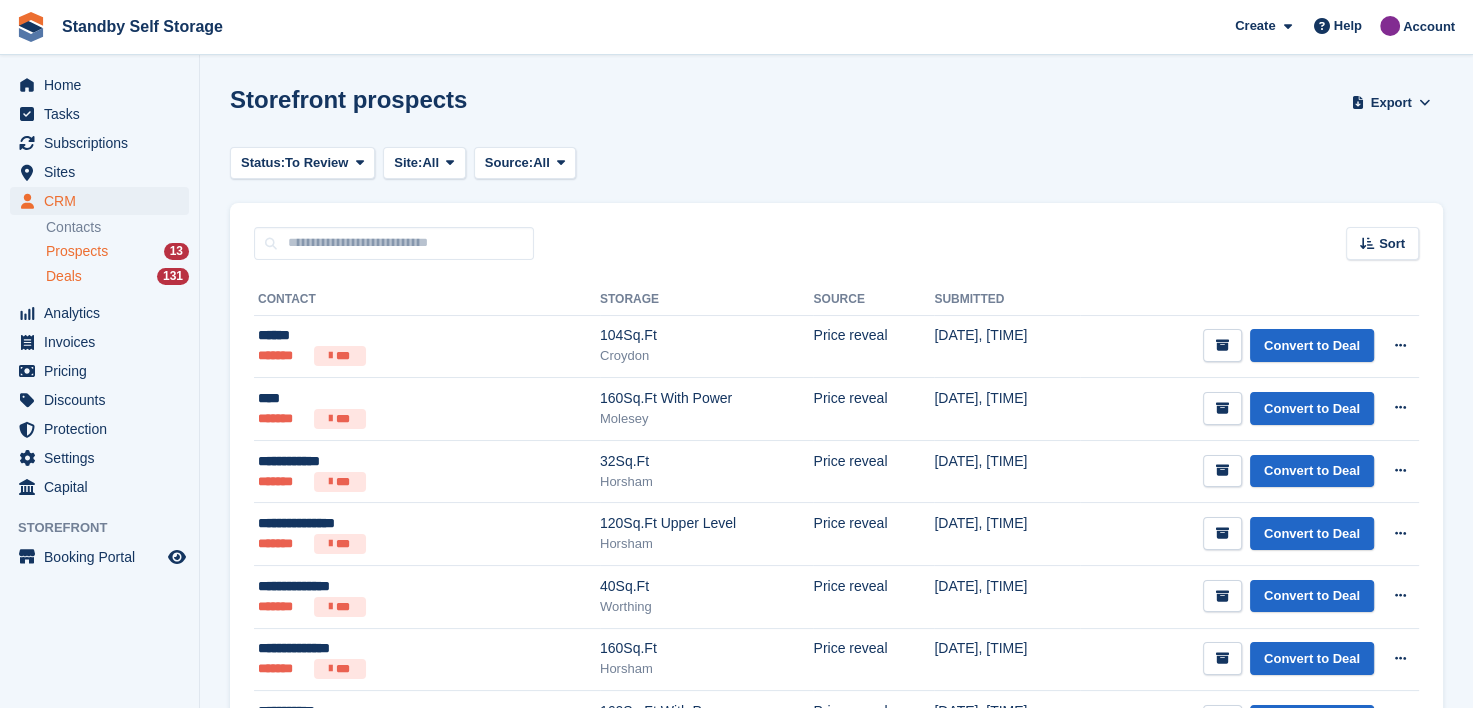 click on "Deals" at bounding box center (64, 276) 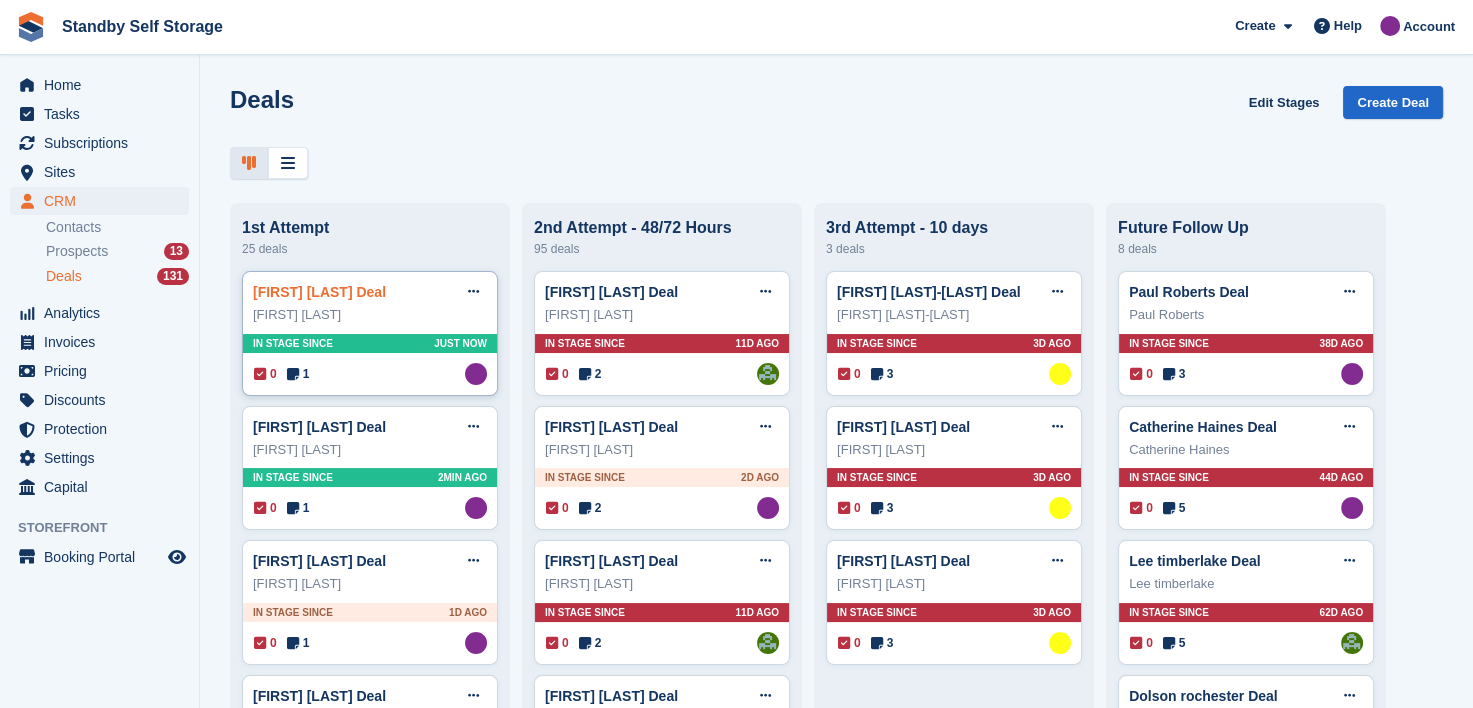 click on "Mark O"Halleron  Deal" at bounding box center [319, 292] 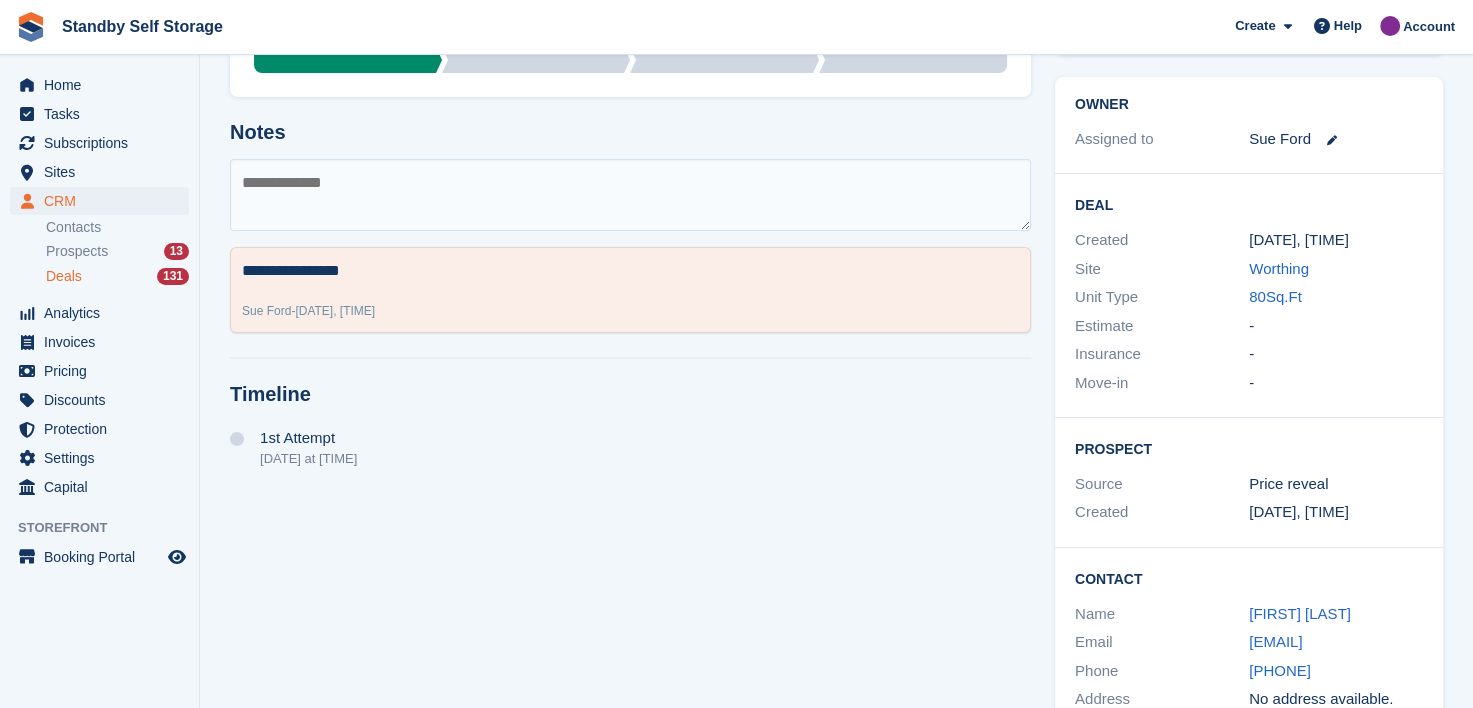 scroll, scrollTop: 252, scrollLeft: 0, axis: vertical 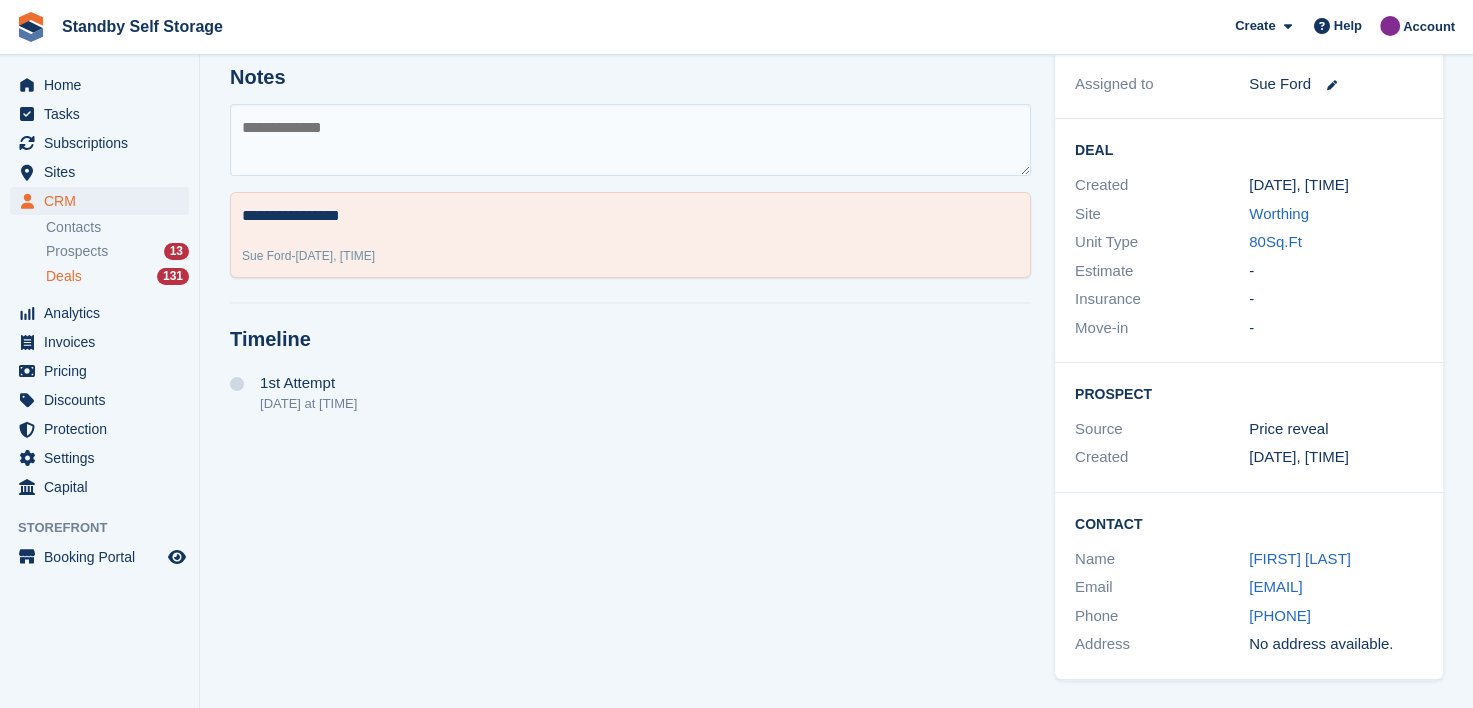 click on "Email" at bounding box center (1162, 587) 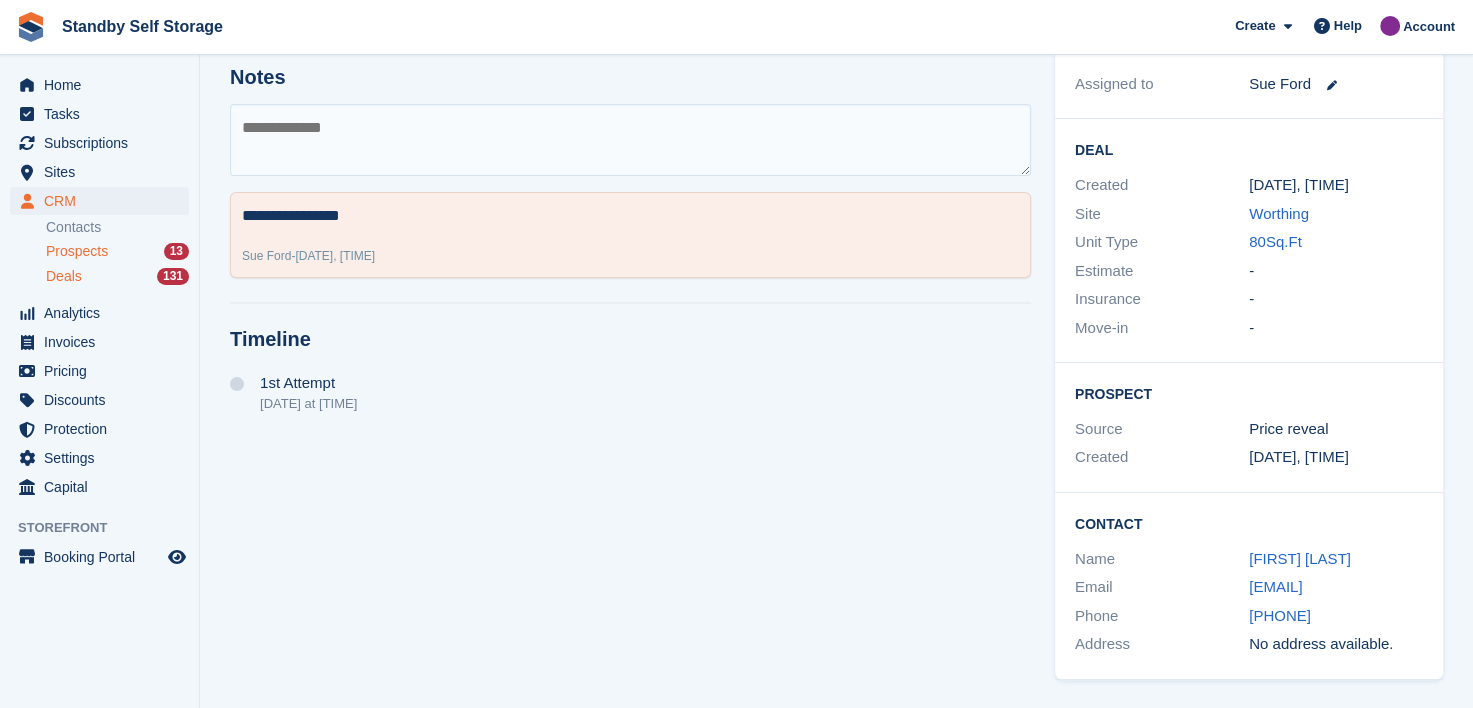 click on "Prospects" at bounding box center [77, 251] 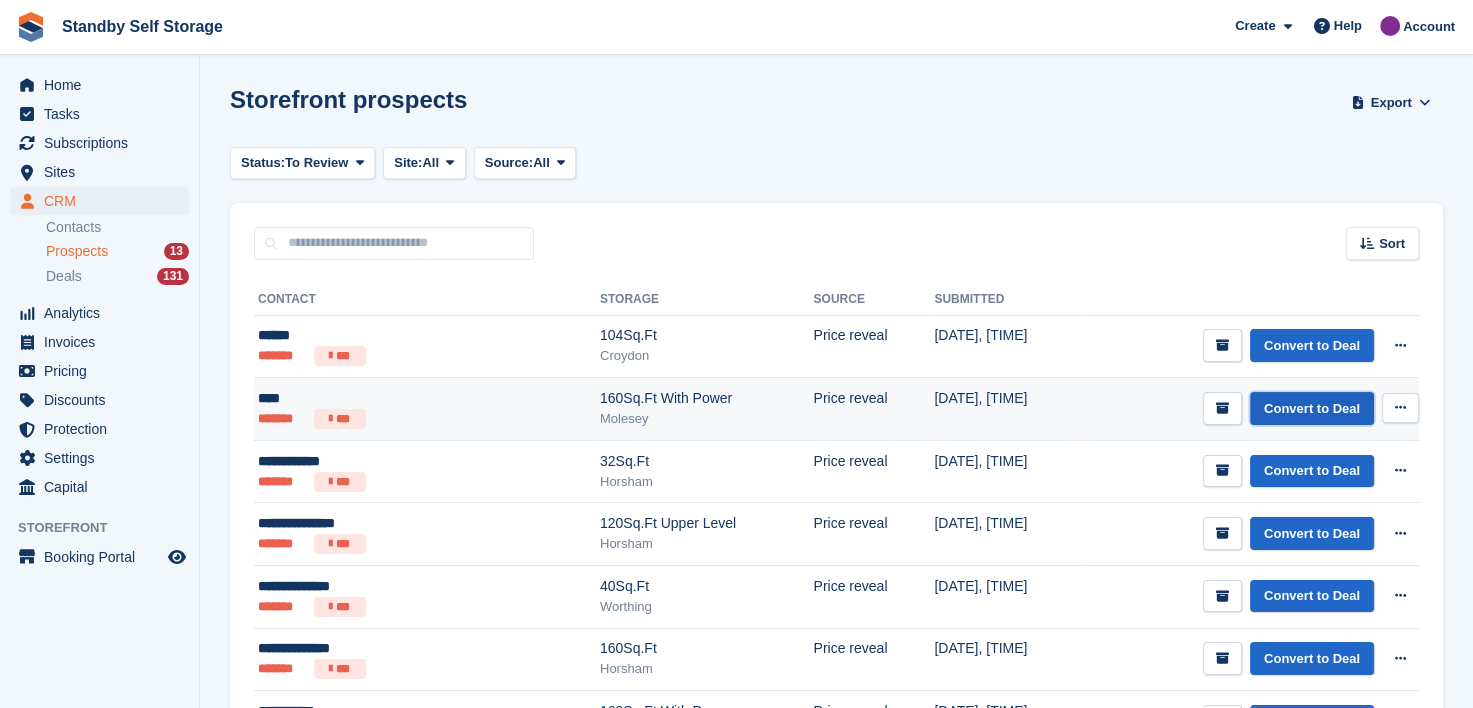 click on "Convert to Deal" at bounding box center (1312, 408) 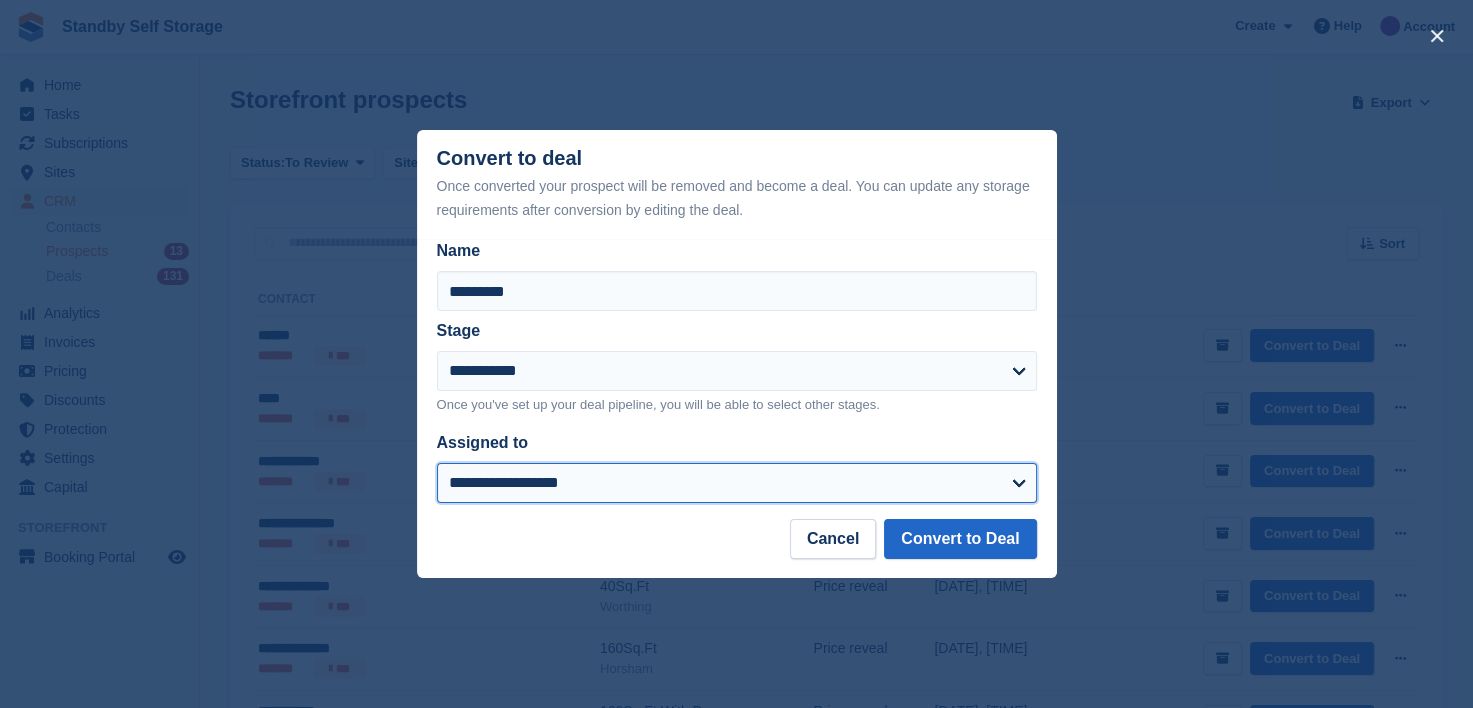 click on "**********" at bounding box center (737, 483) 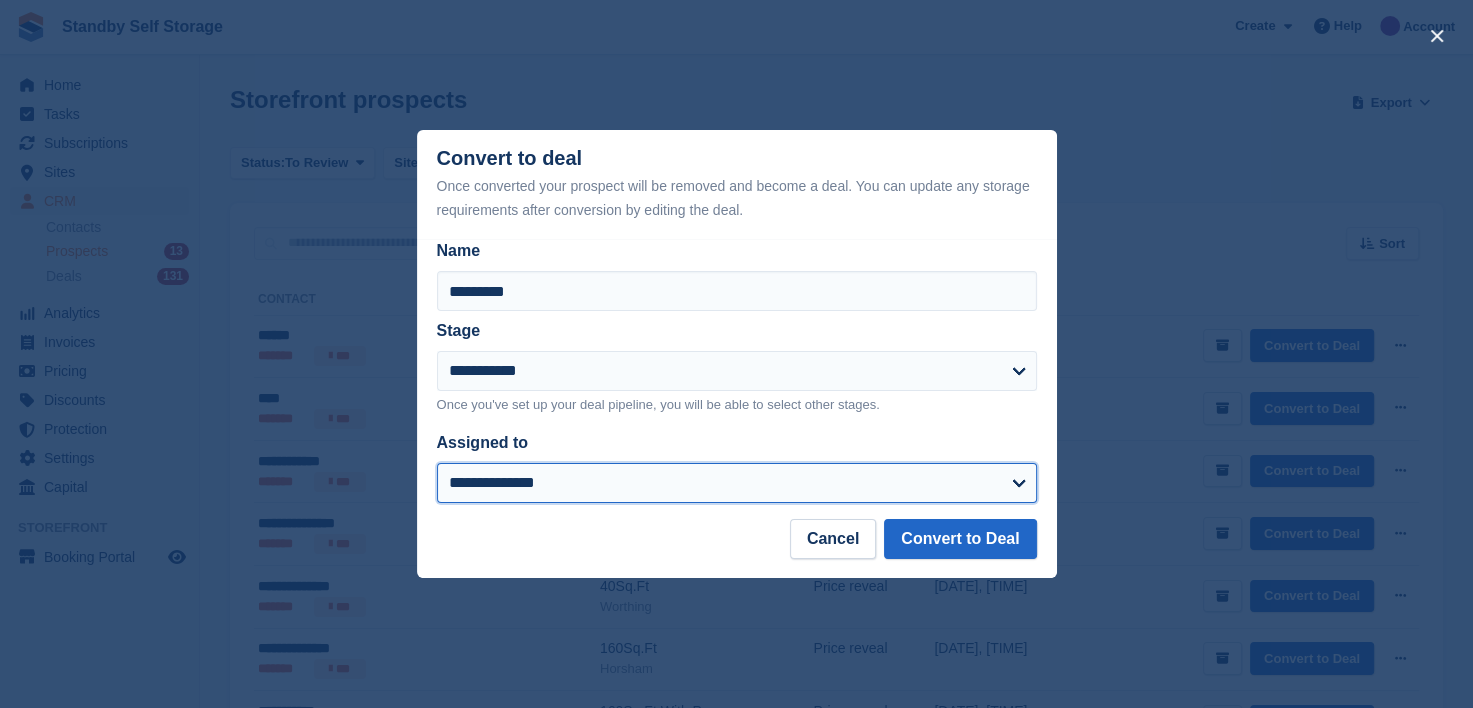 click on "**********" at bounding box center [737, 483] 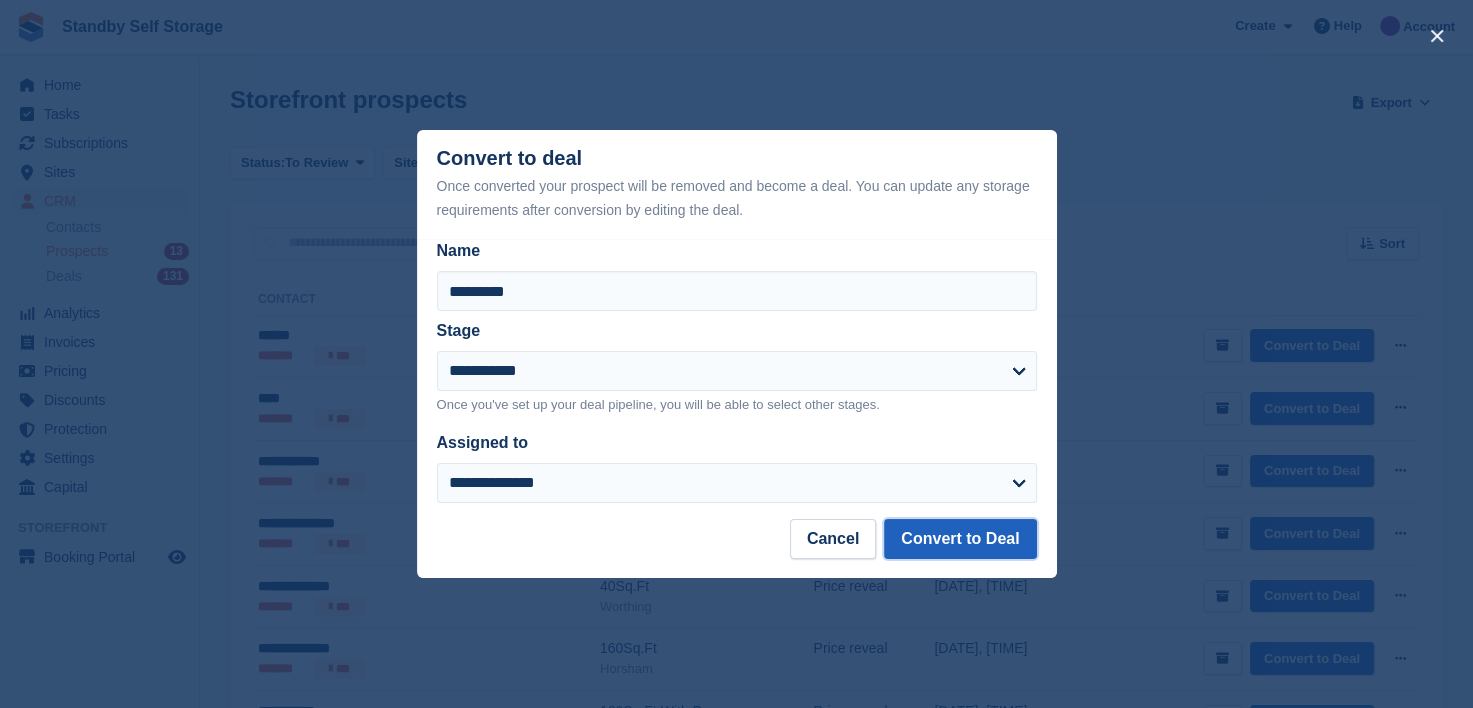click on "Convert to Deal" at bounding box center (960, 539) 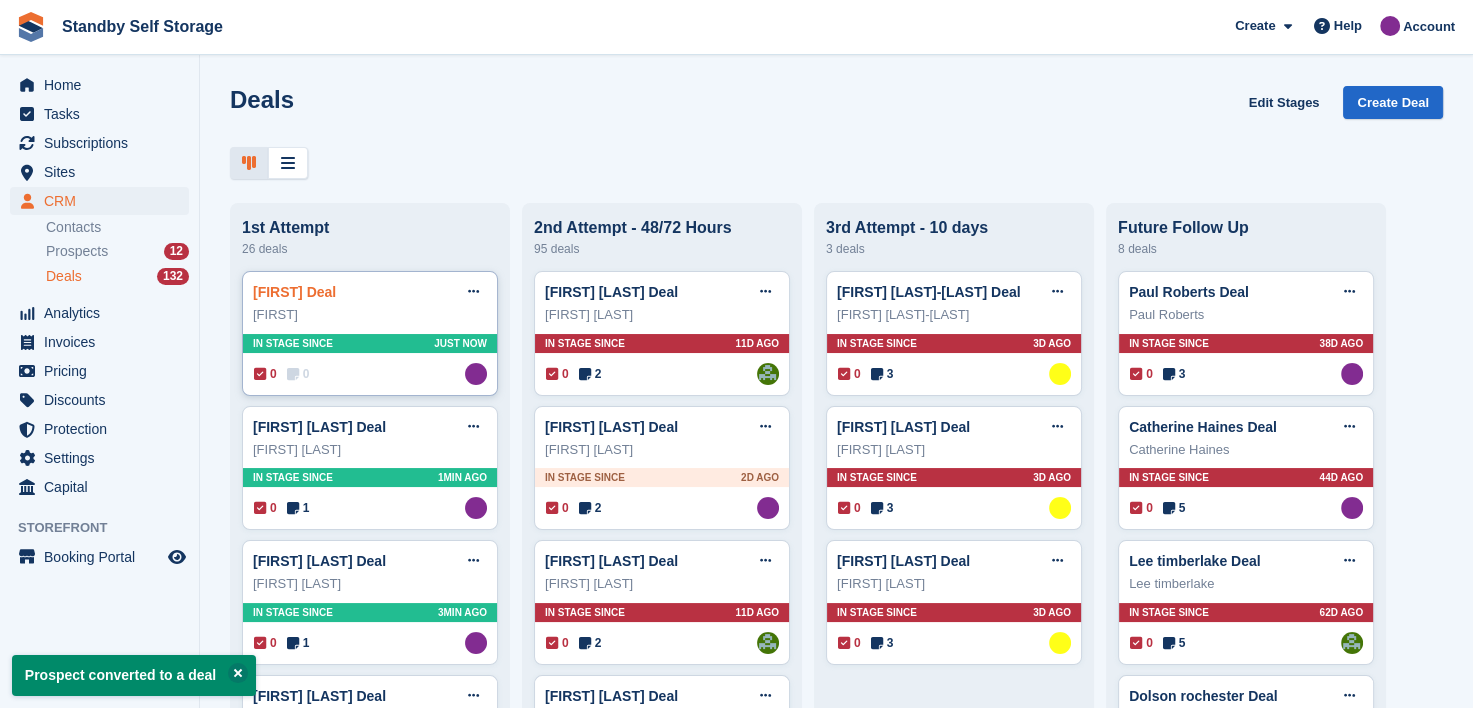 click on "[FIRST]" at bounding box center [294, 292] 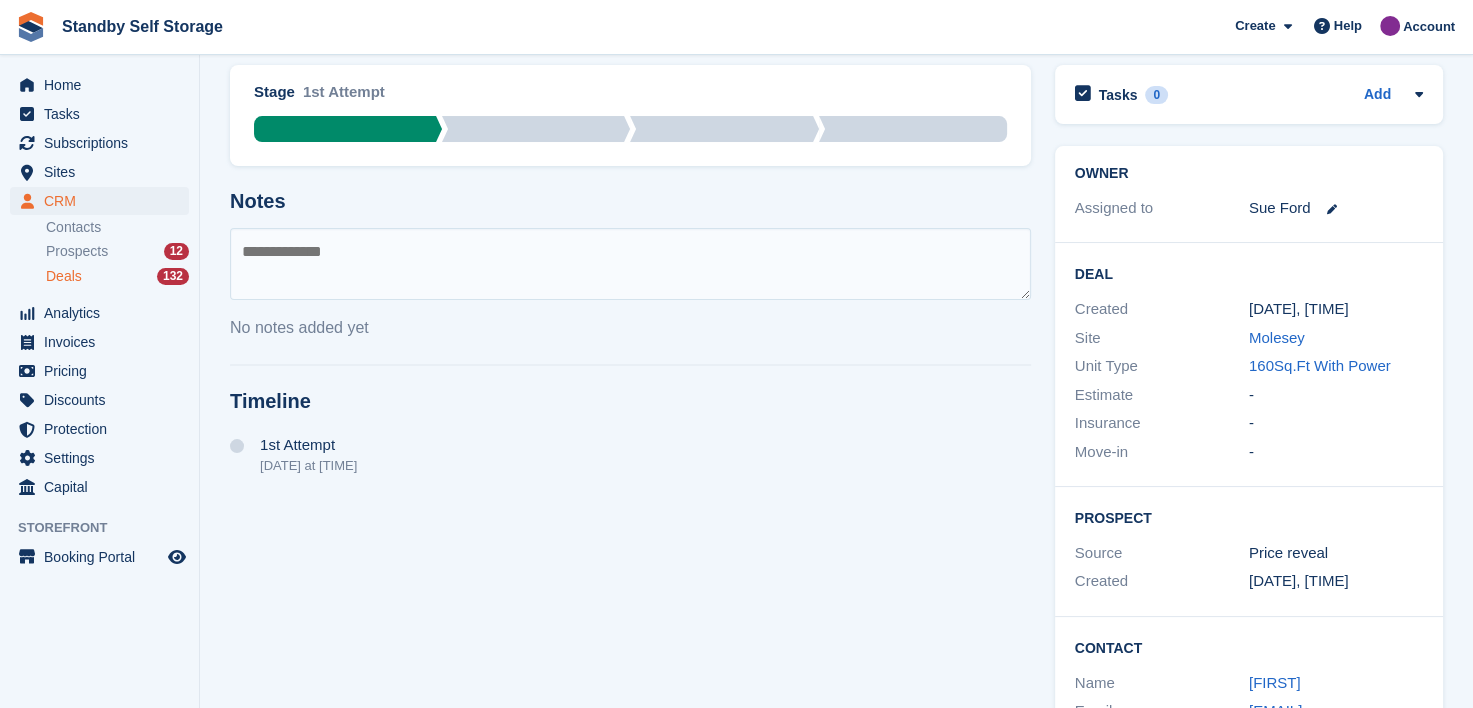scroll, scrollTop: 275, scrollLeft: 0, axis: vertical 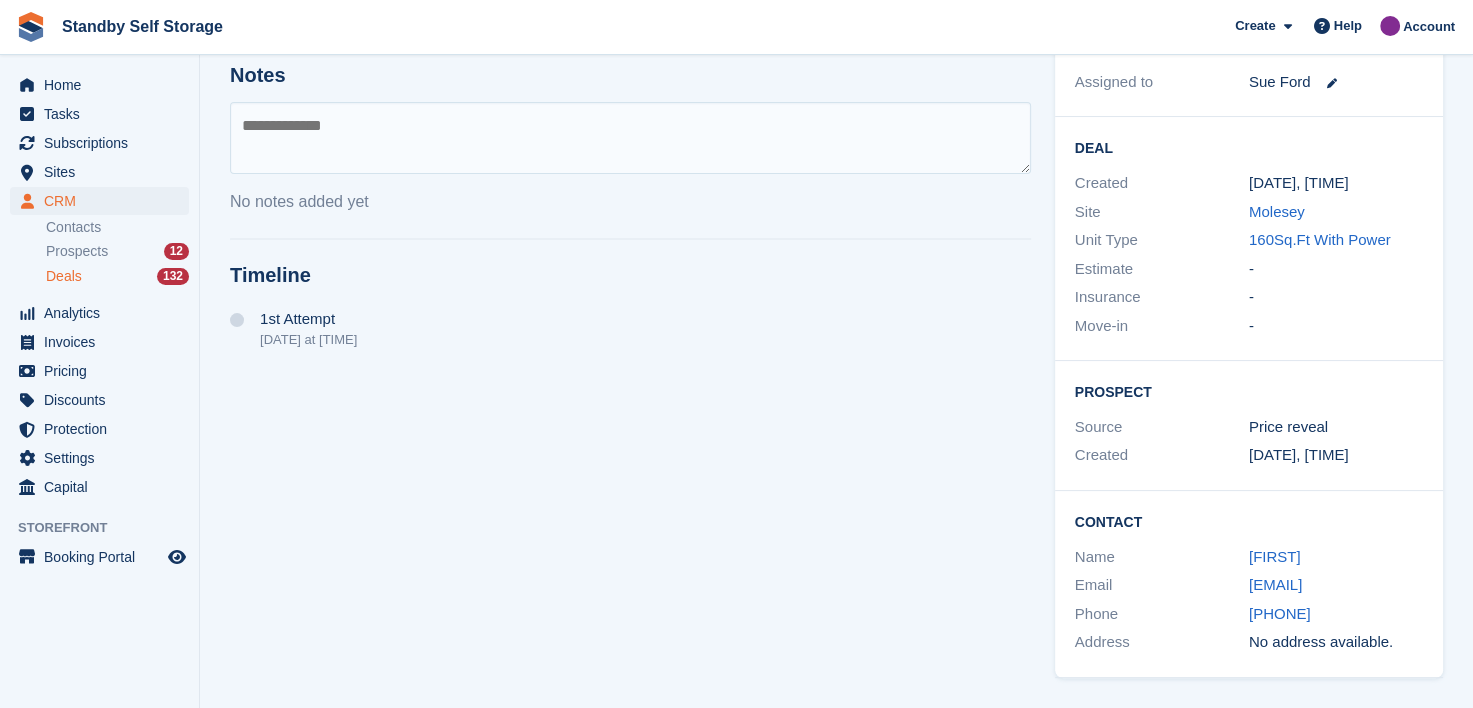 drag, startPoint x: 1287, startPoint y: 584, endPoint x: 1243, endPoint y: 568, distance: 46.818798 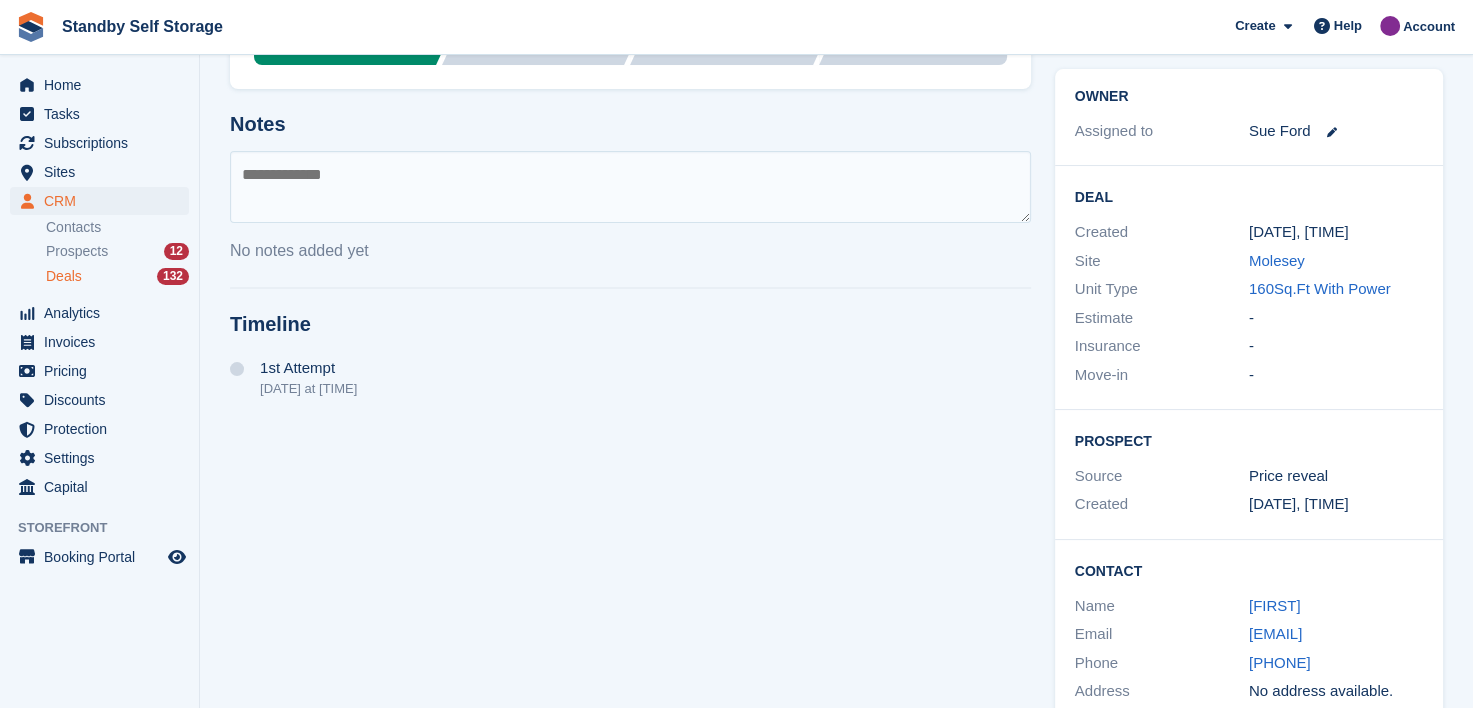 scroll, scrollTop: 175, scrollLeft: 0, axis: vertical 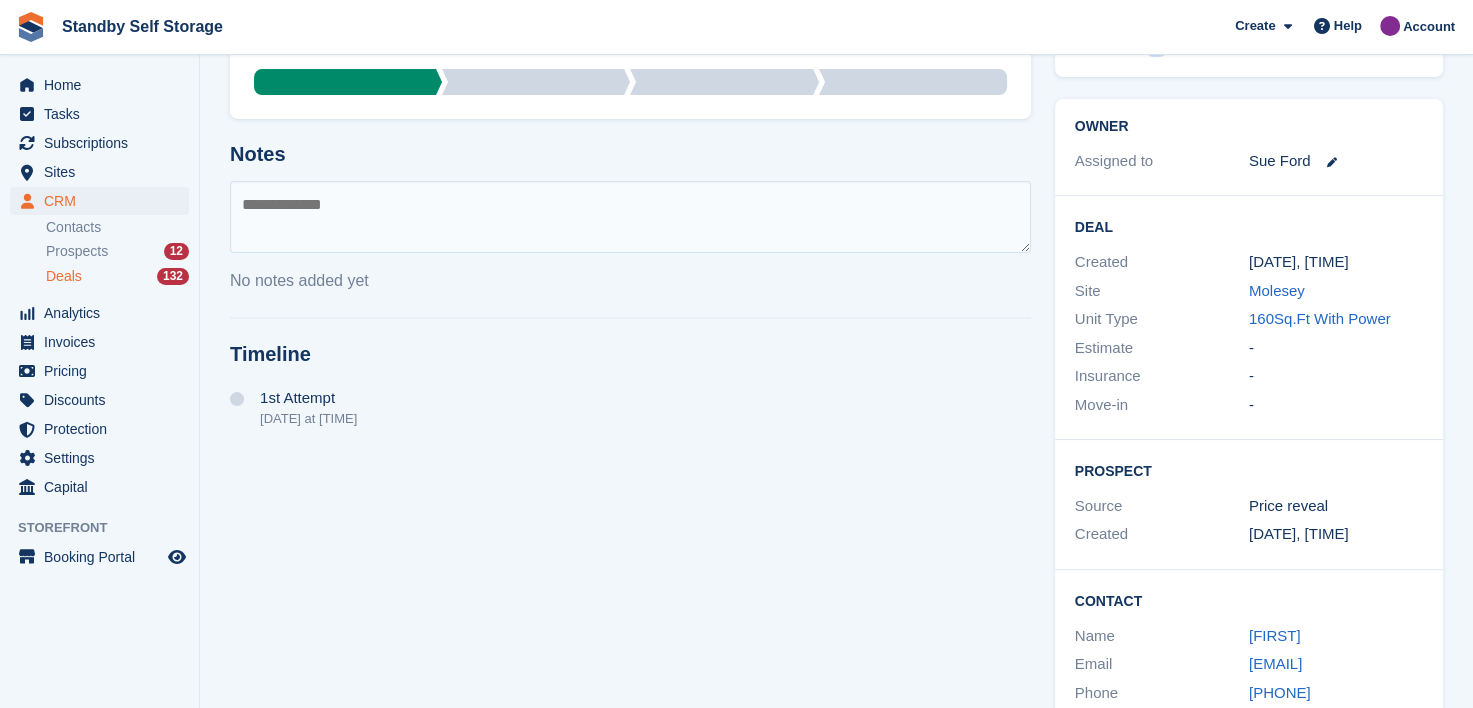 click at bounding box center [630, 217] 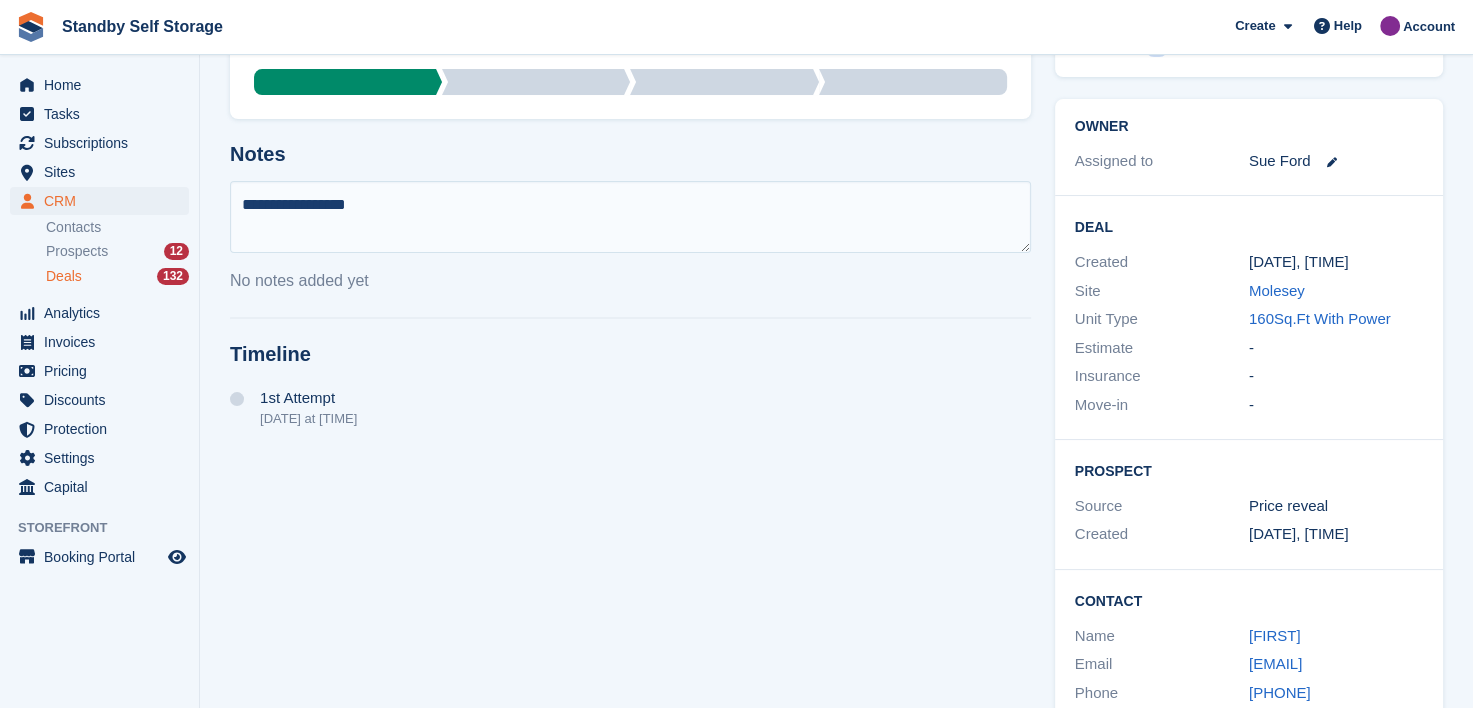 click on "**********" at bounding box center (630, 217) 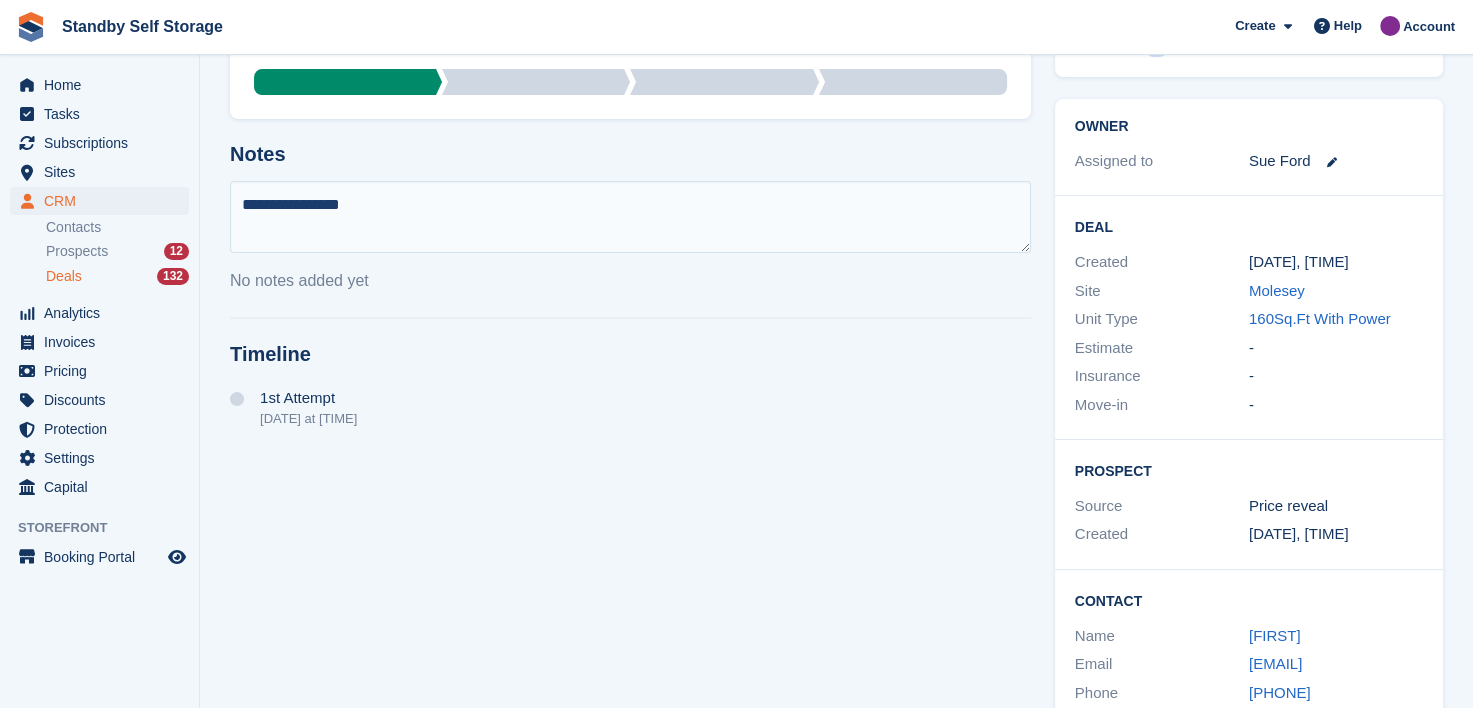 click on "**********" at bounding box center [630, 217] 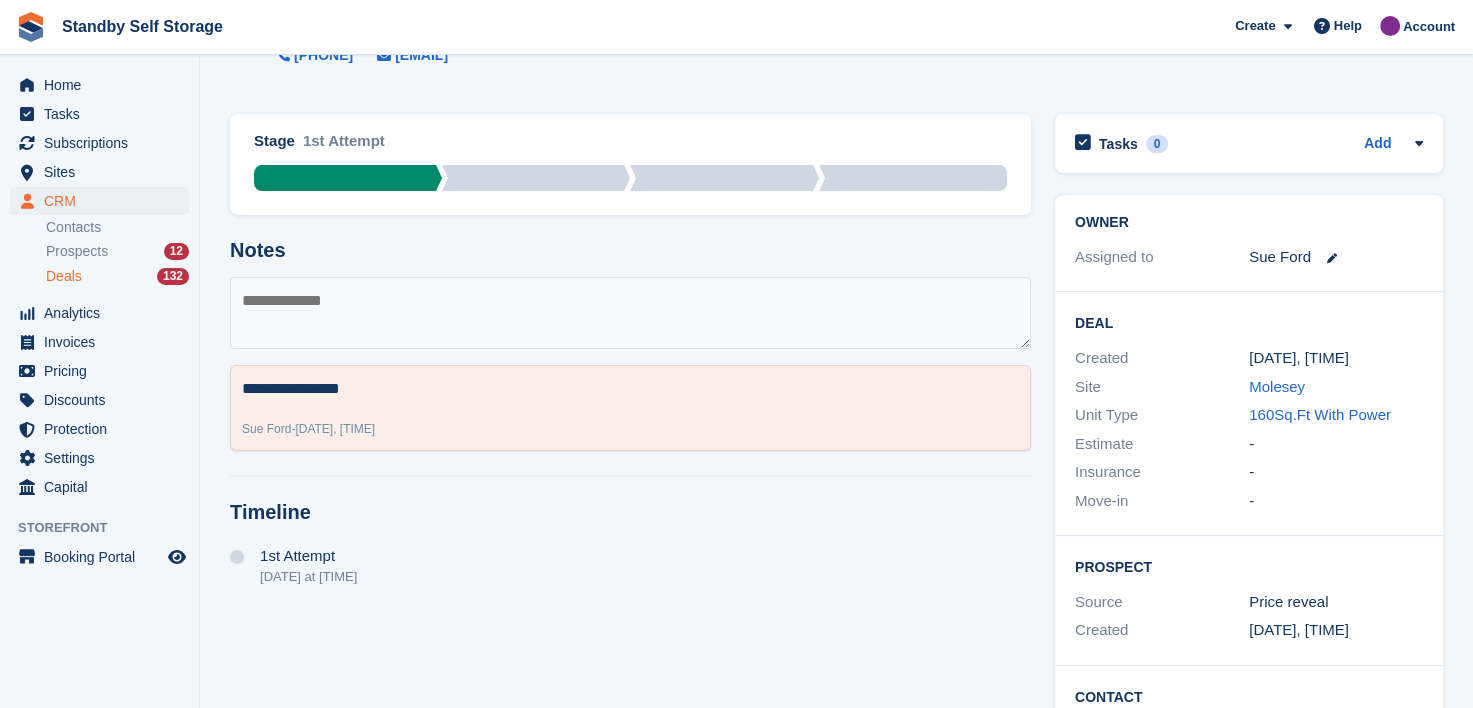 scroll, scrollTop: 0, scrollLeft: 0, axis: both 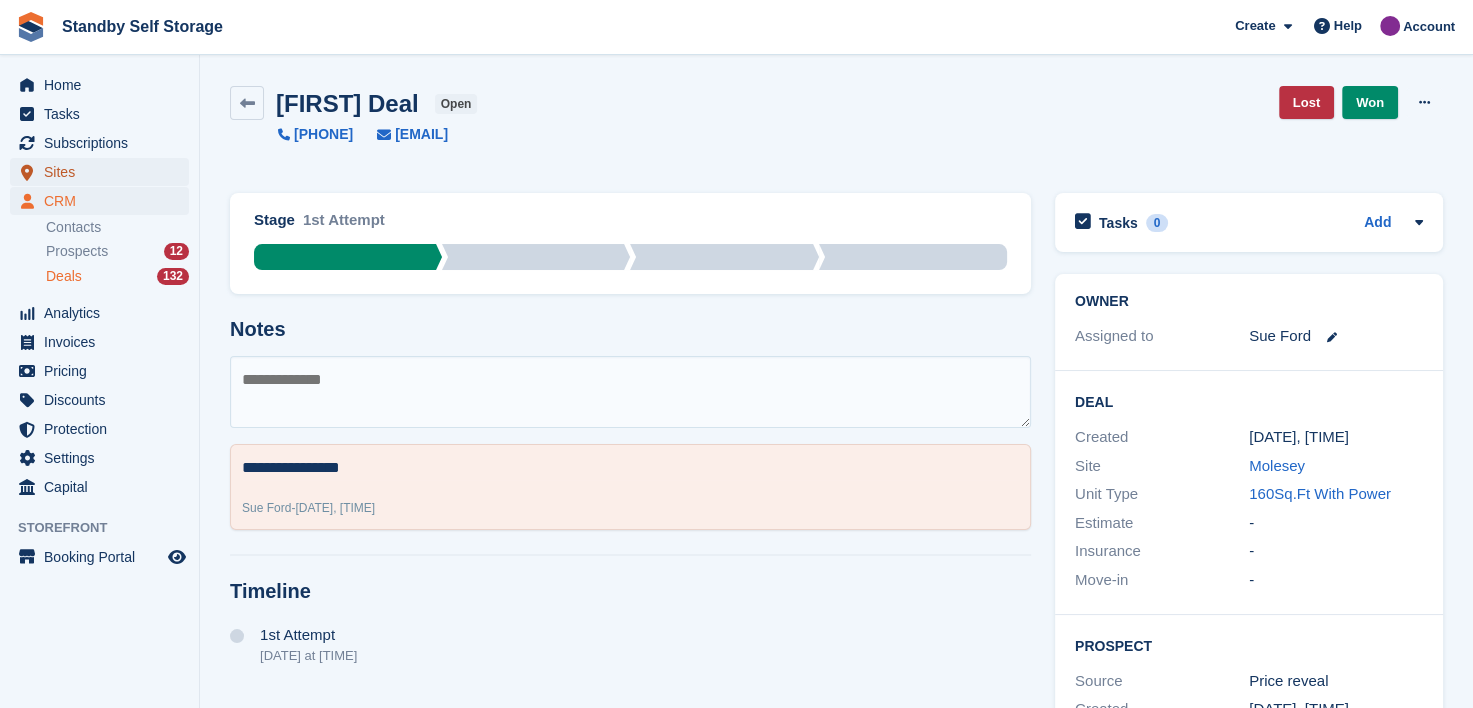 click on "Sites" at bounding box center [104, 172] 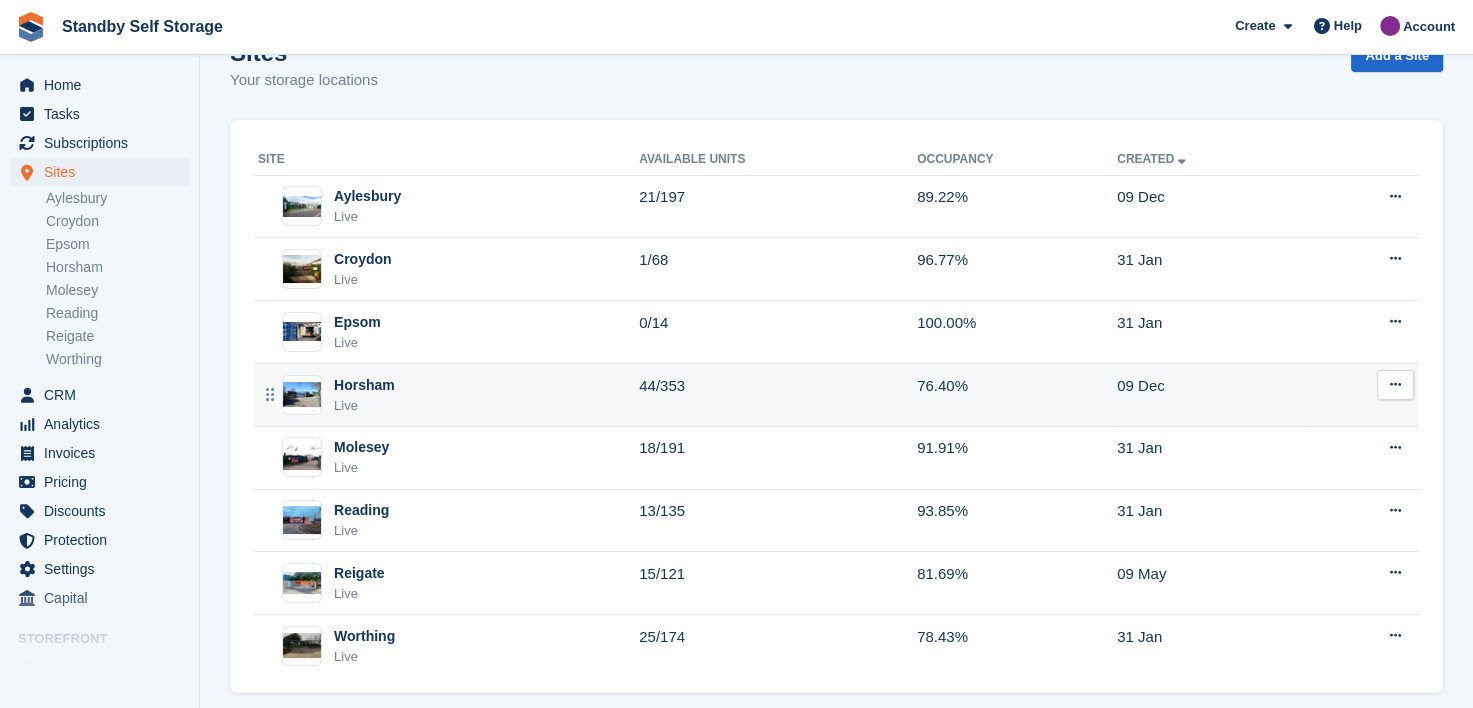 scroll, scrollTop: 72, scrollLeft: 0, axis: vertical 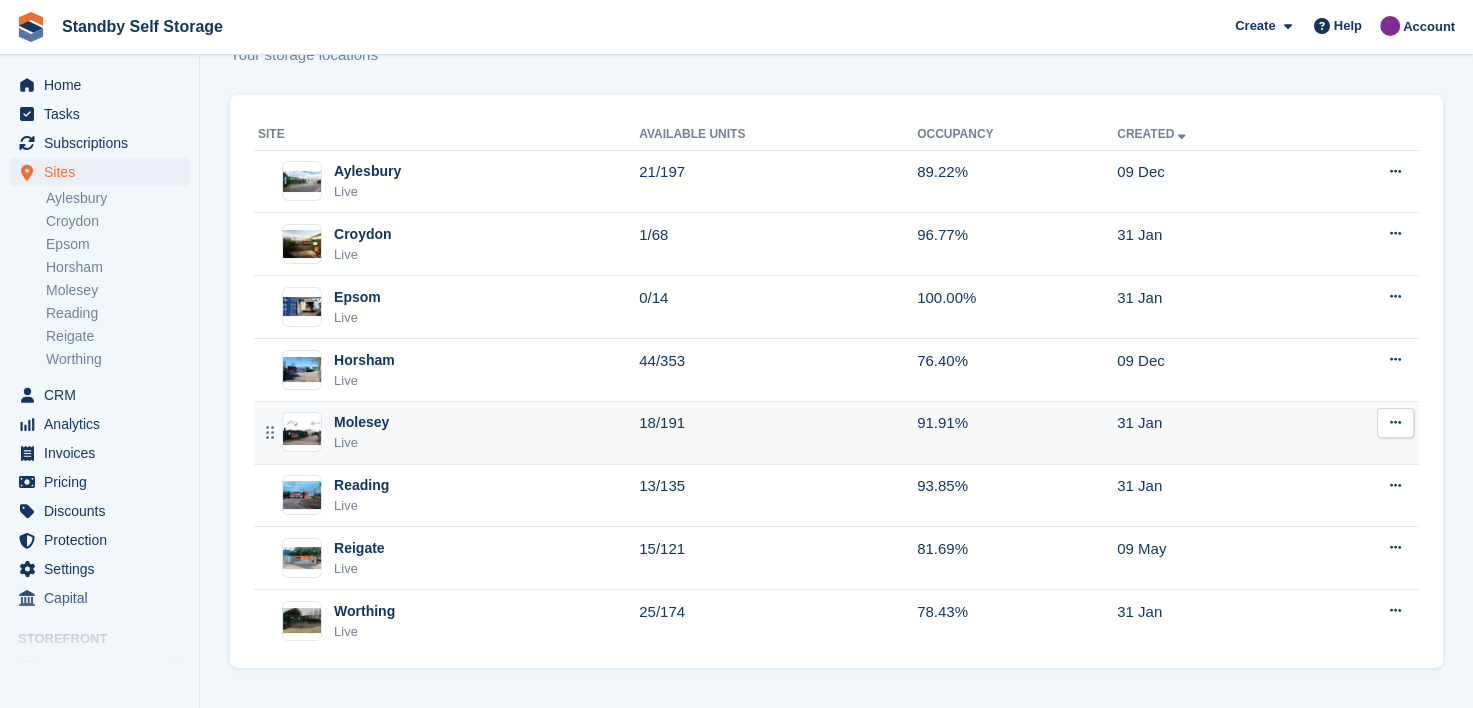 click on "Molesey" at bounding box center [361, 422] 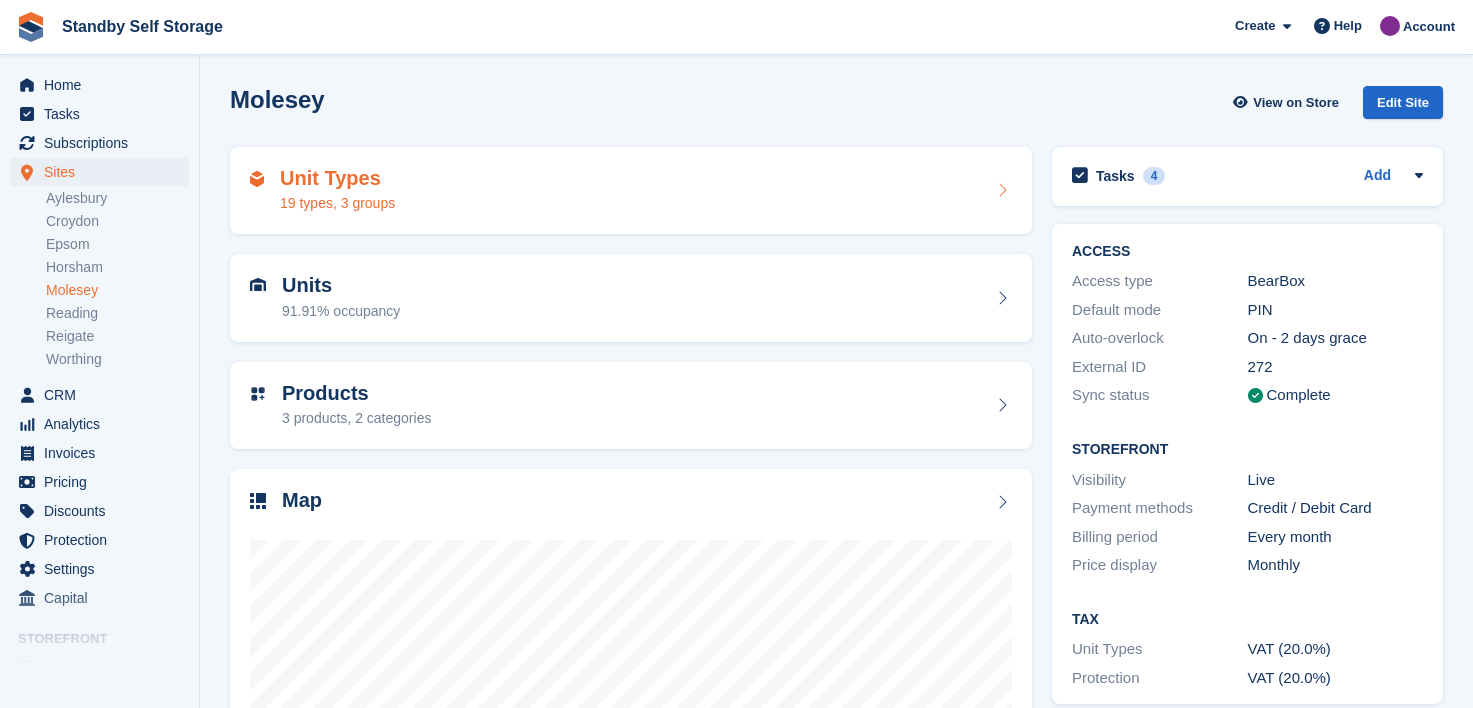 click on "Unit Types
19 types, 3 groups" at bounding box center (631, 191) 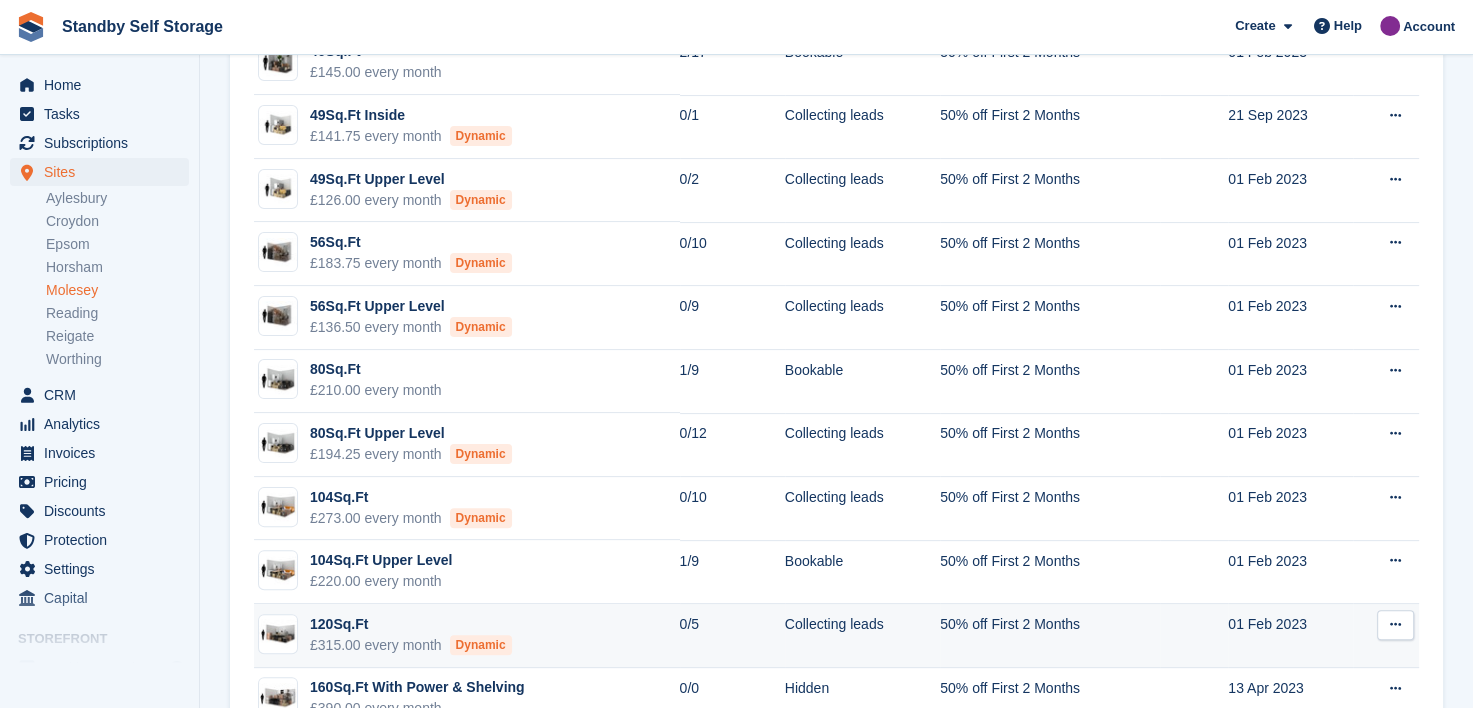 scroll, scrollTop: 745, scrollLeft: 0, axis: vertical 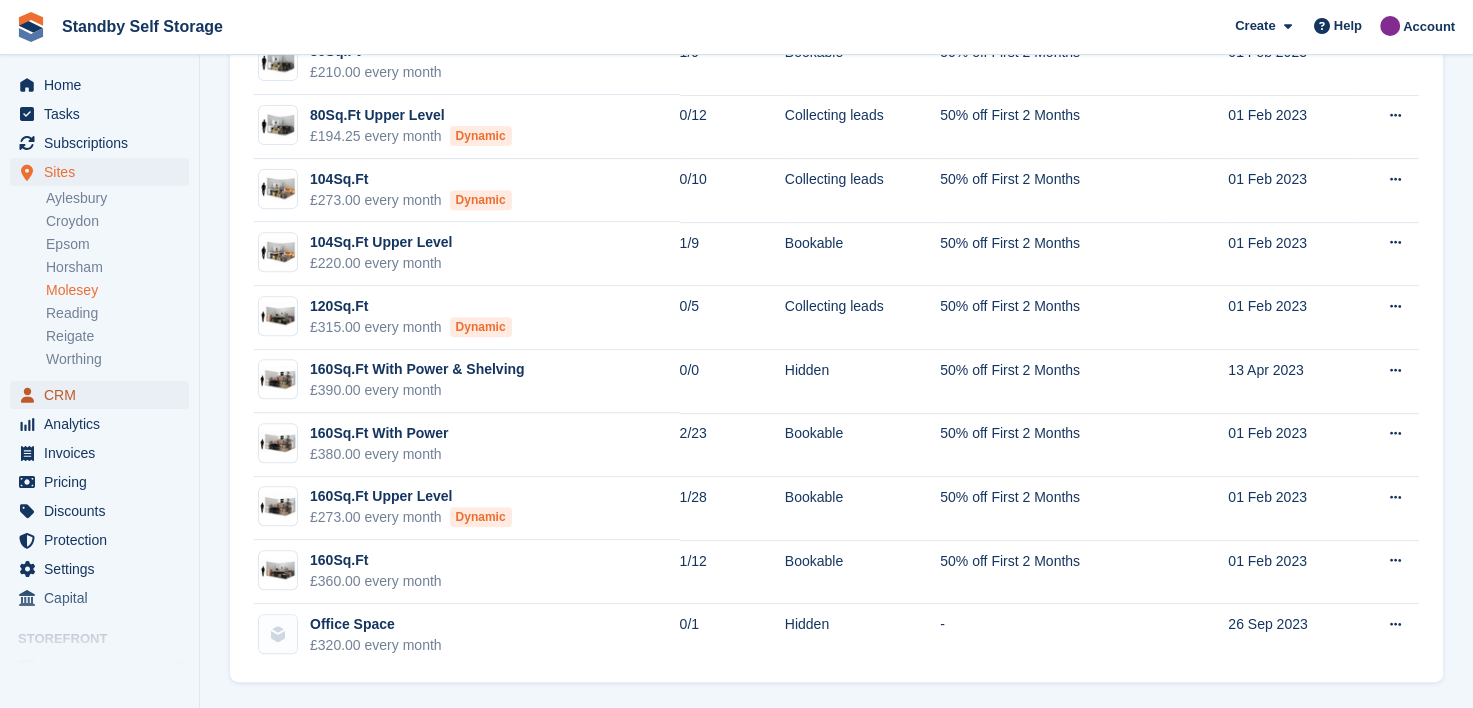 click on "CRM" at bounding box center [104, 395] 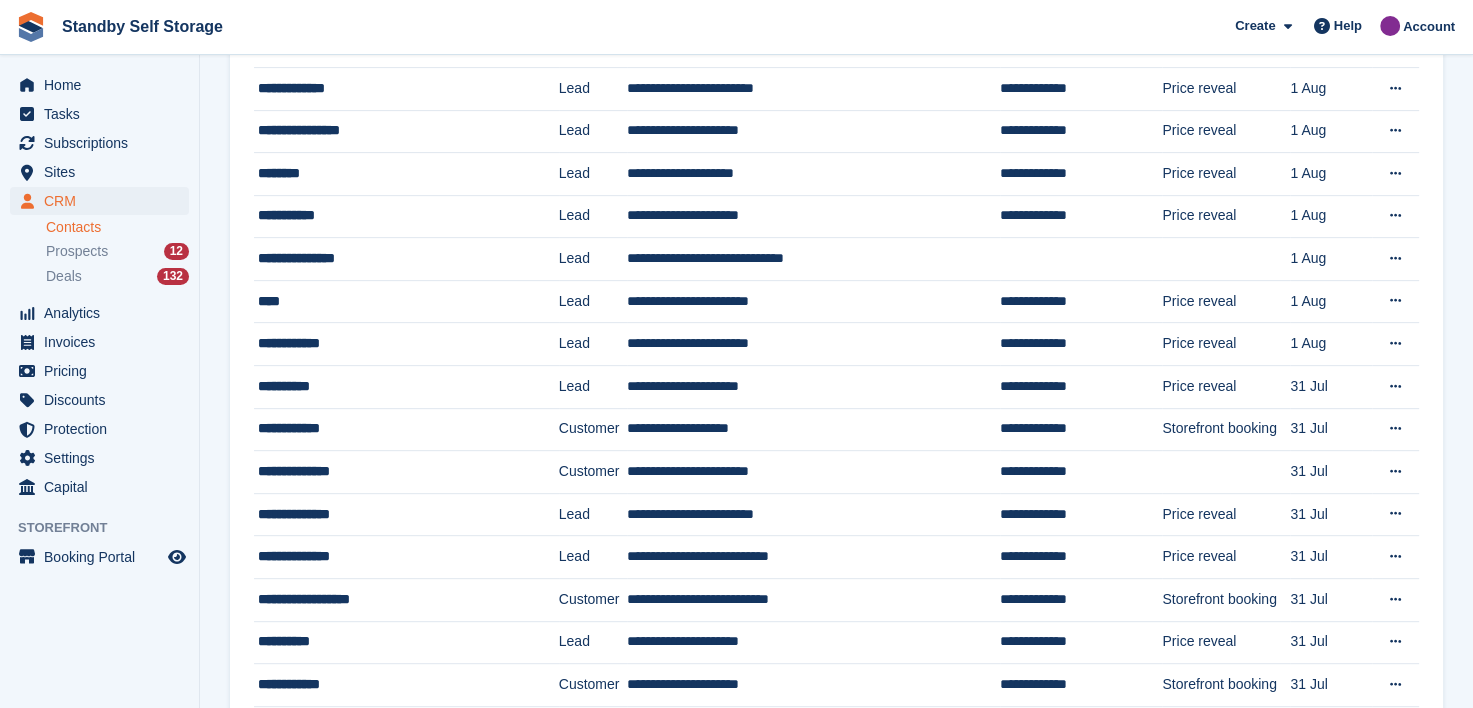 scroll, scrollTop: 0, scrollLeft: 0, axis: both 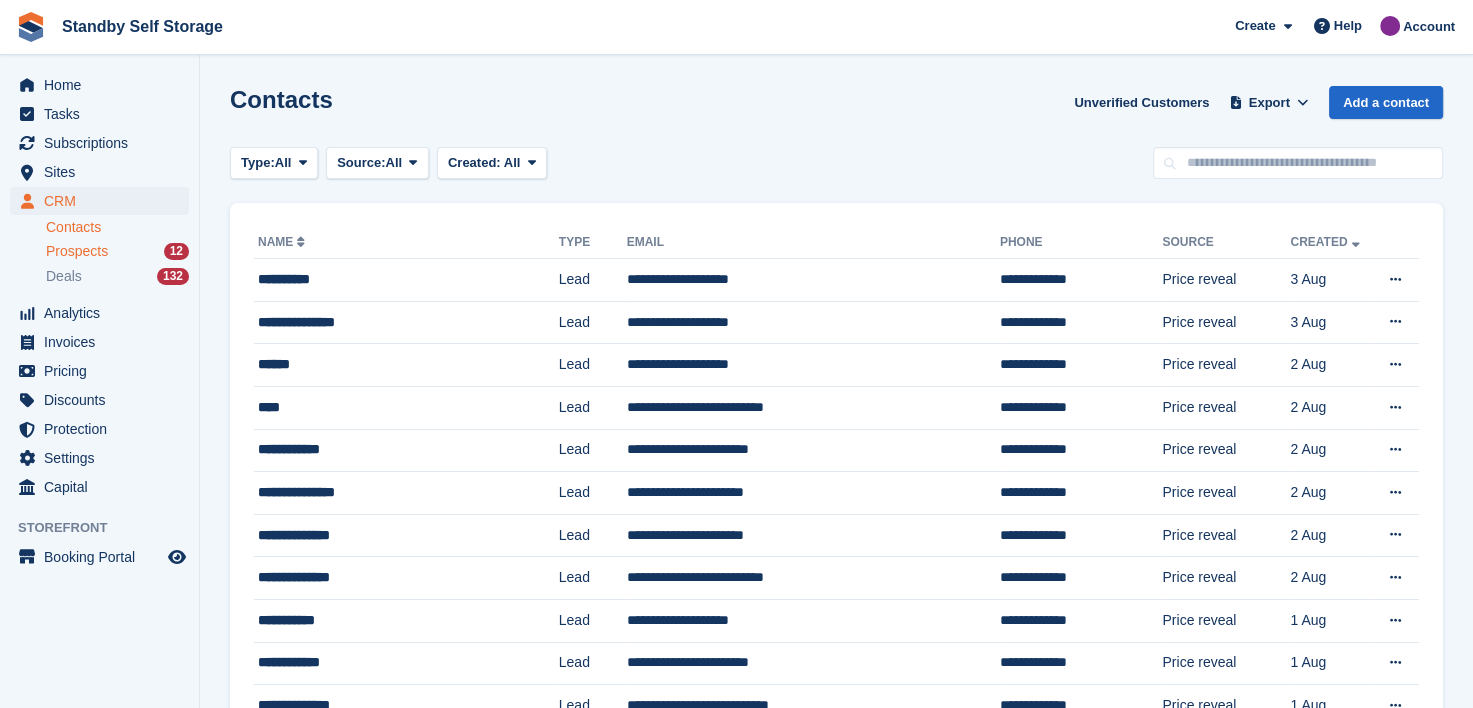 click on "Prospects" at bounding box center [77, 251] 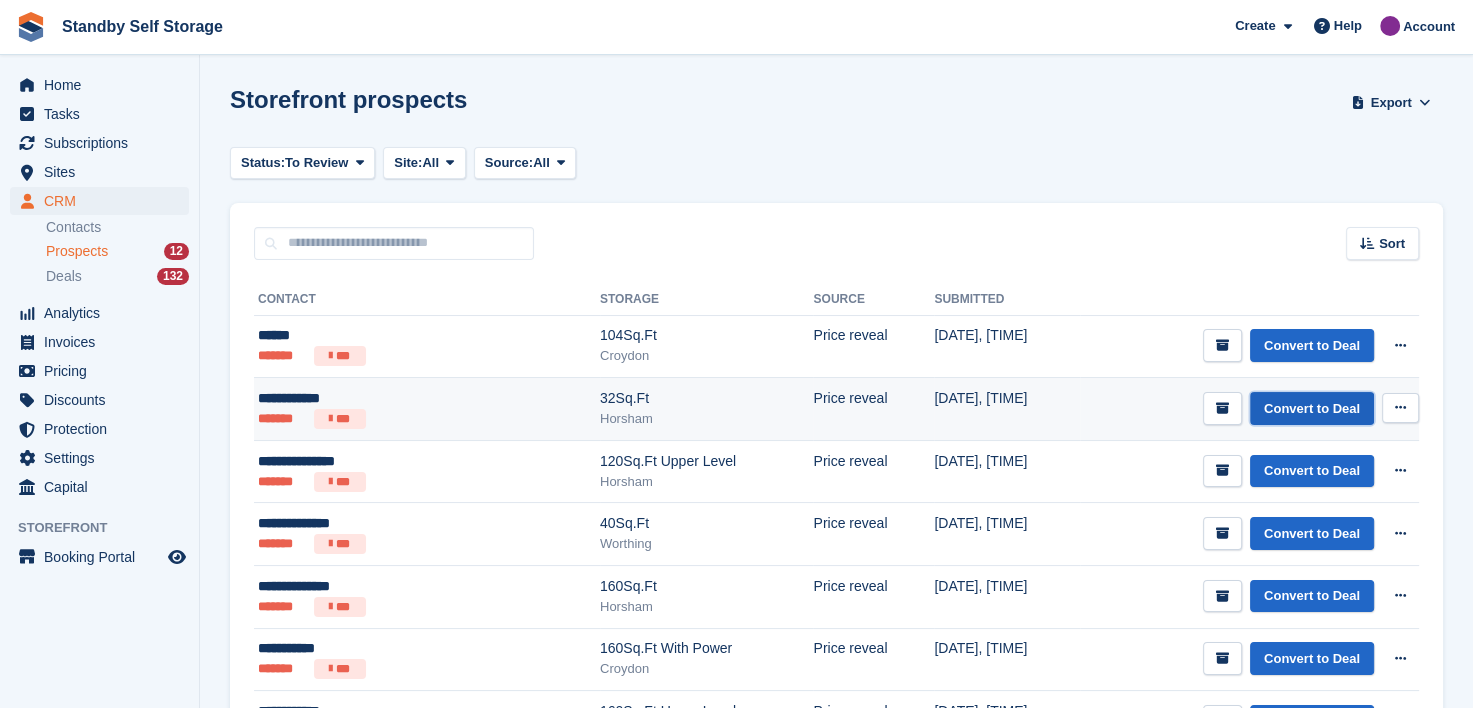click on "Convert to Deal" at bounding box center (1312, 408) 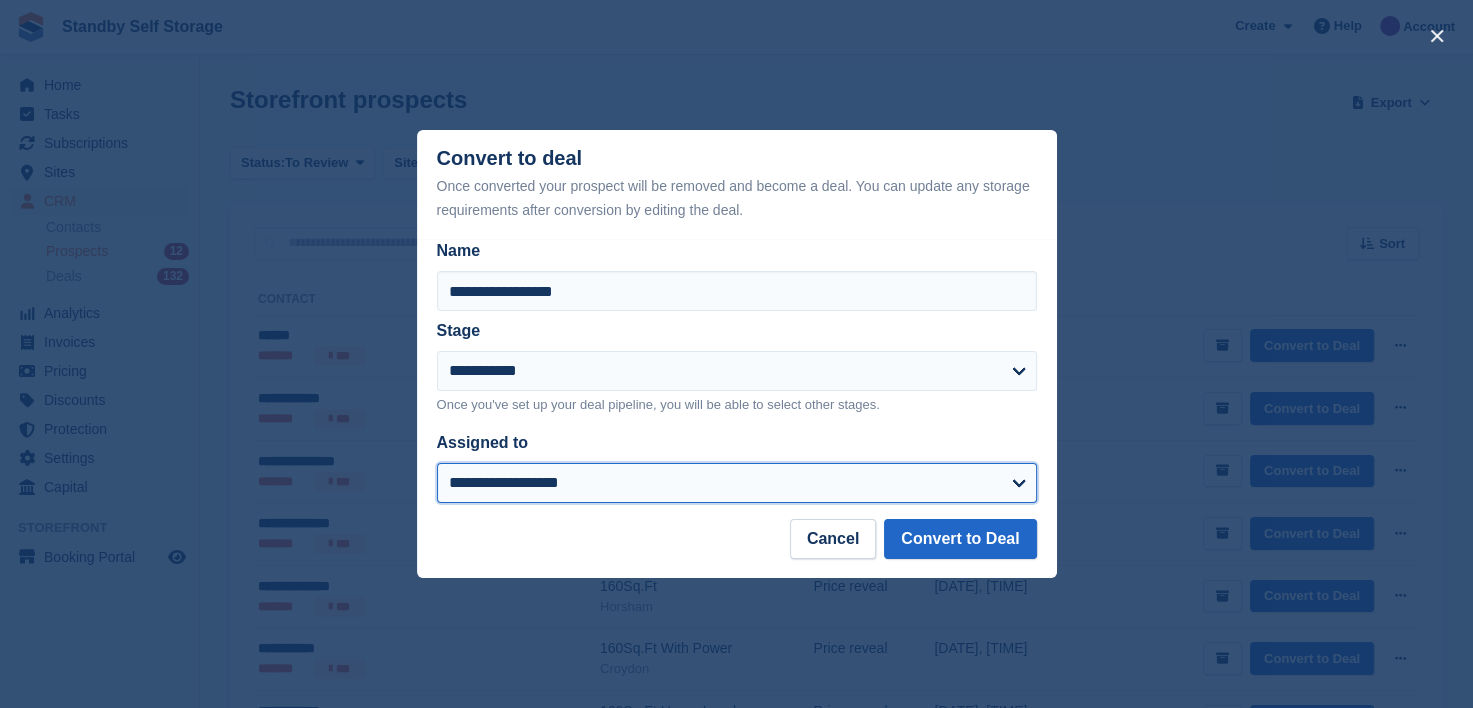 click on "**********" at bounding box center [737, 483] 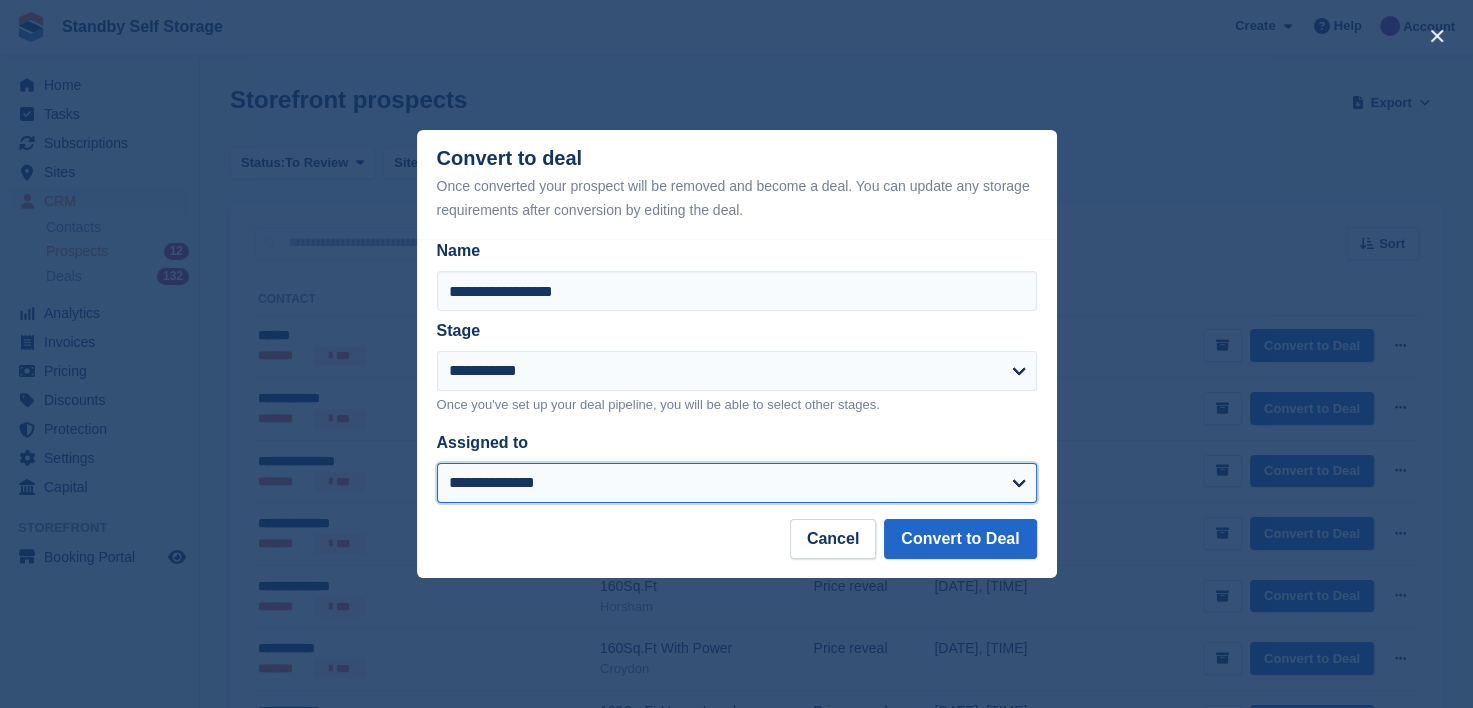 click on "**********" at bounding box center [737, 483] 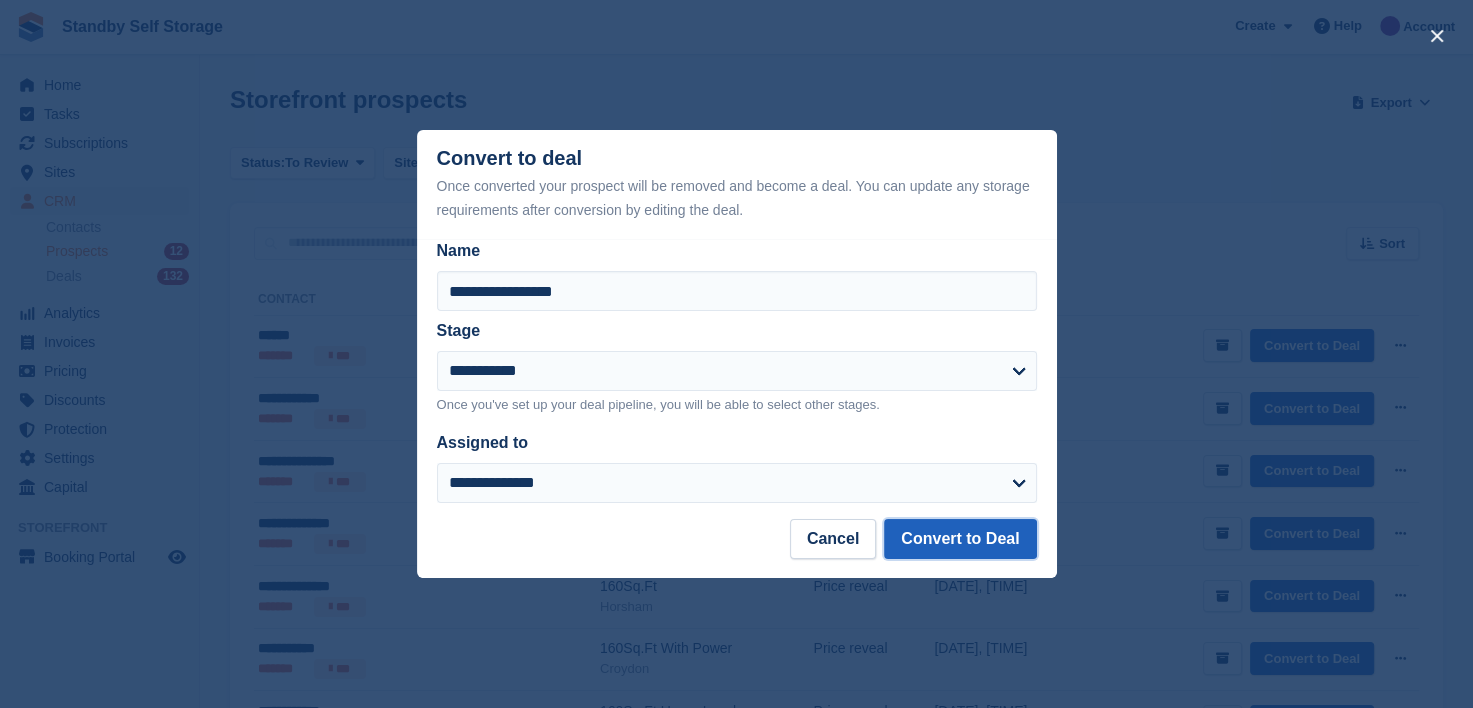 click on "Convert to Deal" at bounding box center (960, 539) 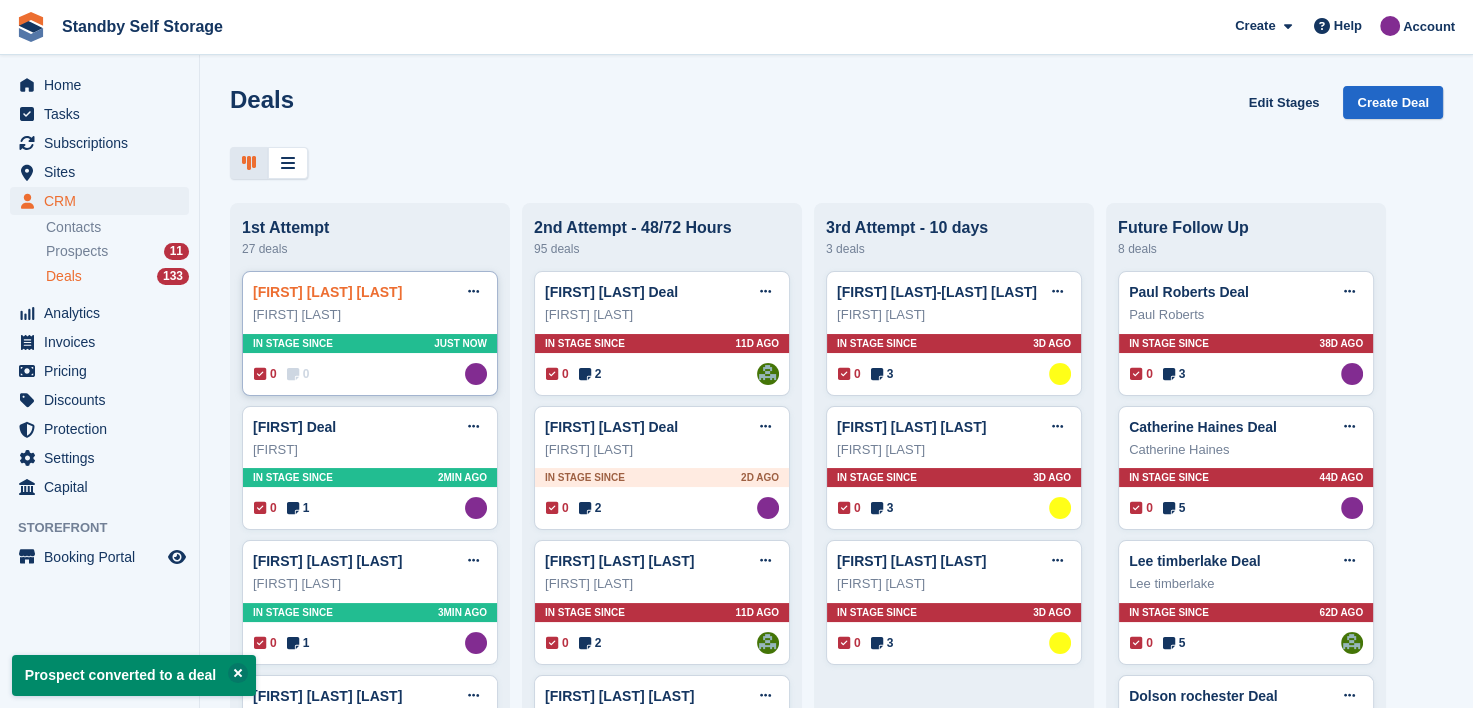 click on "Darren Ryman Deal" at bounding box center [327, 292] 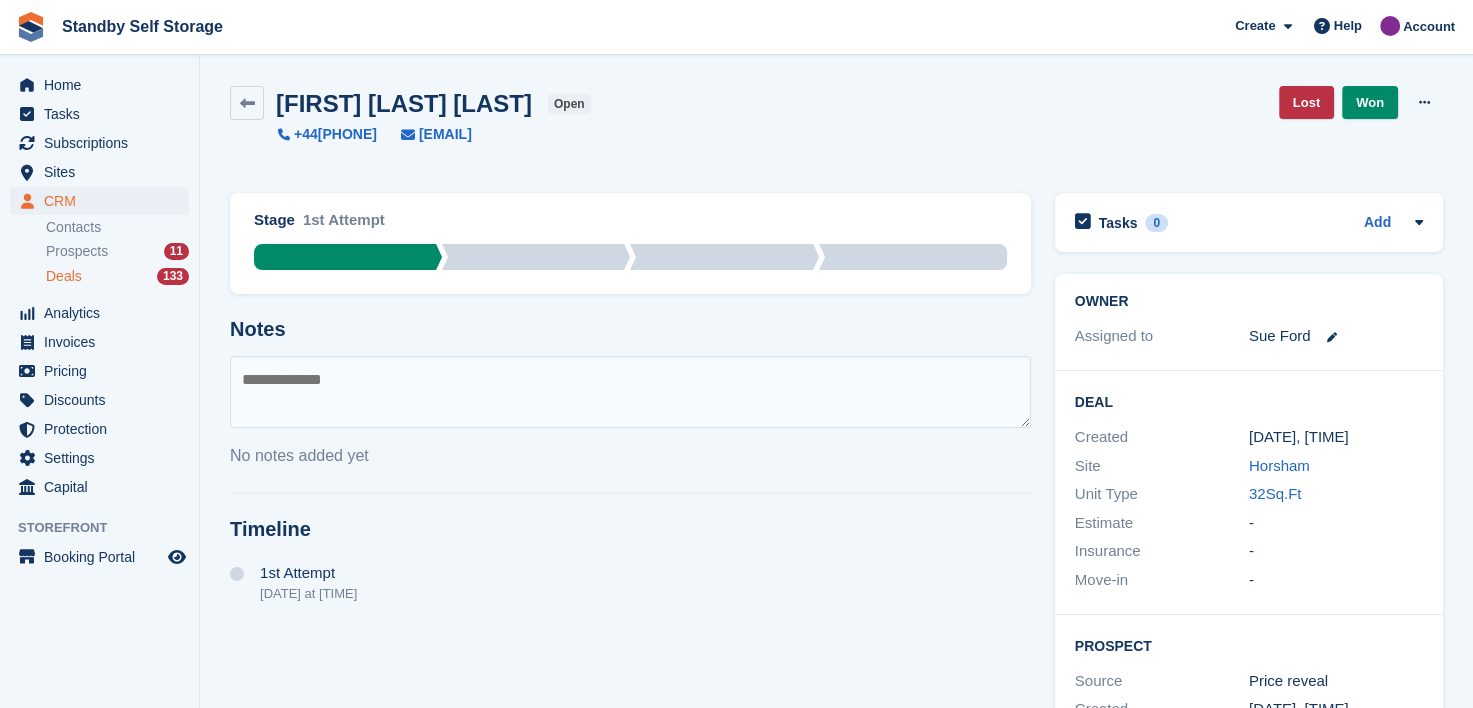 click at bounding box center [630, 392] 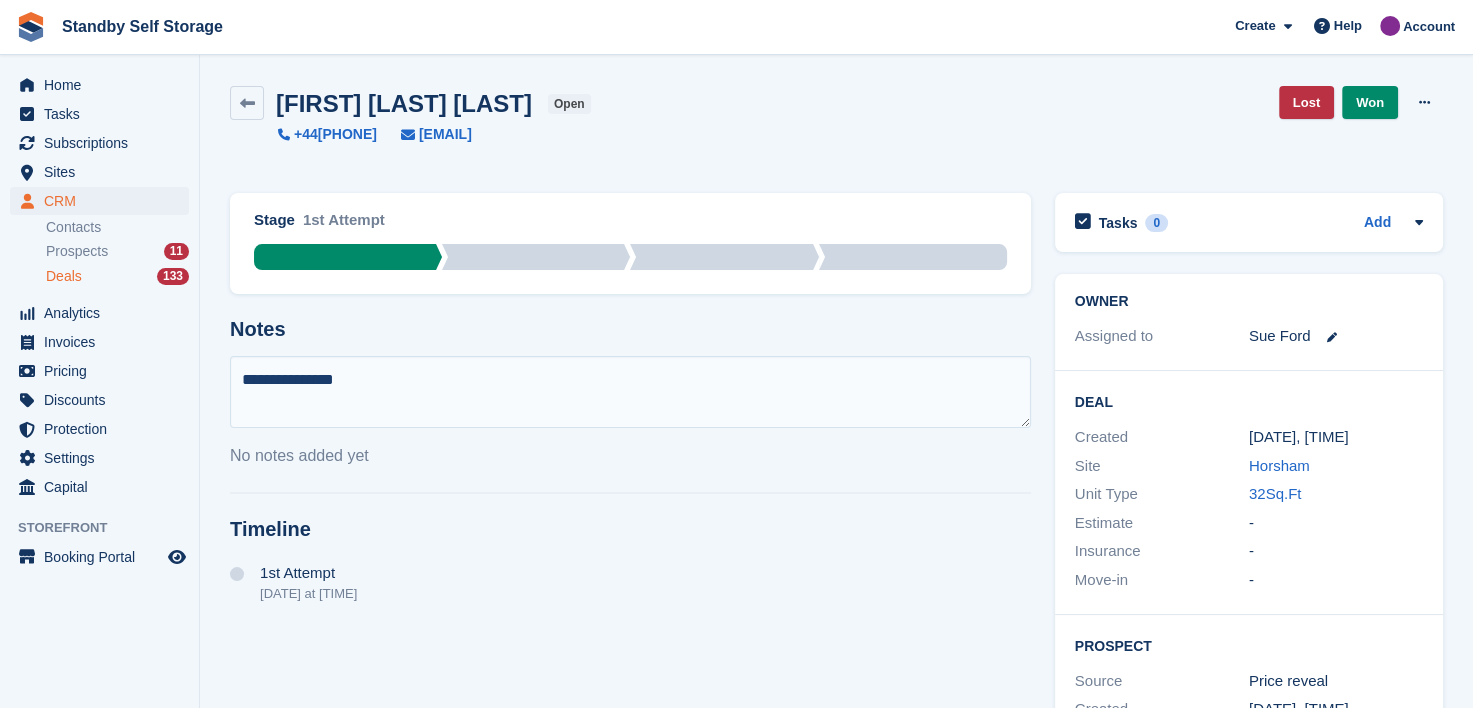 type on "**********" 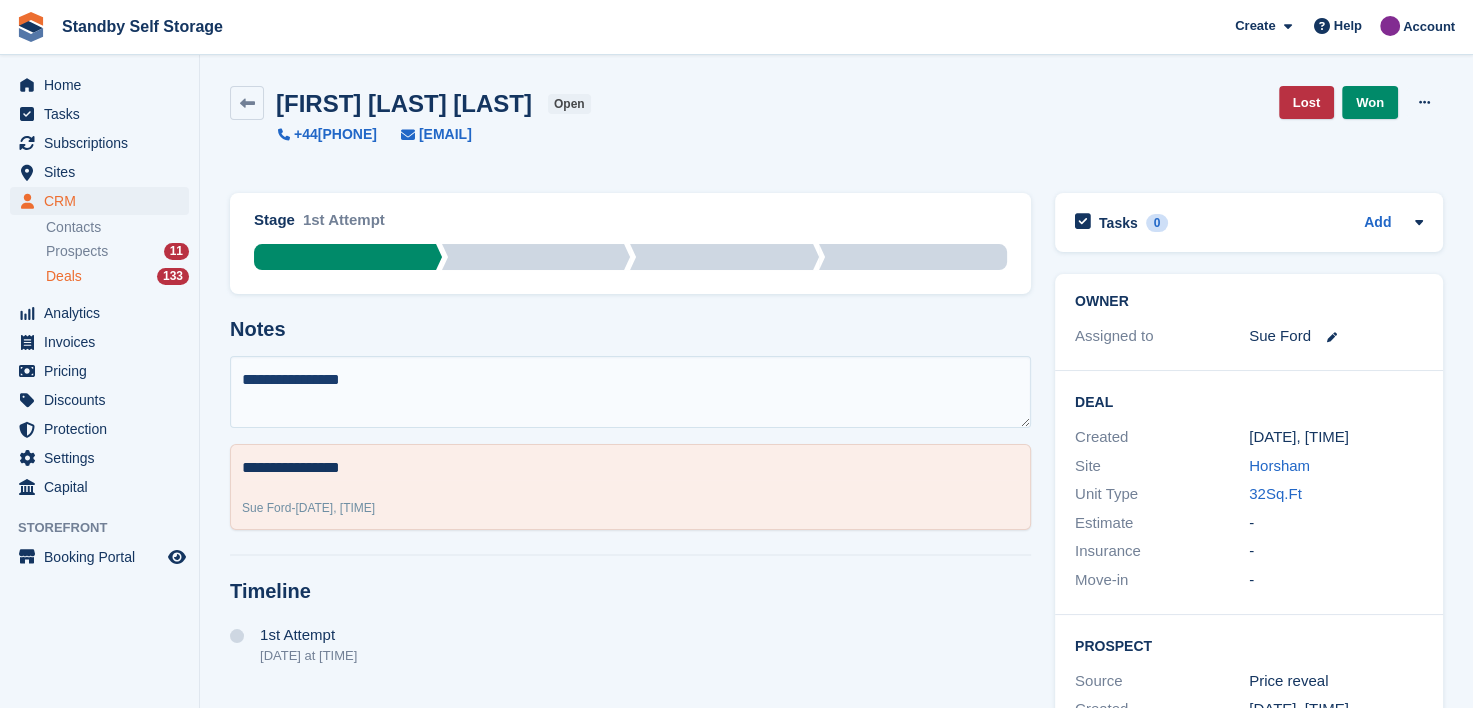 type 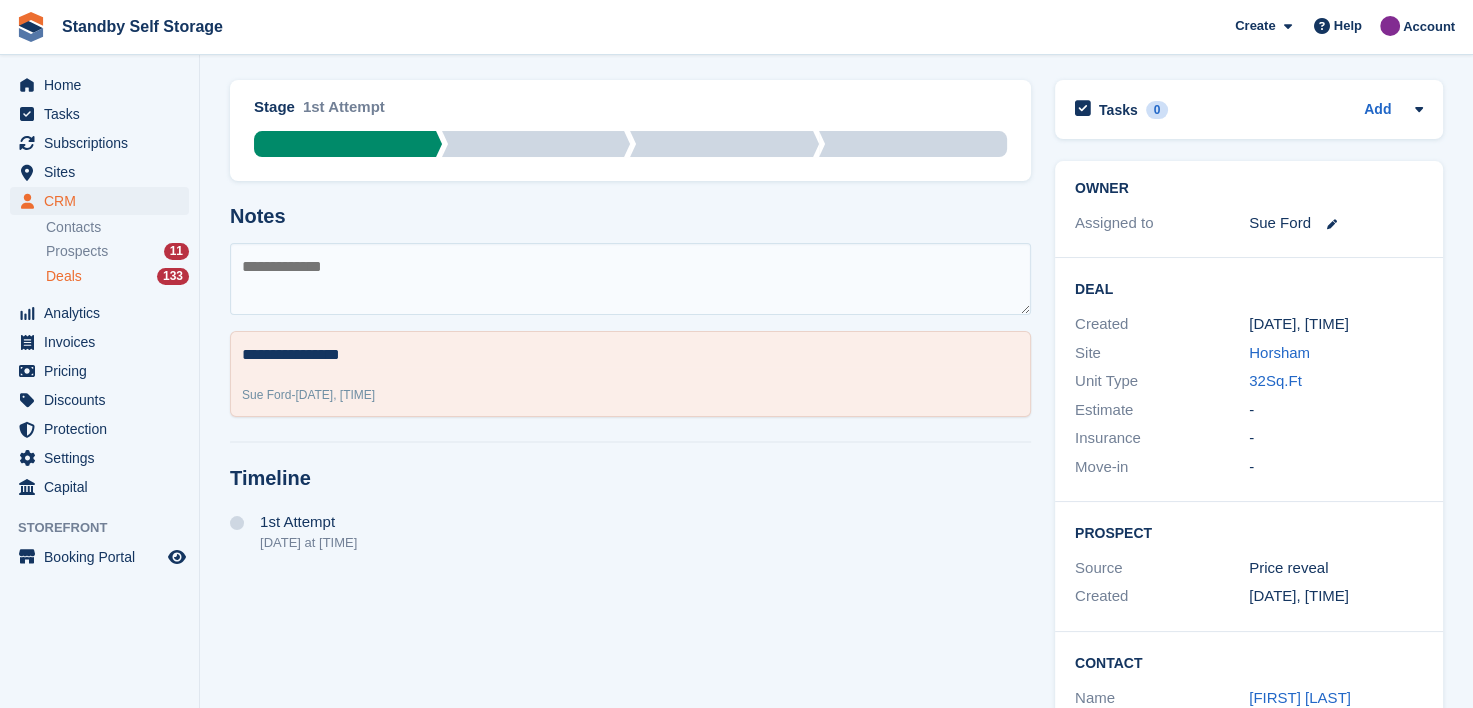 scroll, scrollTop: 252, scrollLeft: 0, axis: vertical 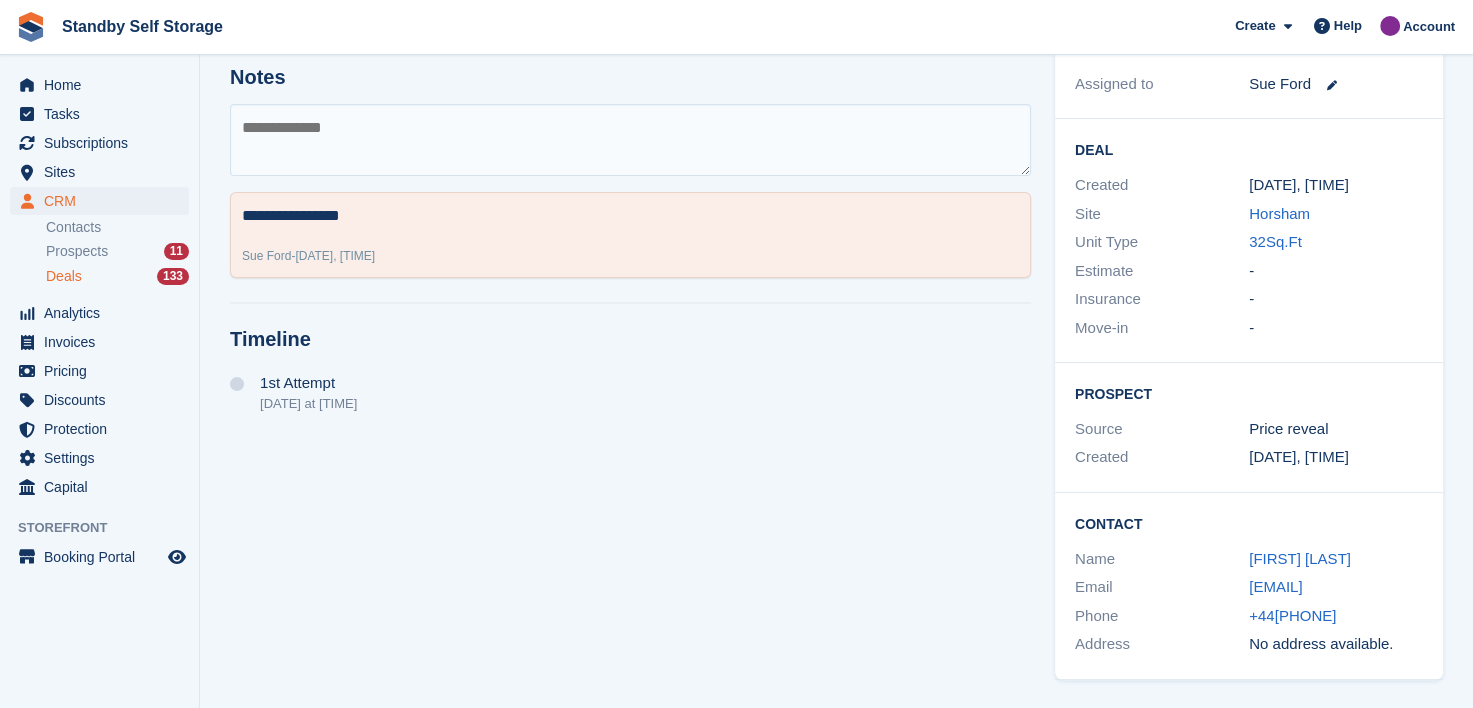 drag, startPoint x: 1248, startPoint y: 589, endPoint x: 1435, endPoint y: 588, distance: 187.00267 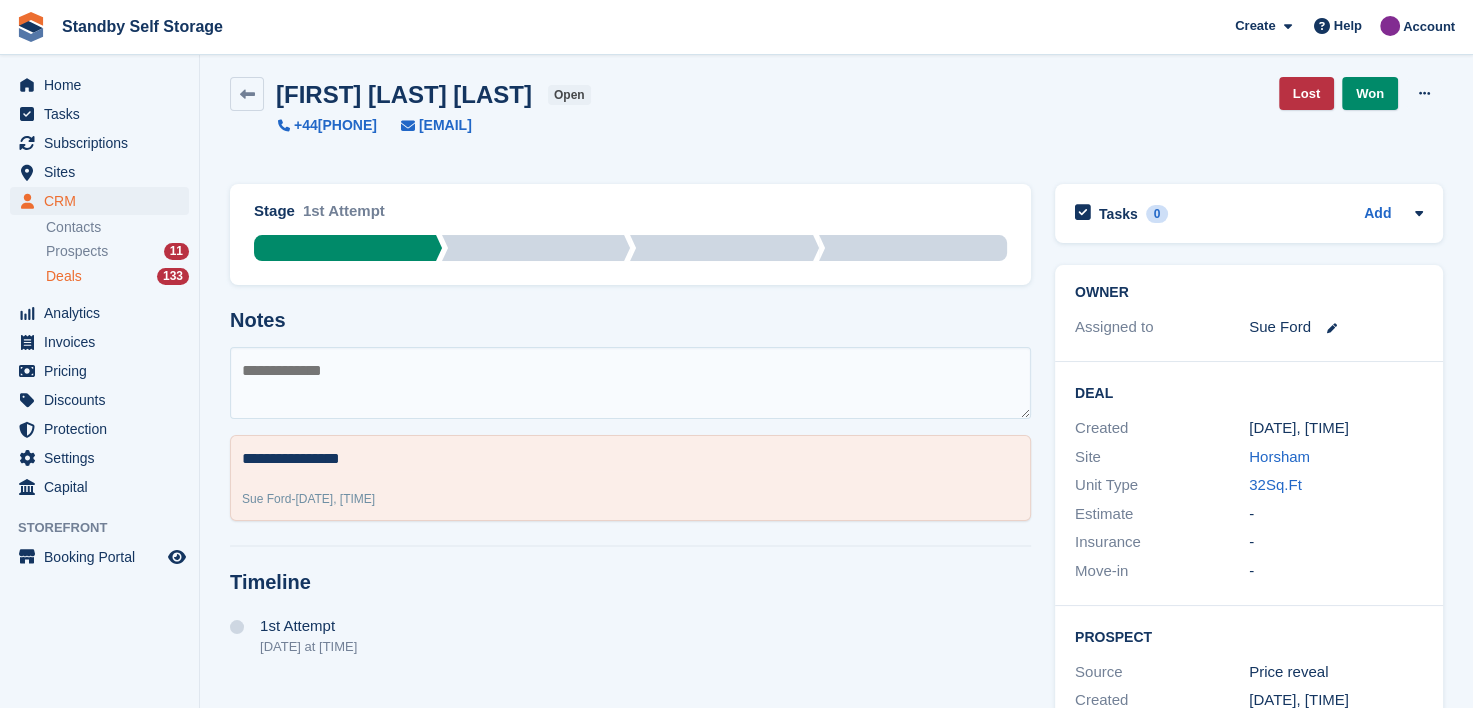 scroll, scrollTop: 0, scrollLeft: 0, axis: both 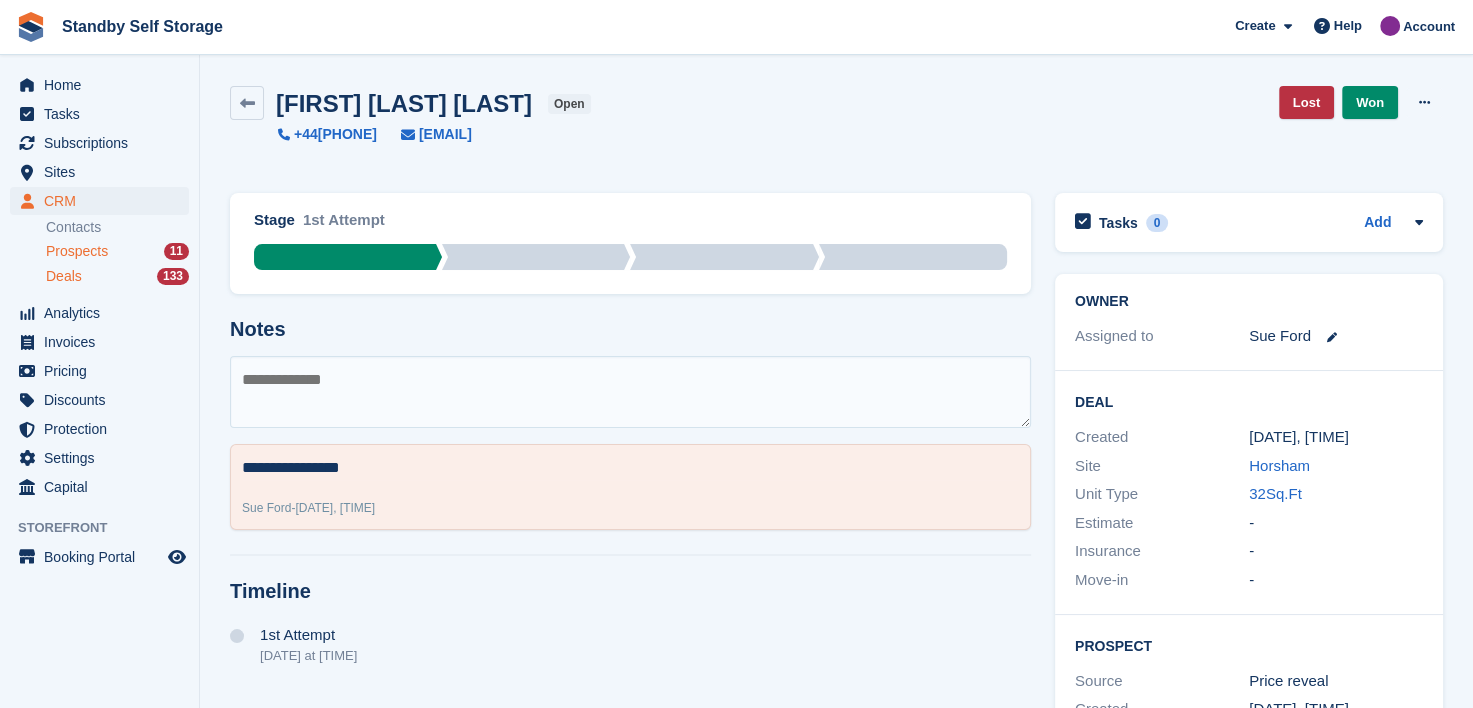 click on "Prospects" at bounding box center [77, 251] 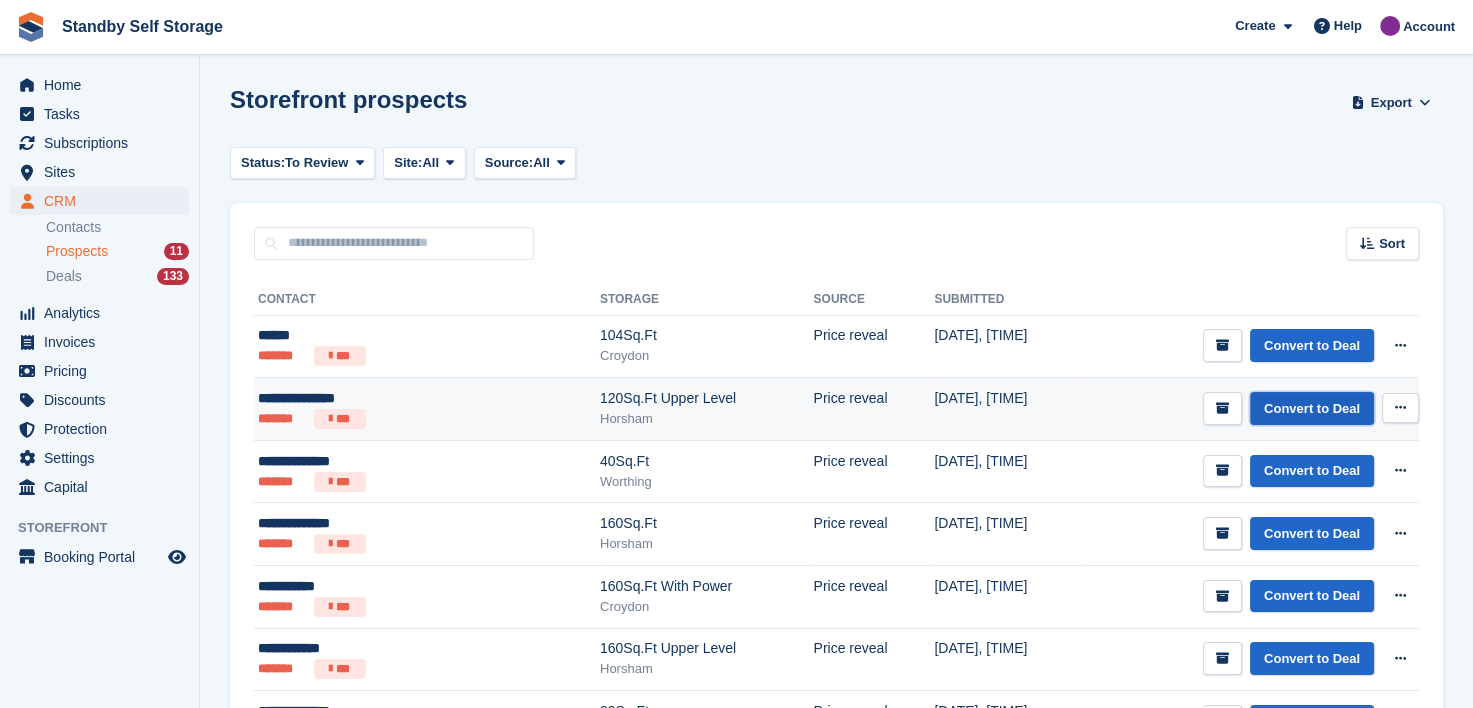 click on "Convert to Deal" at bounding box center (1312, 408) 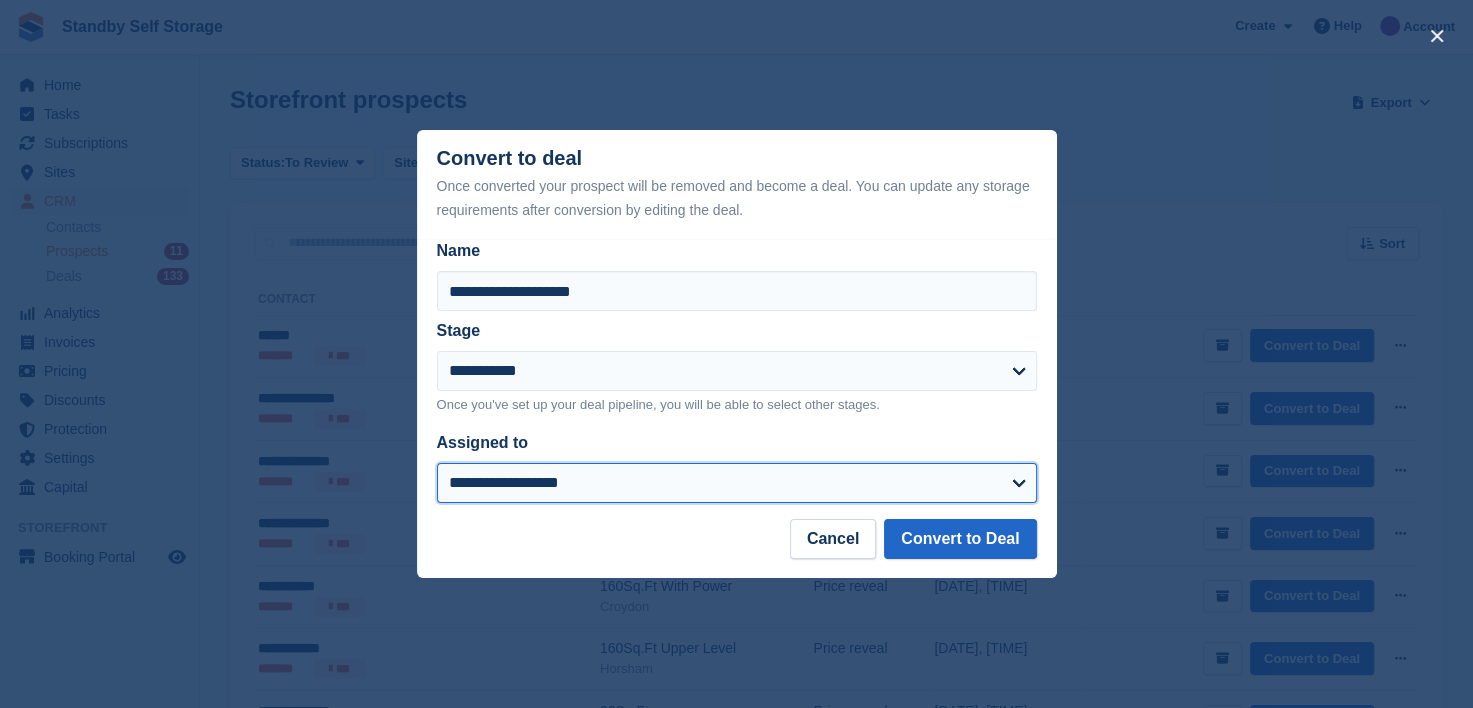 click on "**********" at bounding box center (737, 483) 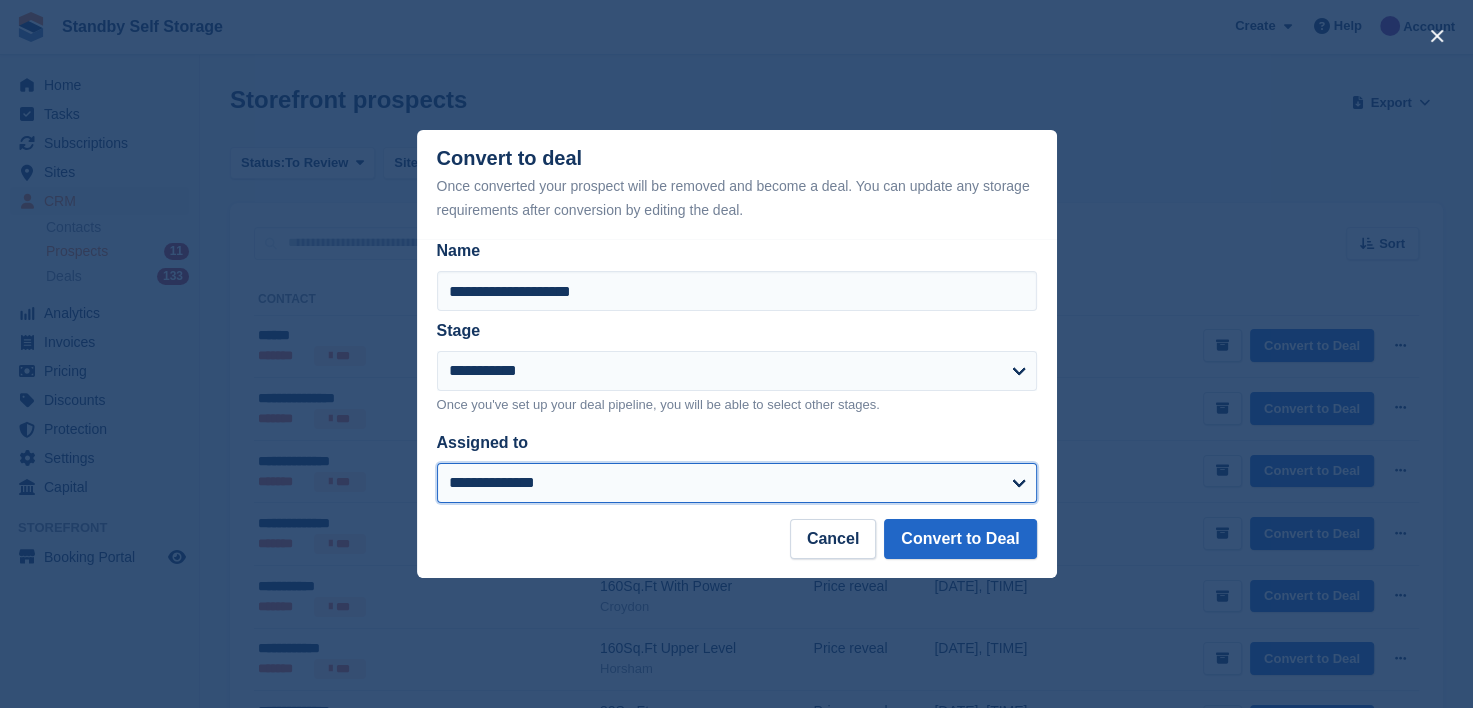 click on "**********" at bounding box center (737, 483) 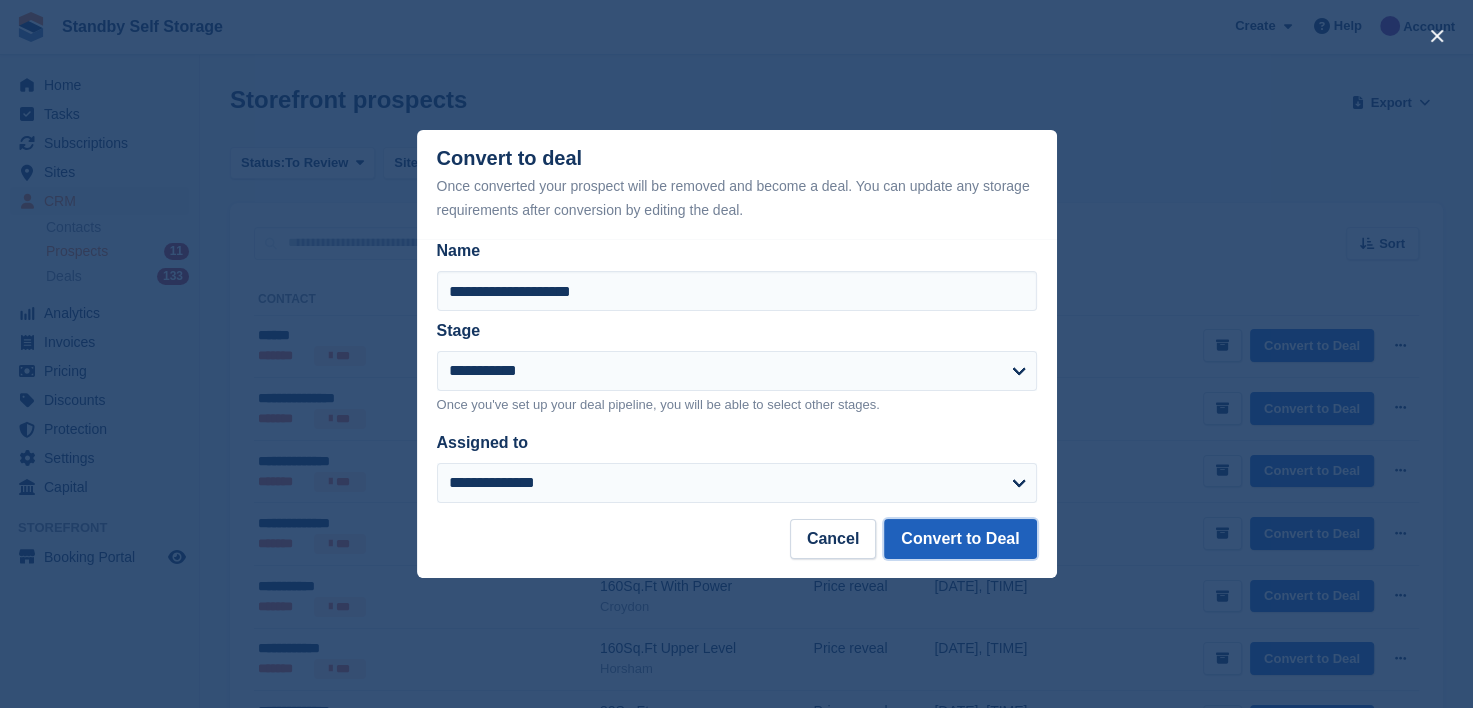 click on "Convert to Deal" at bounding box center [960, 539] 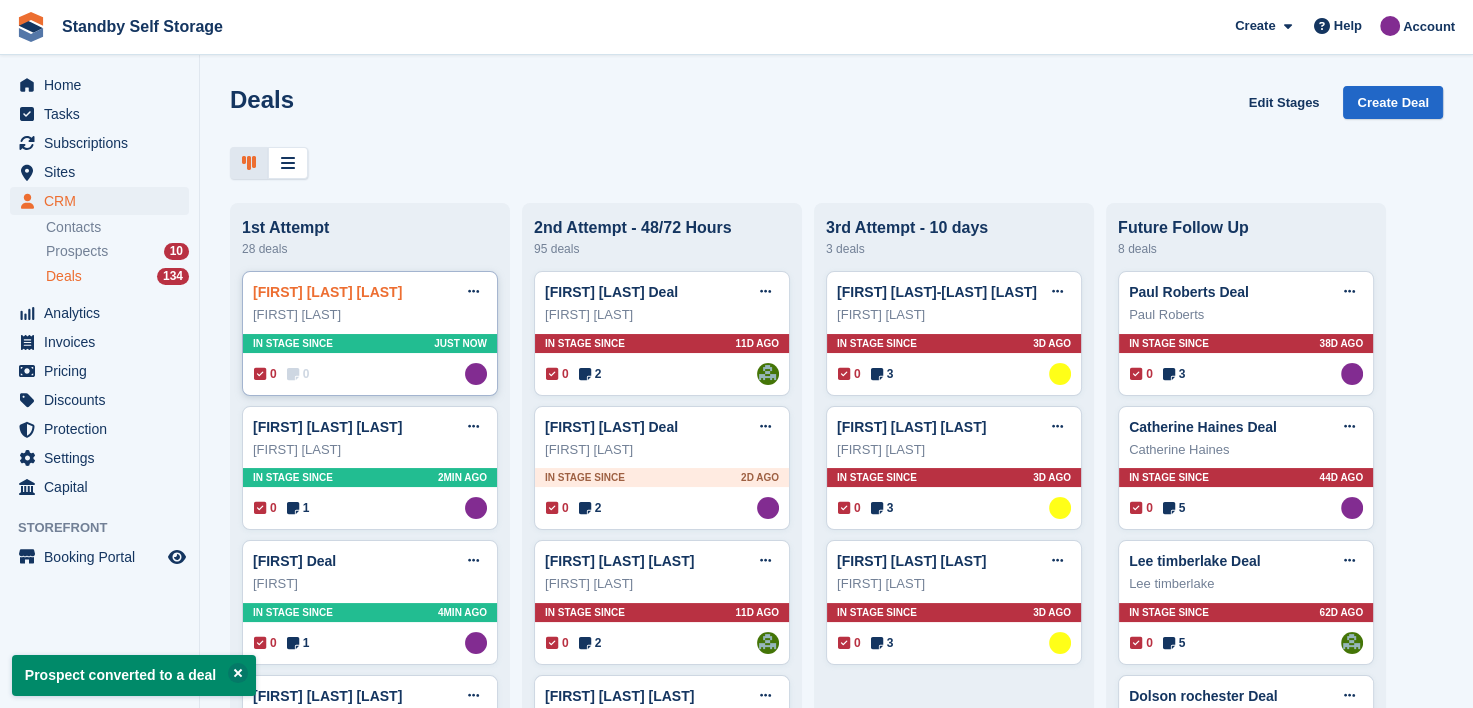 click on "Brian McConnell Deal" at bounding box center [327, 292] 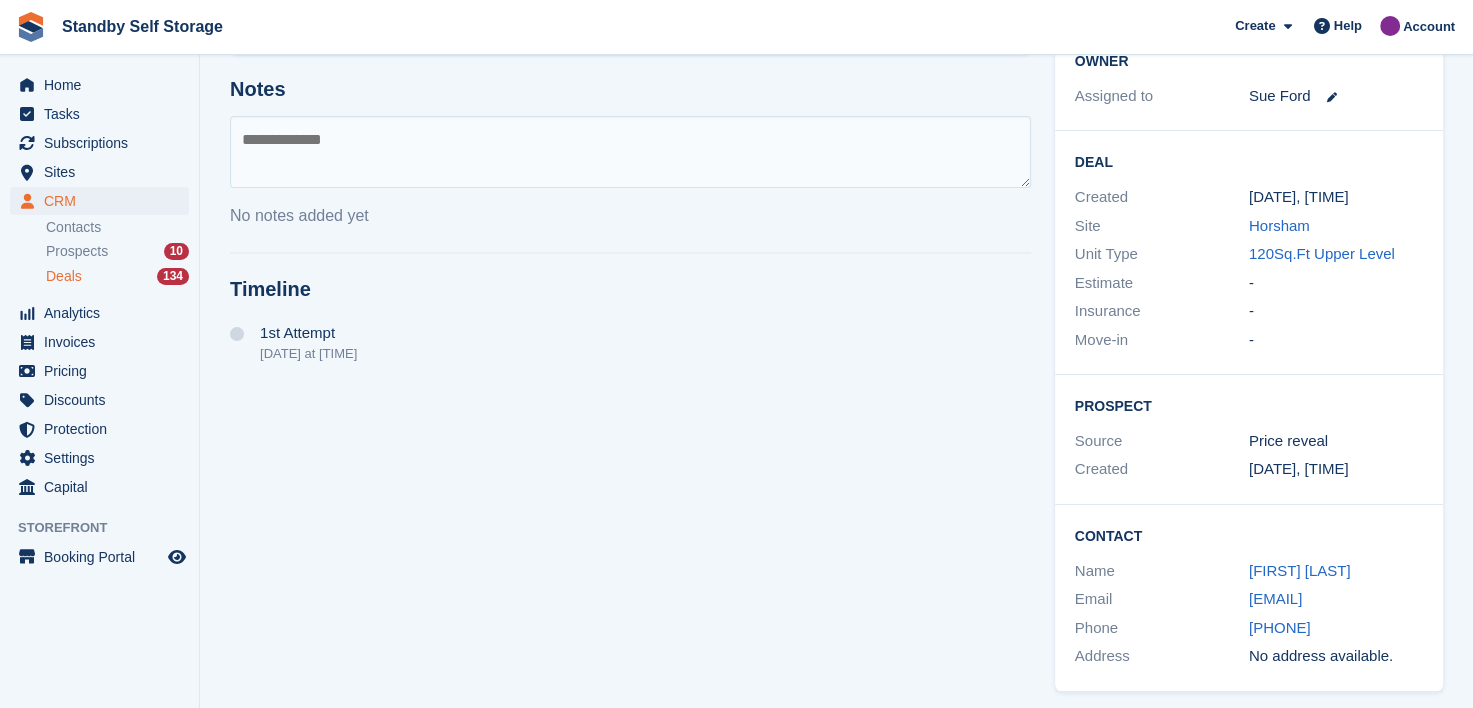 scroll, scrollTop: 252, scrollLeft: 0, axis: vertical 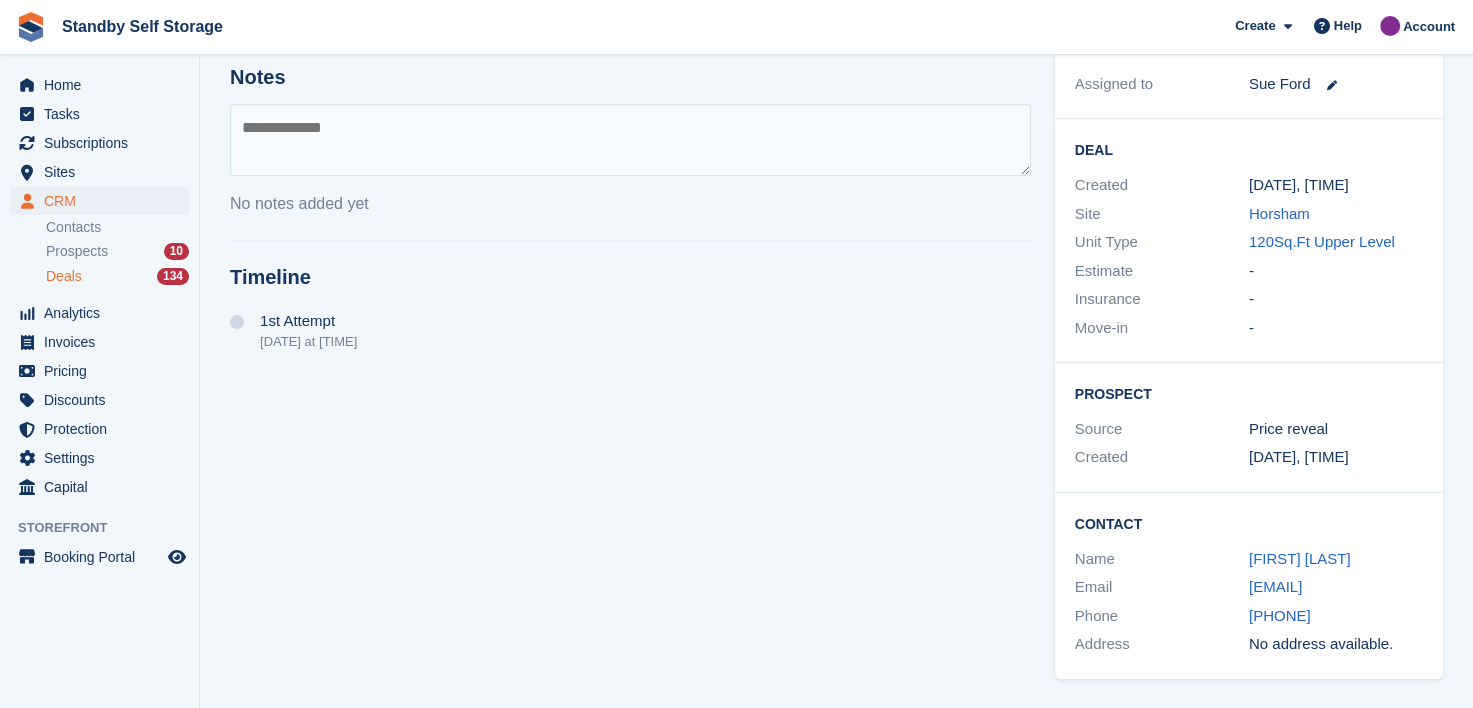 drag, startPoint x: 1220, startPoint y: 585, endPoint x: 1482, endPoint y: 586, distance: 262.00192 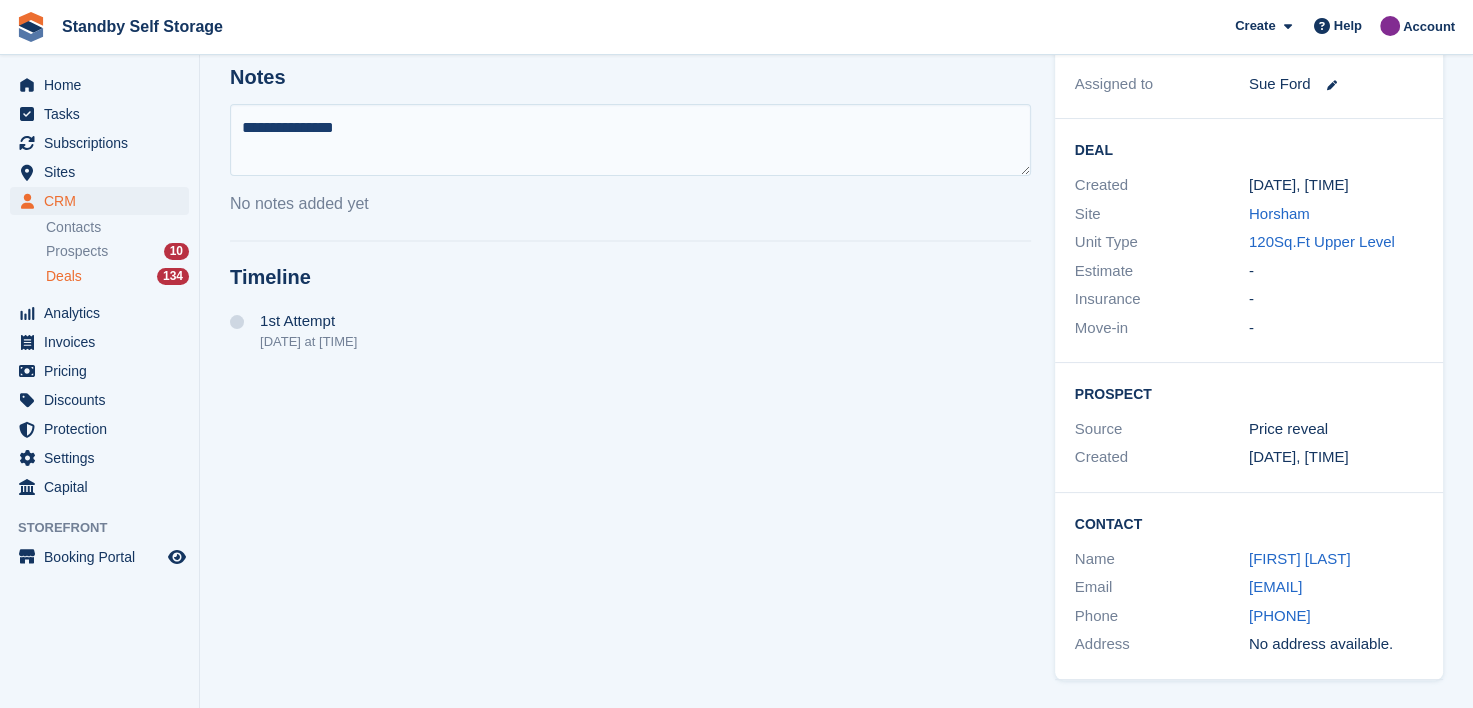 type on "**********" 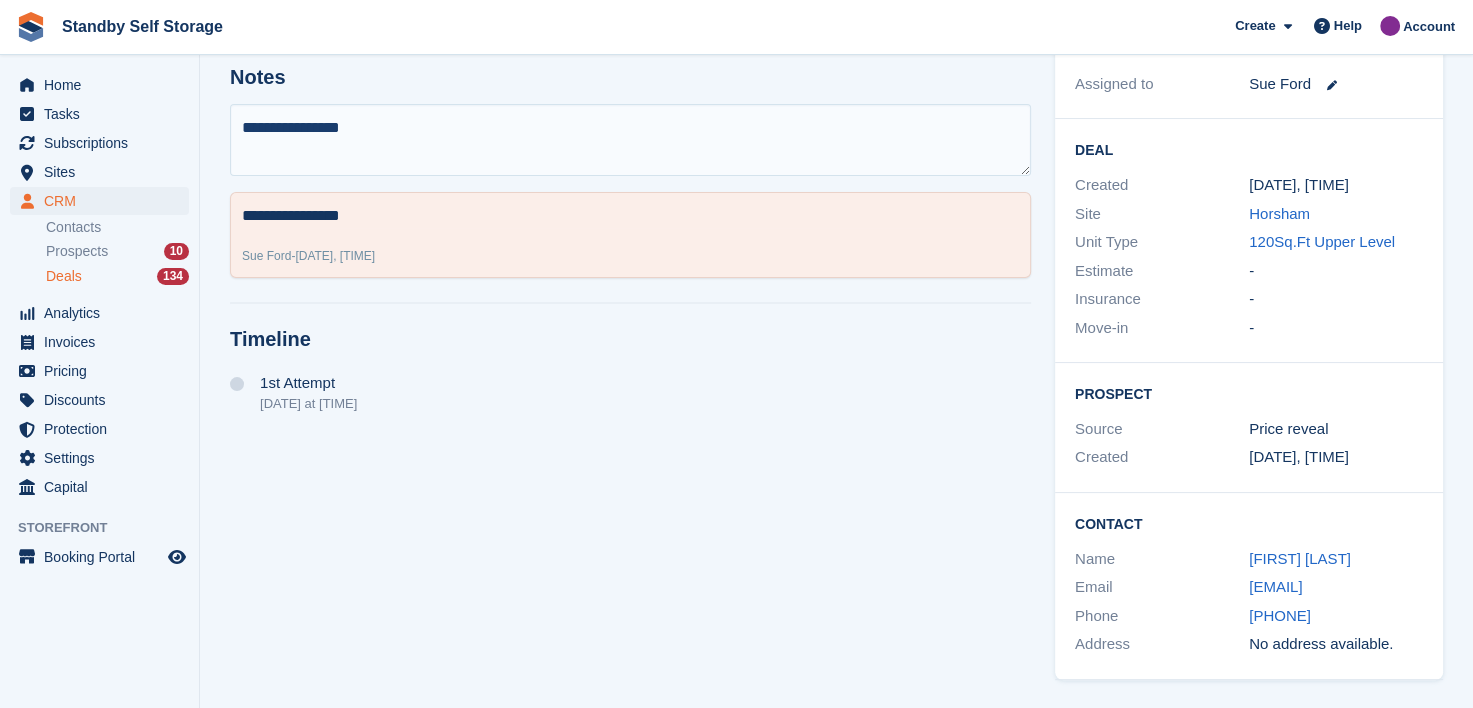 type 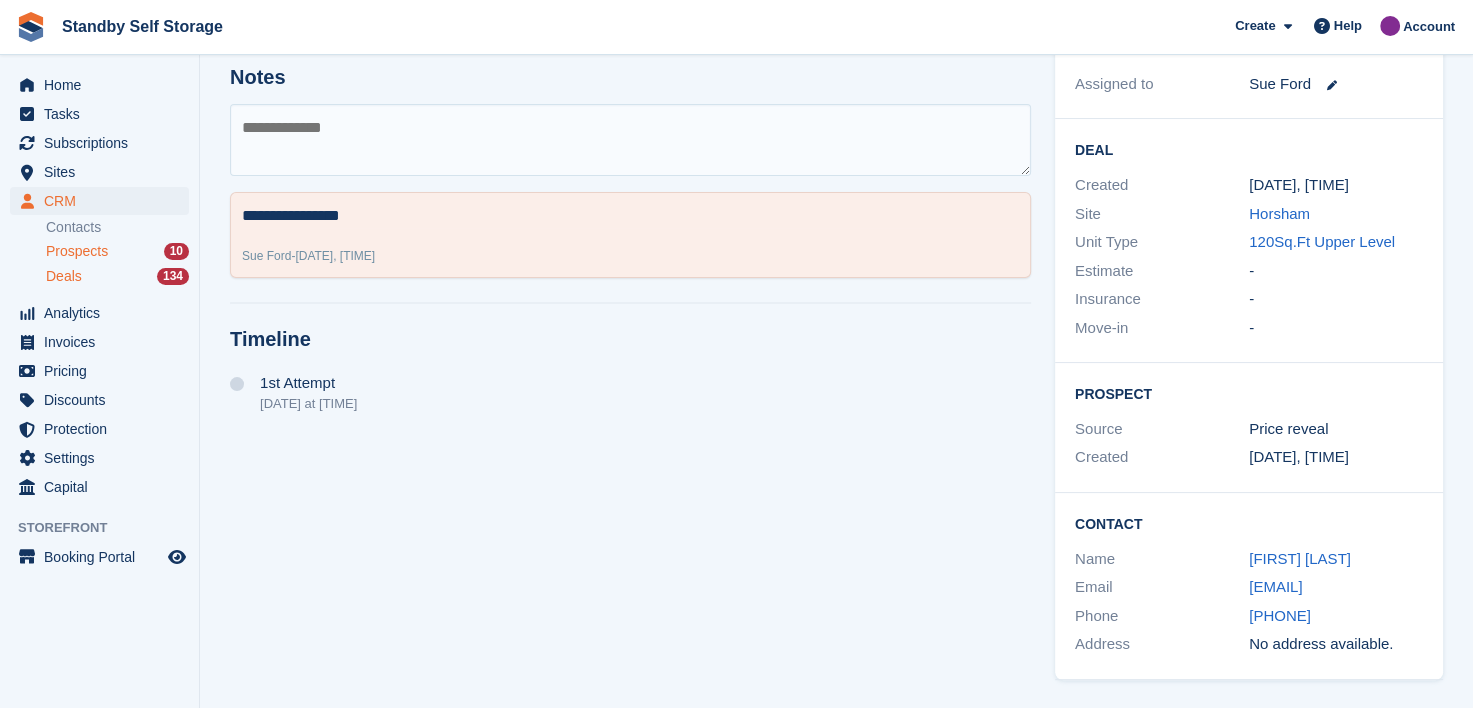 click on "Prospects" at bounding box center [77, 251] 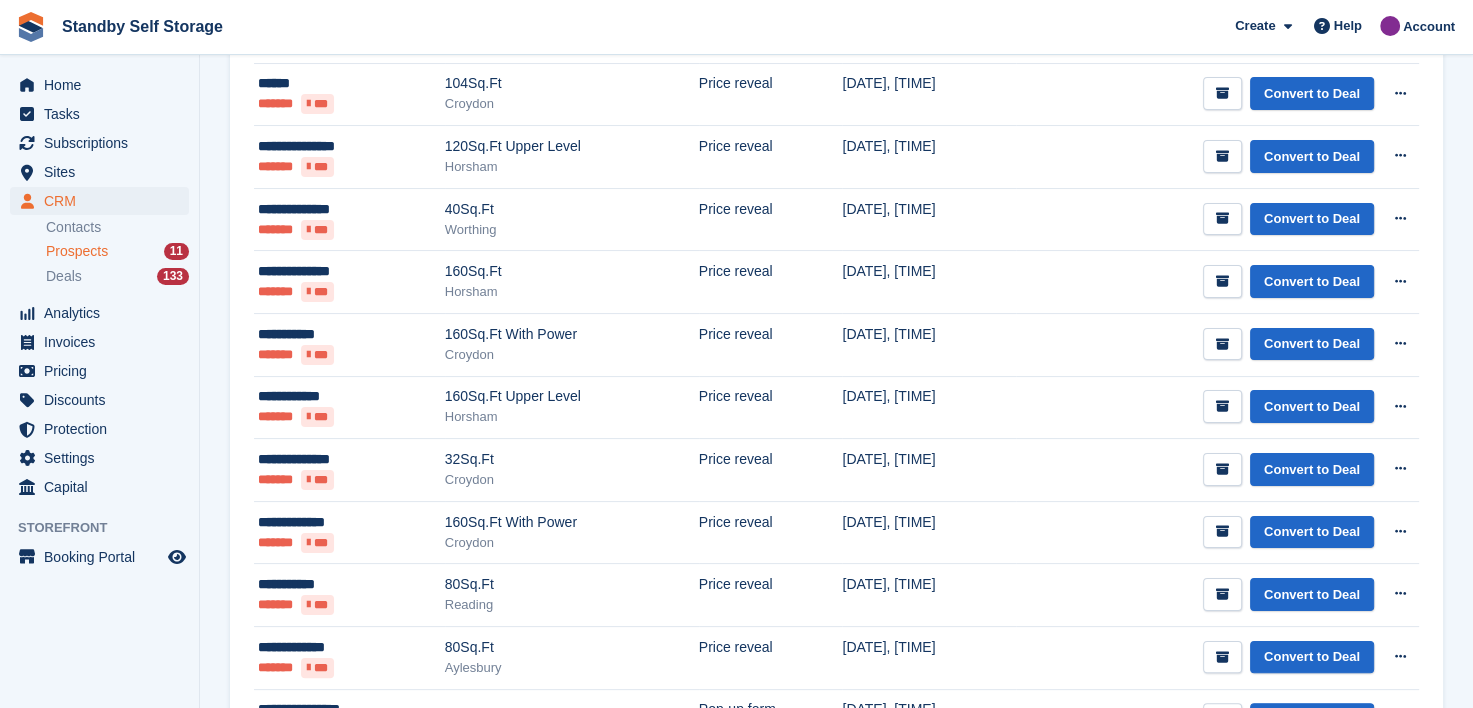 scroll, scrollTop: 0, scrollLeft: 0, axis: both 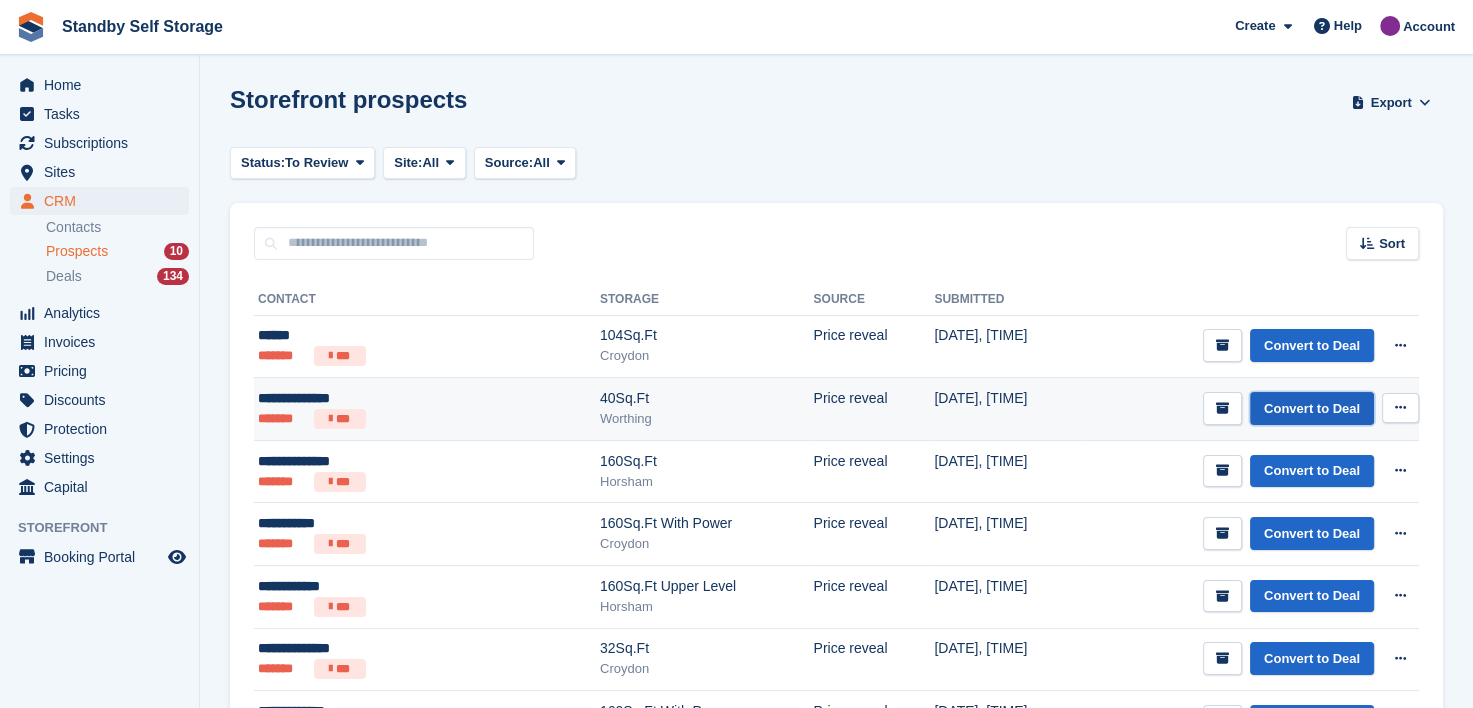 click on "Convert to Deal" at bounding box center [1312, 408] 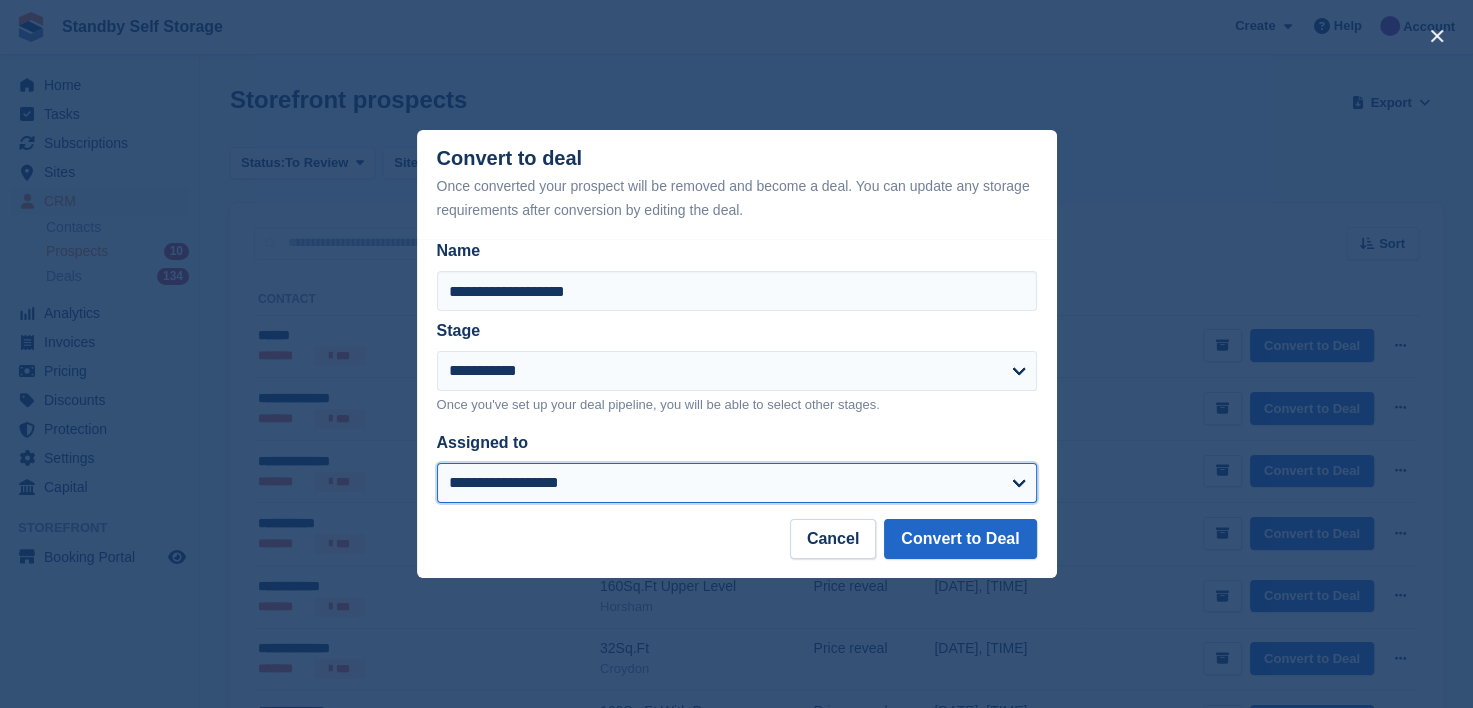click on "**********" at bounding box center (737, 483) 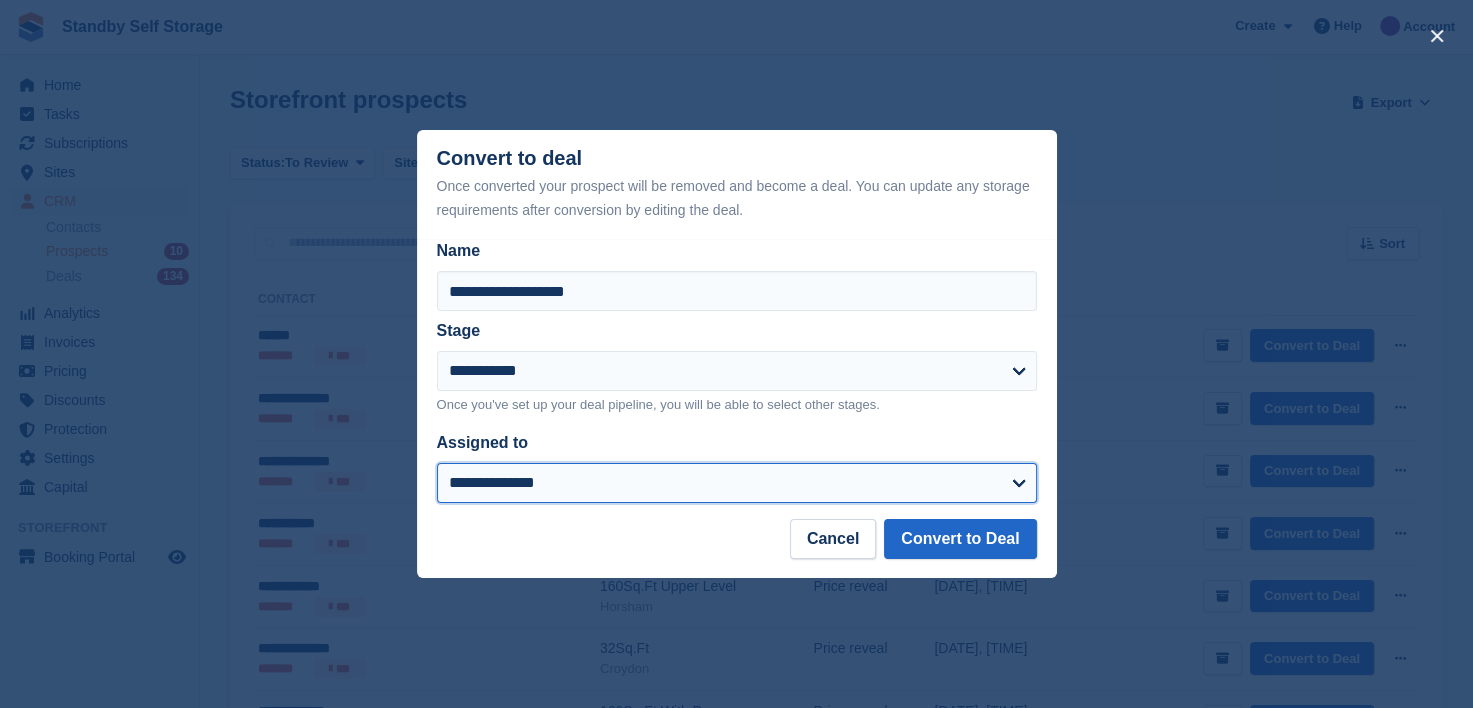 click on "**********" at bounding box center [737, 483] 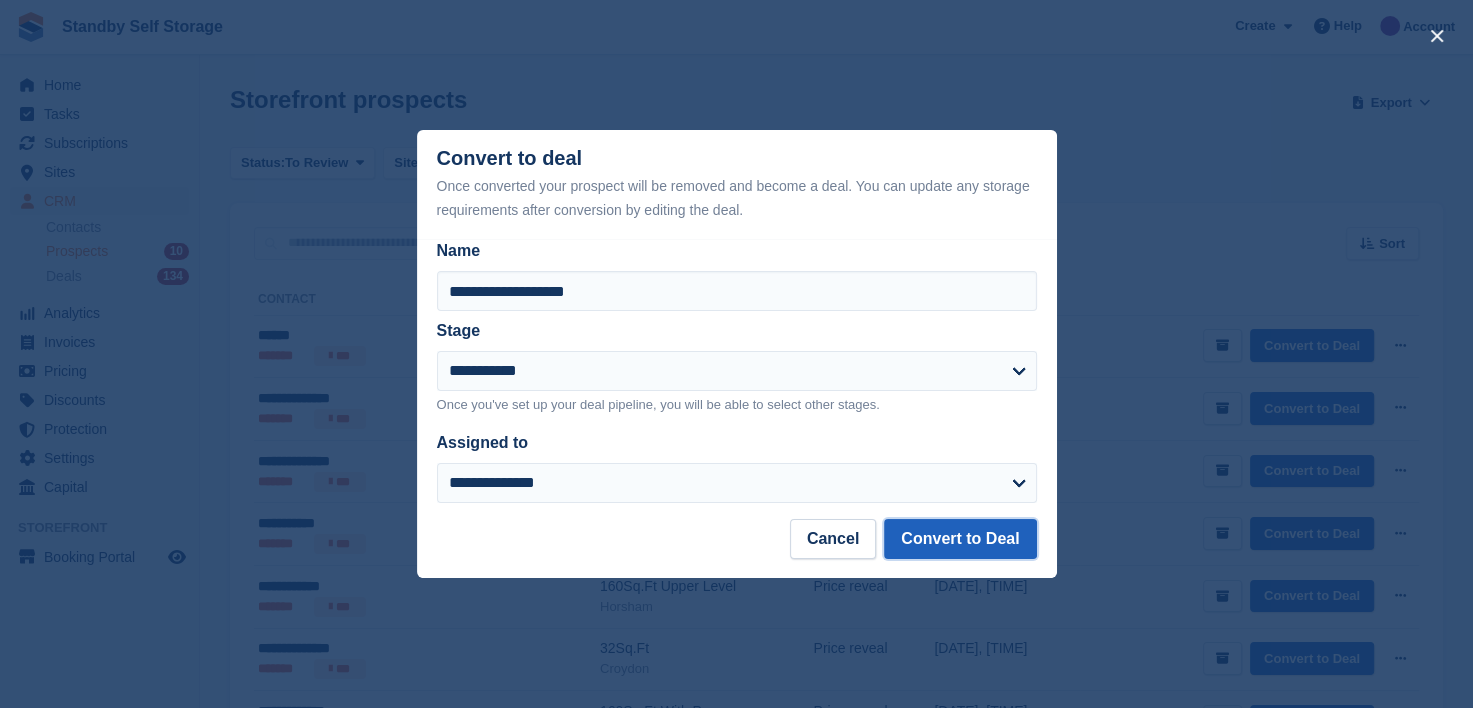 click on "Convert to Deal" at bounding box center [960, 539] 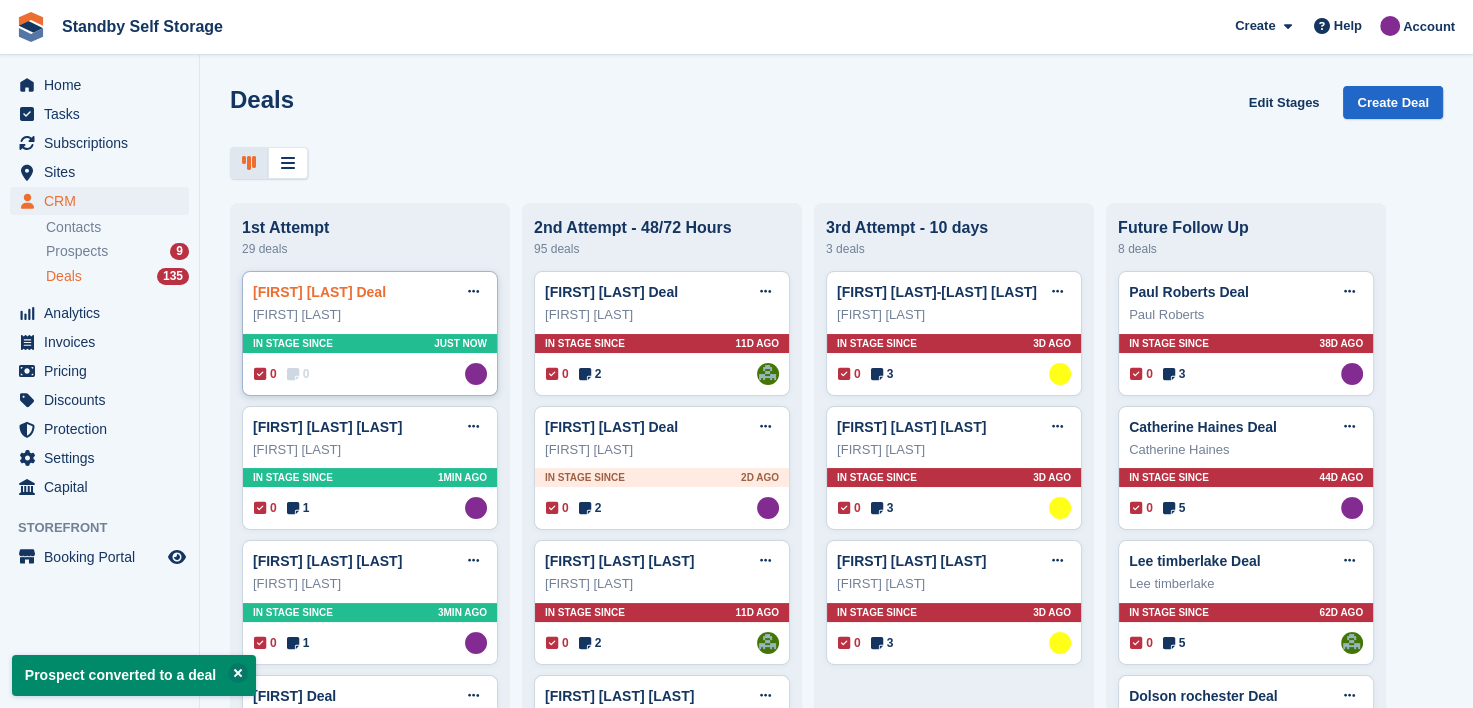 click on "Rosalind Leigh Deal" at bounding box center [319, 292] 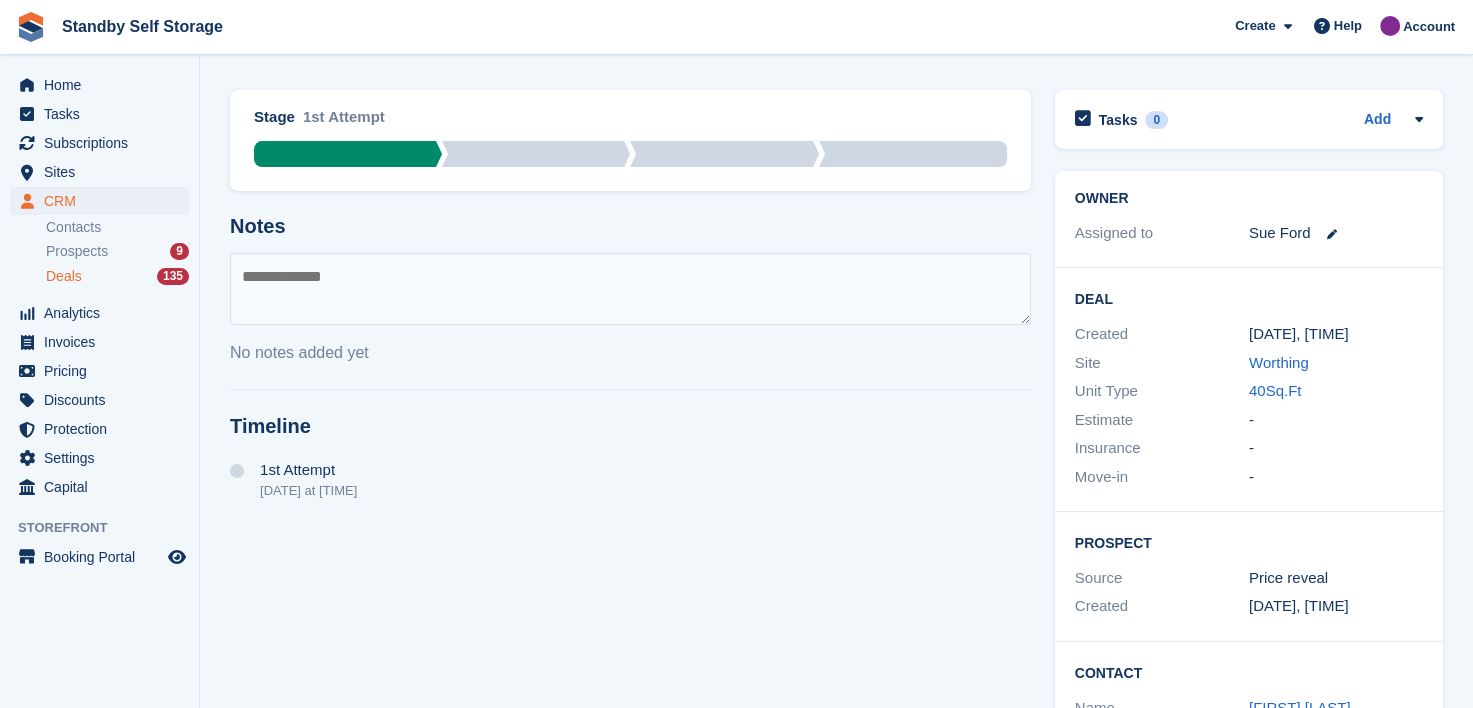 scroll, scrollTop: 252, scrollLeft: 0, axis: vertical 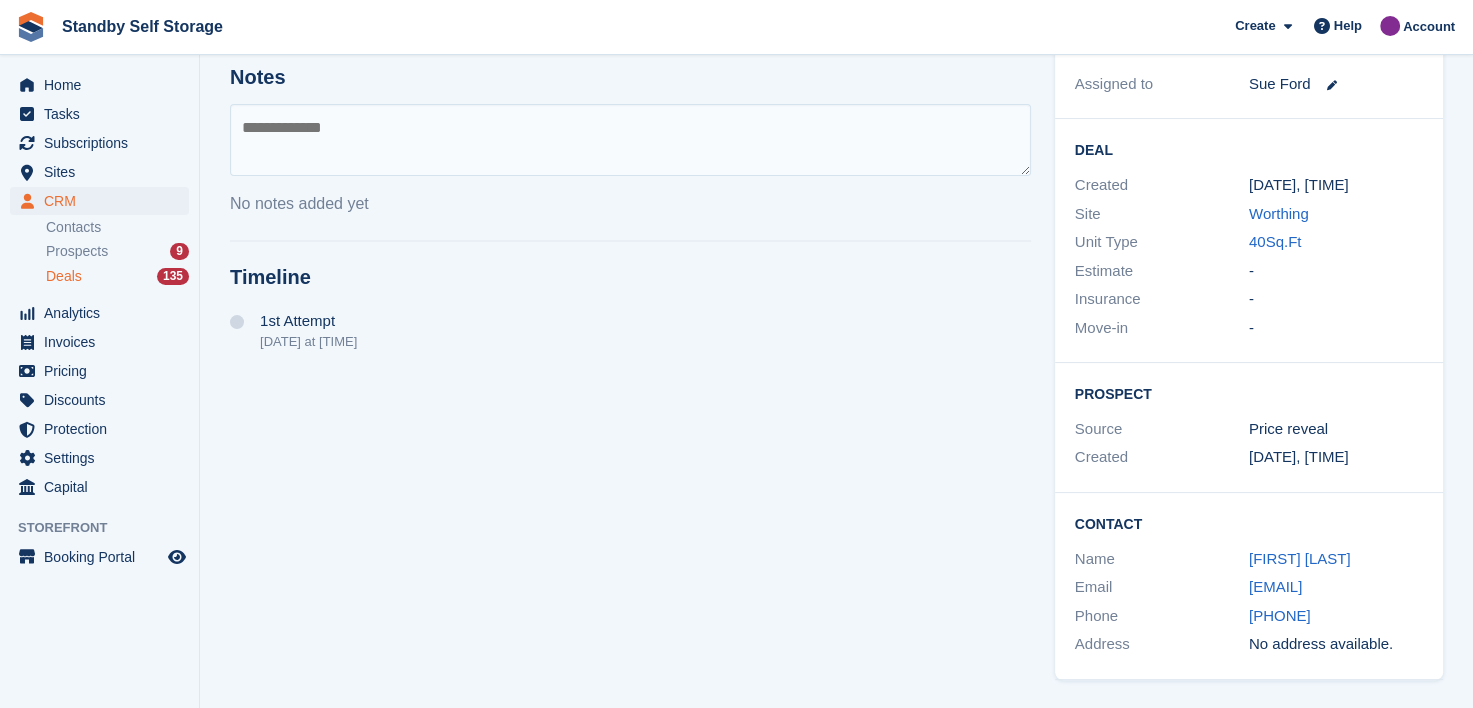 drag, startPoint x: 1196, startPoint y: 583, endPoint x: 1463, endPoint y: 595, distance: 267.26953 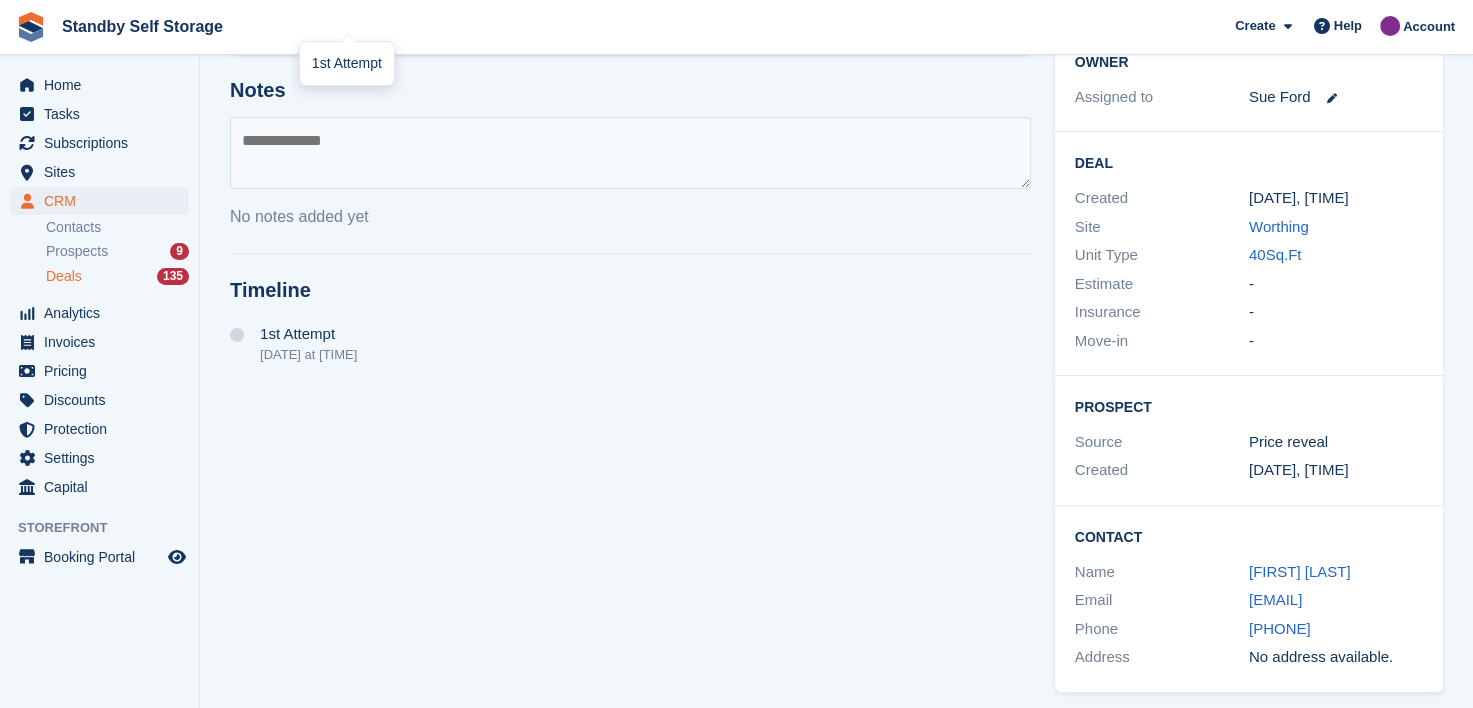 scroll, scrollTop: 252, scrollLeft: 0, axis: vertical 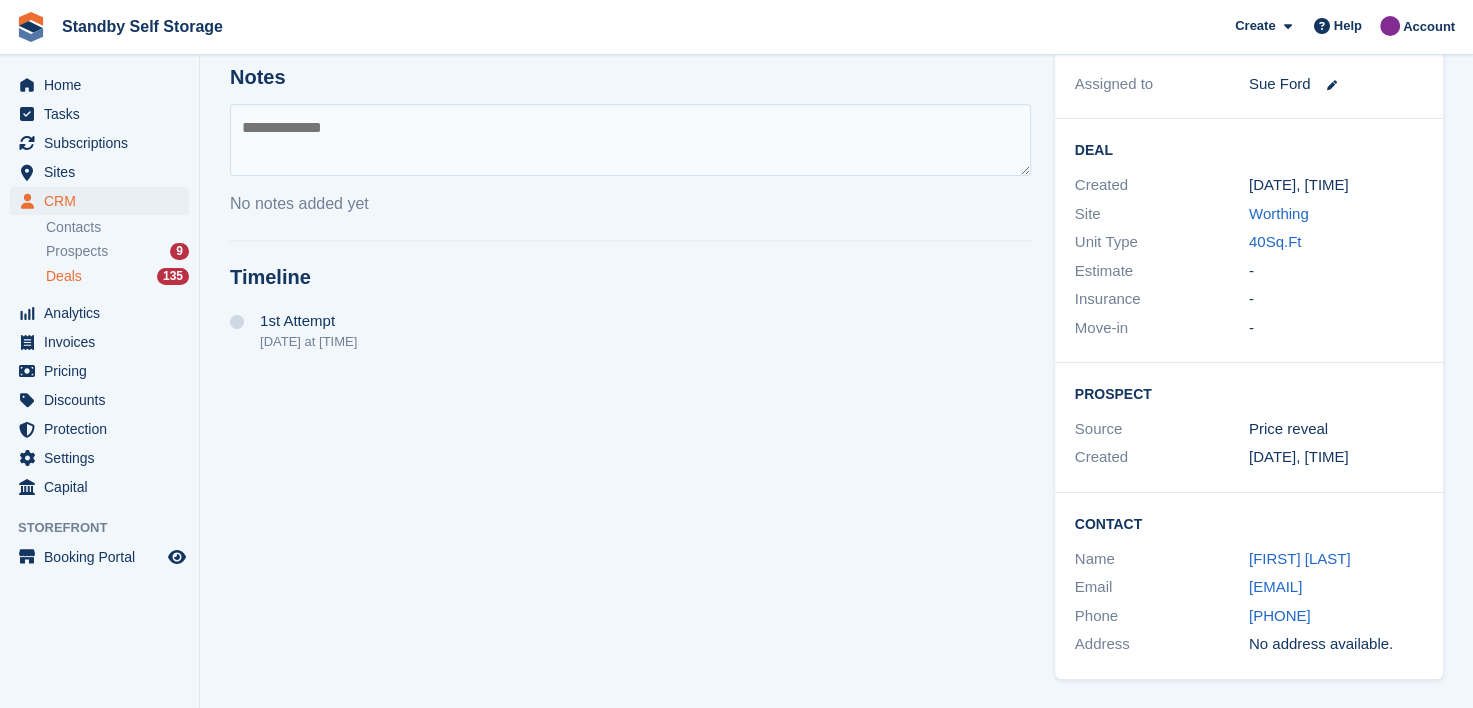 click at bounding box center (630, 140) 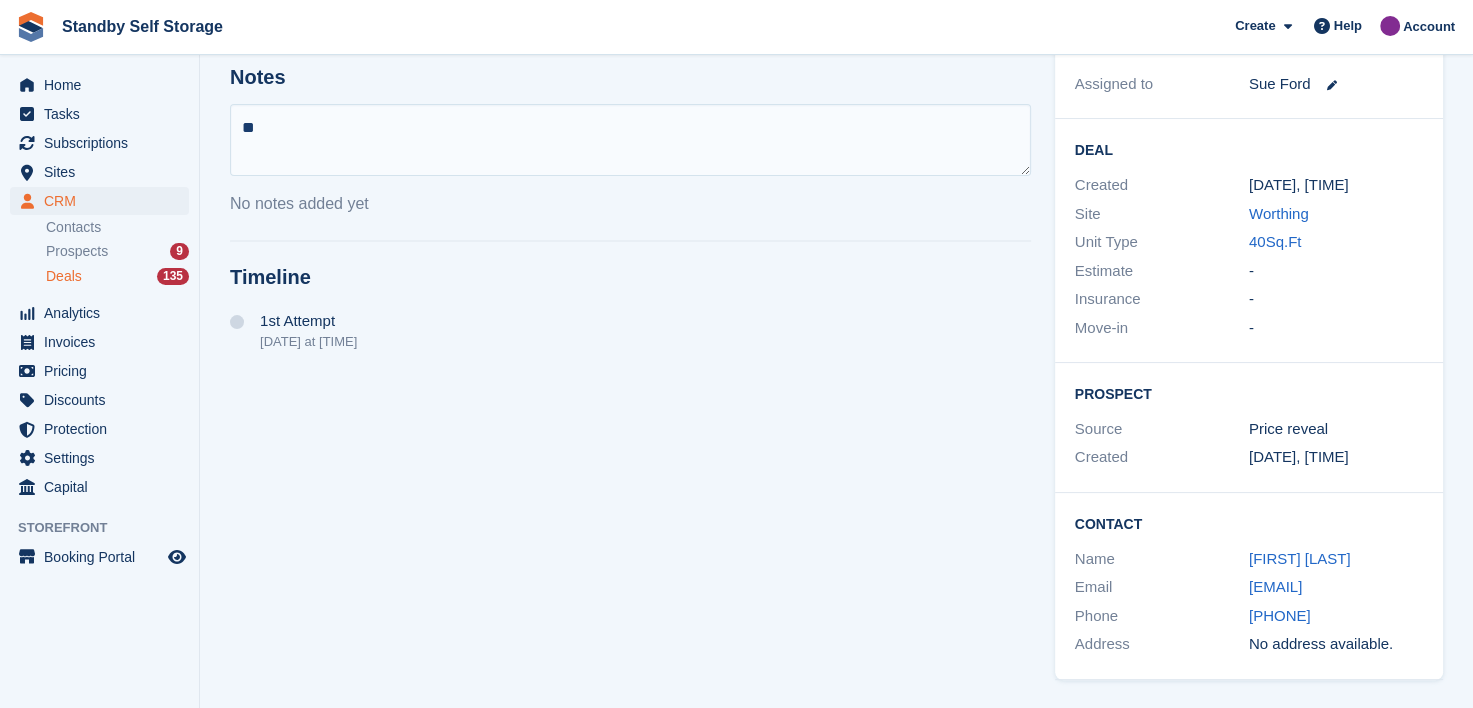 type on "*" 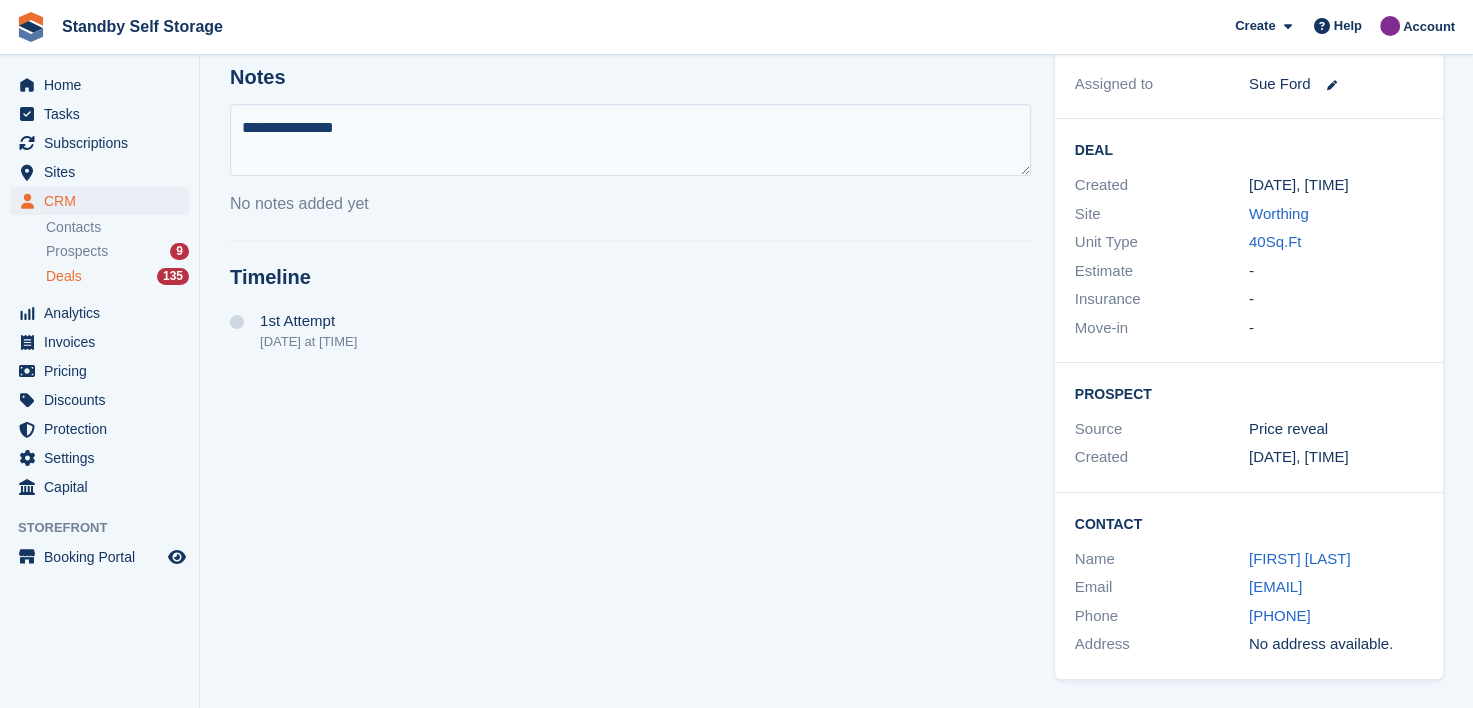 type on "**********" 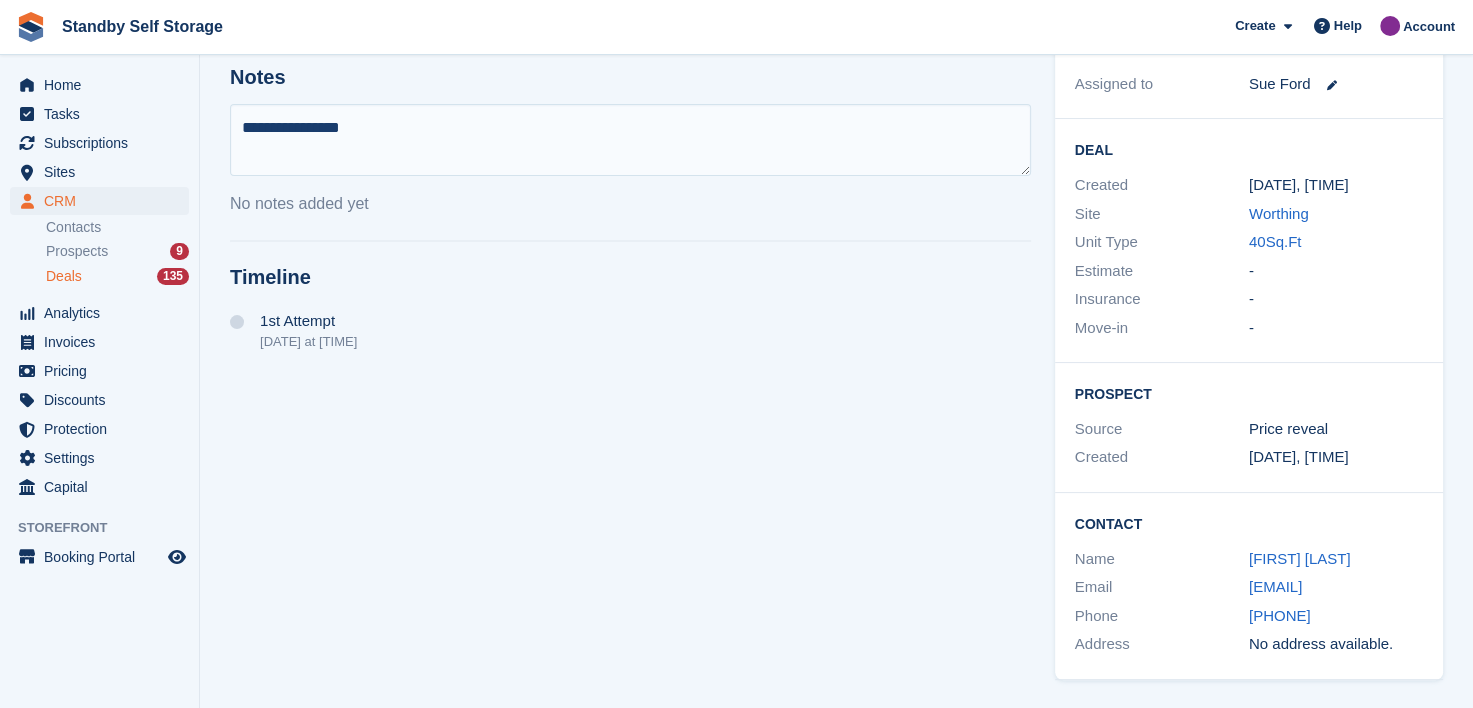 type 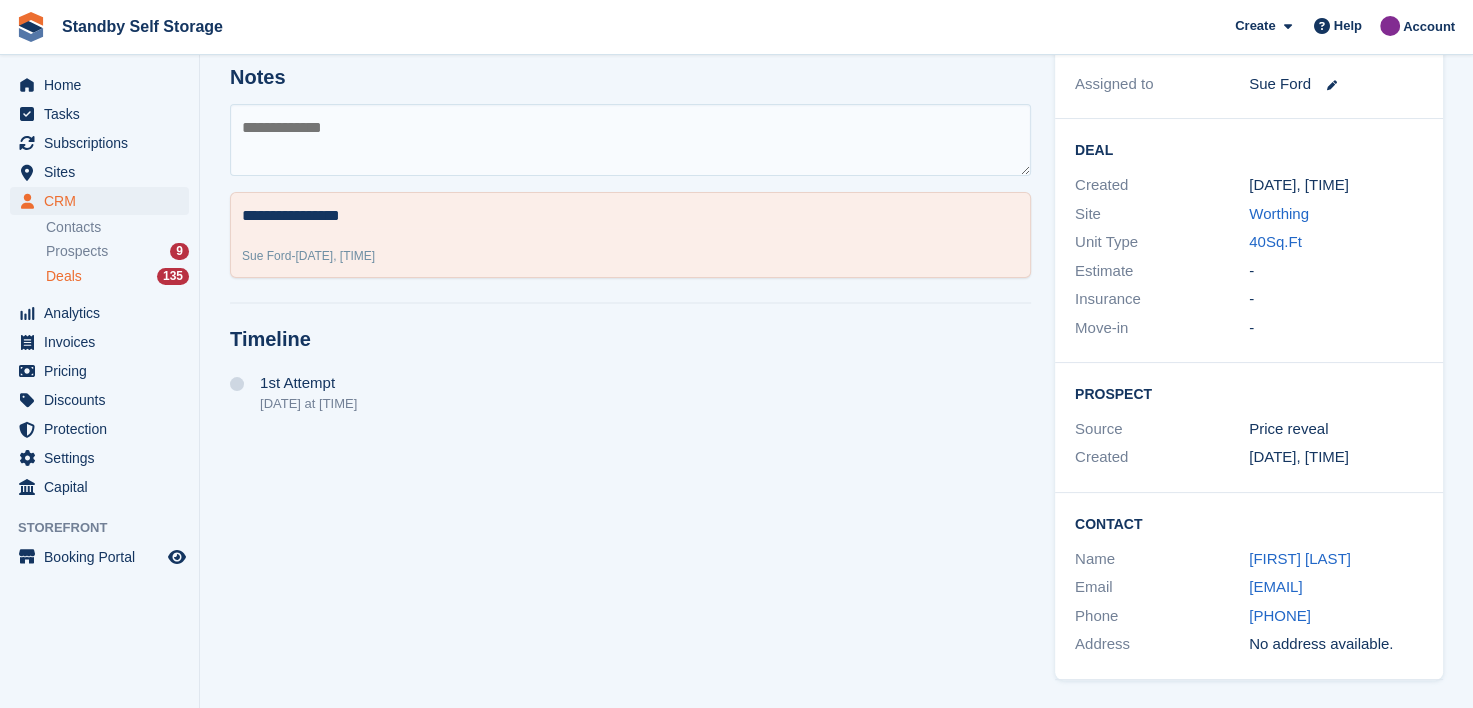 click on "Deals" at bounding box center (64, 276) 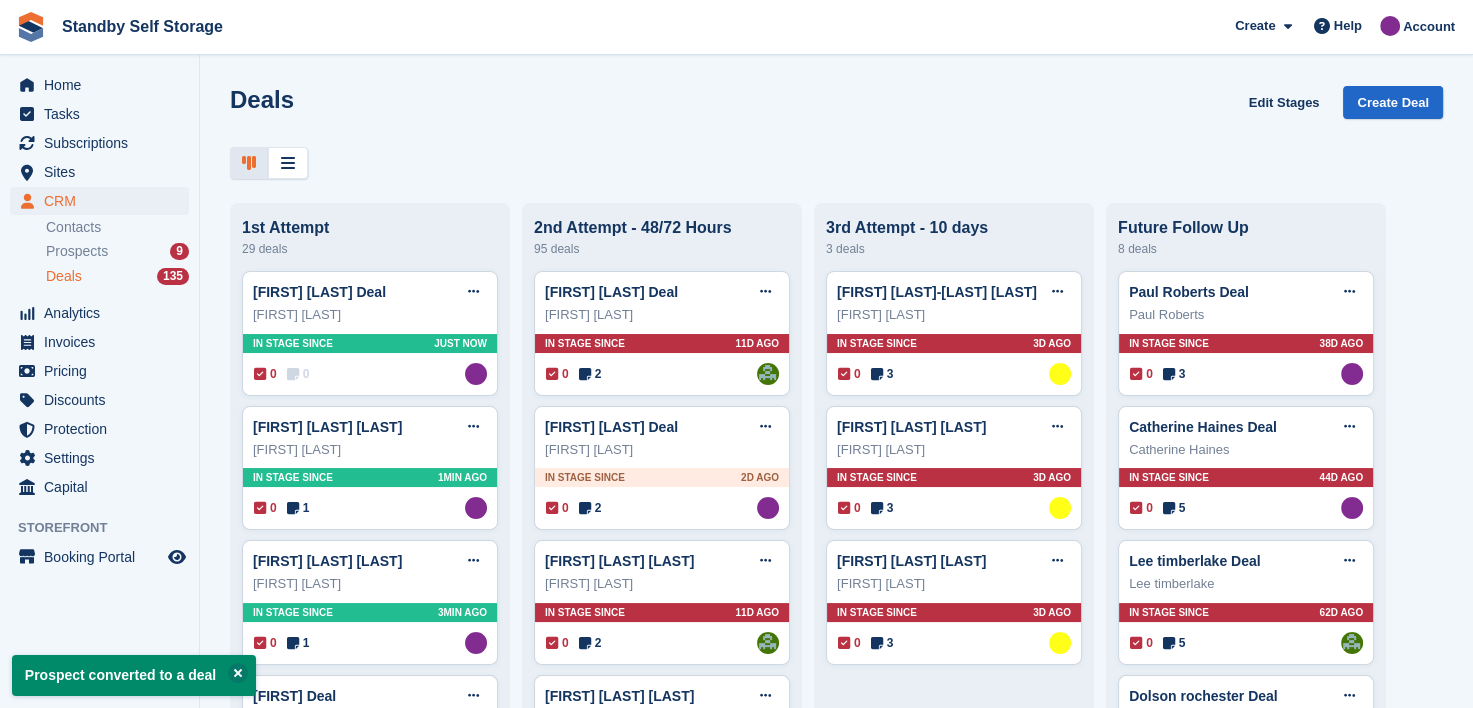 scroll, scrollTop: 0, scrollLeft: 0, axis: both 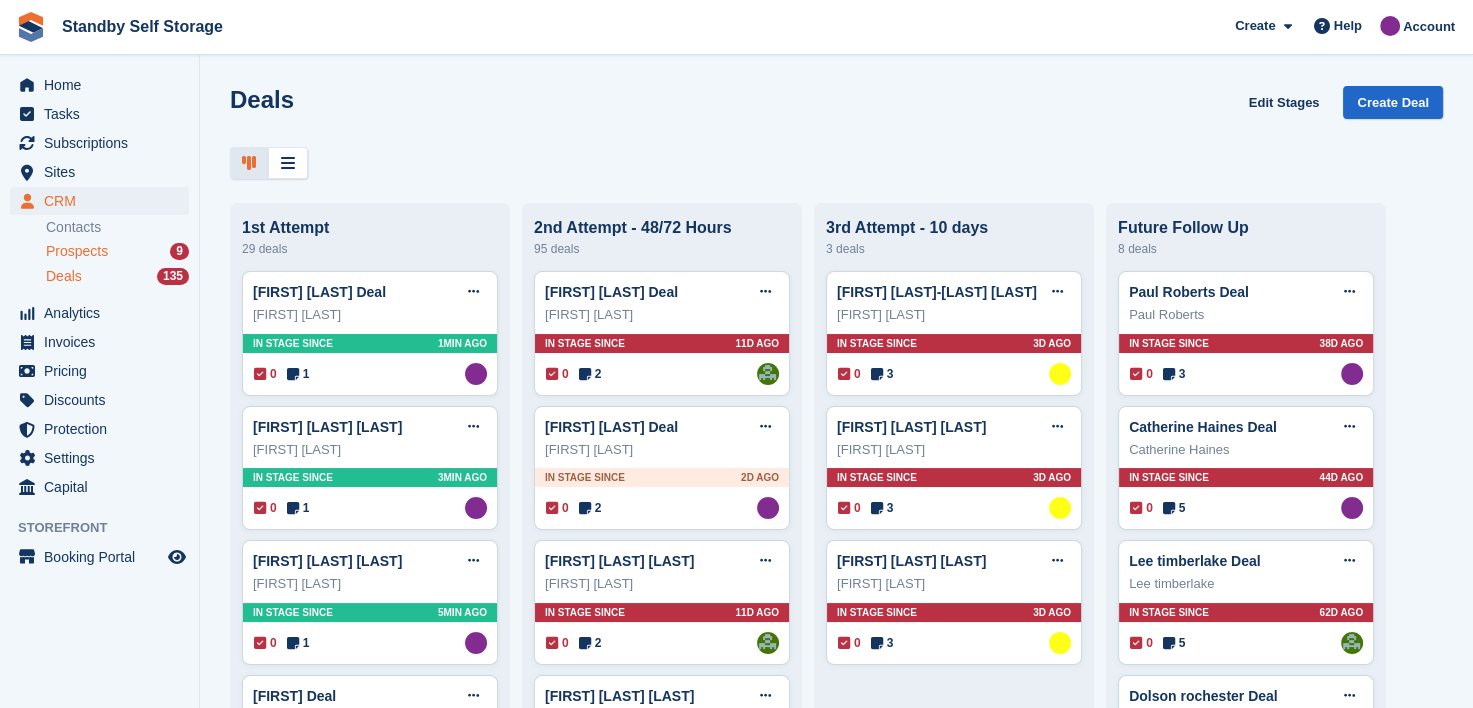 click on "Prospects" at bounding box center (77, 251) 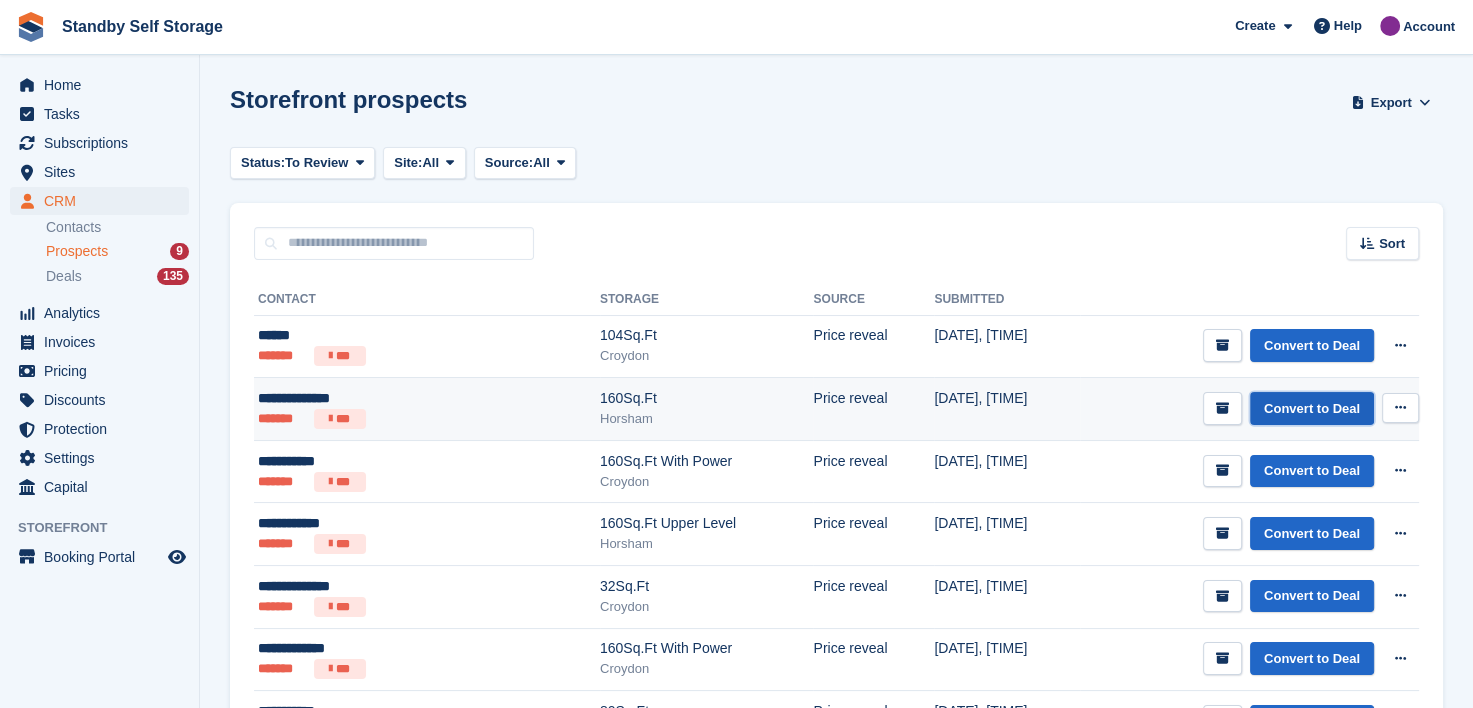 click on "Convert to Deal" at bounding box center [1312, 408] 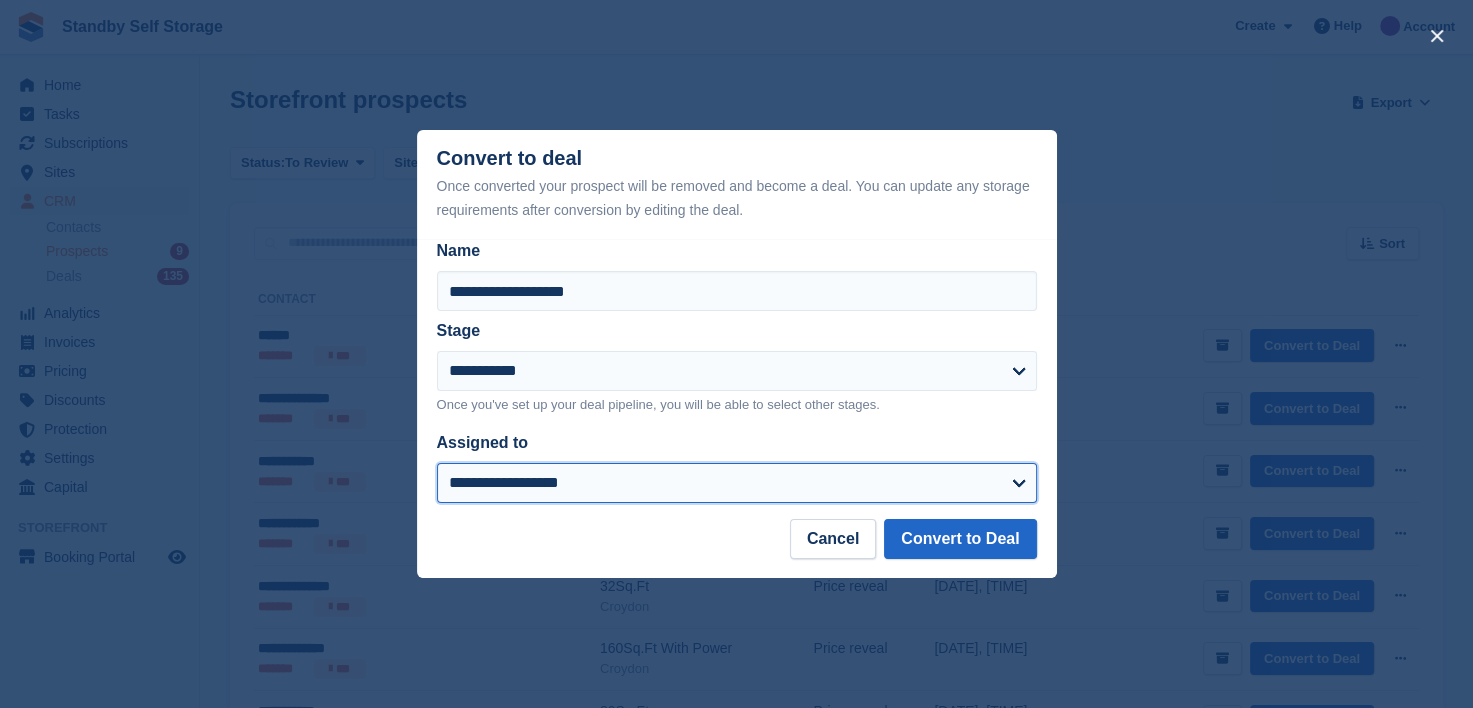 click on "**********" at bounding box center (737, 483) 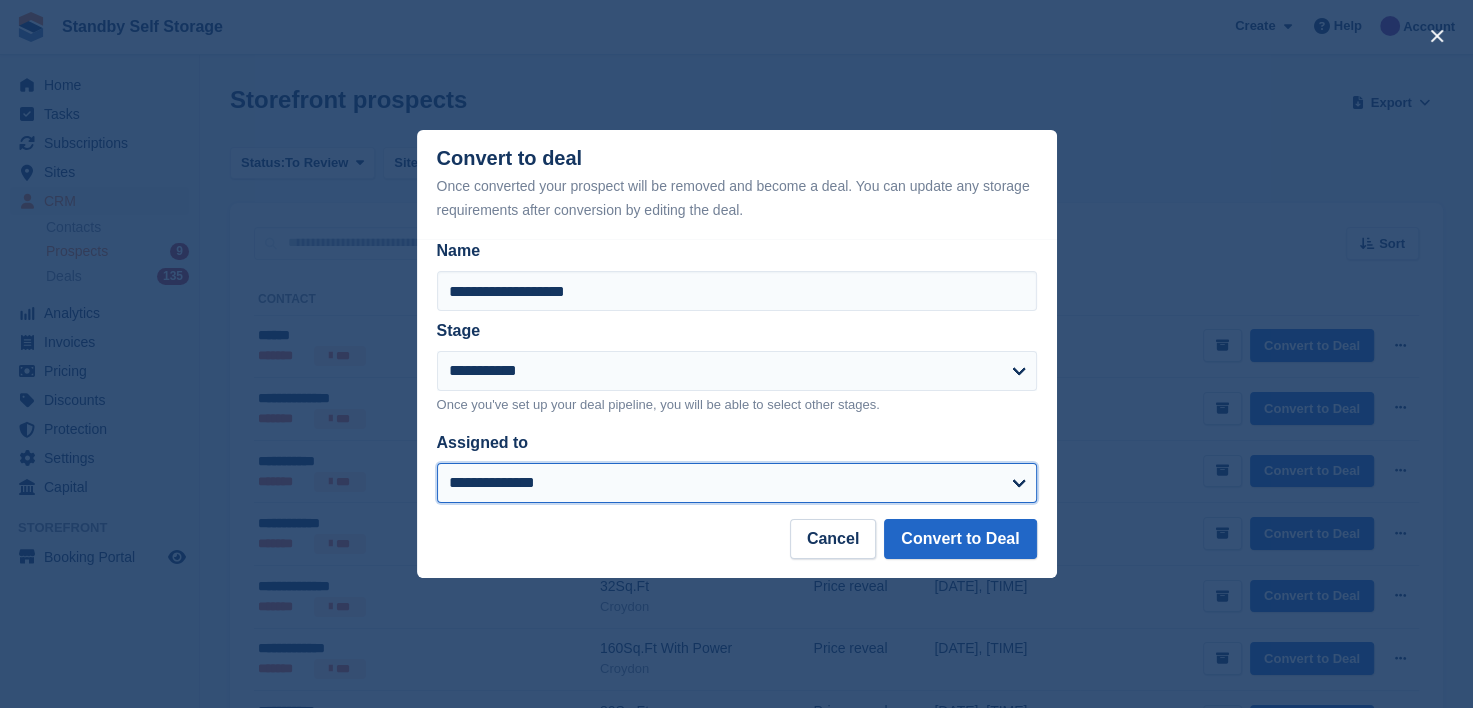 click on "**********" at bounding box center (737, 483) 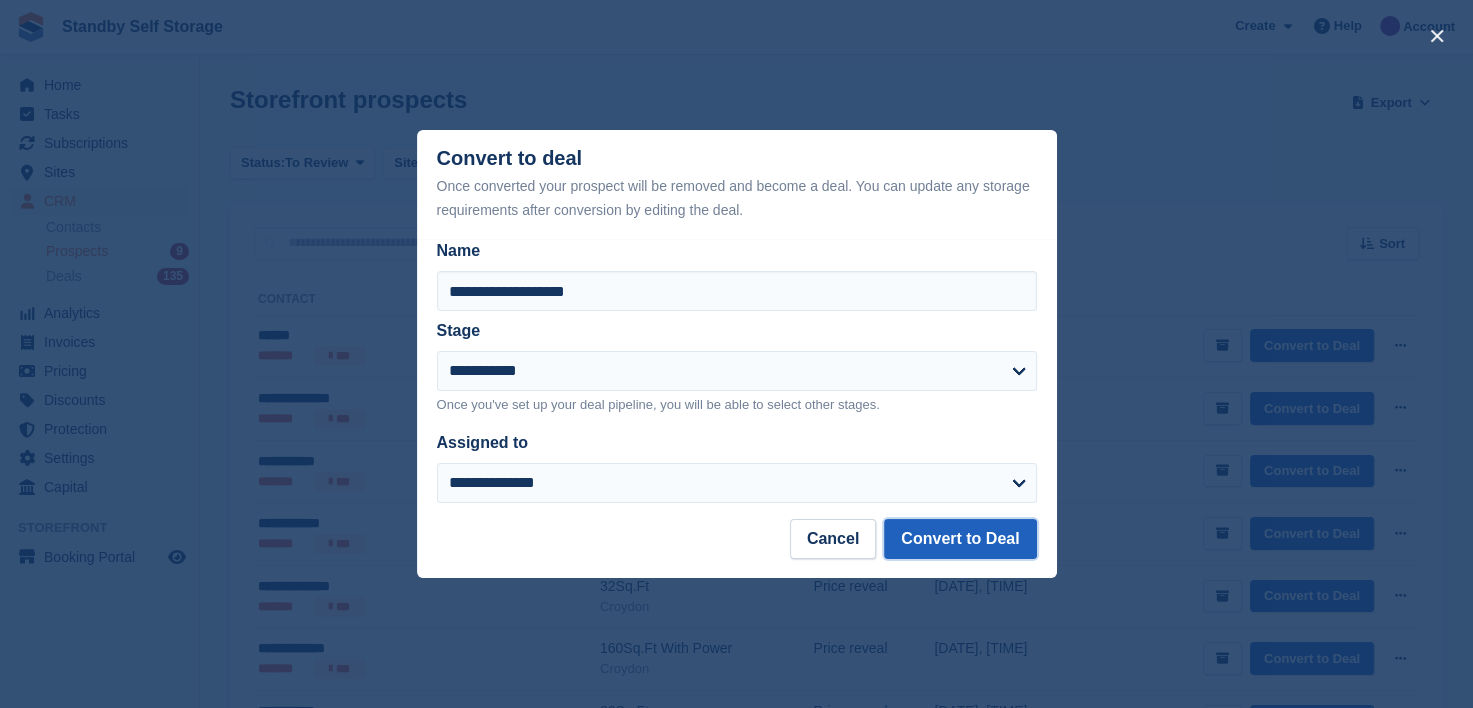 click on "Convert to Deal" at bounding box center (960, 539) 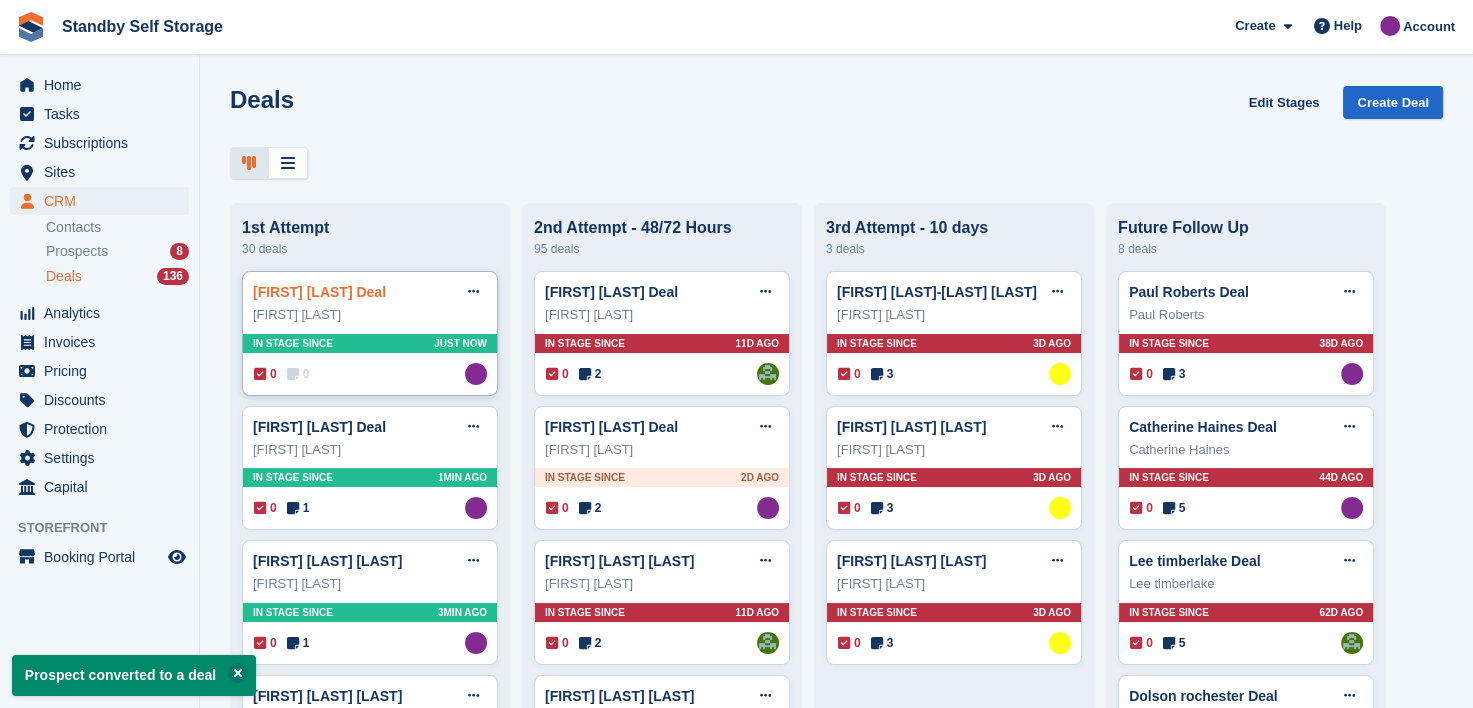 click on "suzanne Varney Deal" at bounding box center (319, 292) 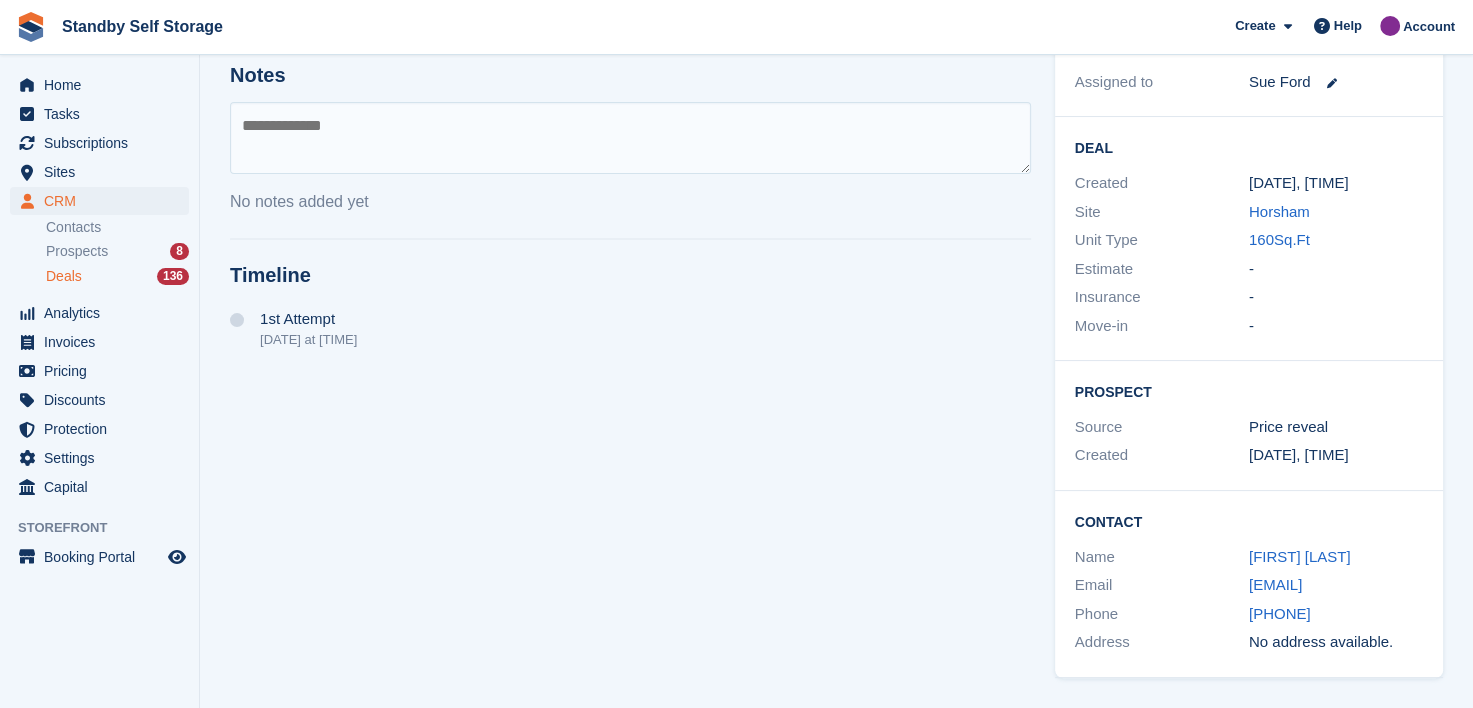 scroll, scrollTop: 275, scrollLeft: 0, axis: vertical 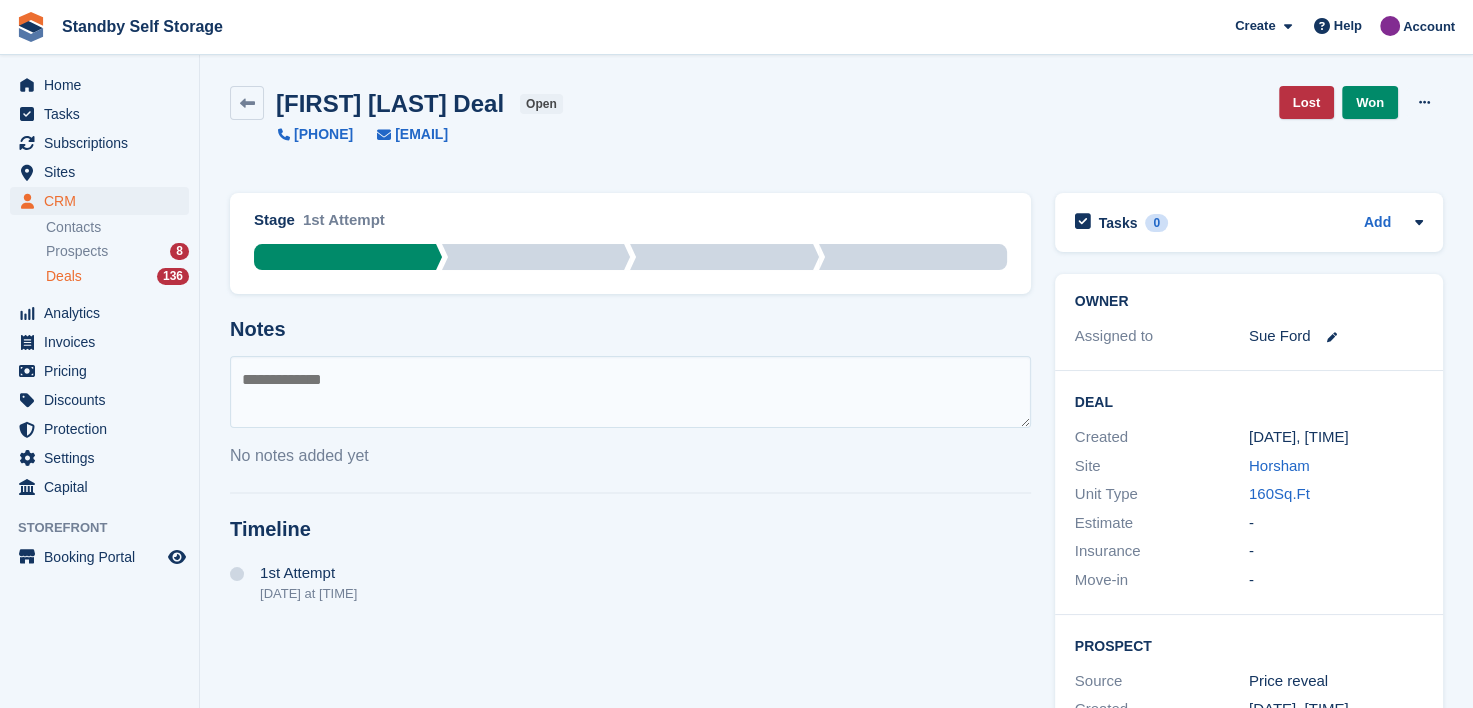 click at bounding box center (630, 392) 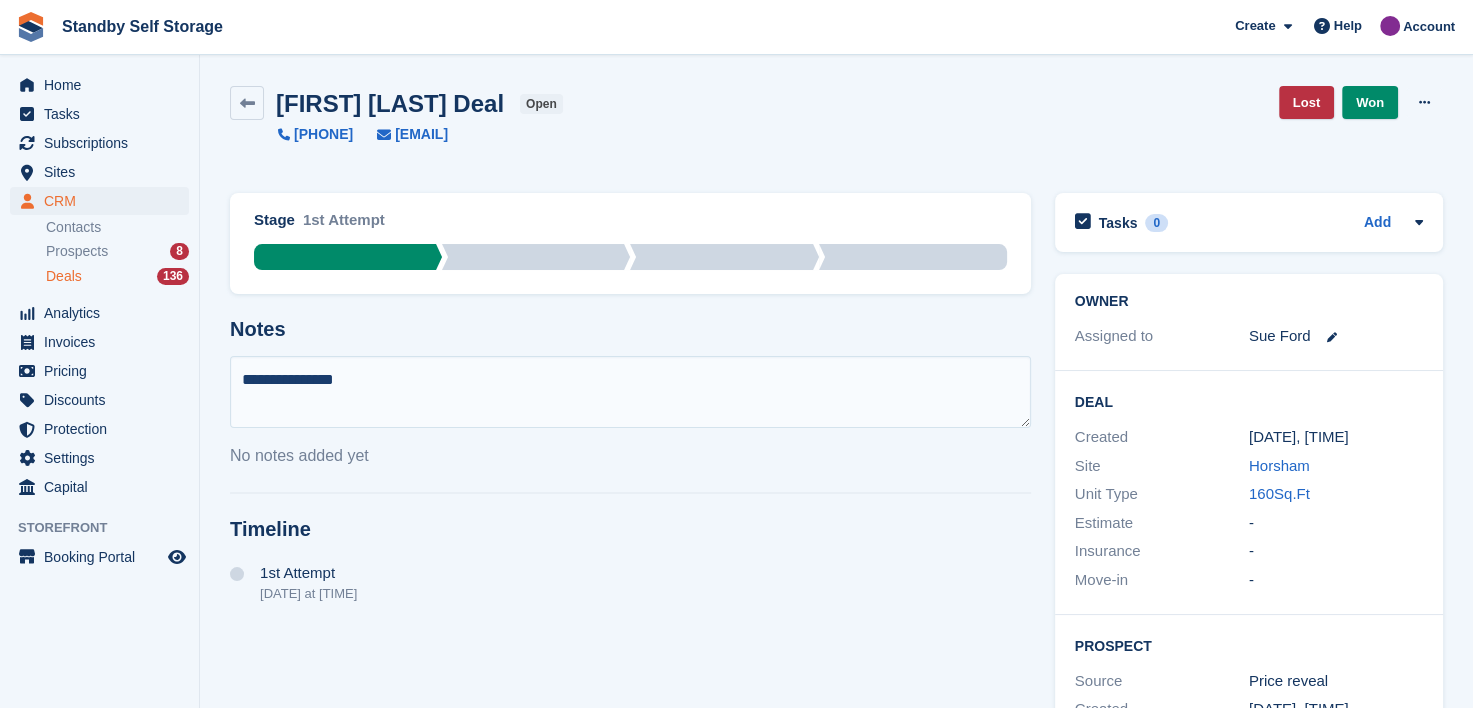 type on "**********" 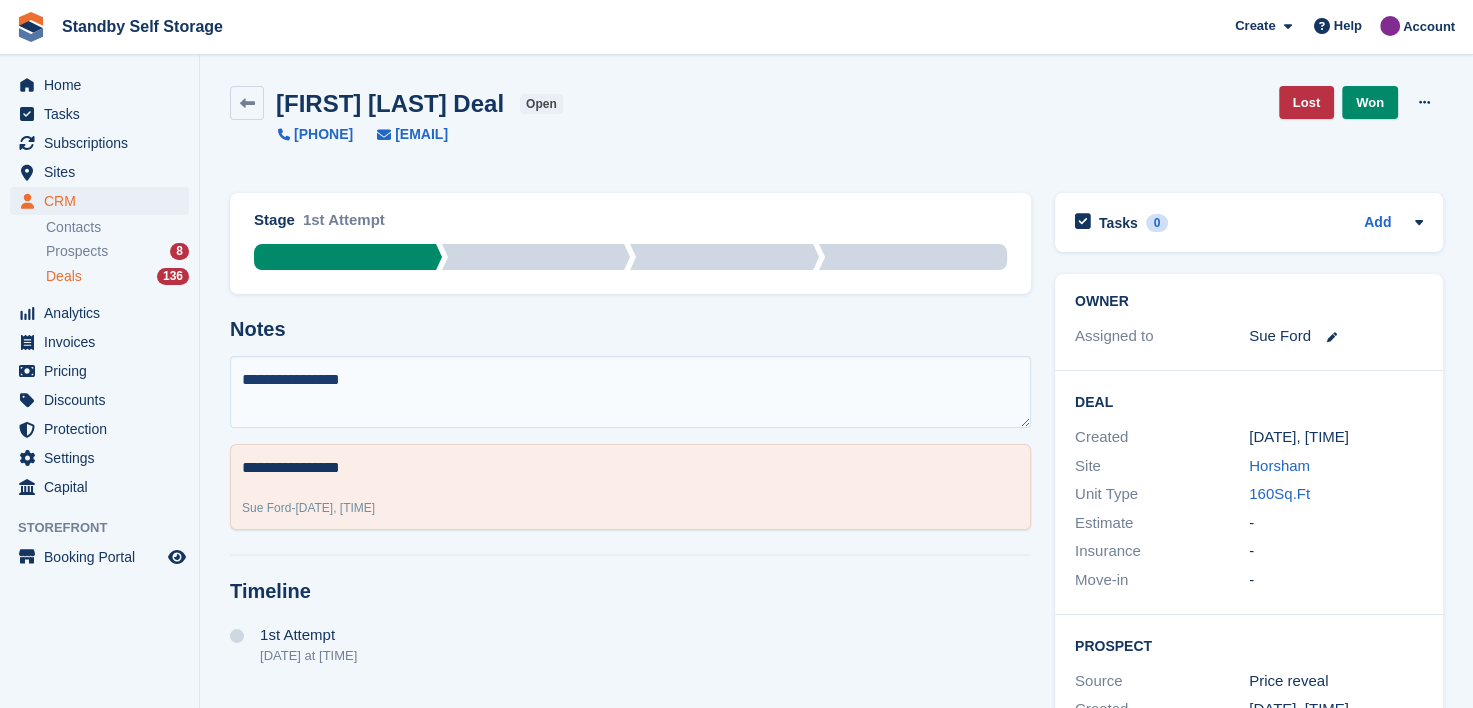 type 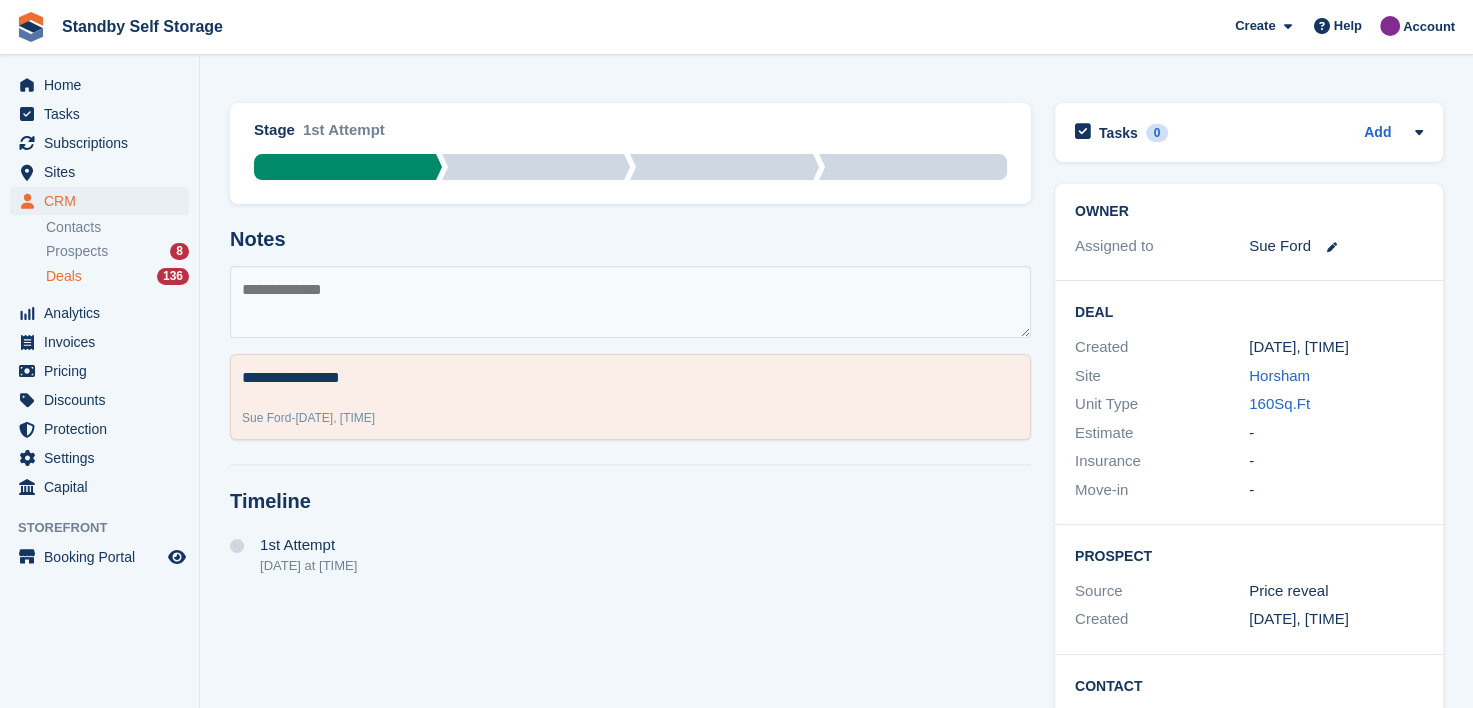 scroll, scrollTop: 275, scrollLeft: 0, axis: vertical 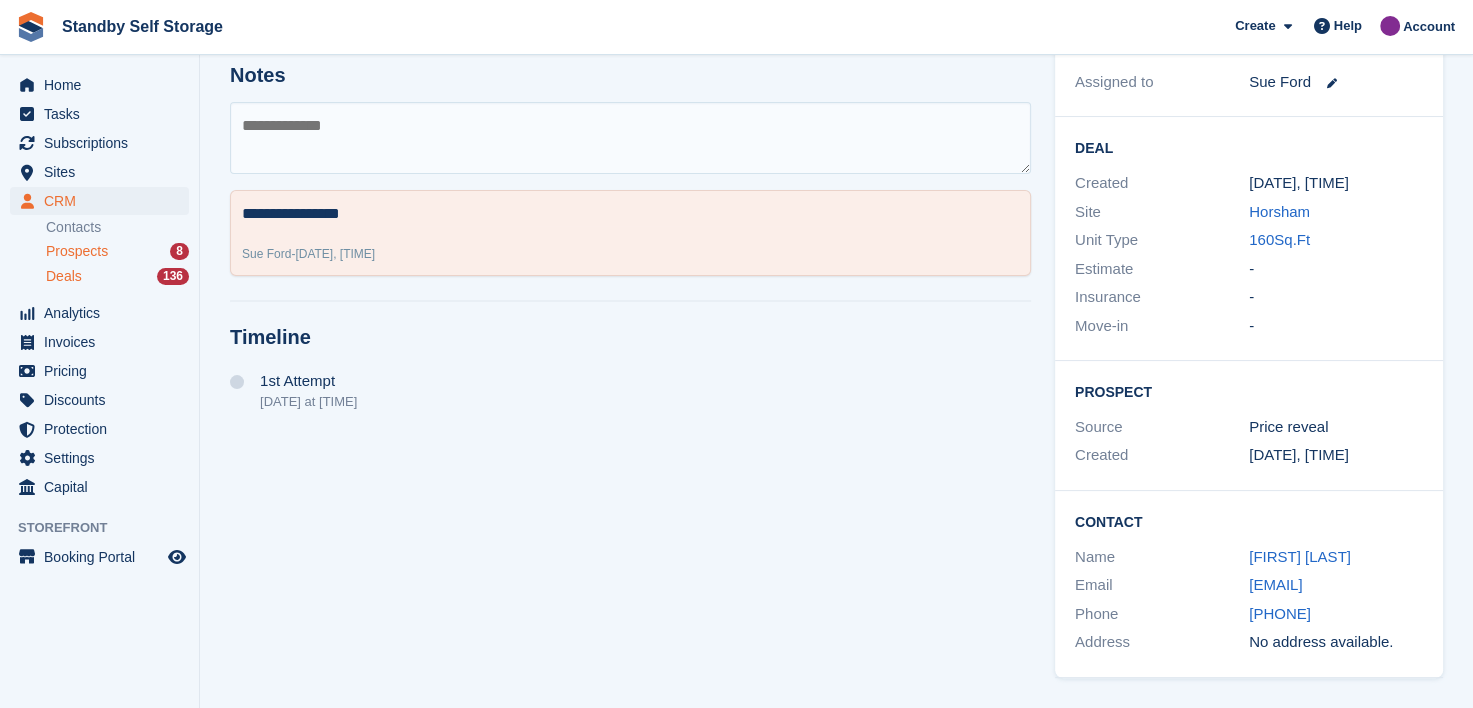 click on "Prospects" at bounding box center (77, 251) 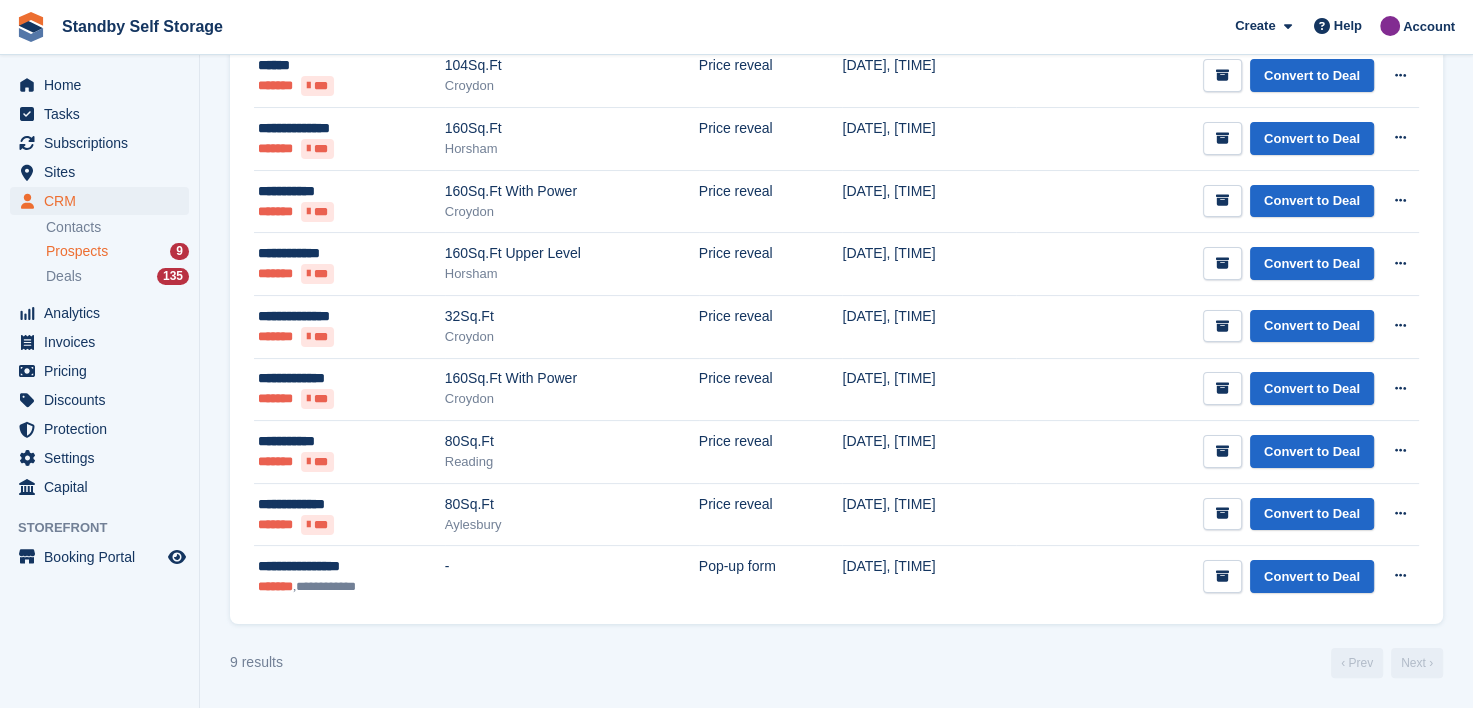 scroll, scrollTop: 0, scrollLeft: 0, axis: both 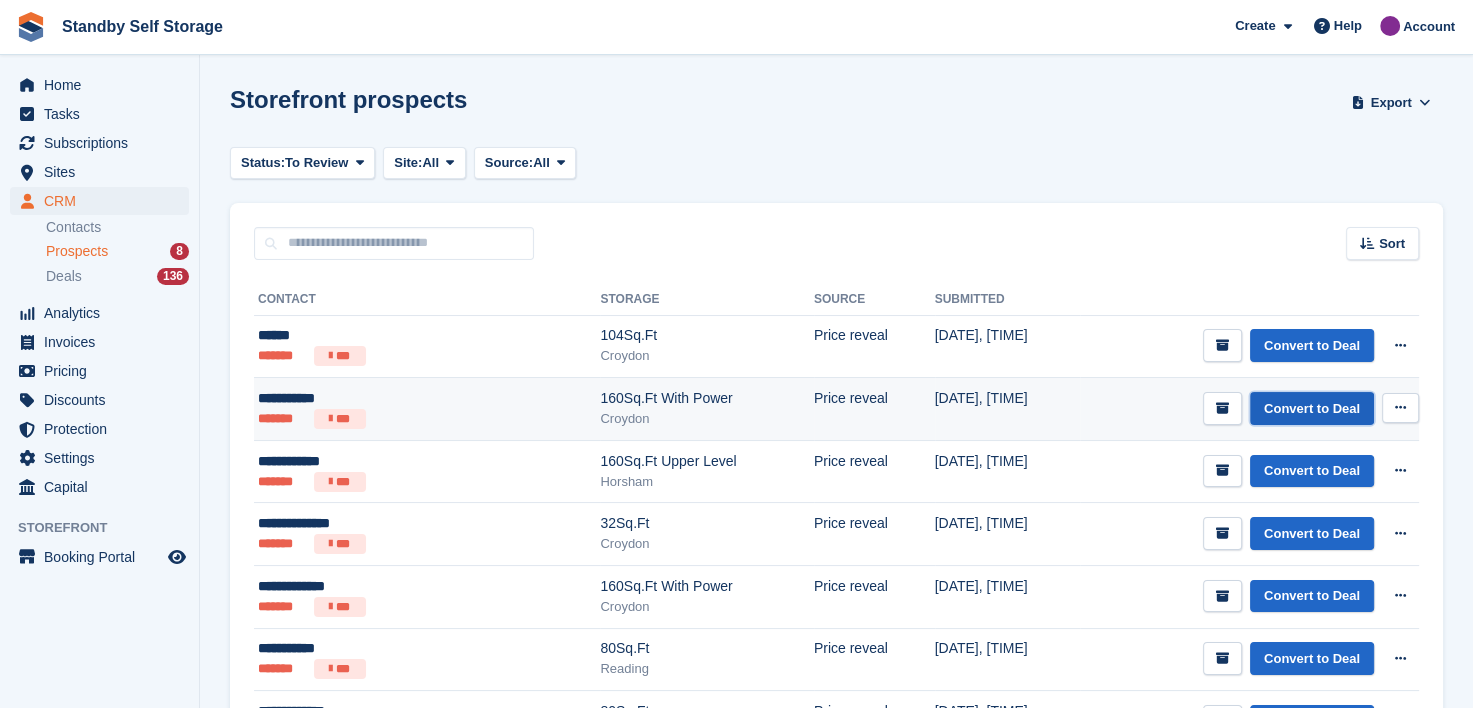 click on "Convert to Deal" at bounding box center (1312, 408) 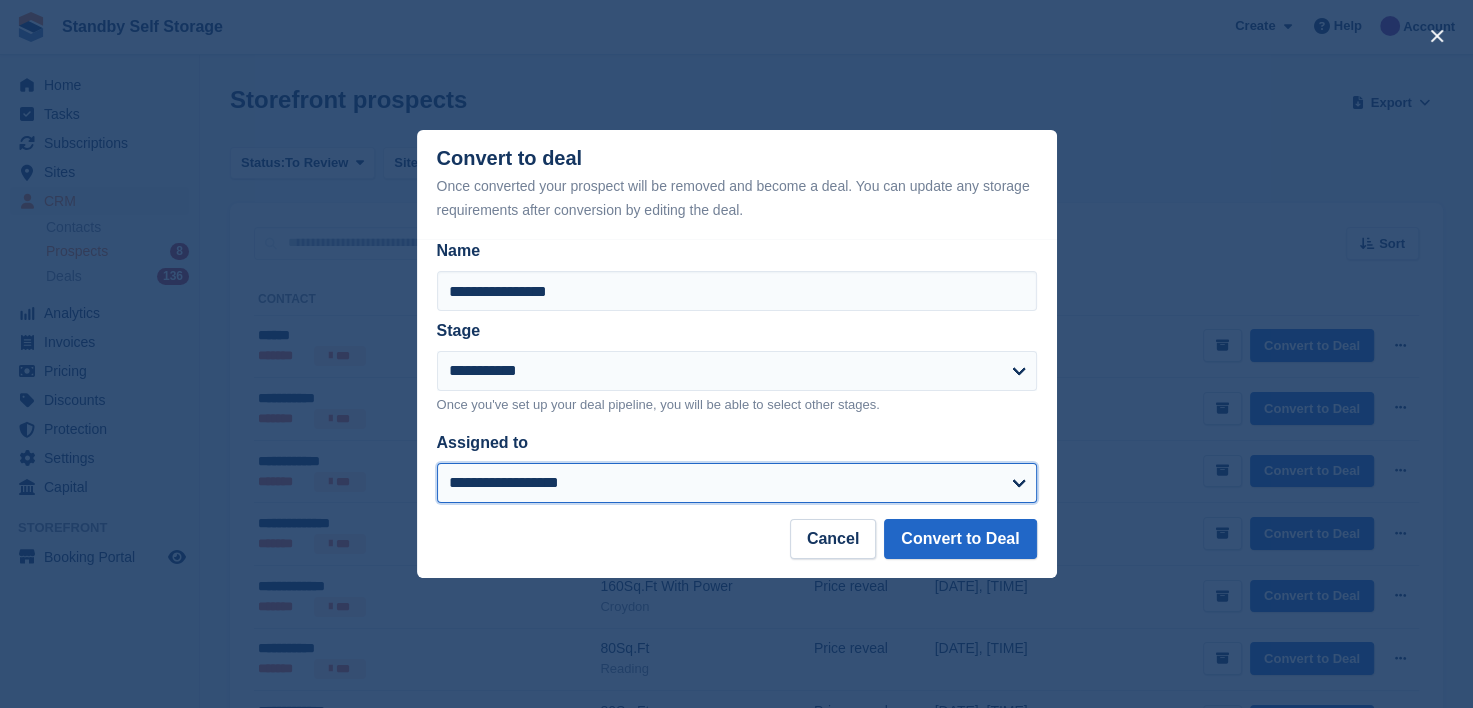 click on "**********" at bounding box center (737, 483) 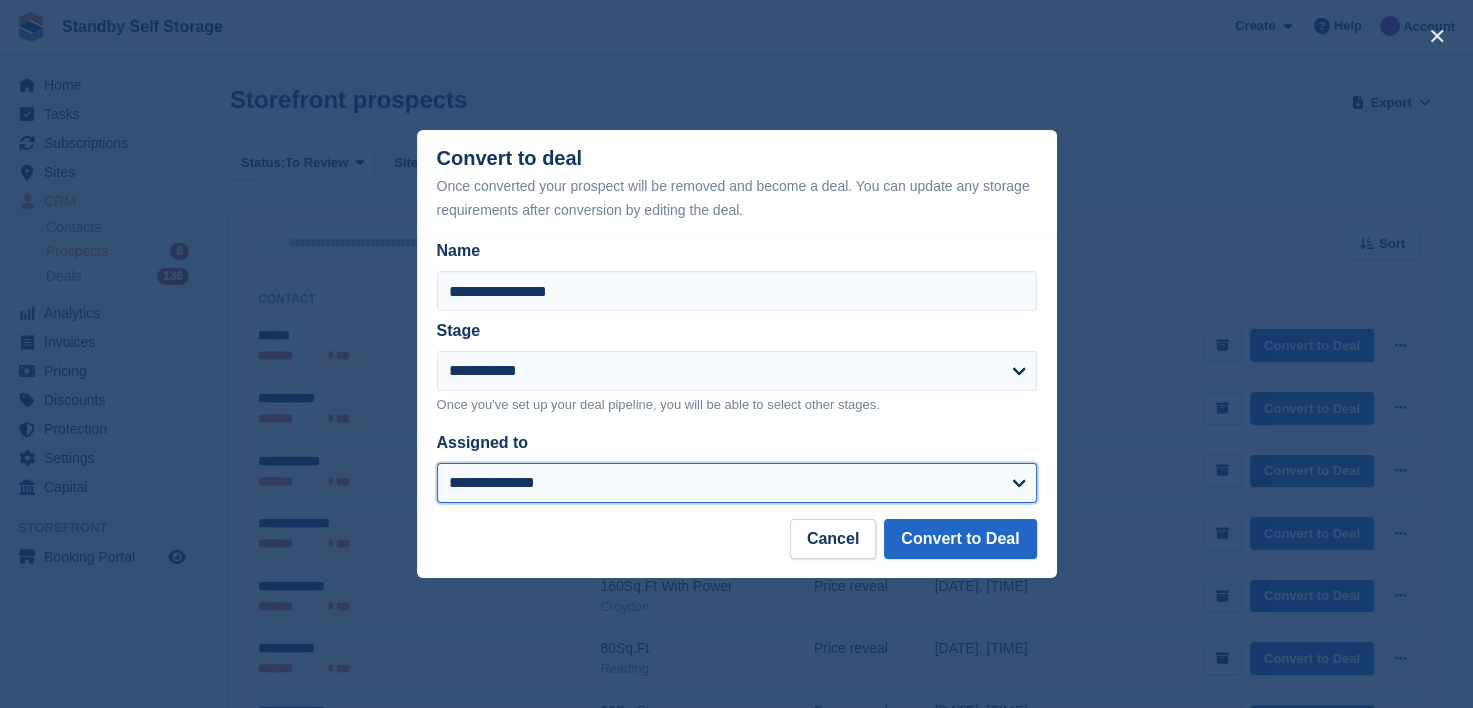 click on "**********" at bounding box center [737, 483] 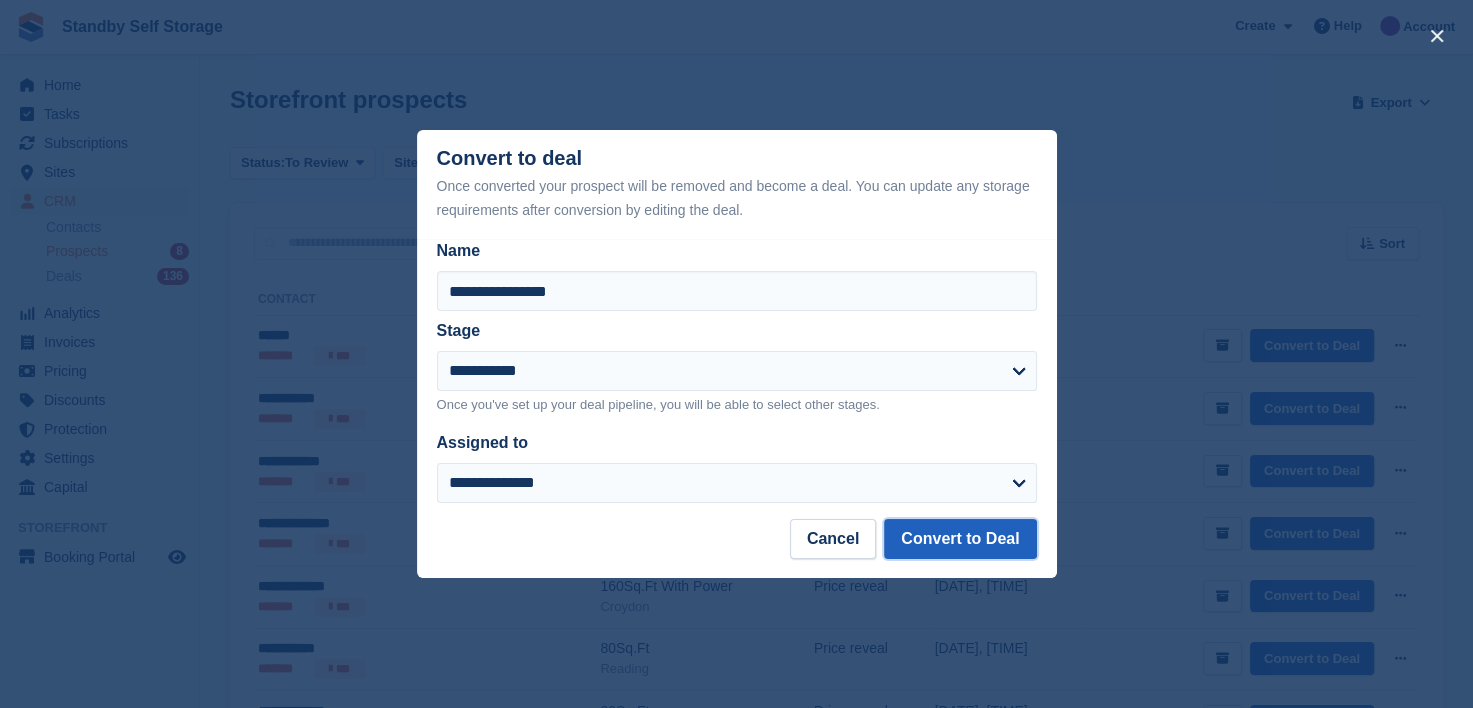 click on "Convert to Deal" at bounding box center (960, 539) 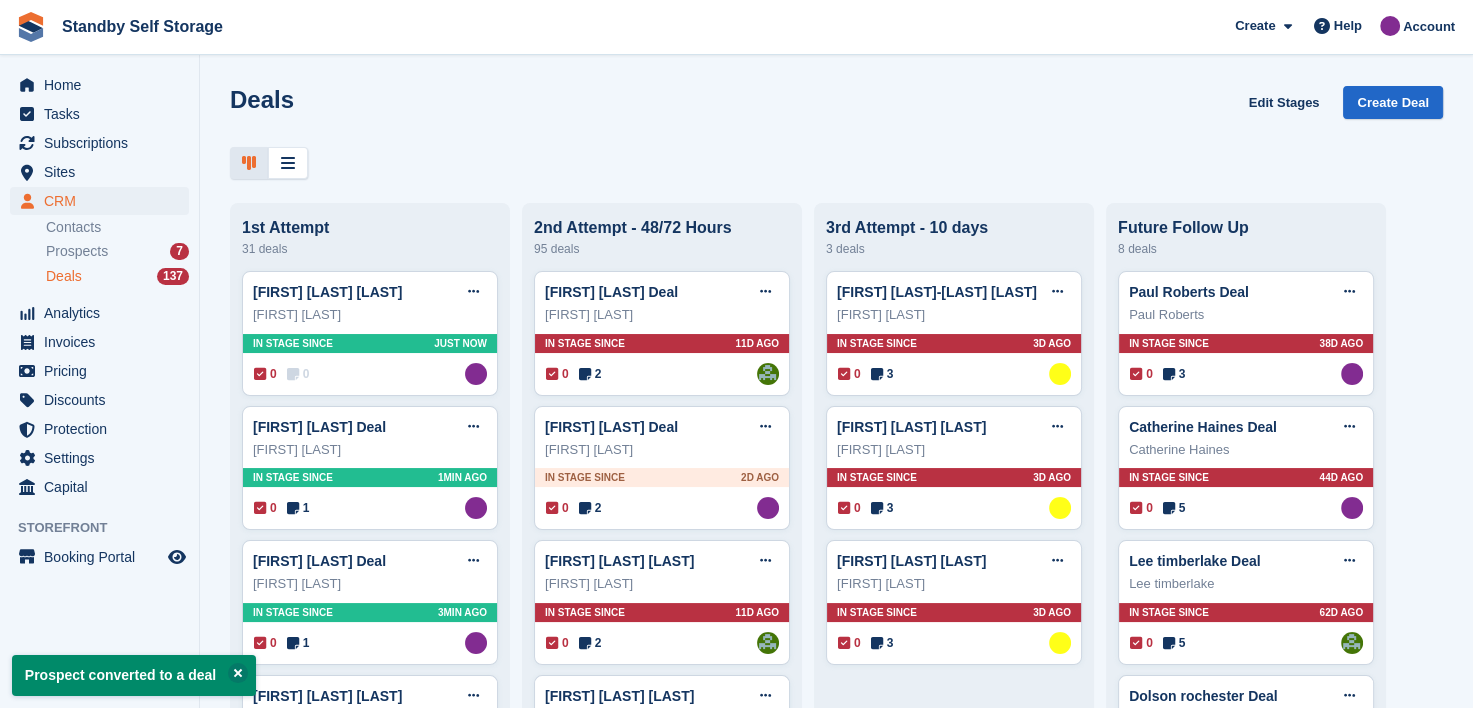 click on "Deals" at bounding box center [64, 276] 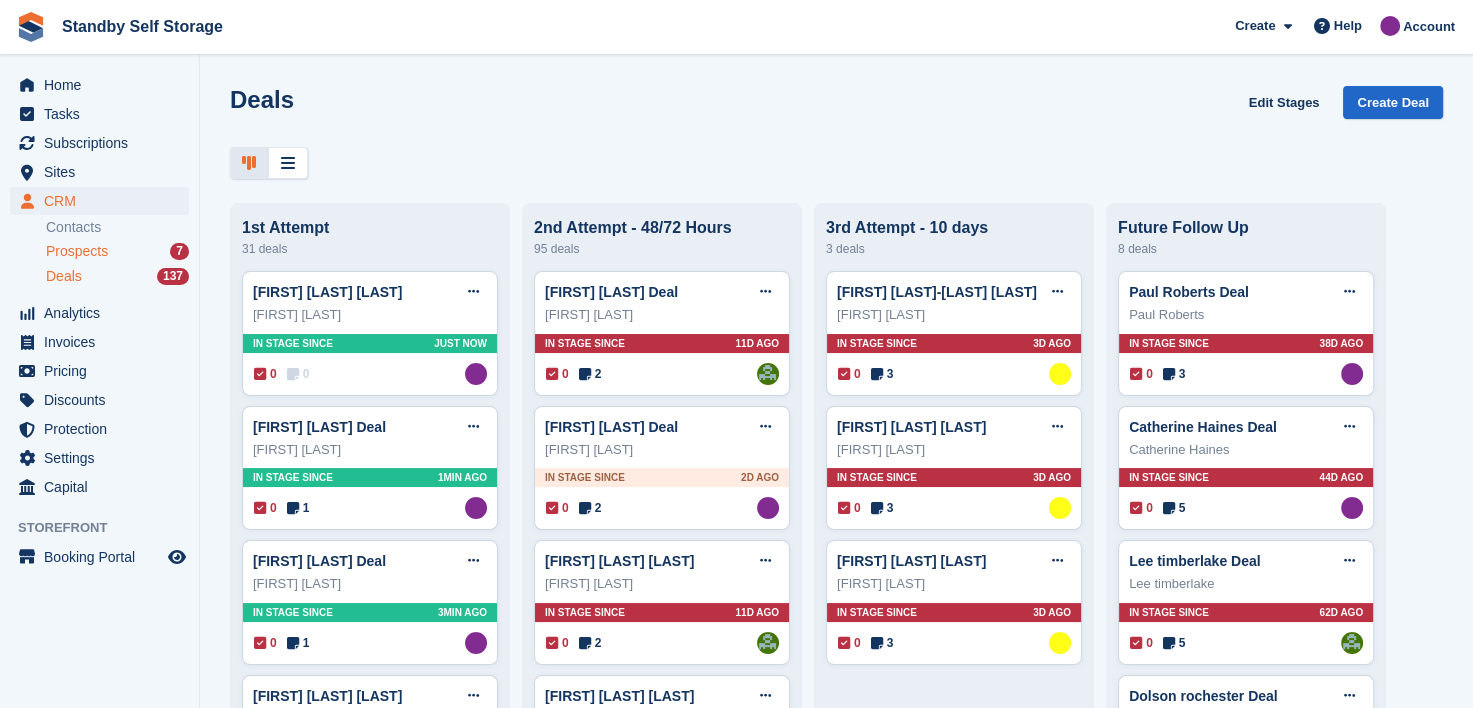 click on "Prospects" at bounding box center [77, 251] 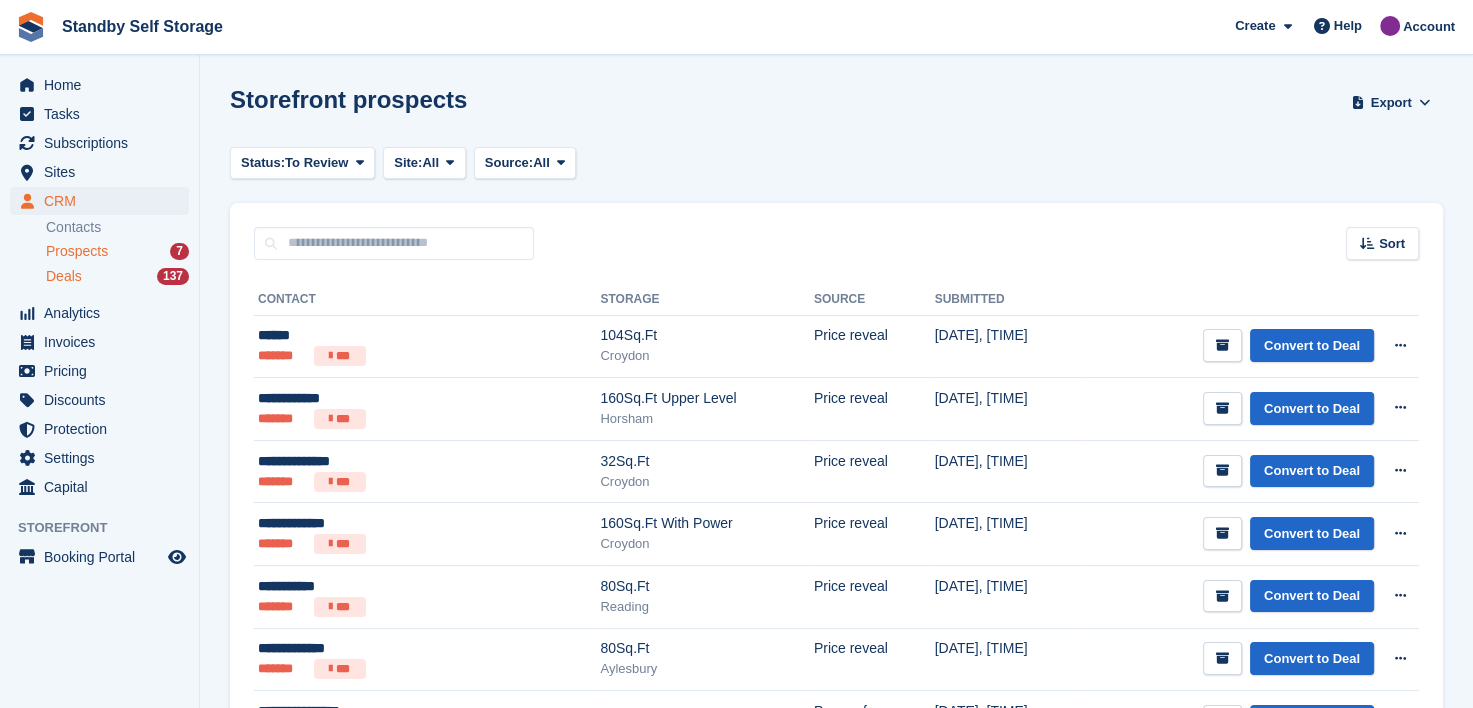 click on "Deals" at bounding box center (64, 276) 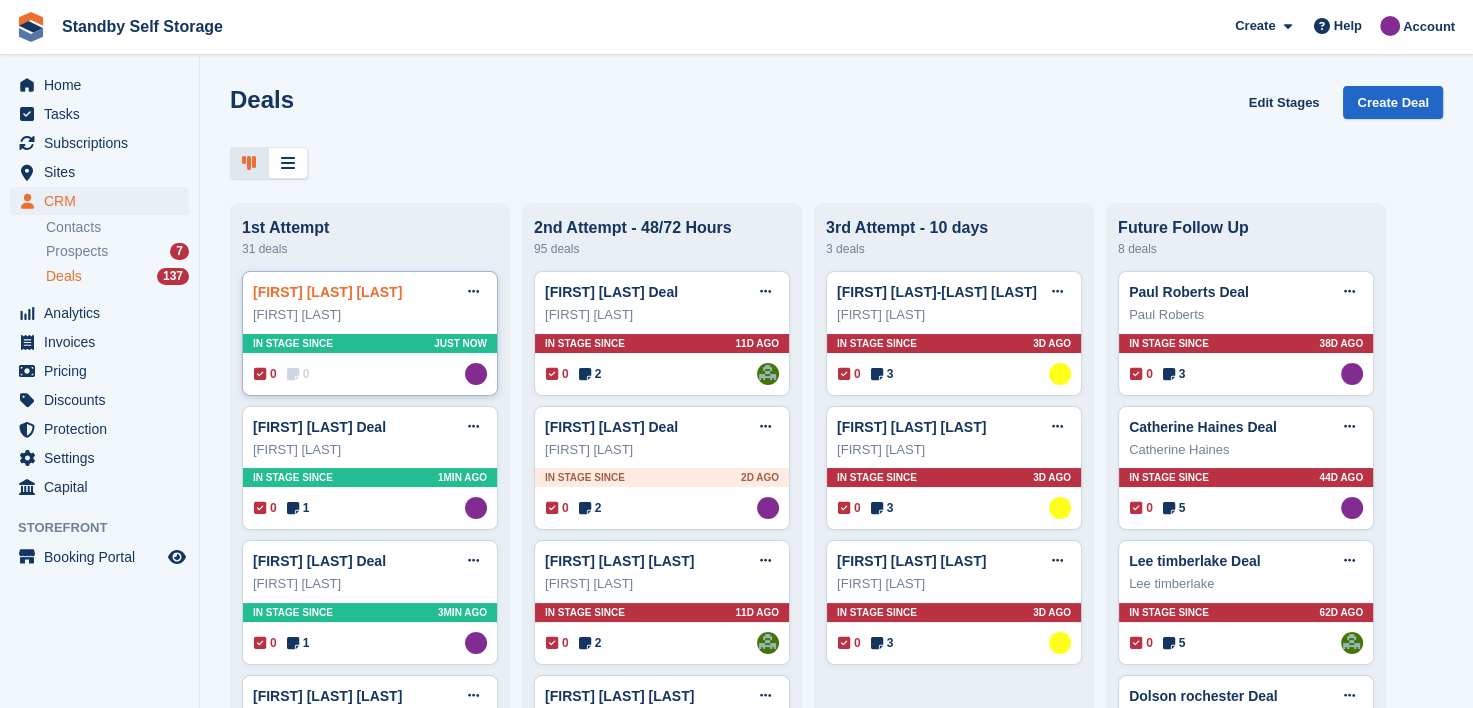 click on "Alexandra L Deal" at bounding box center (327, 292) 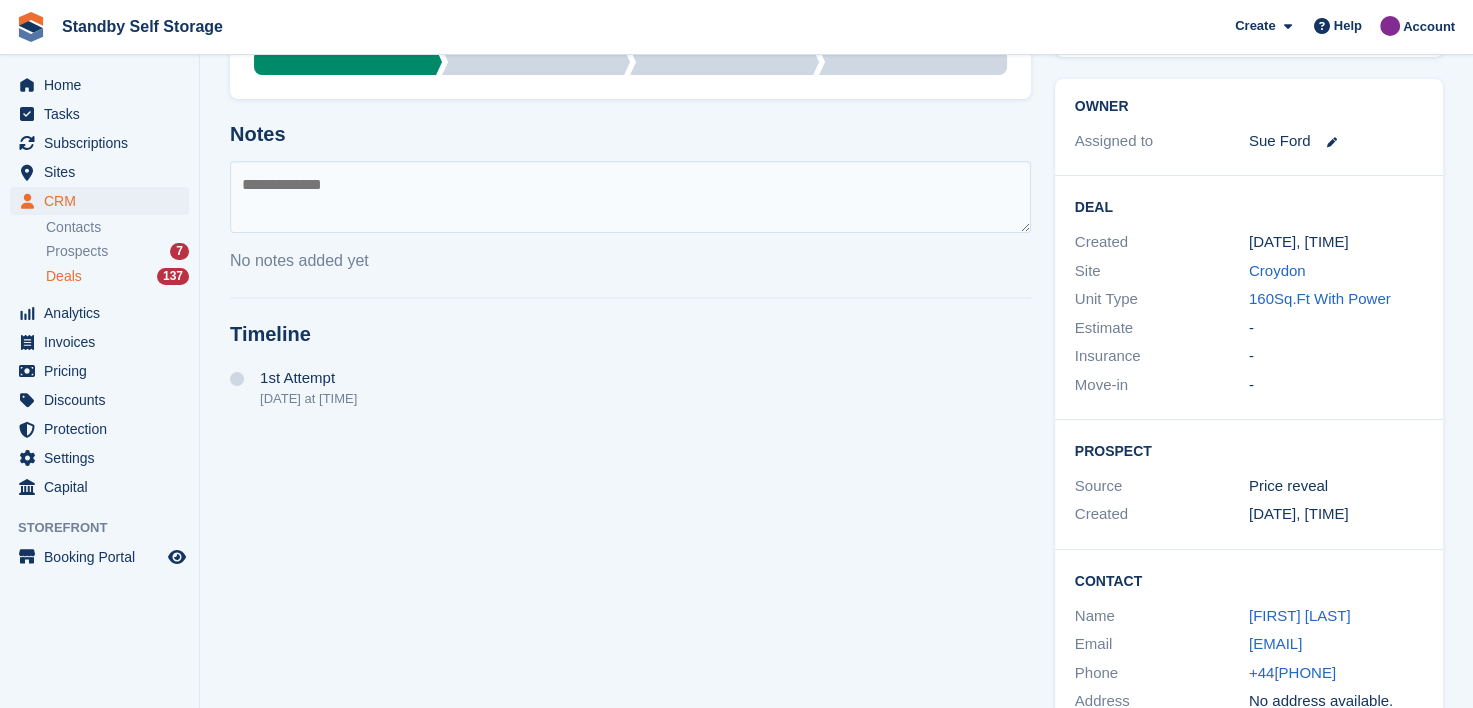 scroll, scrollTop: 252, scrollLeft: 0, axis: vertical 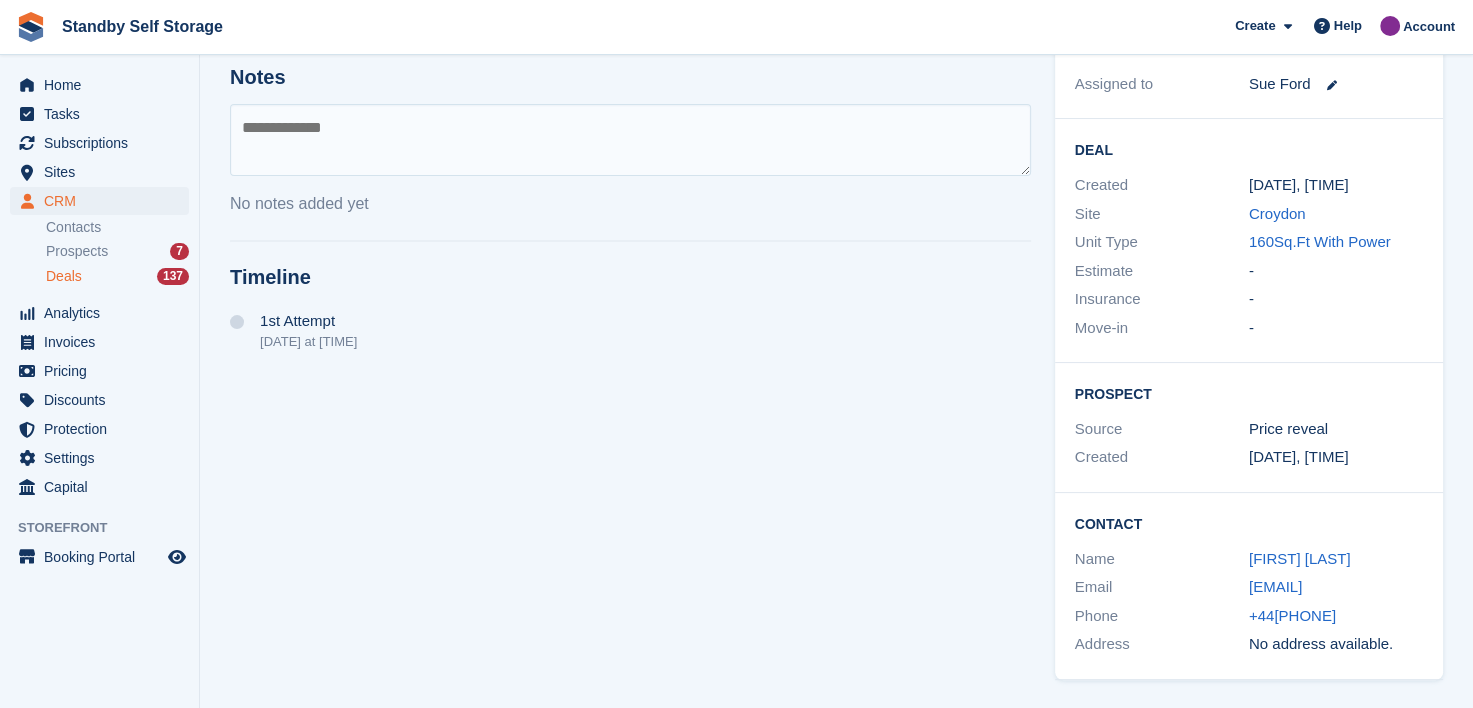 drag, startPoint x: 1232, startPoint y: 583, endPoint x: 1446, endPoint y: 577, distance: 214.08409 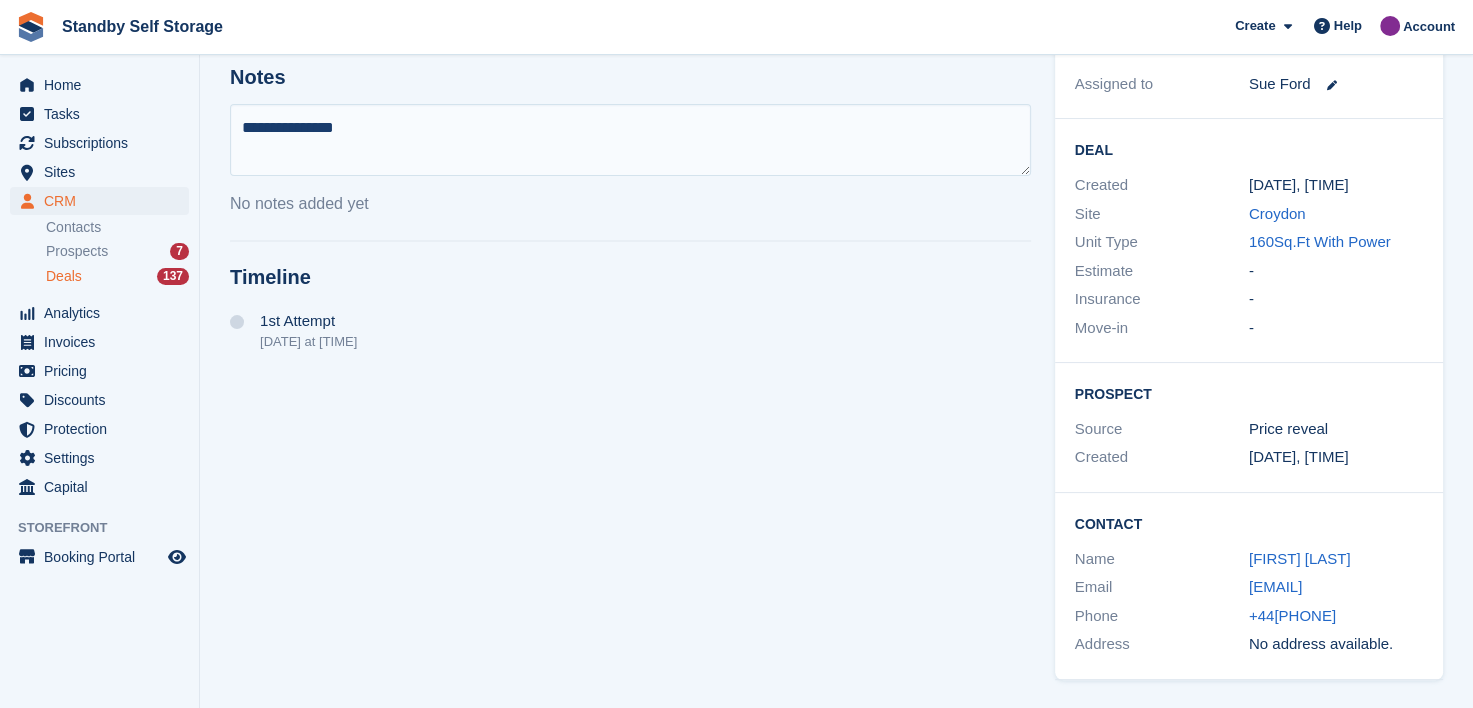 type on "**********" 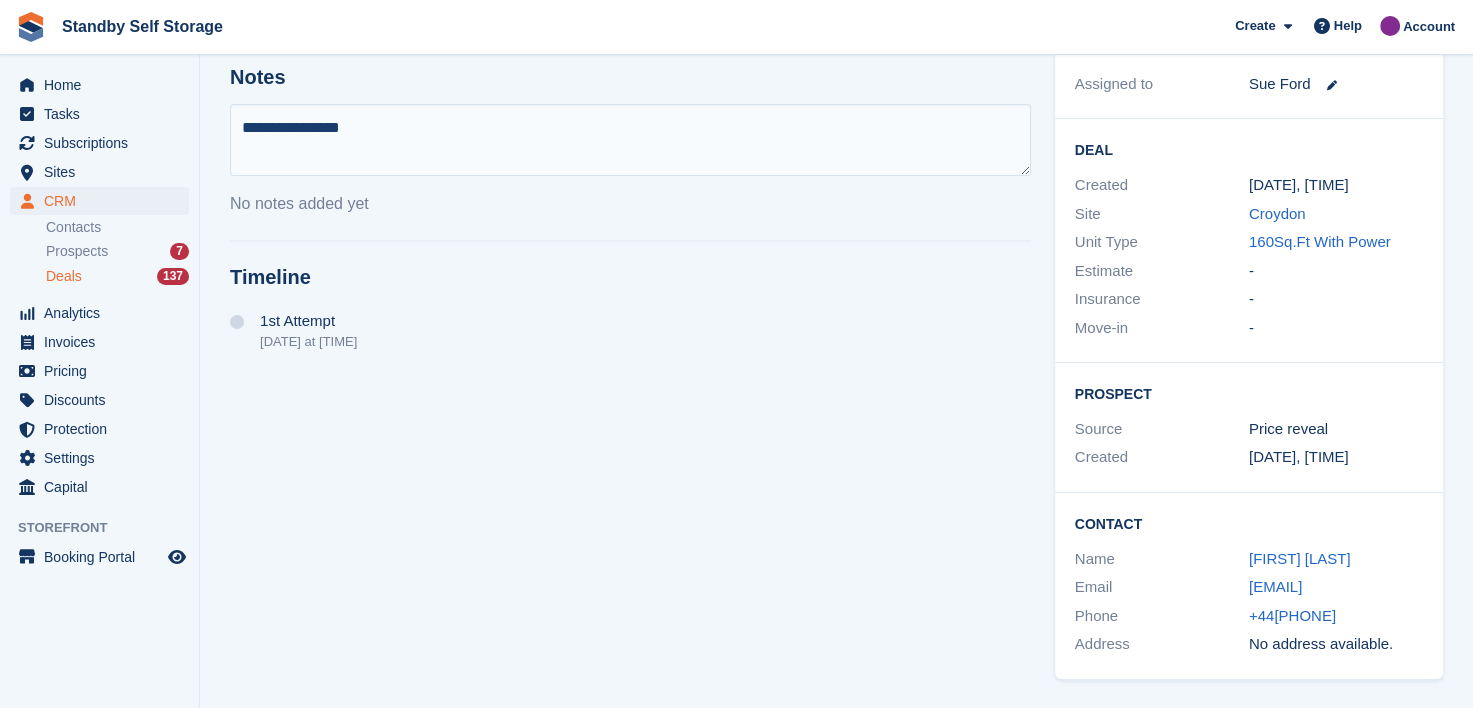 type 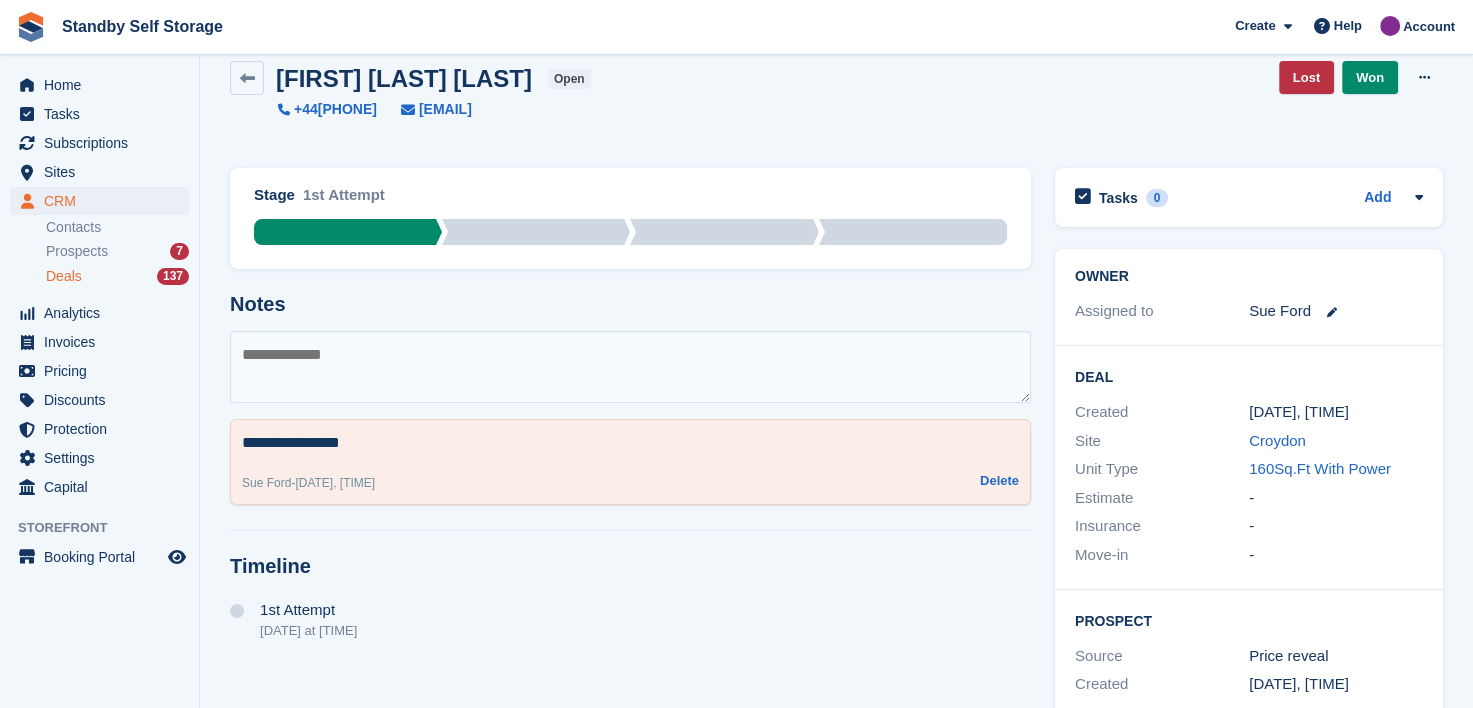 scroll, scrollTop: 100, scrollLeft: 0, axis: vertical 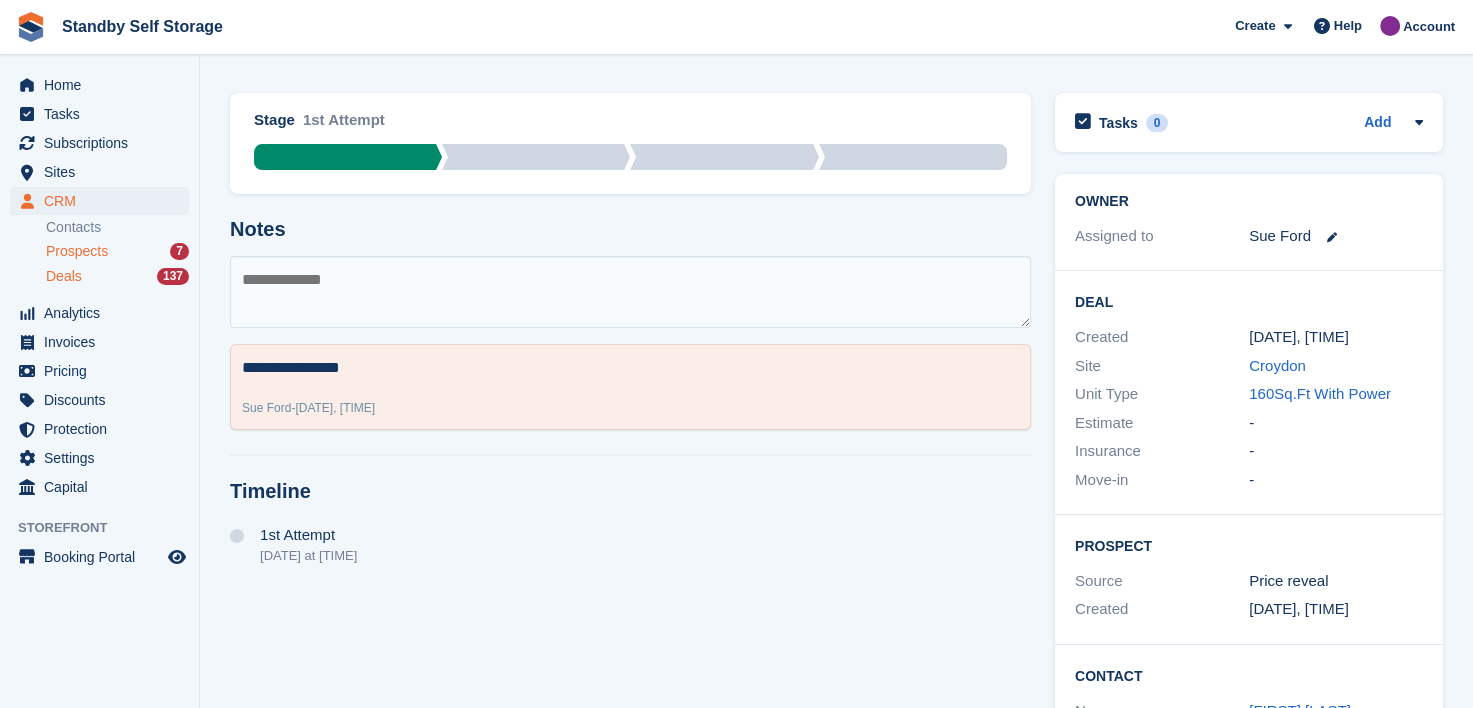 click on "Prospects" at bounding box center (77, 251) 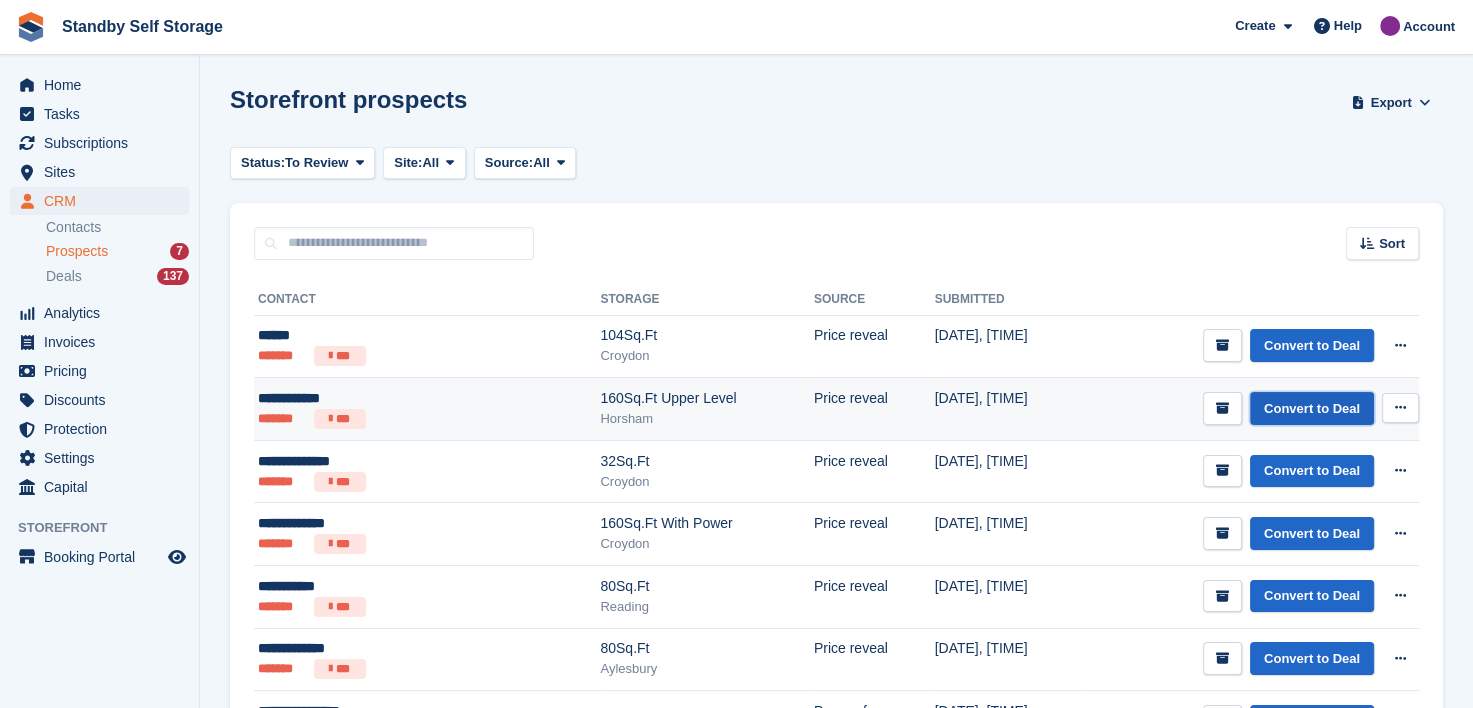 click on "Convert to Deal" at bounding box center (1312, 408) 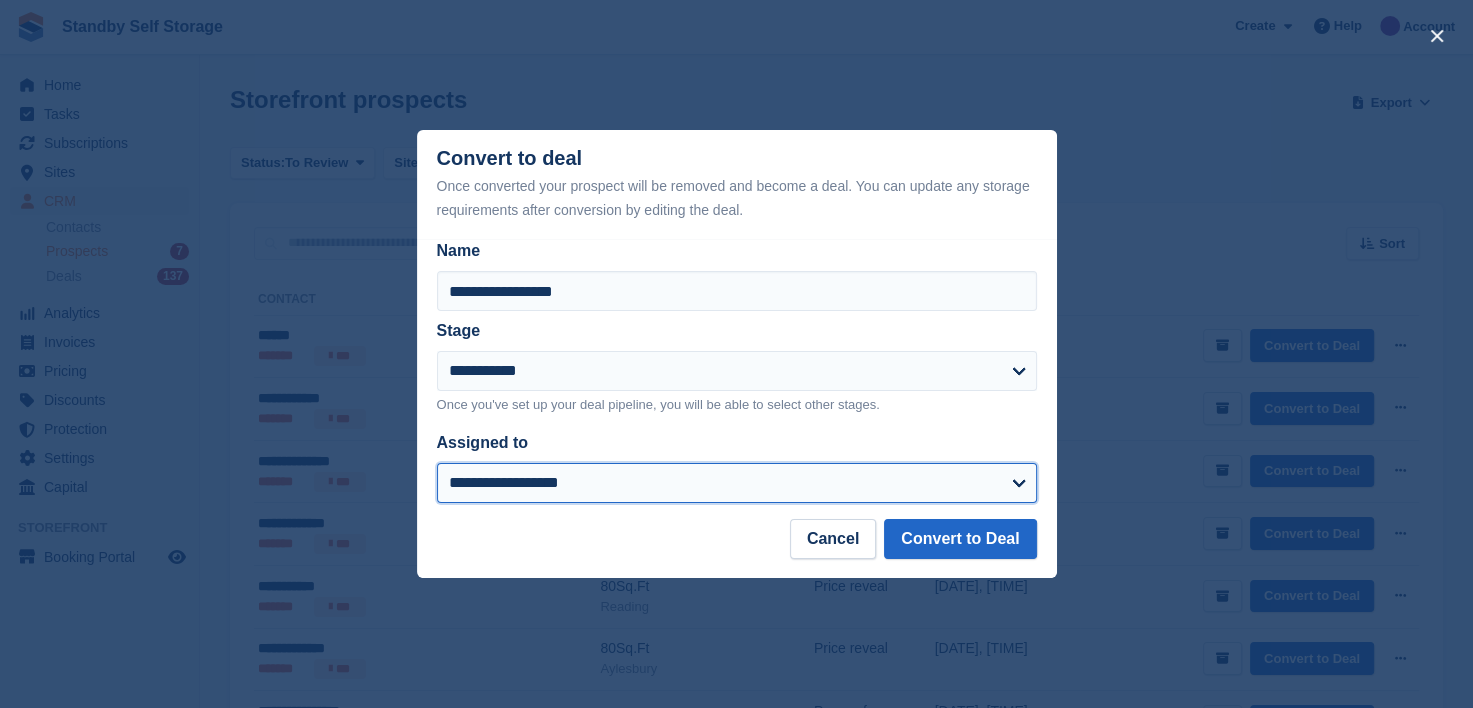 click on "**********" at bounding box center (737, 483) 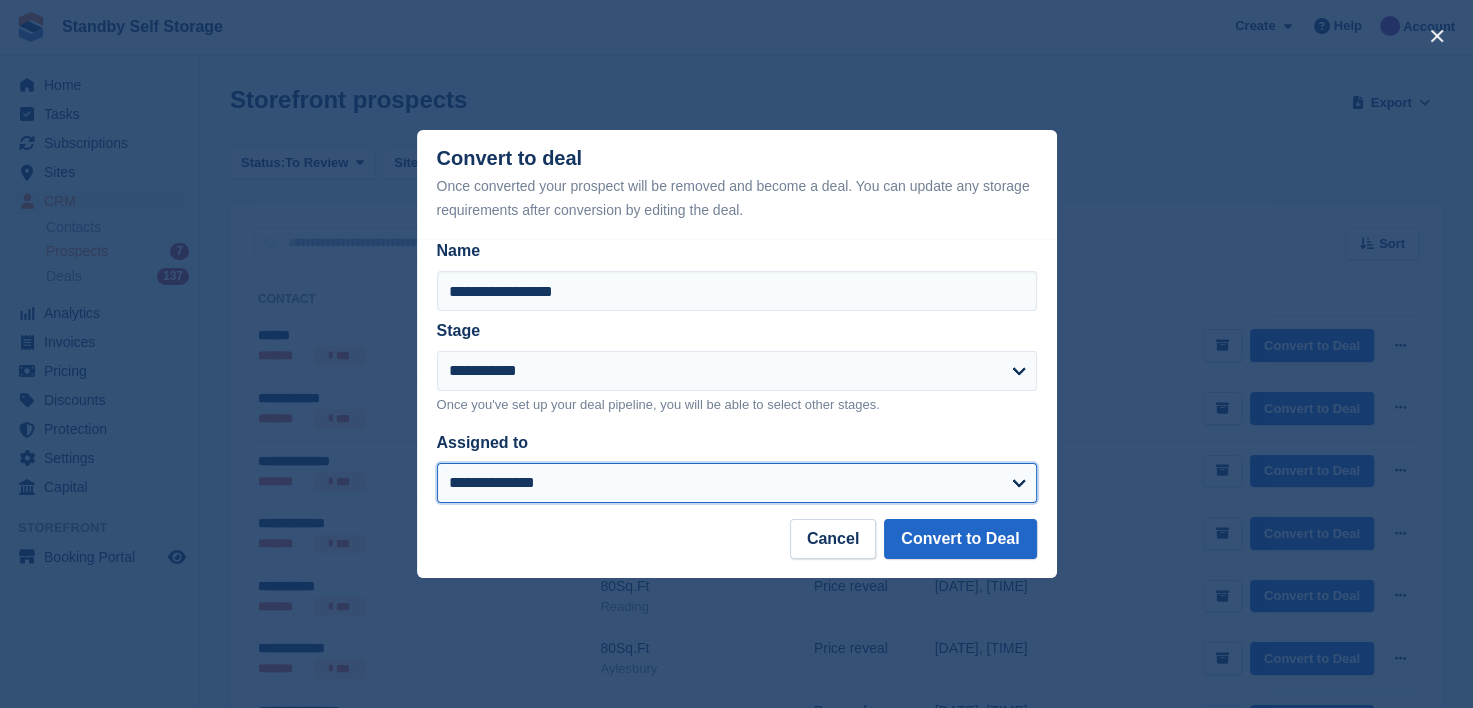 click on "**********" at bounding box center [737, 483] 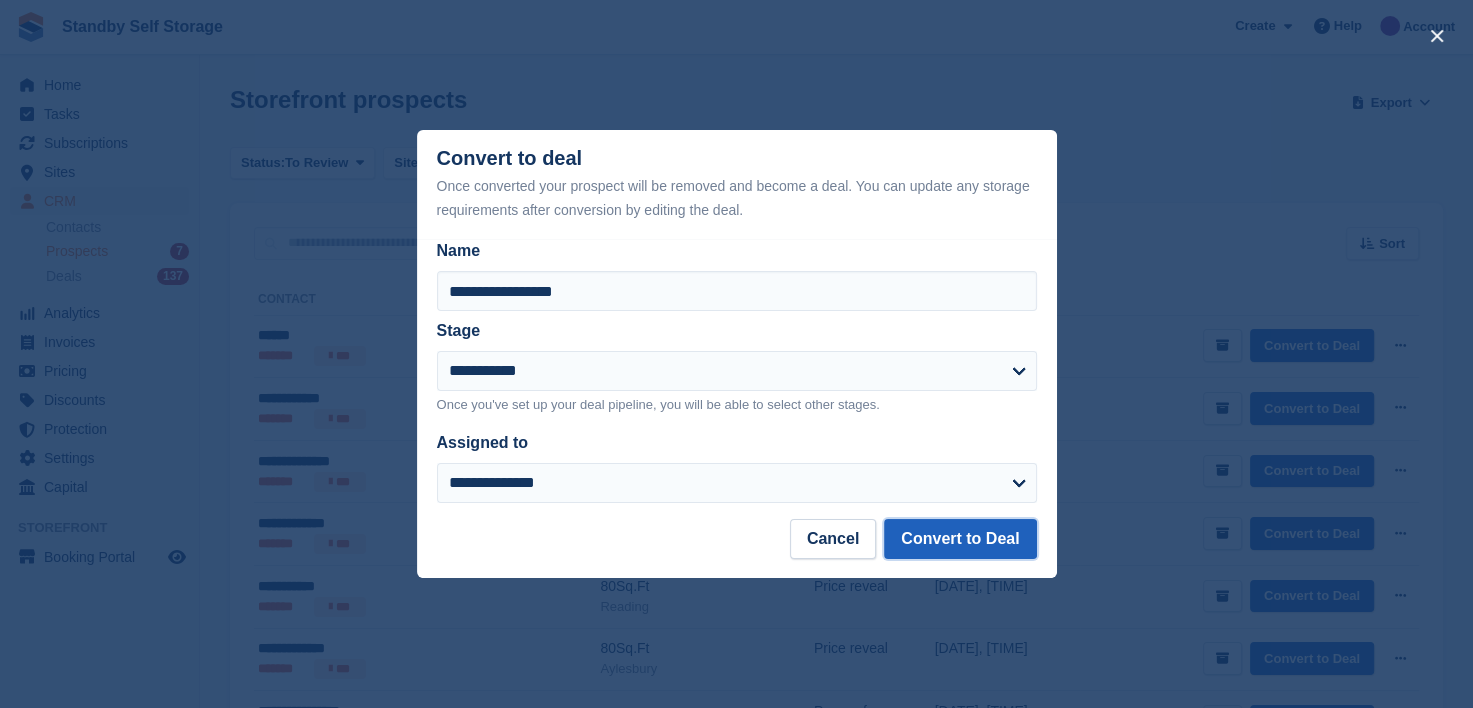 click on "Convert to Deal" at bounding box center [960, 539] 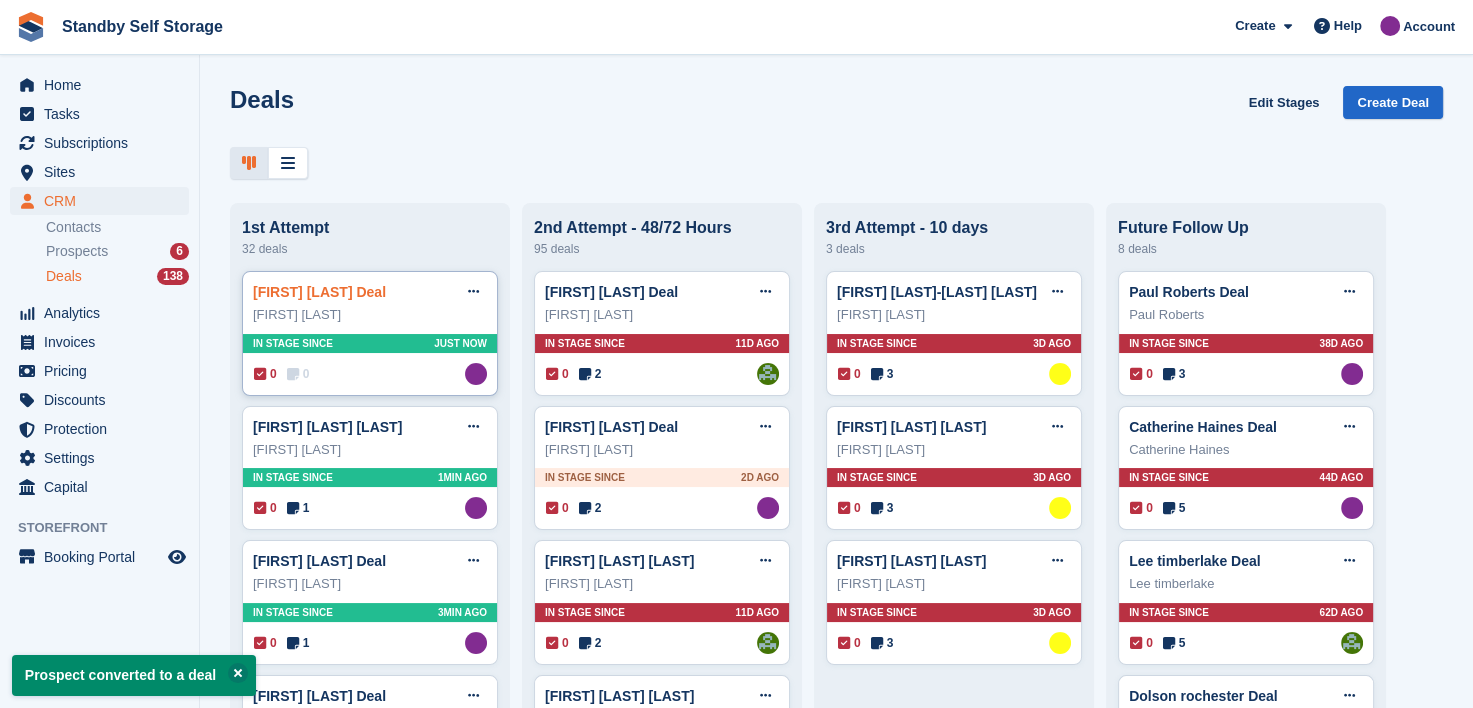 click on "Tina Leggett Deal" at bounding box center [319, 292] 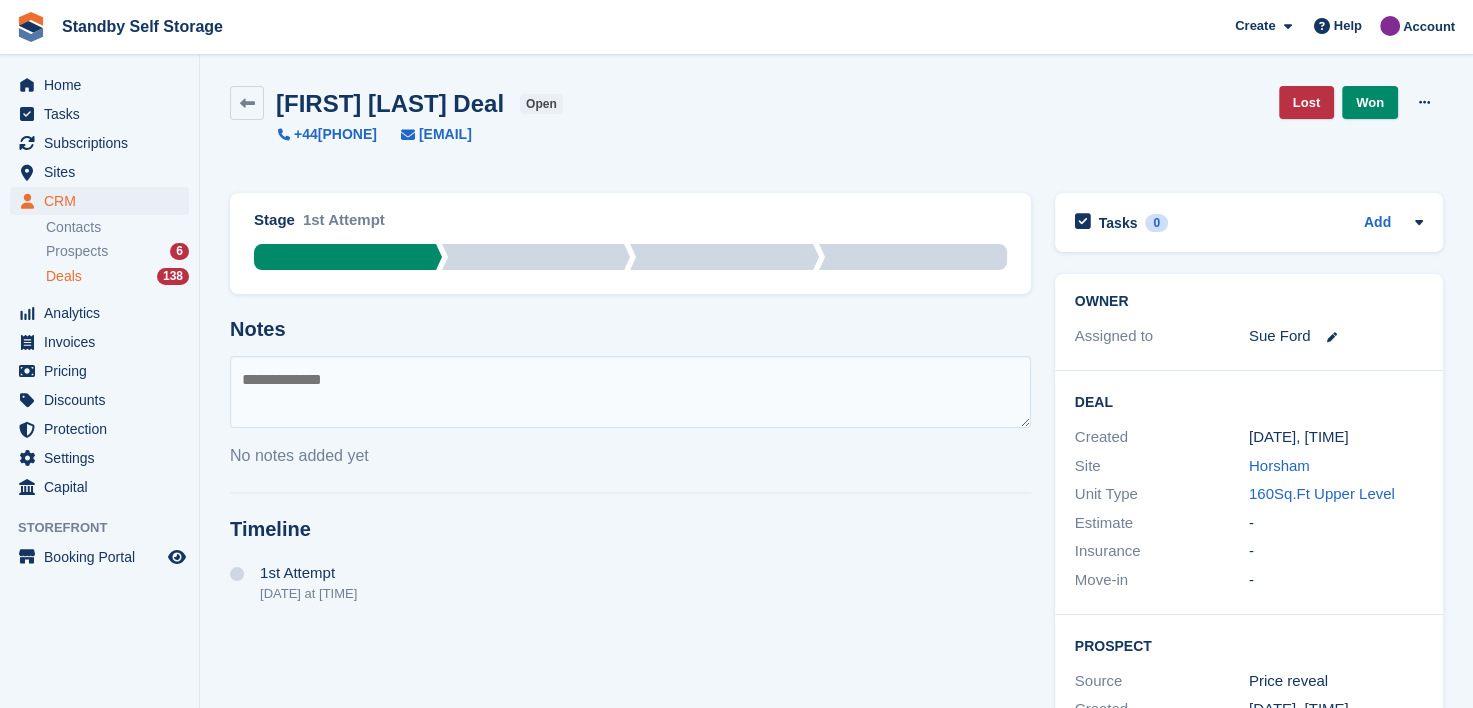 click at bounding box center [630, 392] 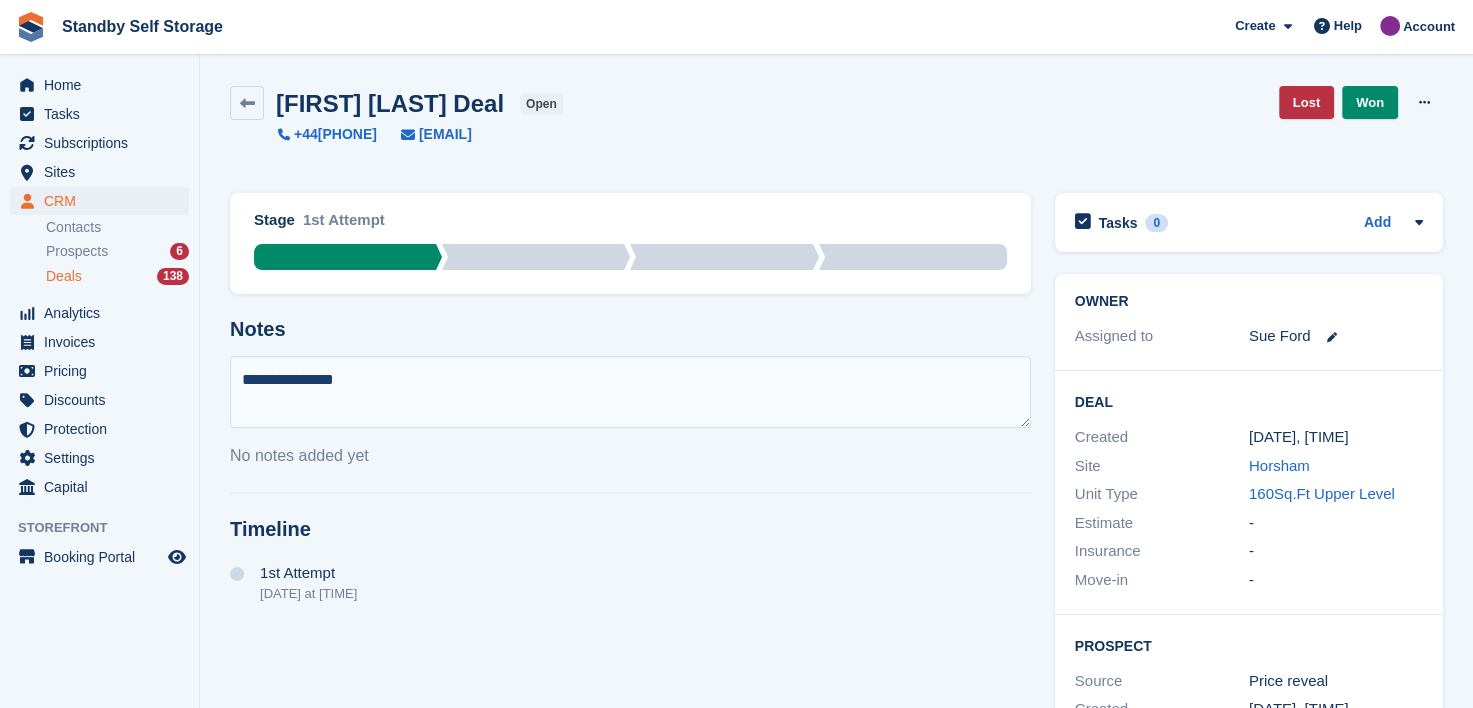 type on "**********" 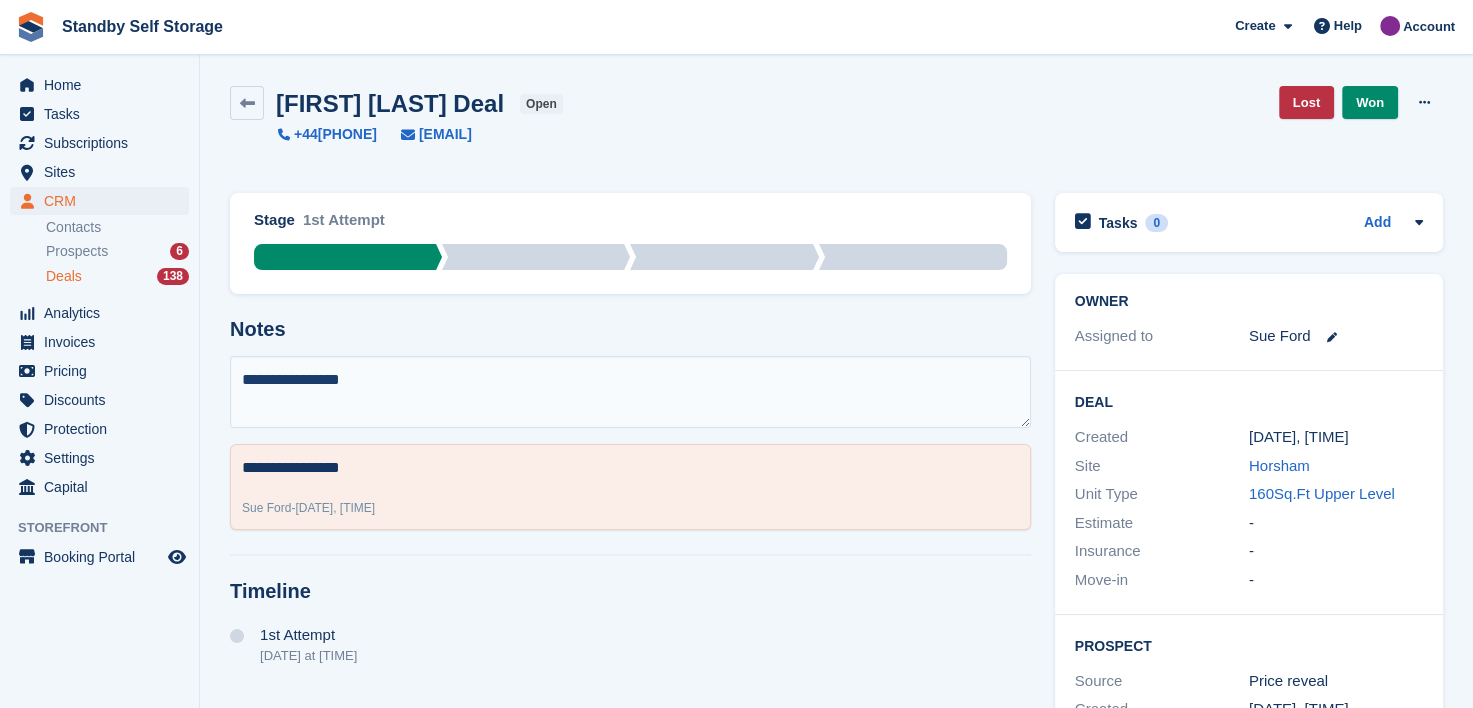 type 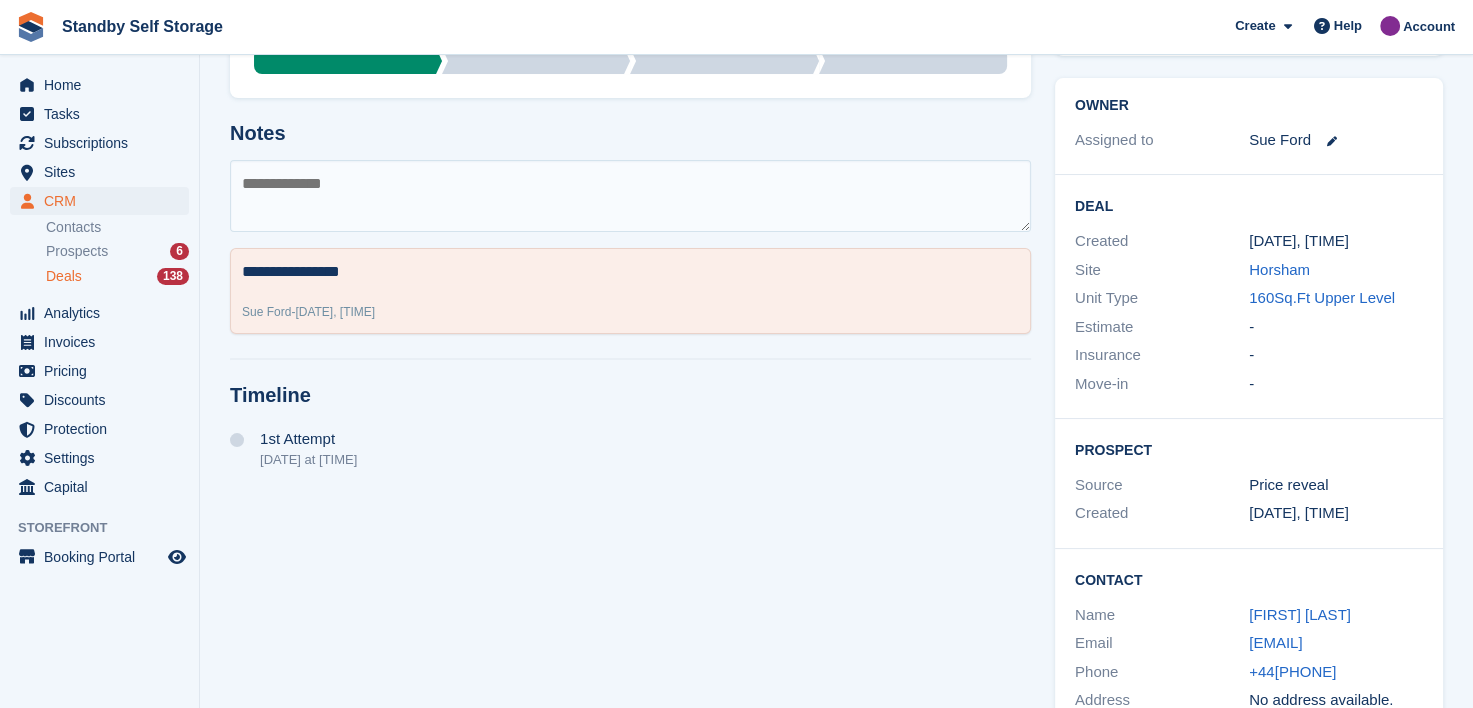 scroll, scrollTop: 252, scrollLeft: 0, axis: vertical 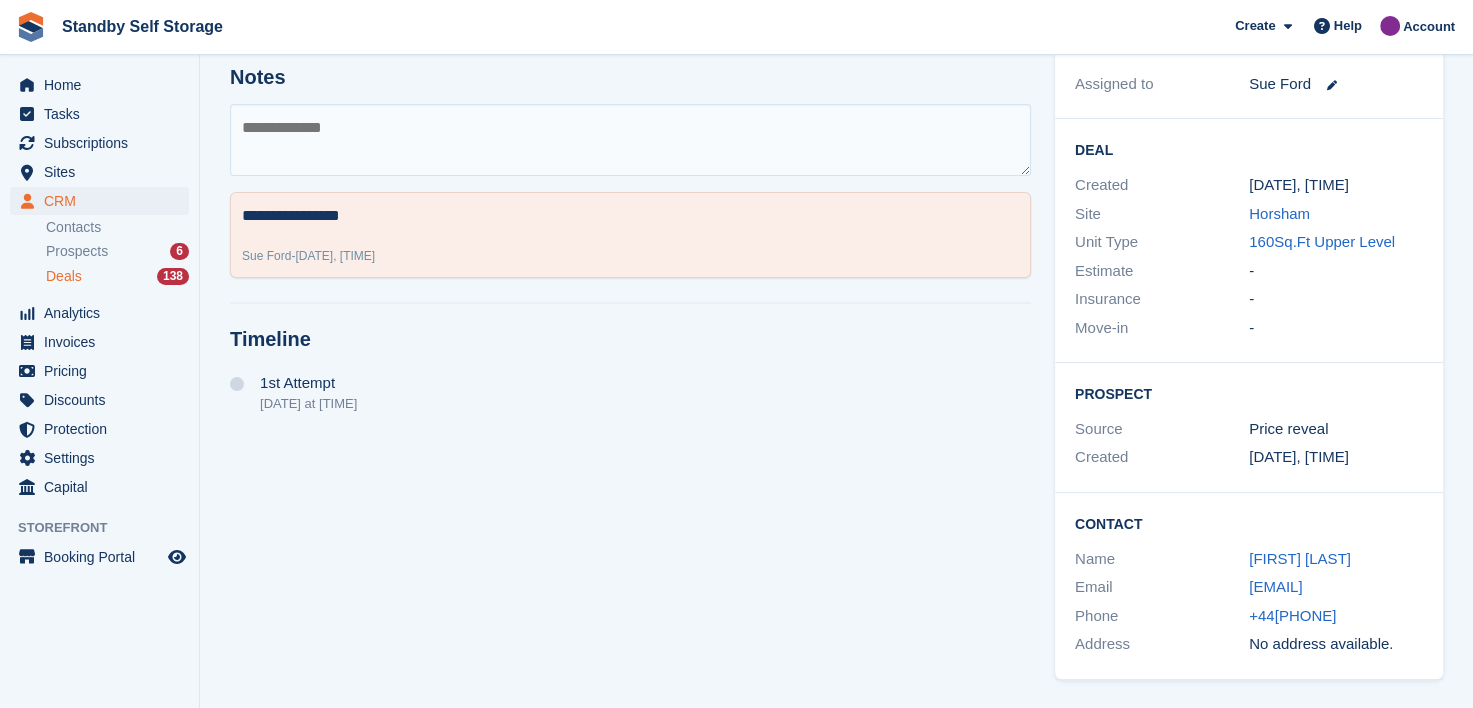 drag, startPoint x: 1223, startPoint y: 586, endPoint x: 1463, endPoint y: 587, distance: 240.00209 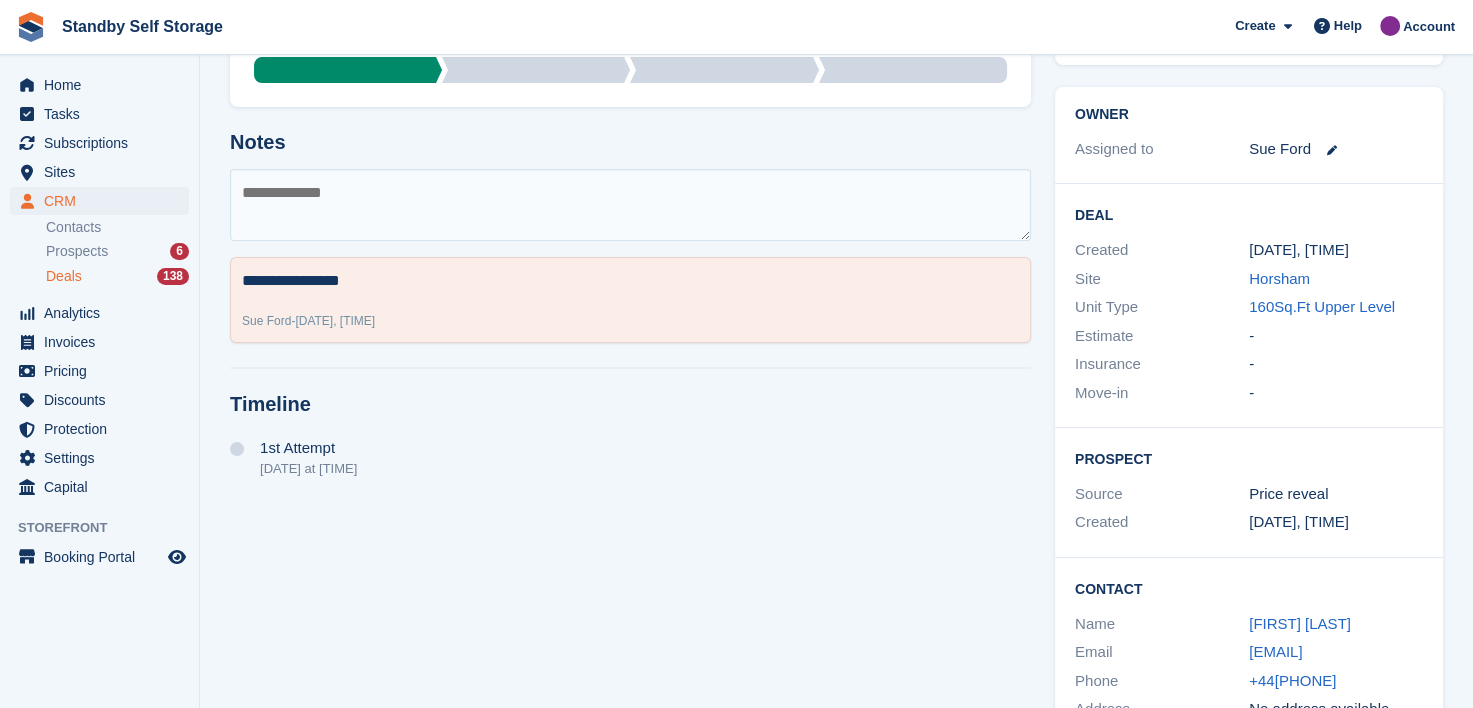 scroll, scrollTop: 152, scrollLeft: 0, axis: vertical 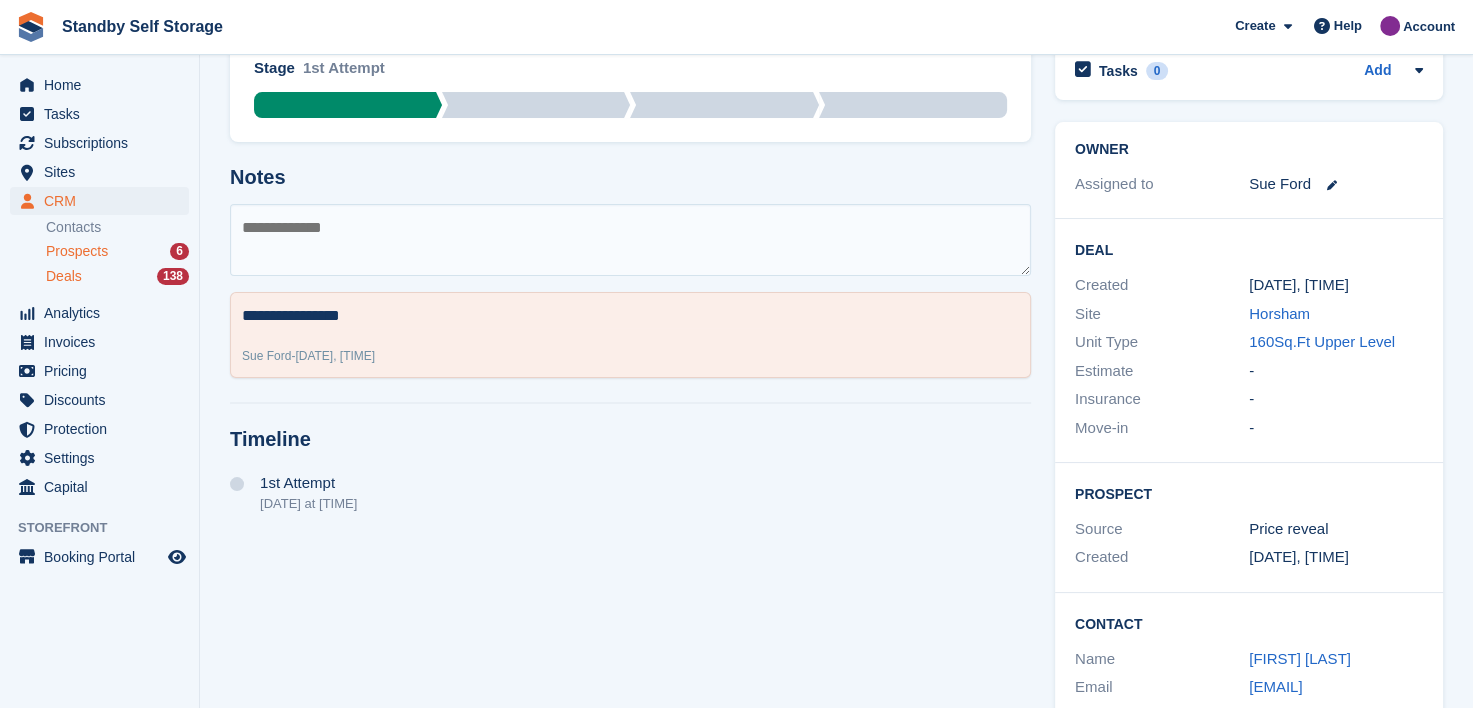 click on "Prospects" at bounding box center [77, 251] 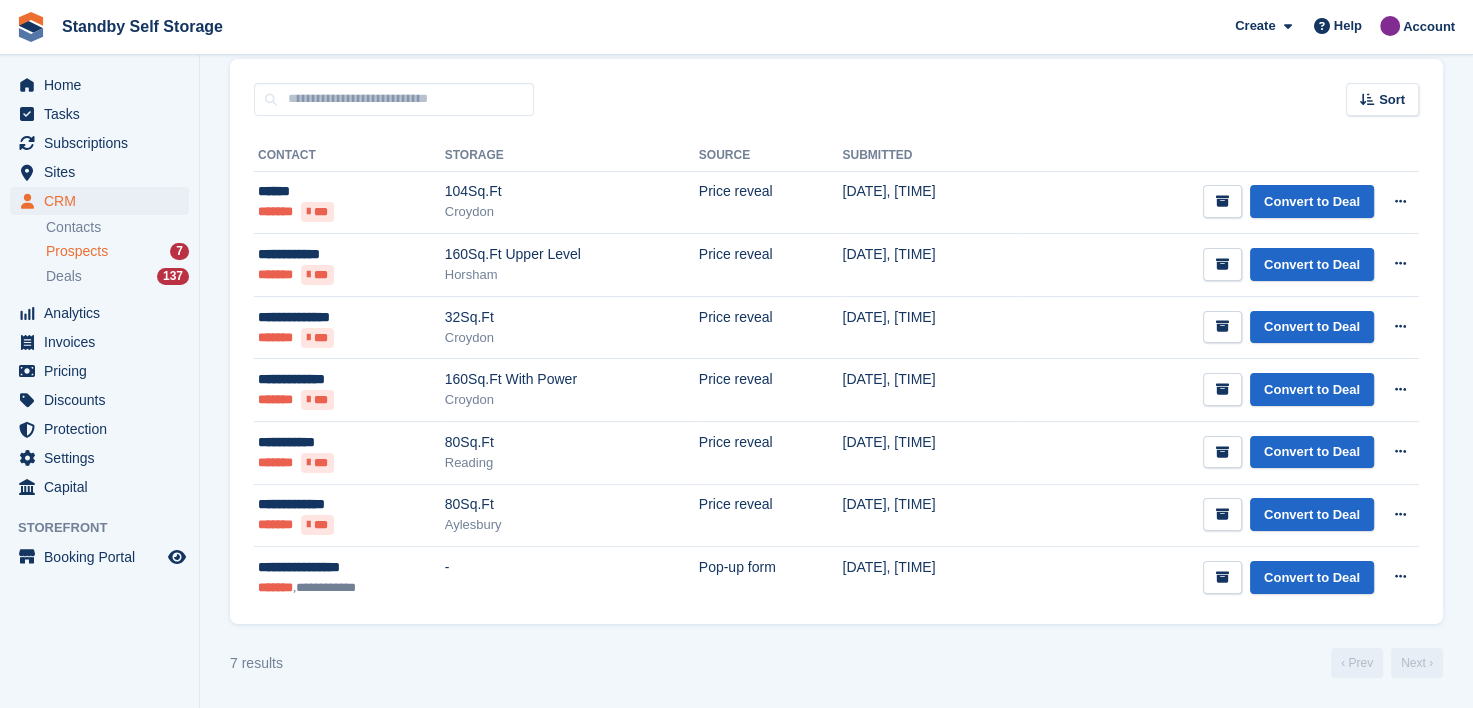 scroll, scrollTop: 0, scrollLeft: 0, axis: both 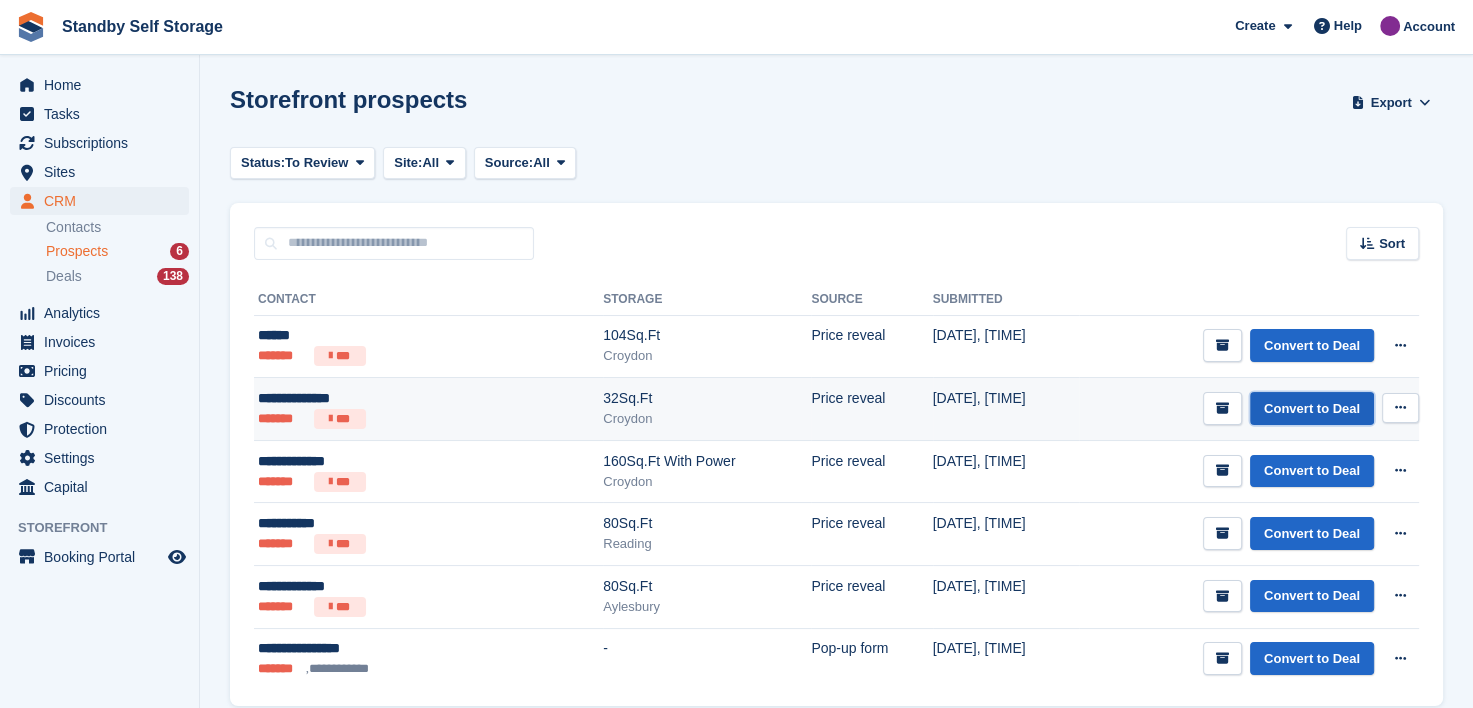 click on "Convert to Deal" at bounding box center [1312, 408] 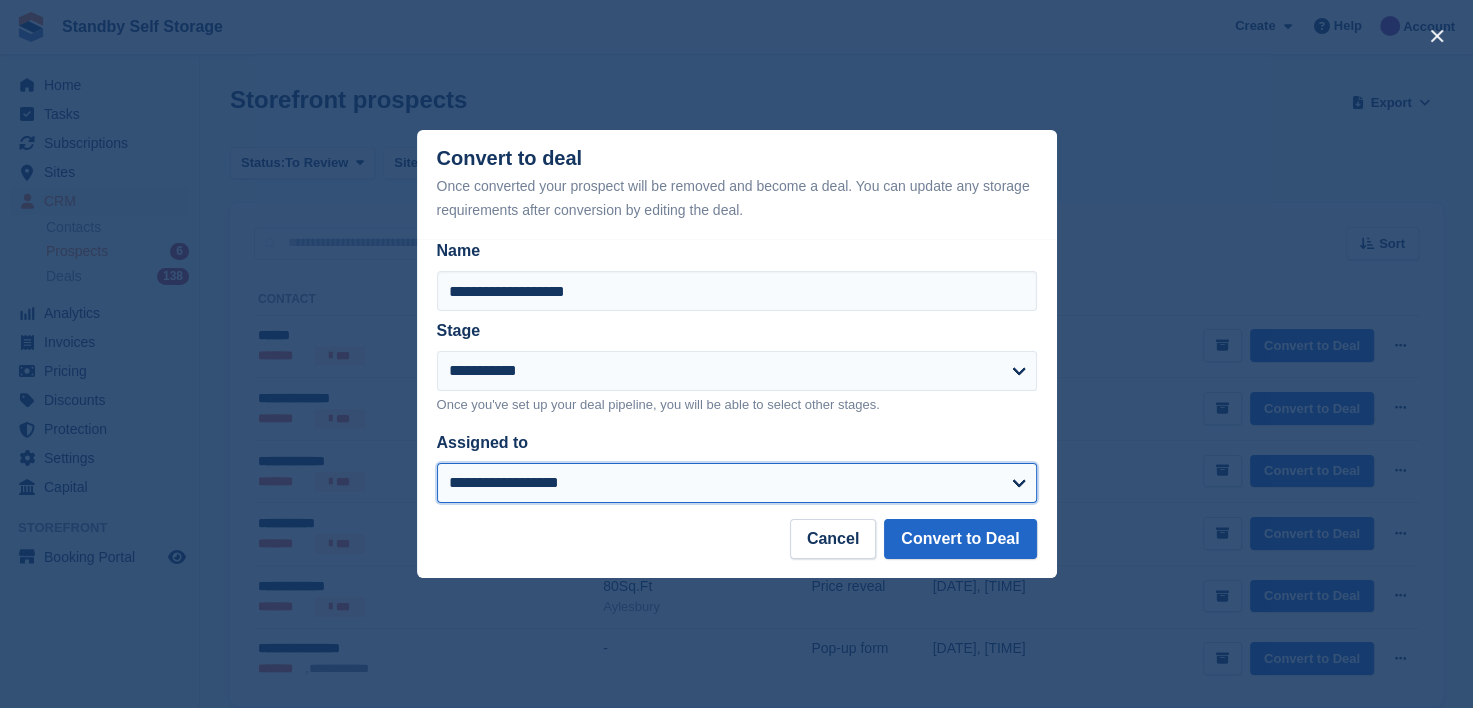 click on "**********" at bounding box center [737, 483] 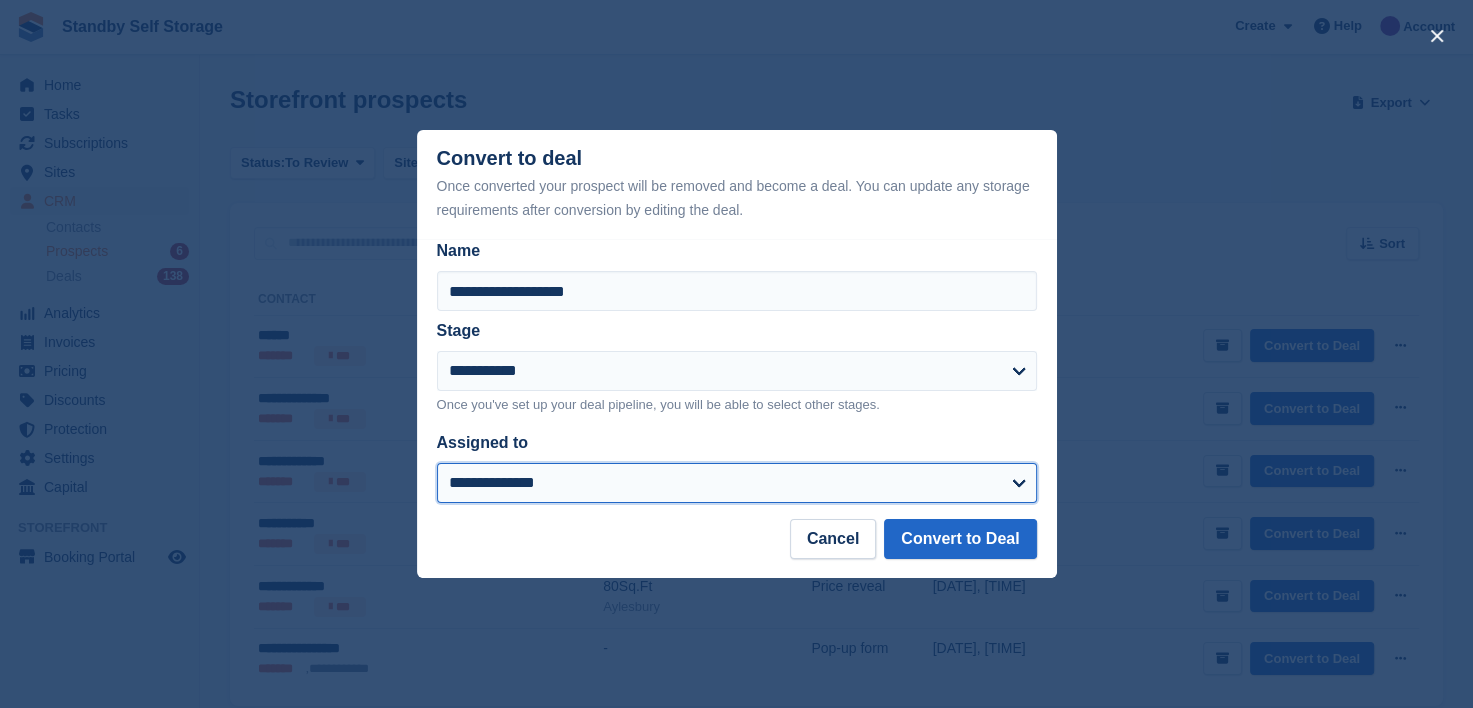 click on "**********" at bounding box center [737, 483] 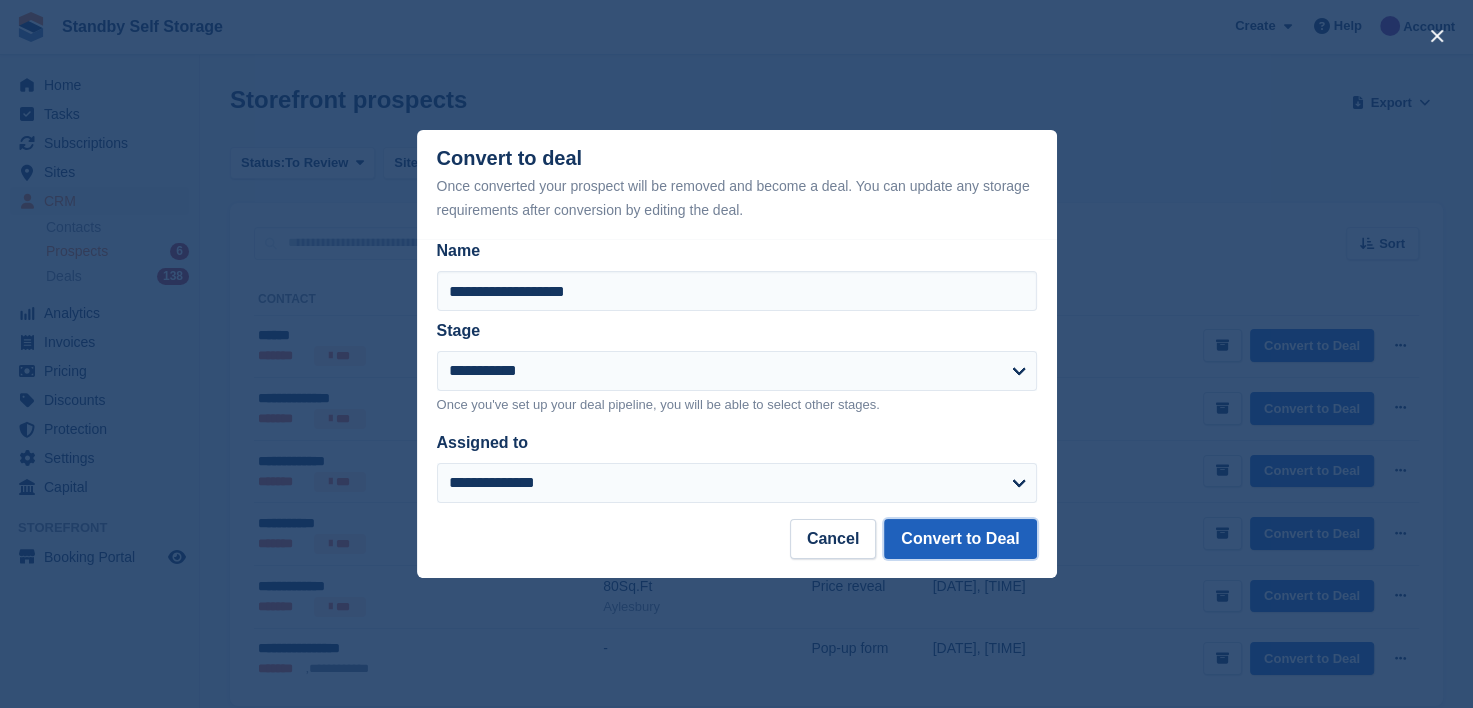 click on "Convert to Deal" at bounding box center [960, 539] 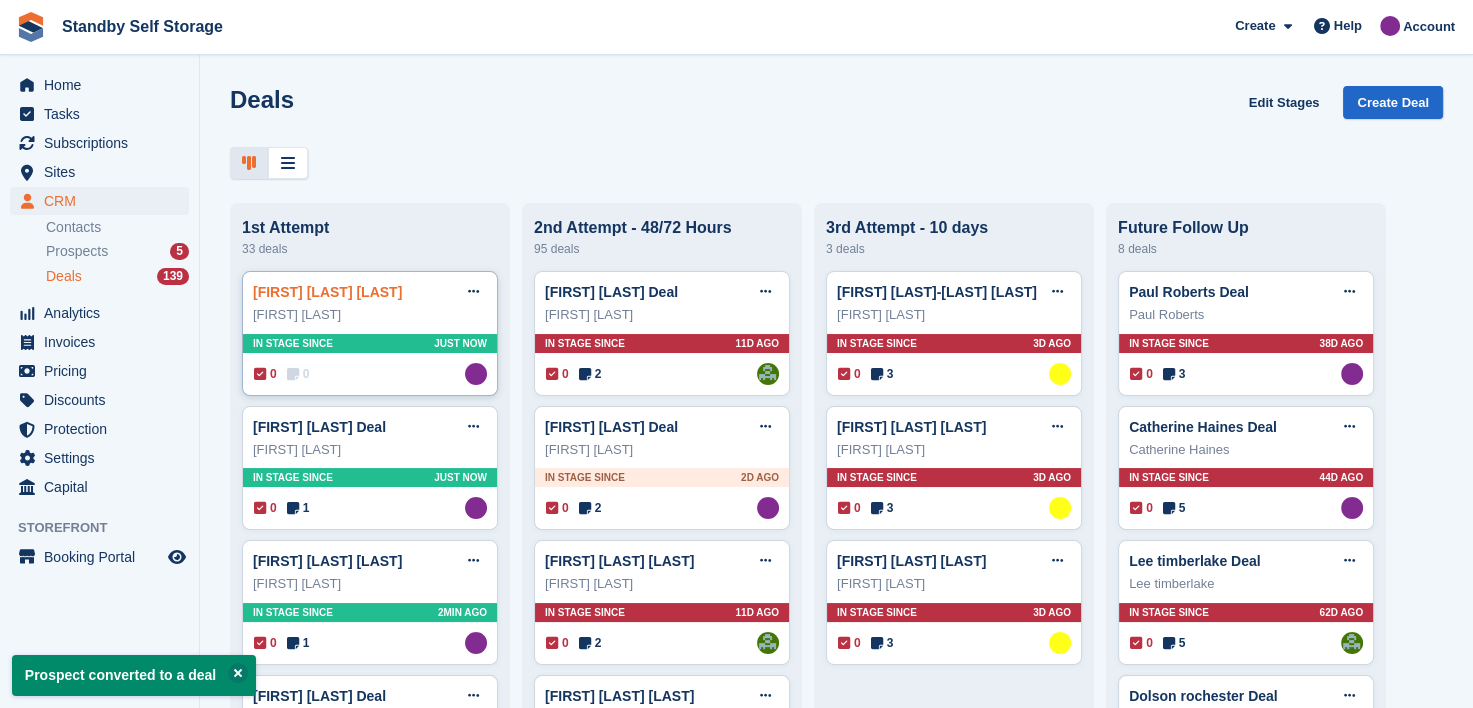 click on "Grace Thompson Deal" at bounding box center (327, 292) 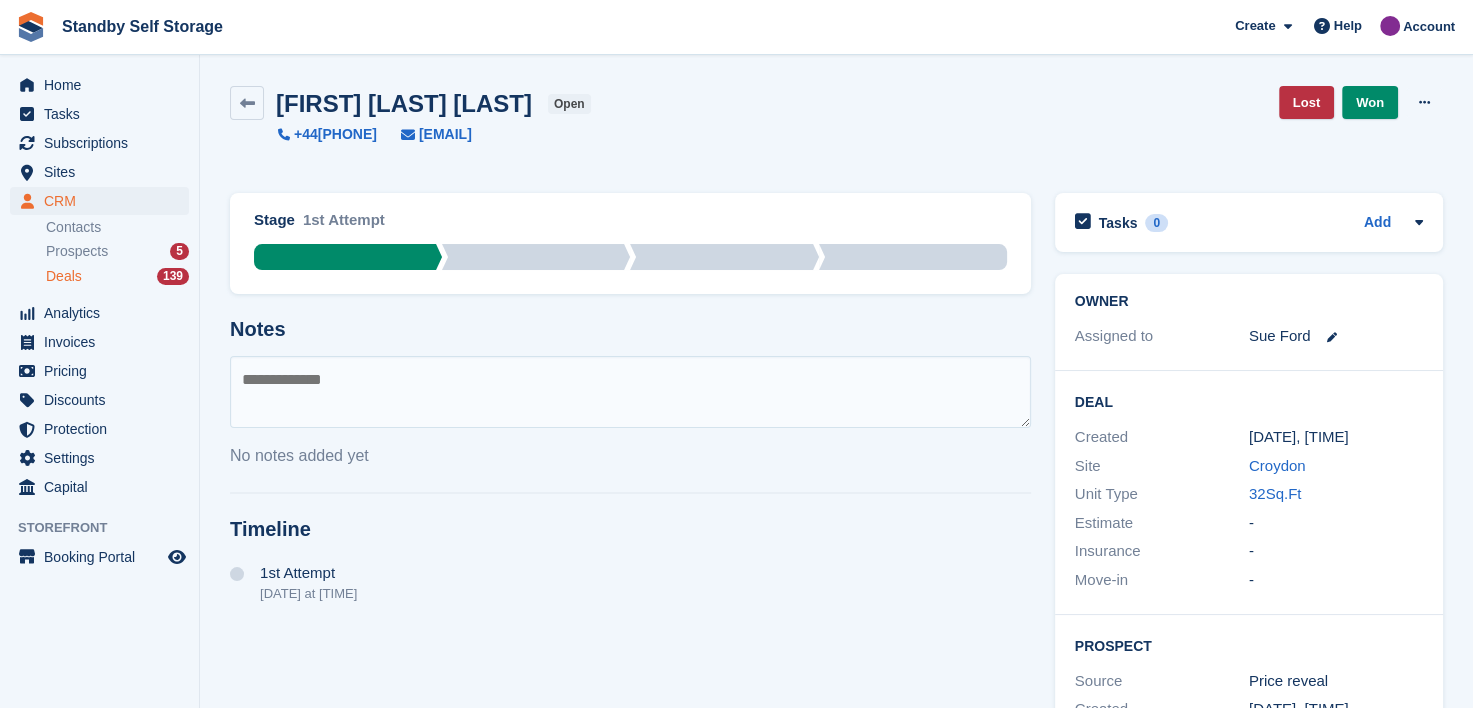 click at bounding box center (630, 392) 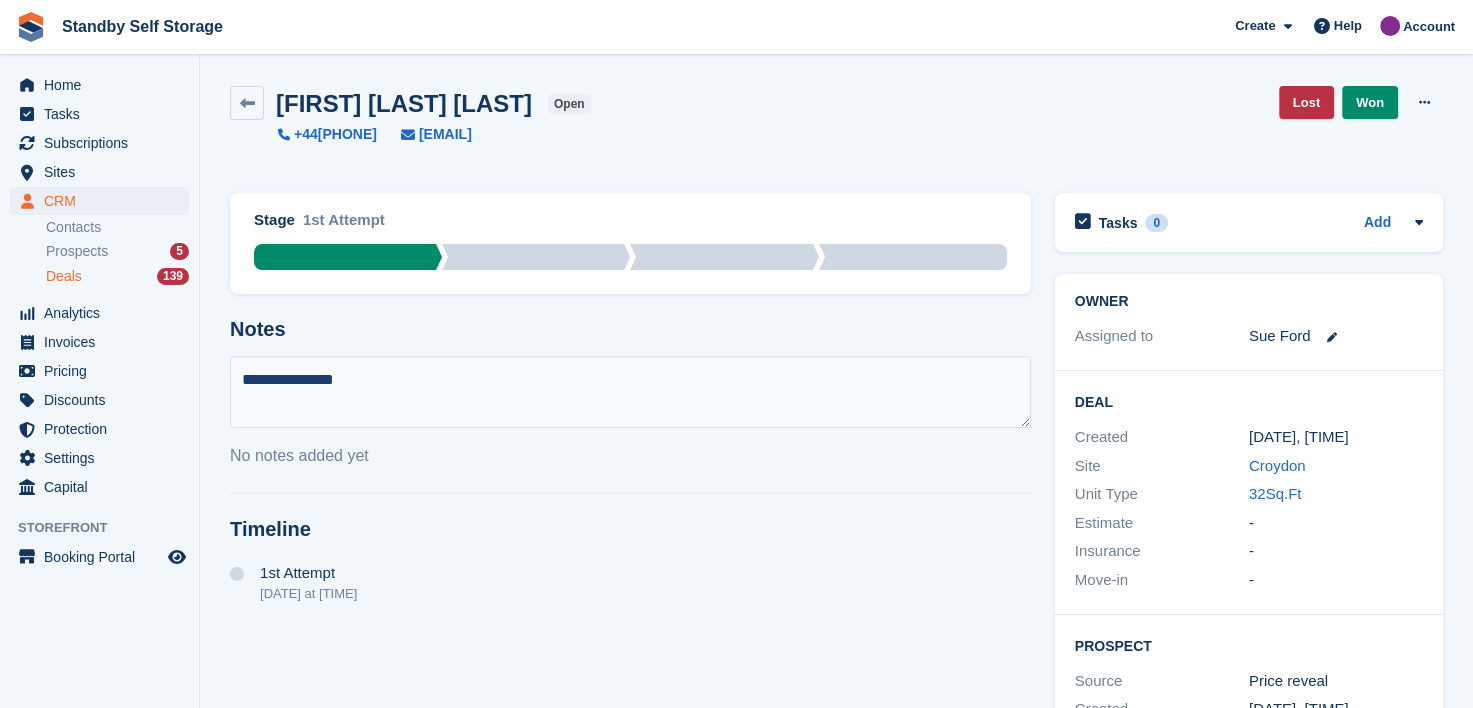 type on "**********" 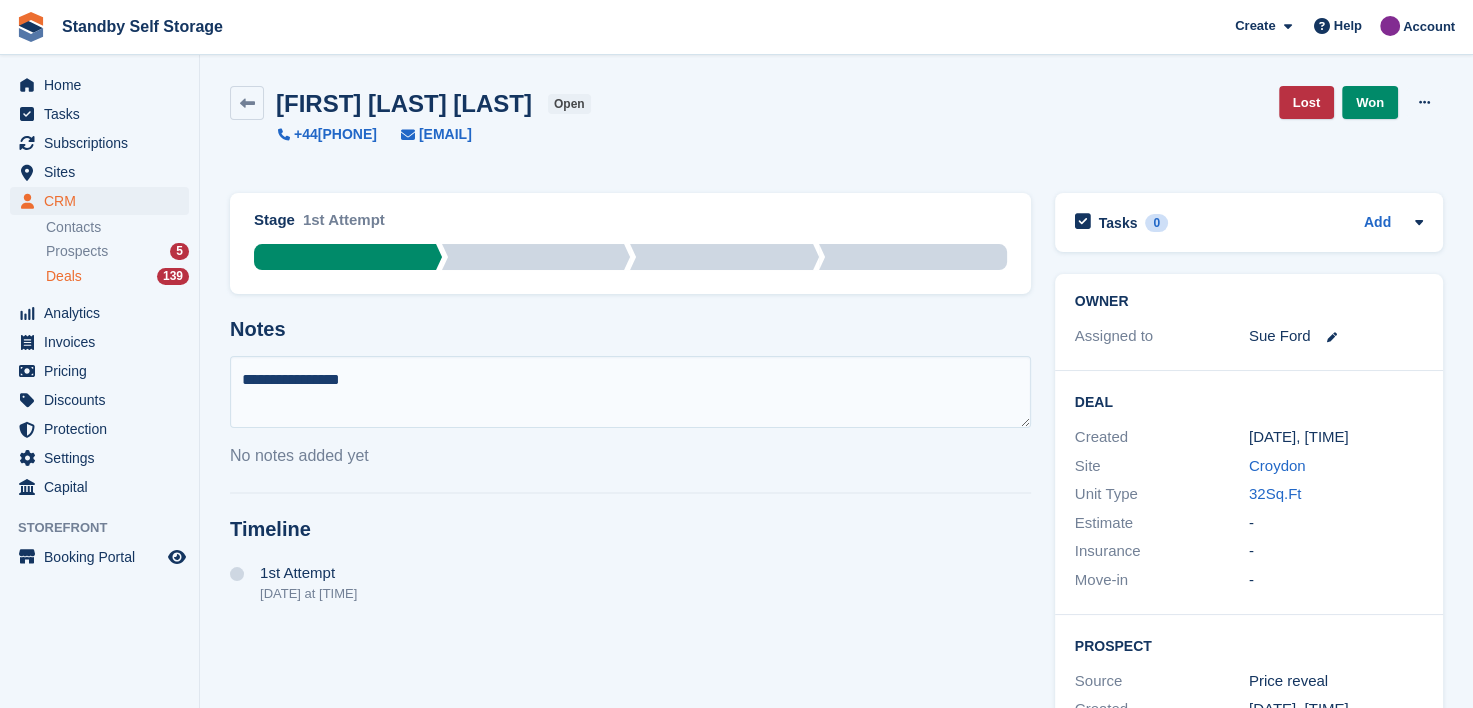type 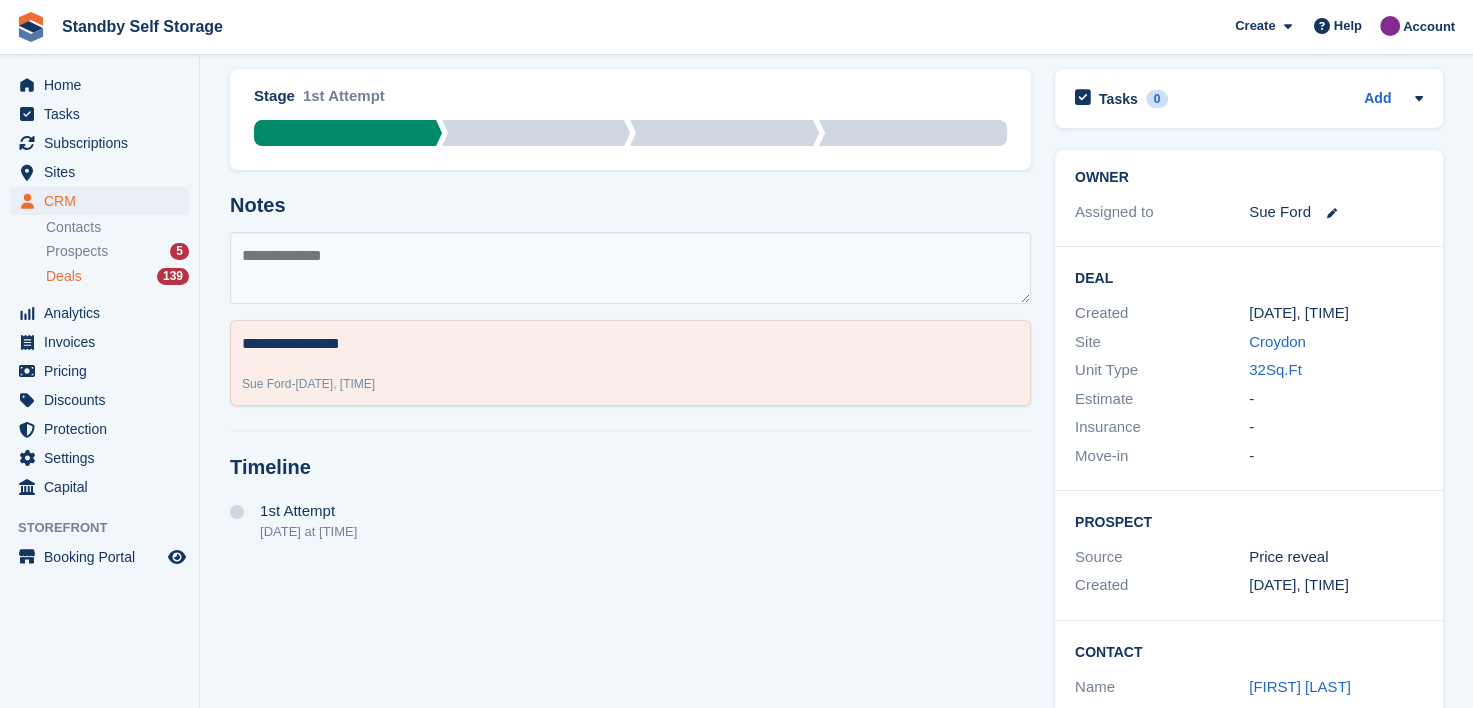 scroll, scrollTop: 275, scrollLeft: 0, axis: vertical 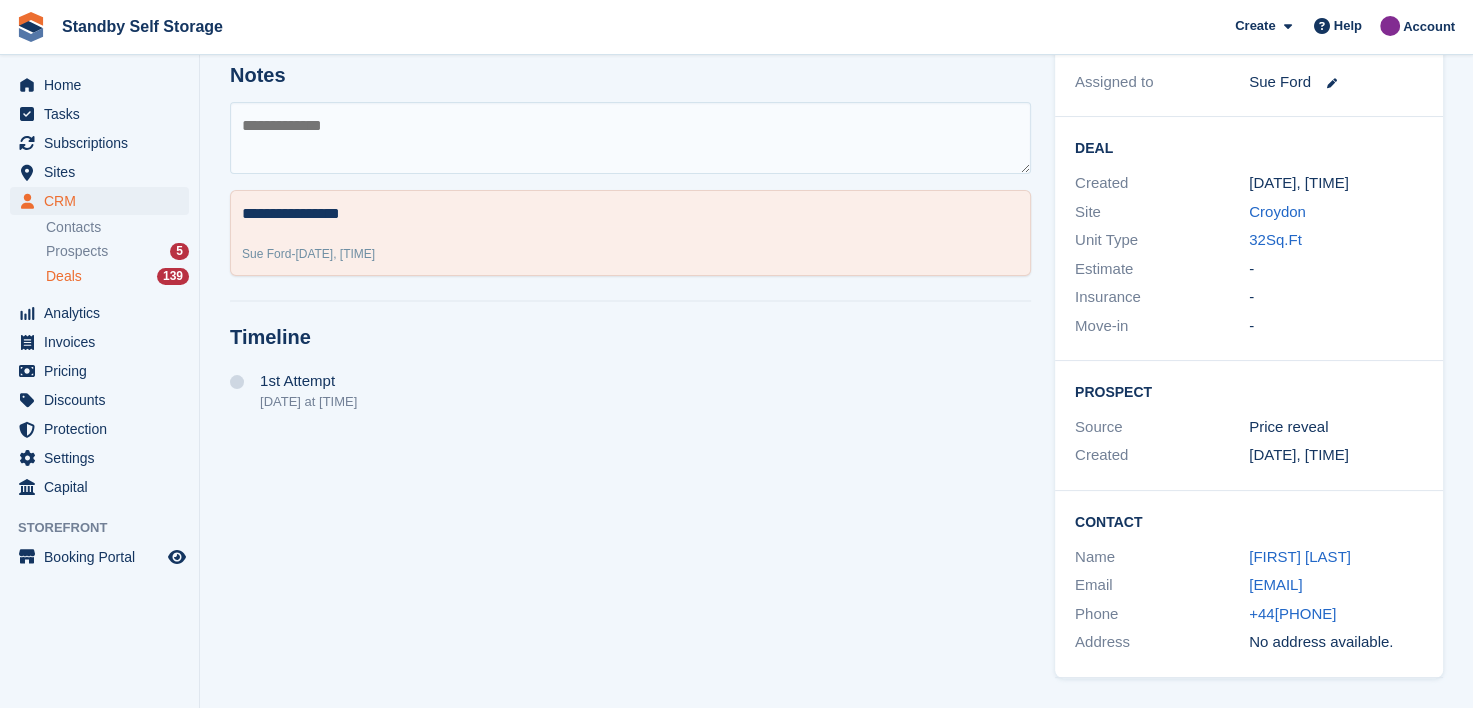 drag, startPoint x: 1305, startPoint y: 583, endPoint x: 1244, endPoint y: 592, distance: 61.66036 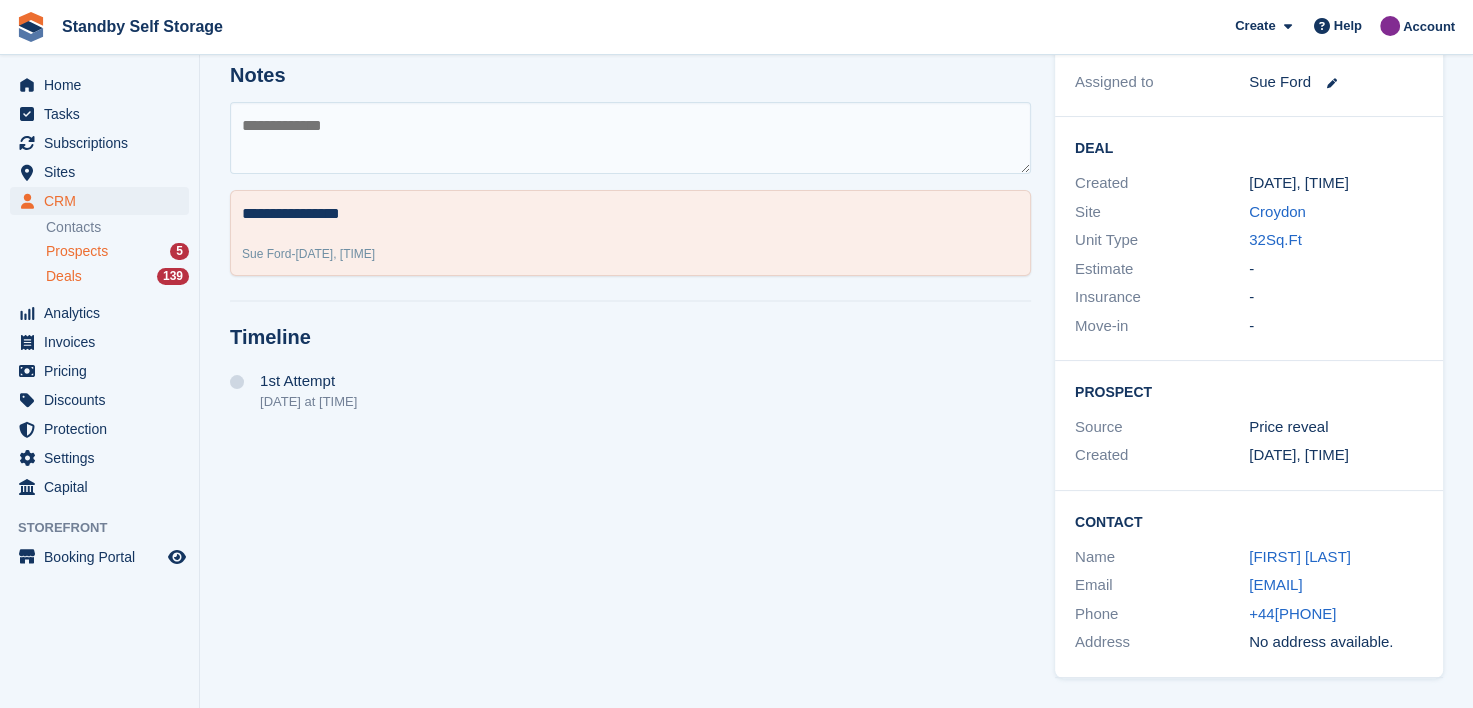 click on "Prospects" at bounding box center [77, 251] 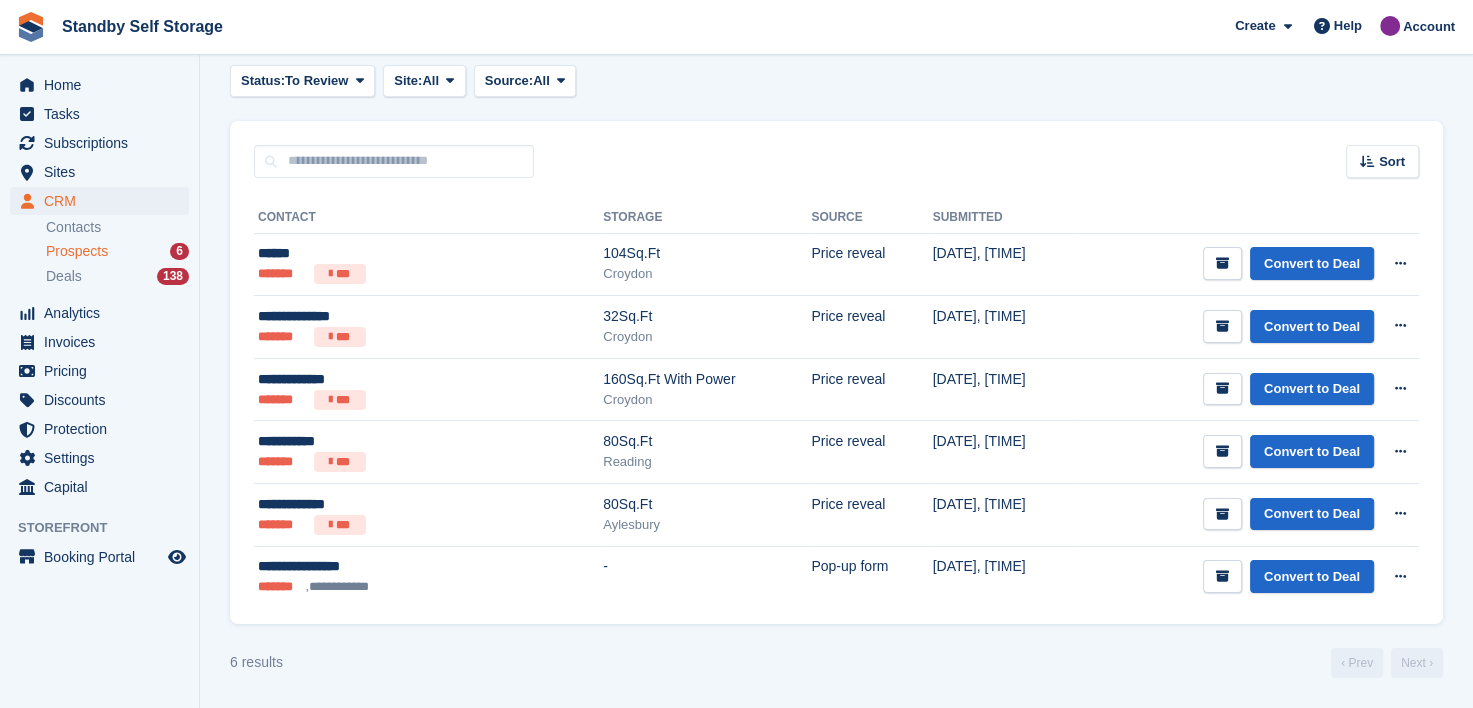 scroll, scrollTop: 0, scrollLeft: 0, axis: both 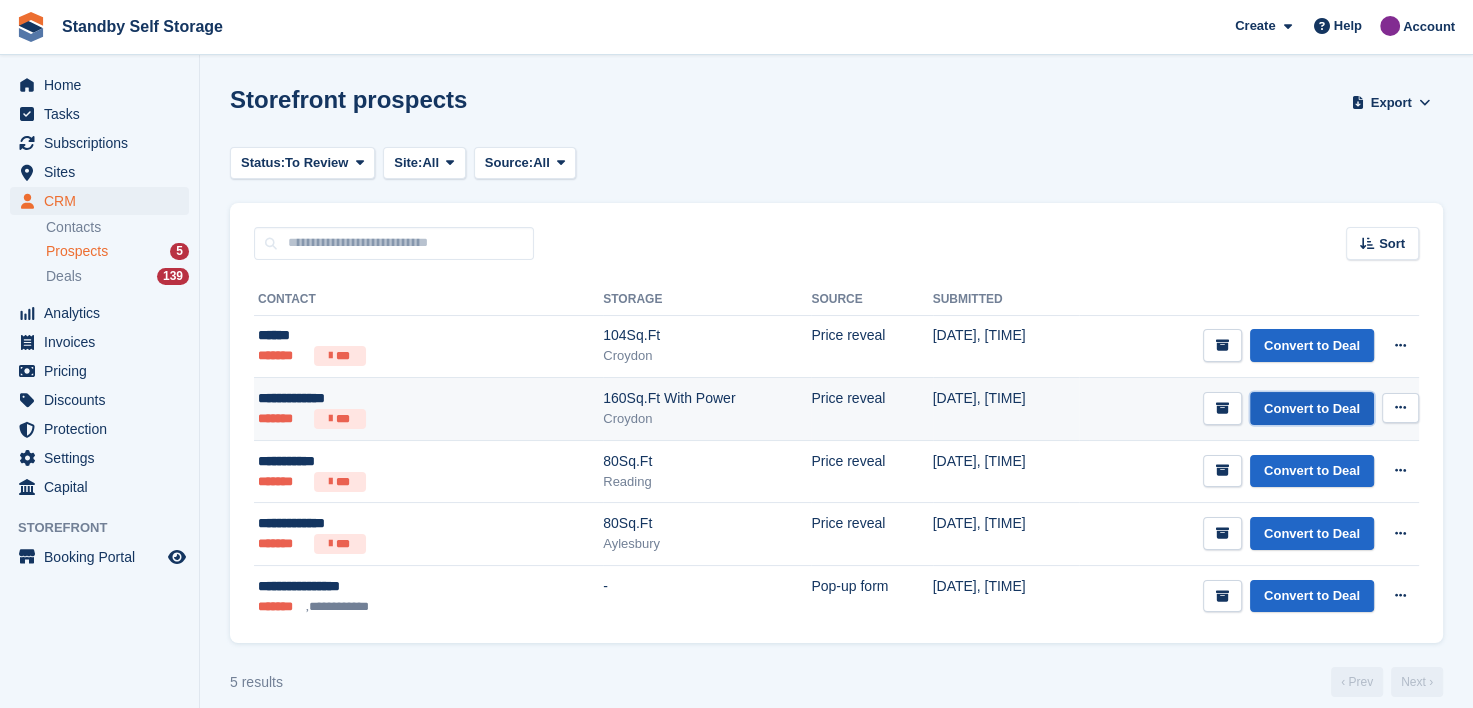 drag, startPoint x: 1295, startPoint y: 407, endPoint x: 1287, endPoint y: 418, distance: 13.601471 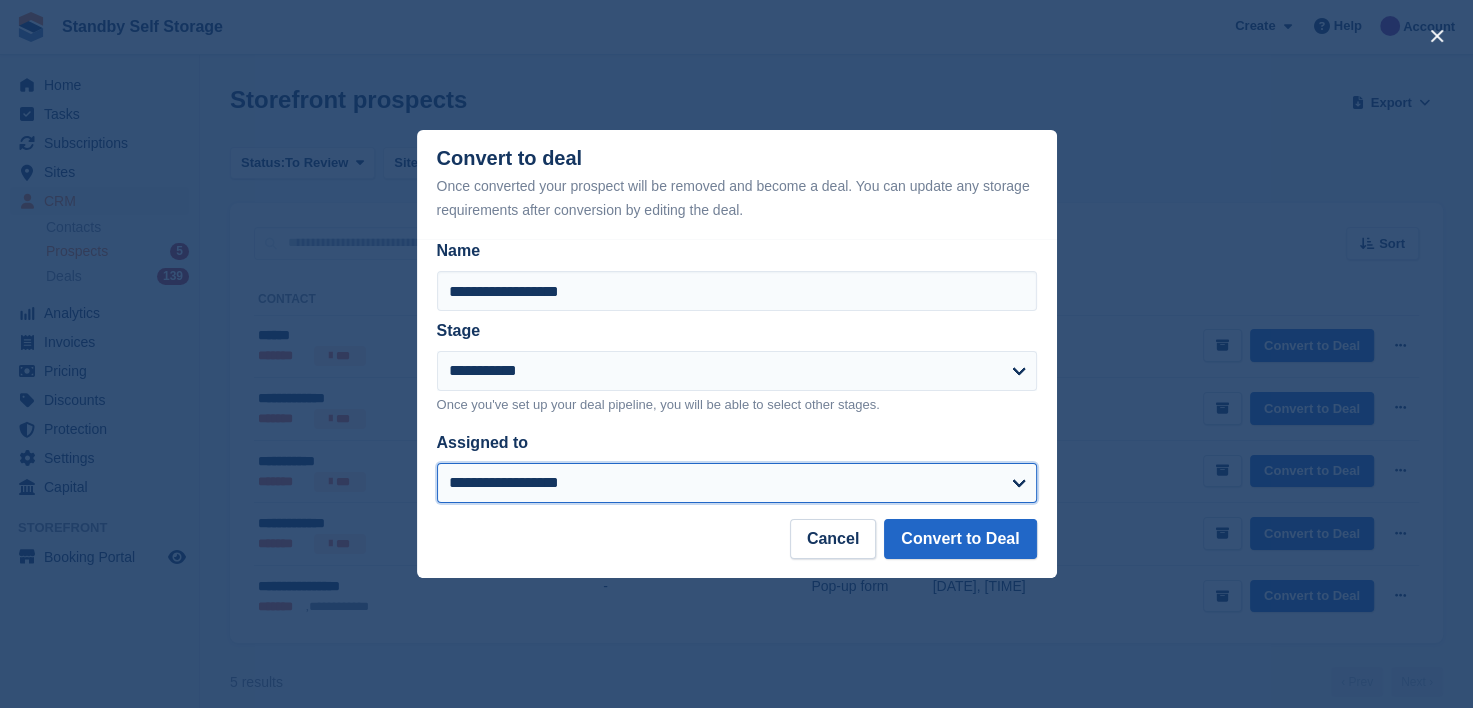 click on "**********" at bounding box center (737, 483) 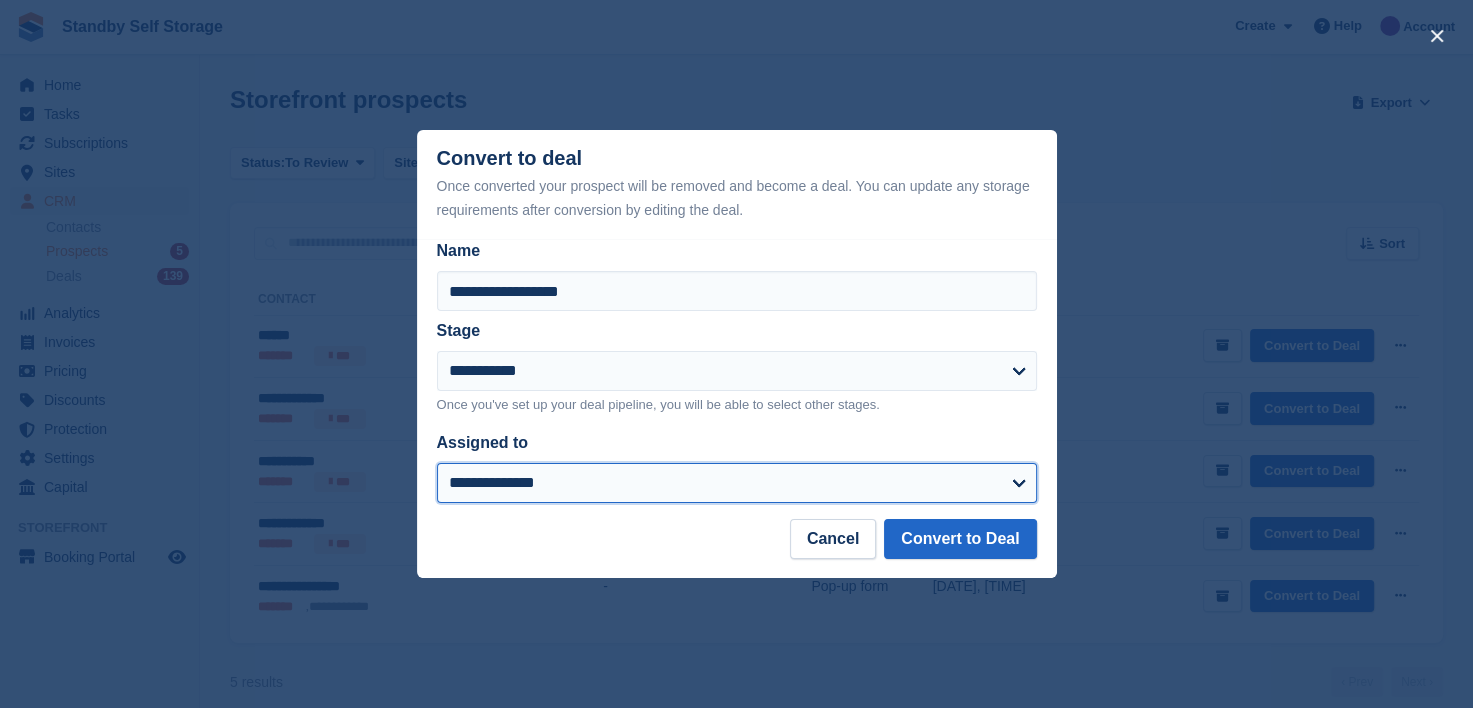 click on "**********" at bounding box center (737, 483) 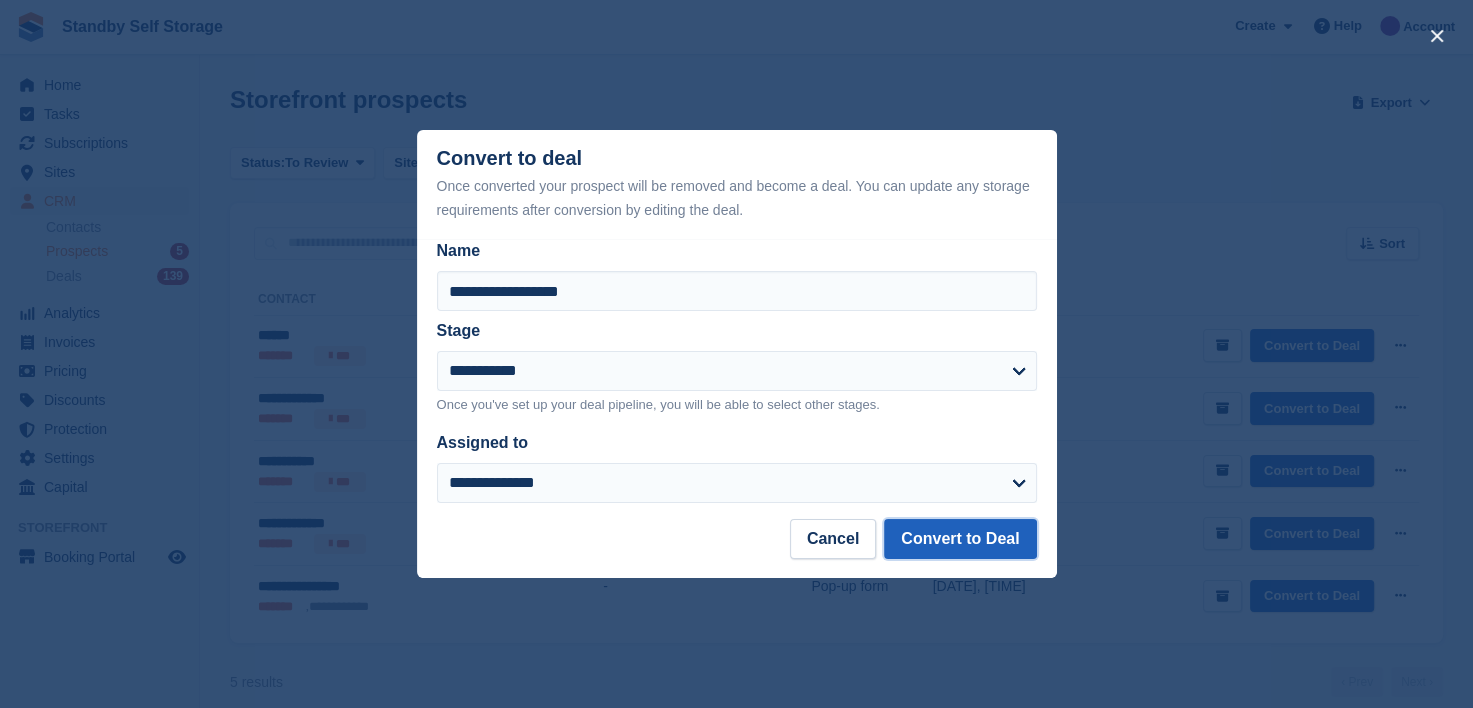 click on "Convert to Deal" at bounding box center [960, 539] 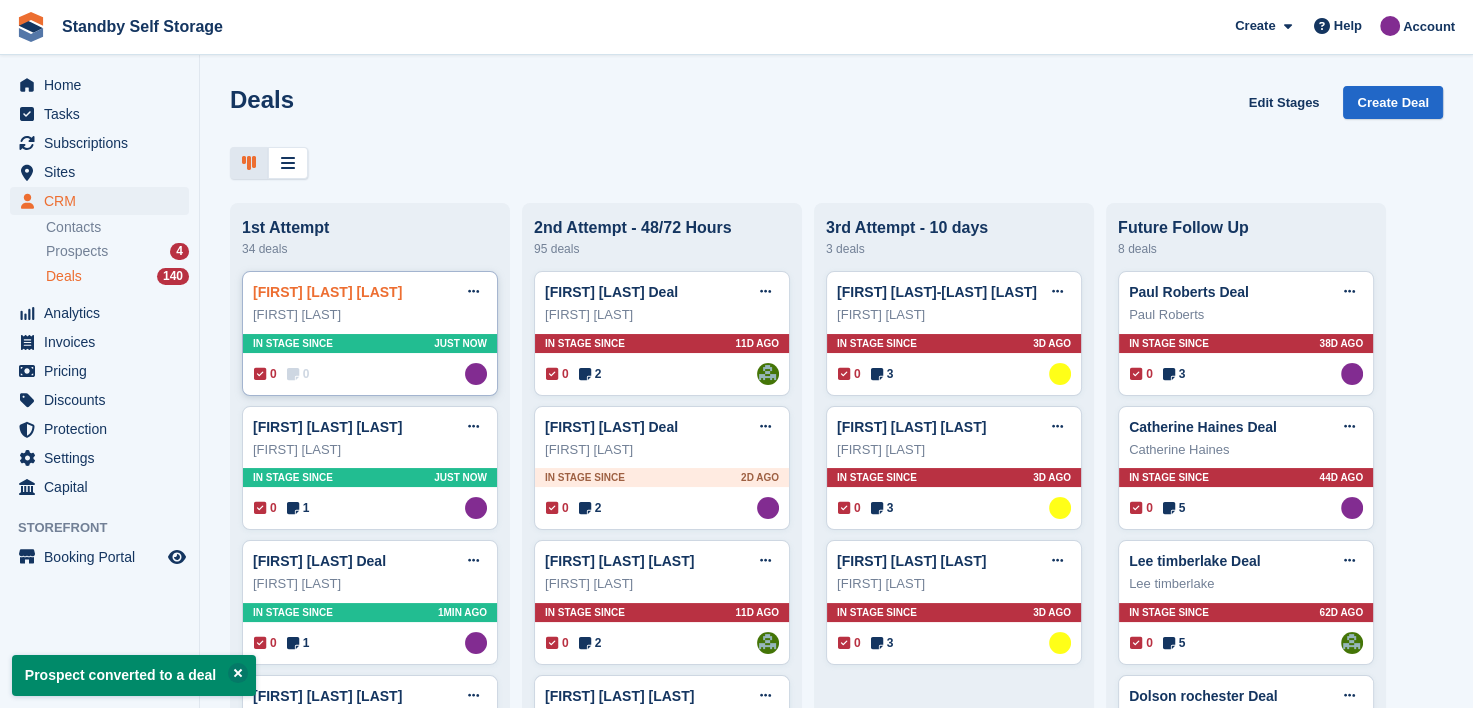 click on "Angela Kanjal Deal" at bounding box center (327, 292) 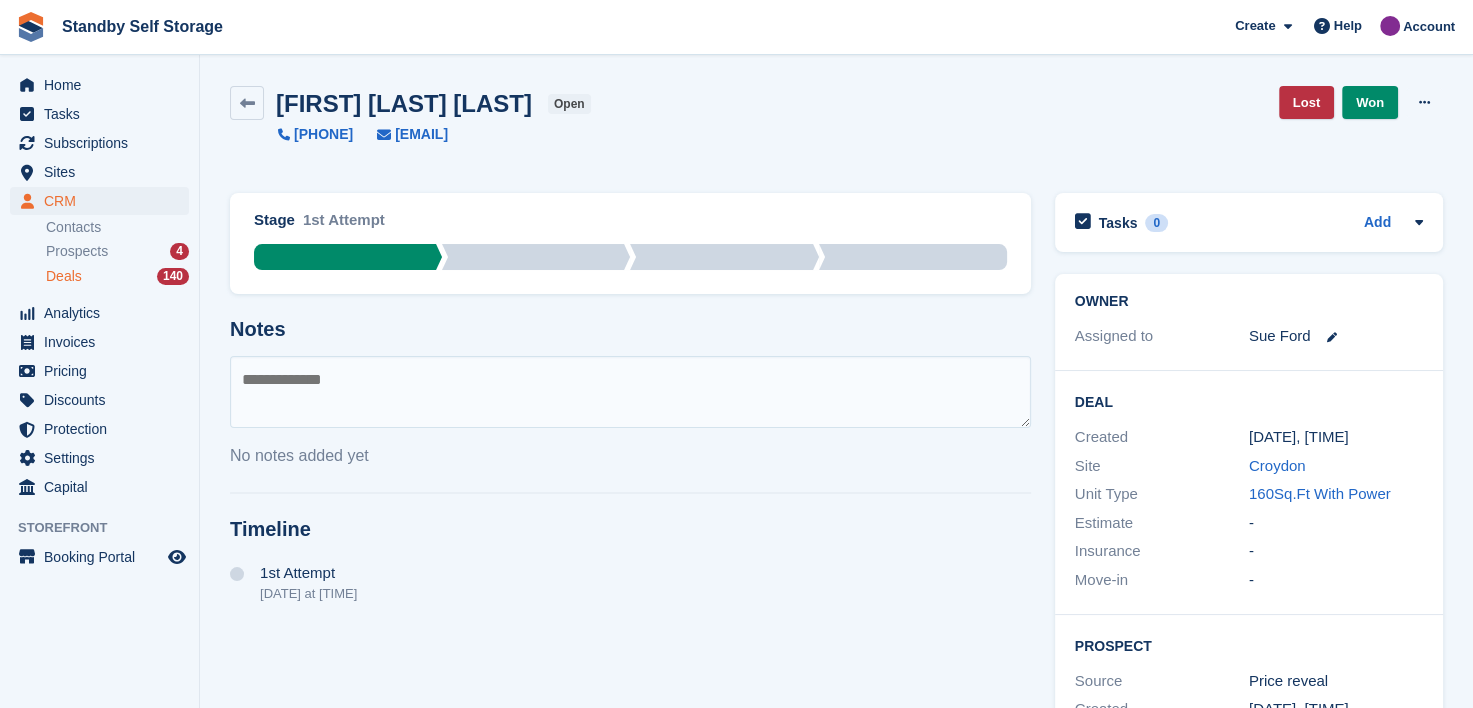 click at bounding box center [630, 392] 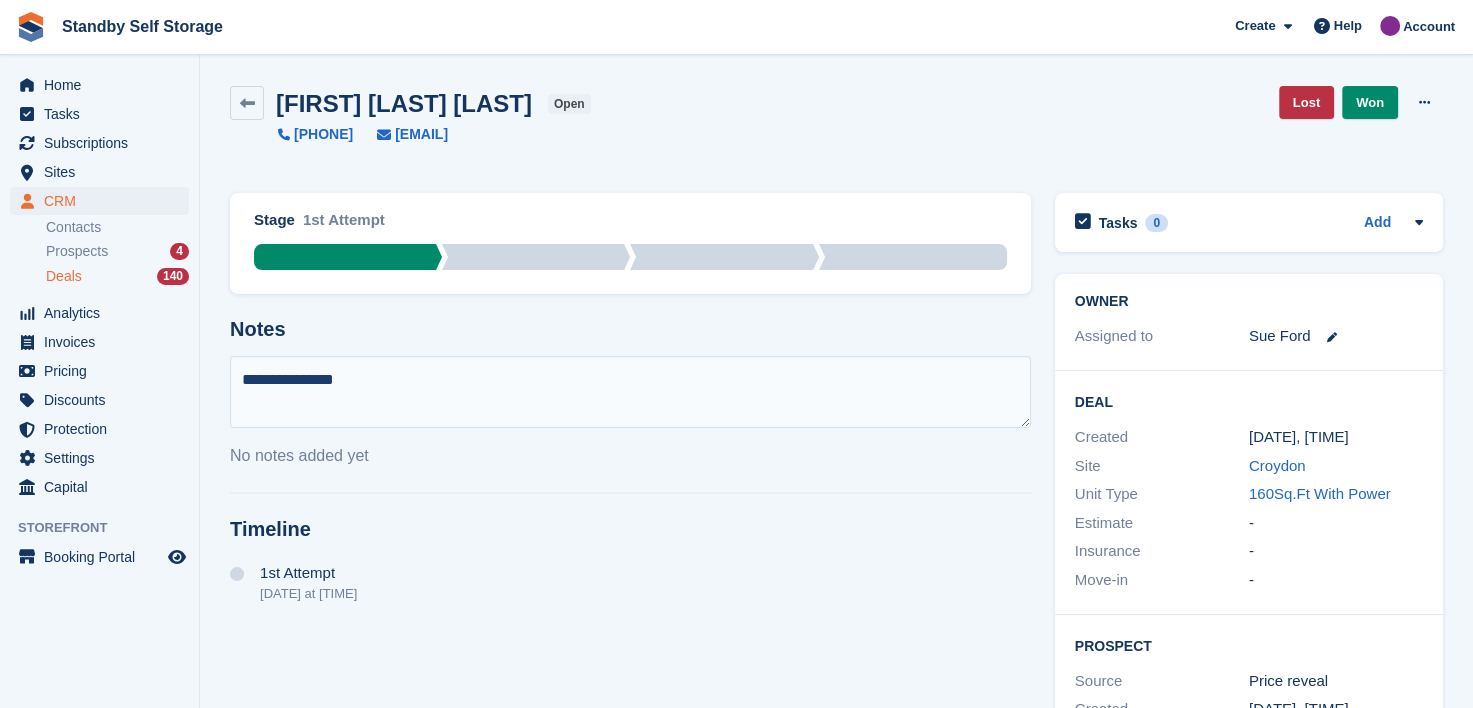 type on "**********" 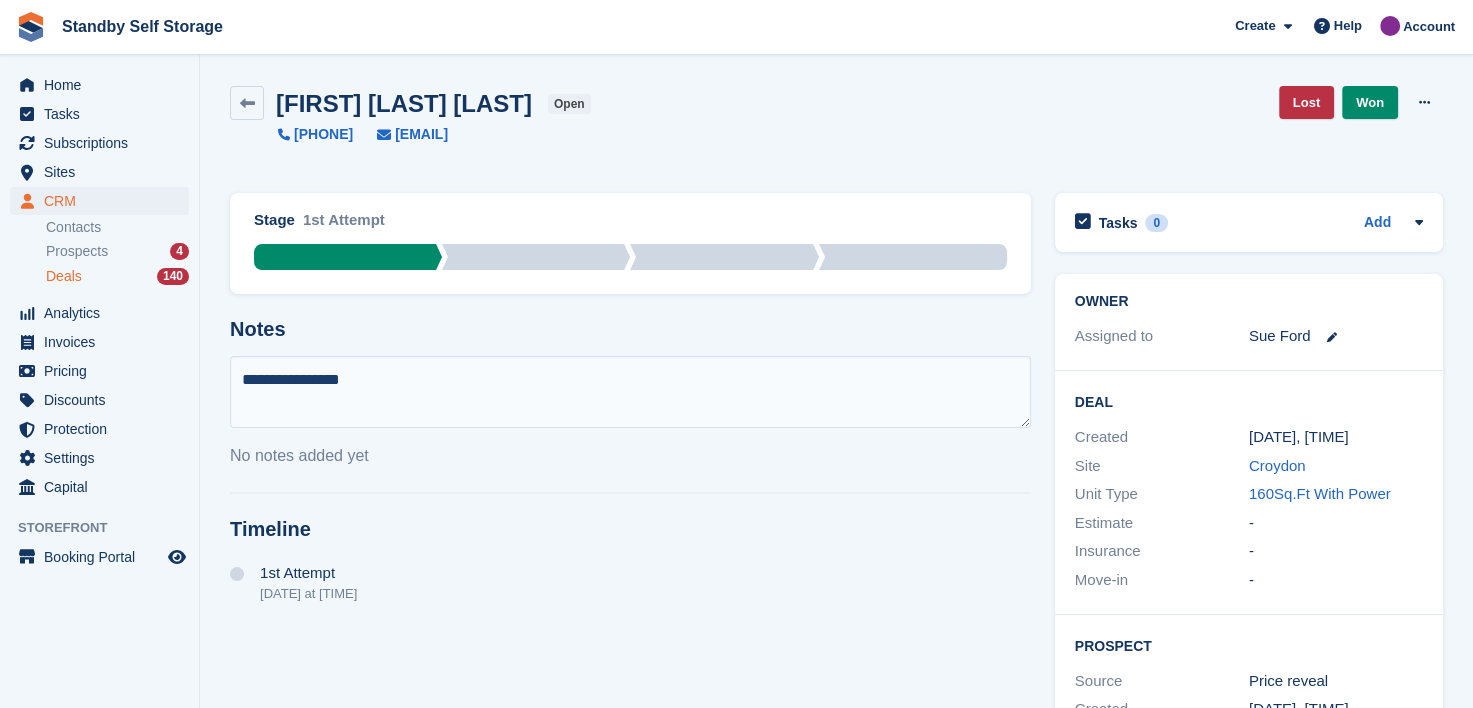 type 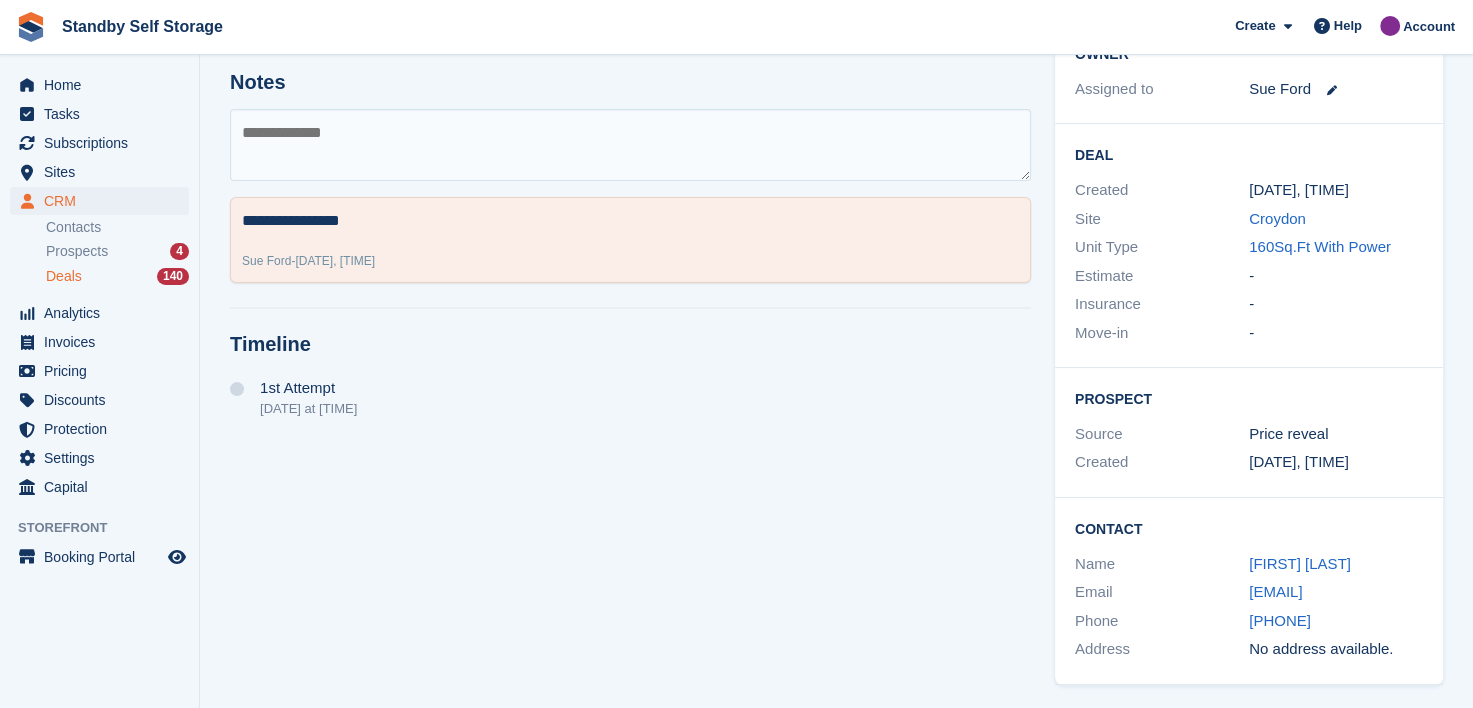 scroll, scrollTop: 252, scrollLeft: 0, axis: vertical 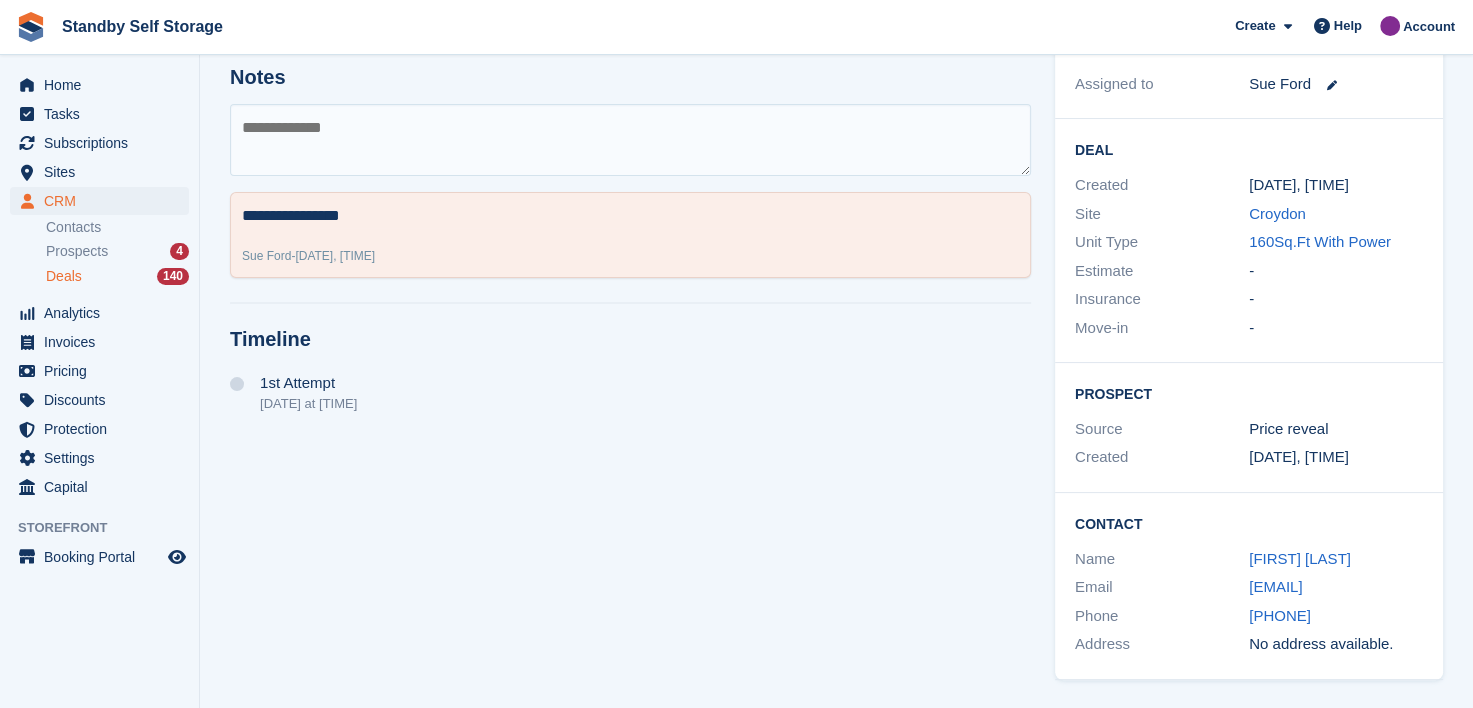 drag, startPoint x: 1222, startPoint y: 588, endPoint x: 1397, endPoint y: 589, distance: 175.00285 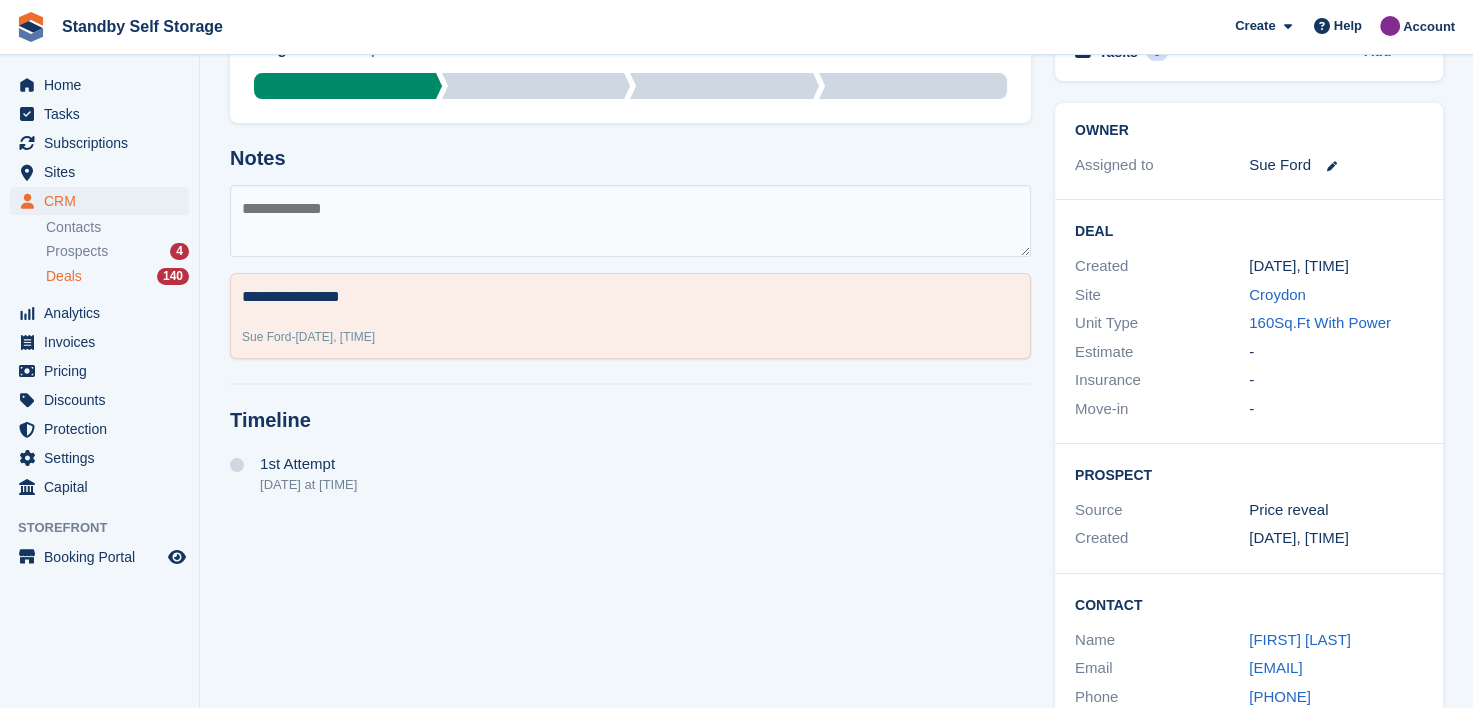 scroll, scrollTop: 252, scrollLeft: 0, axis: vertical 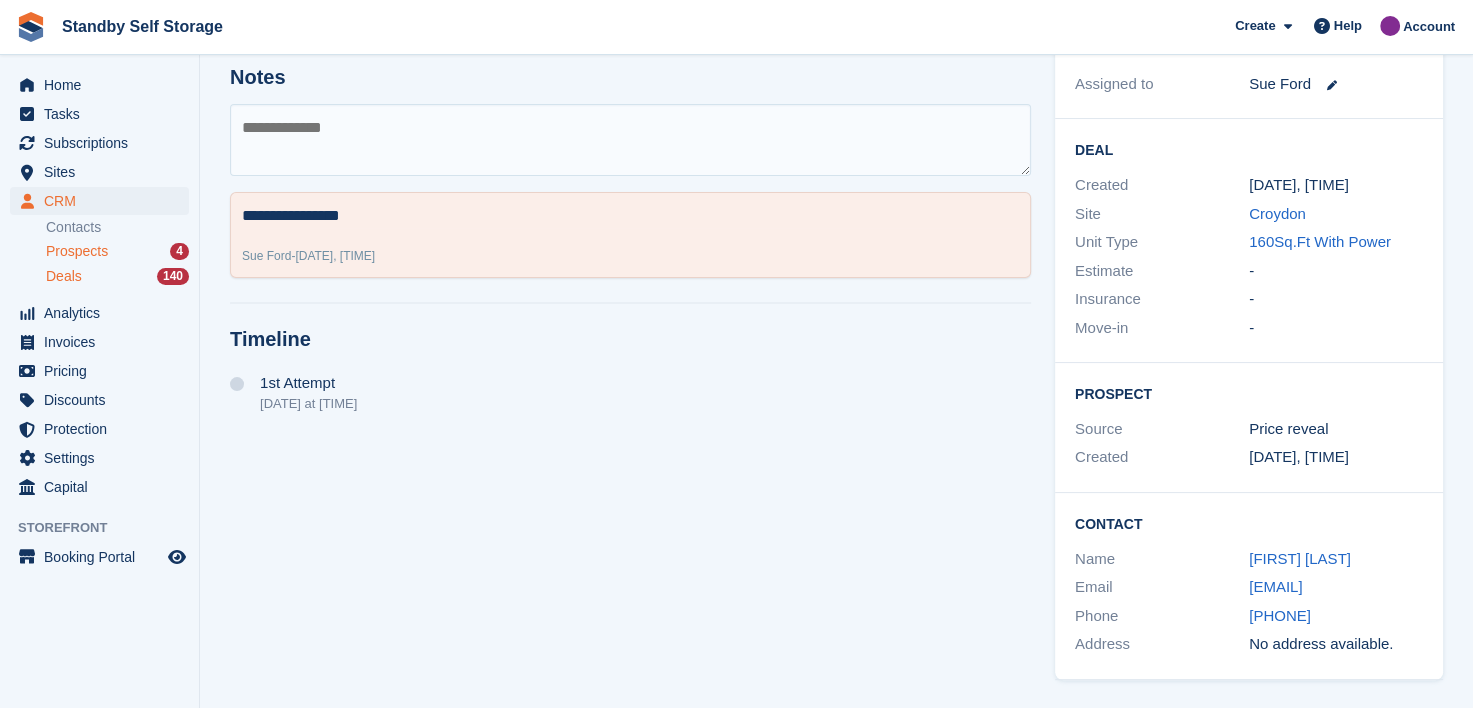 click on "Prospects" at bounding box center (77, 251) 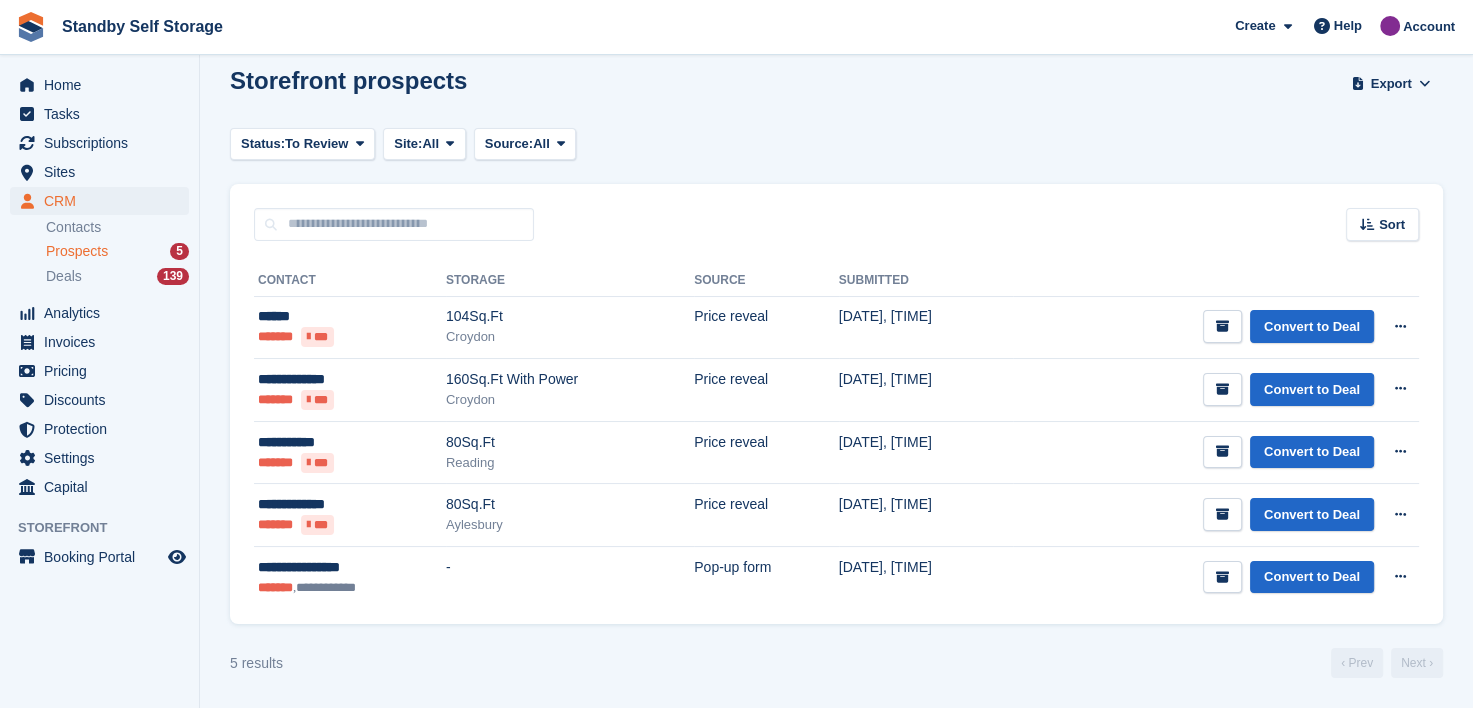 scroll, scrollTop: 0, scrollLeft: 0, axis: both 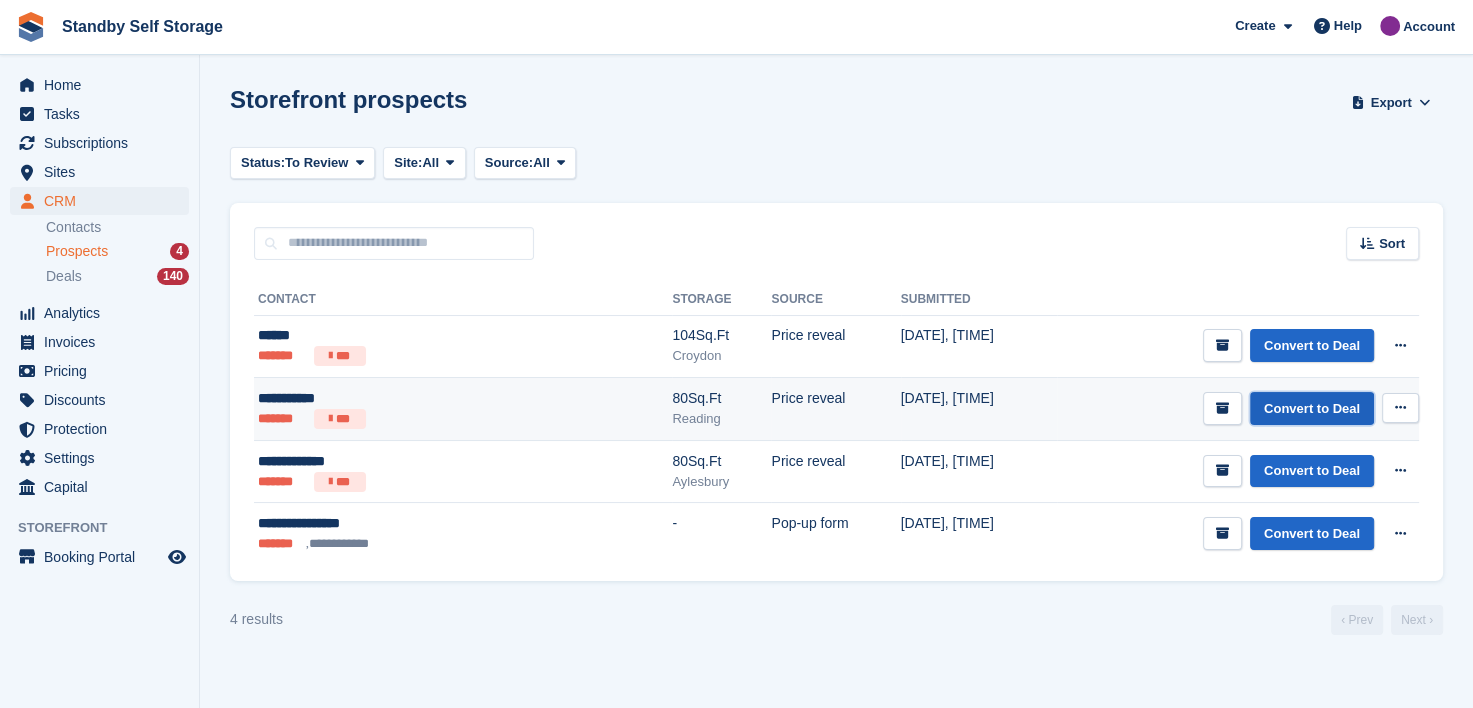 click on "Convert to Deal" at bounding box center (1312, 408) 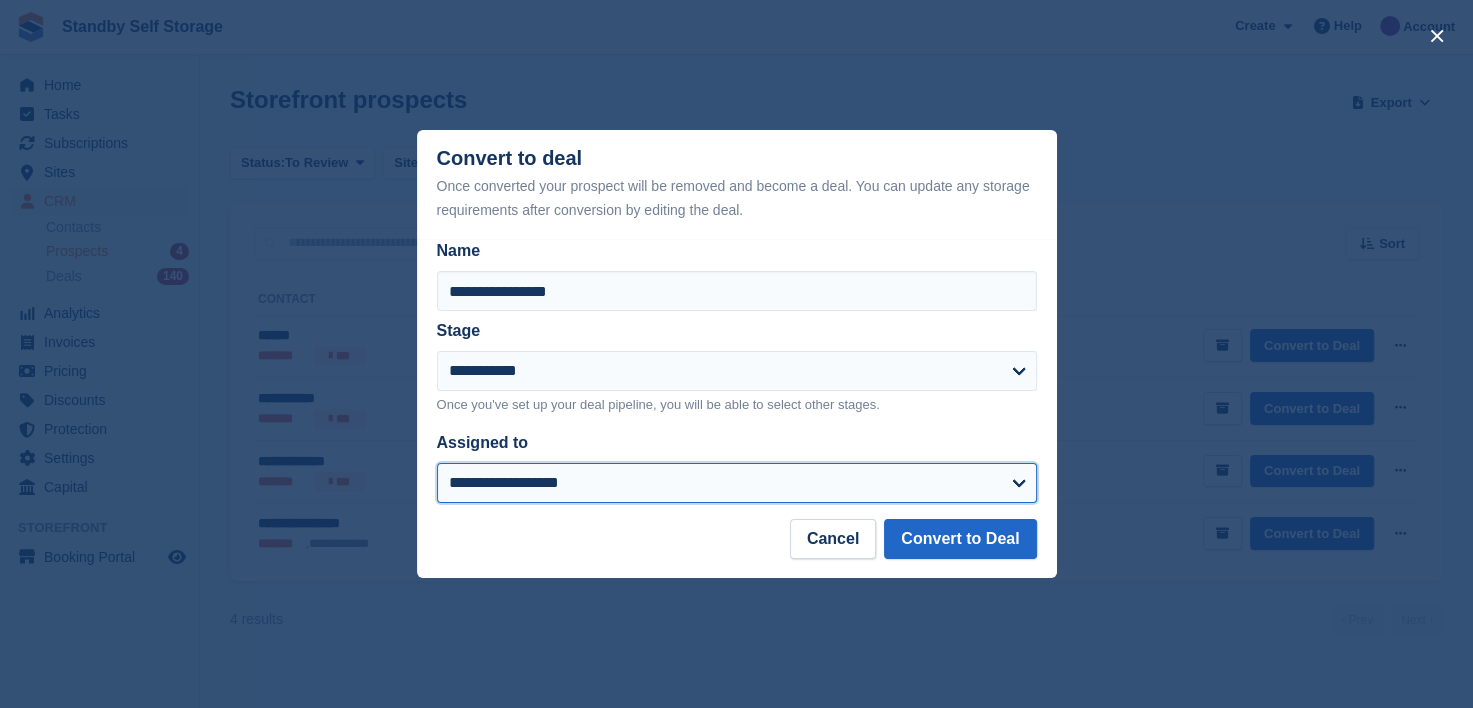 click on "**********" at bounding box center [737, 483] 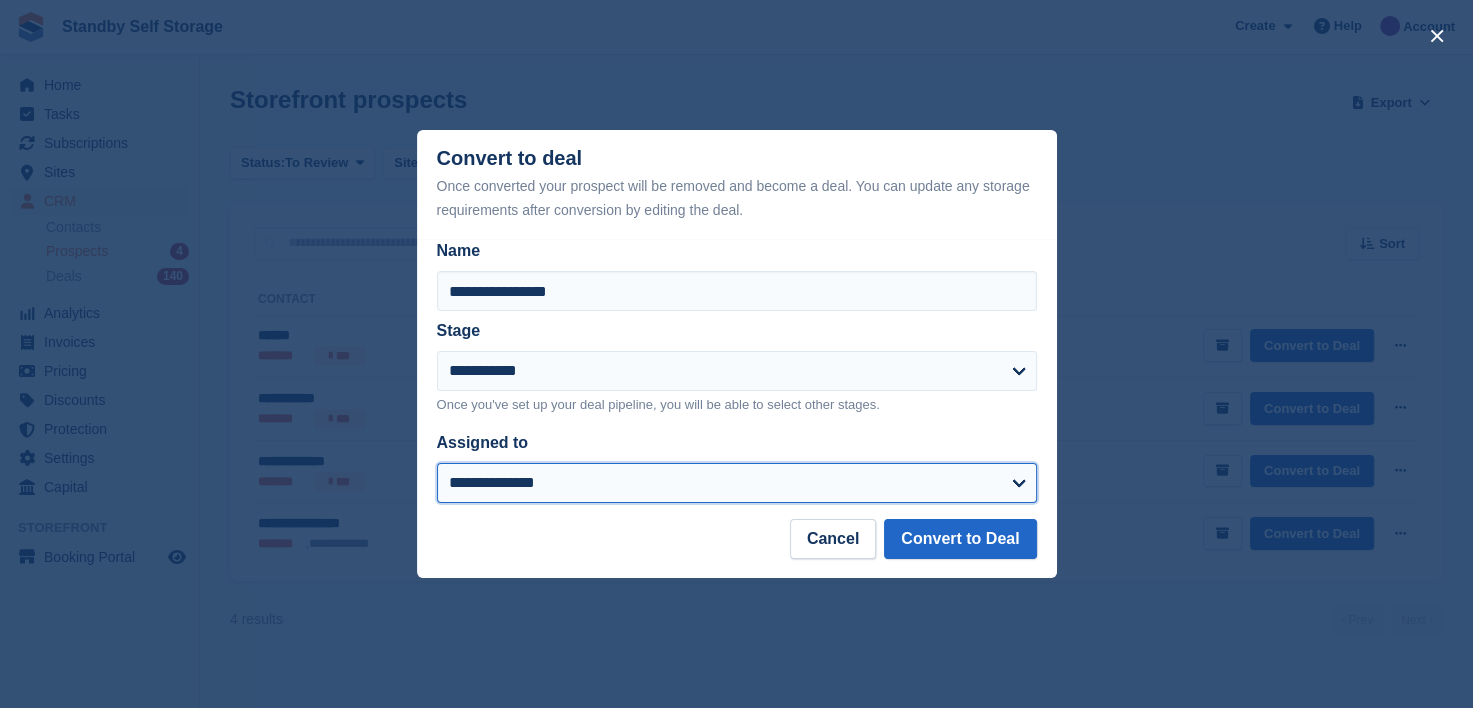 click on "**********" at bounding box center (737, 483) 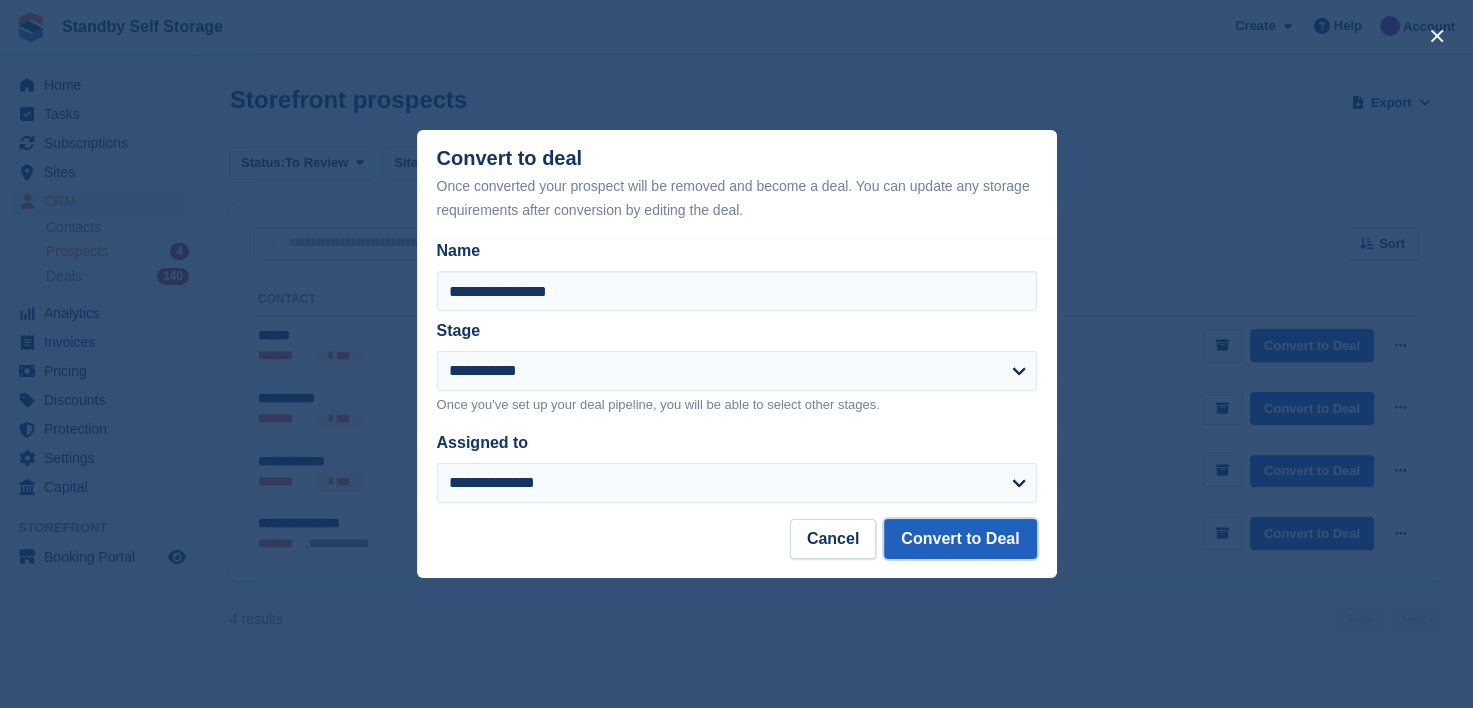 click on "Convert to Deal" at bounding box center [960, 539] 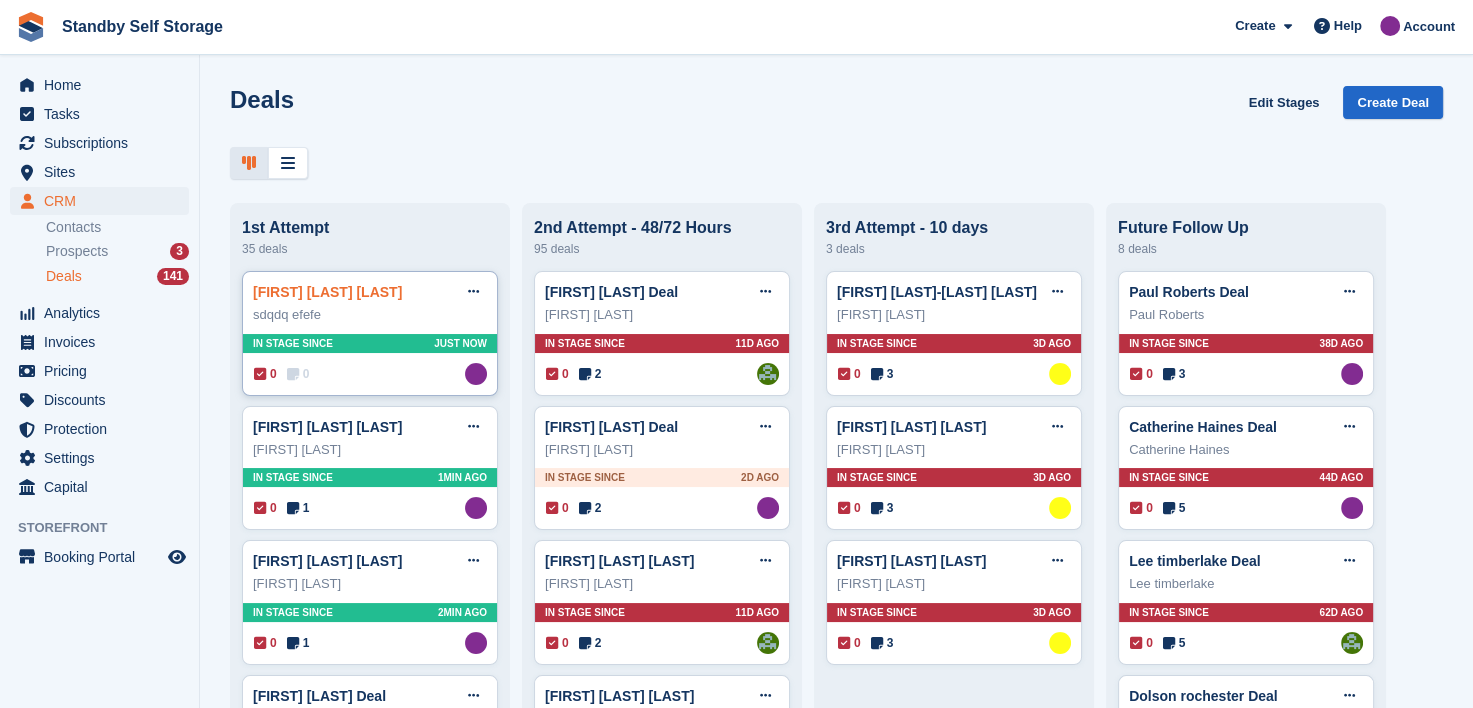 click on "sdqdq efefe Deal" at bounding box center [327, 292] 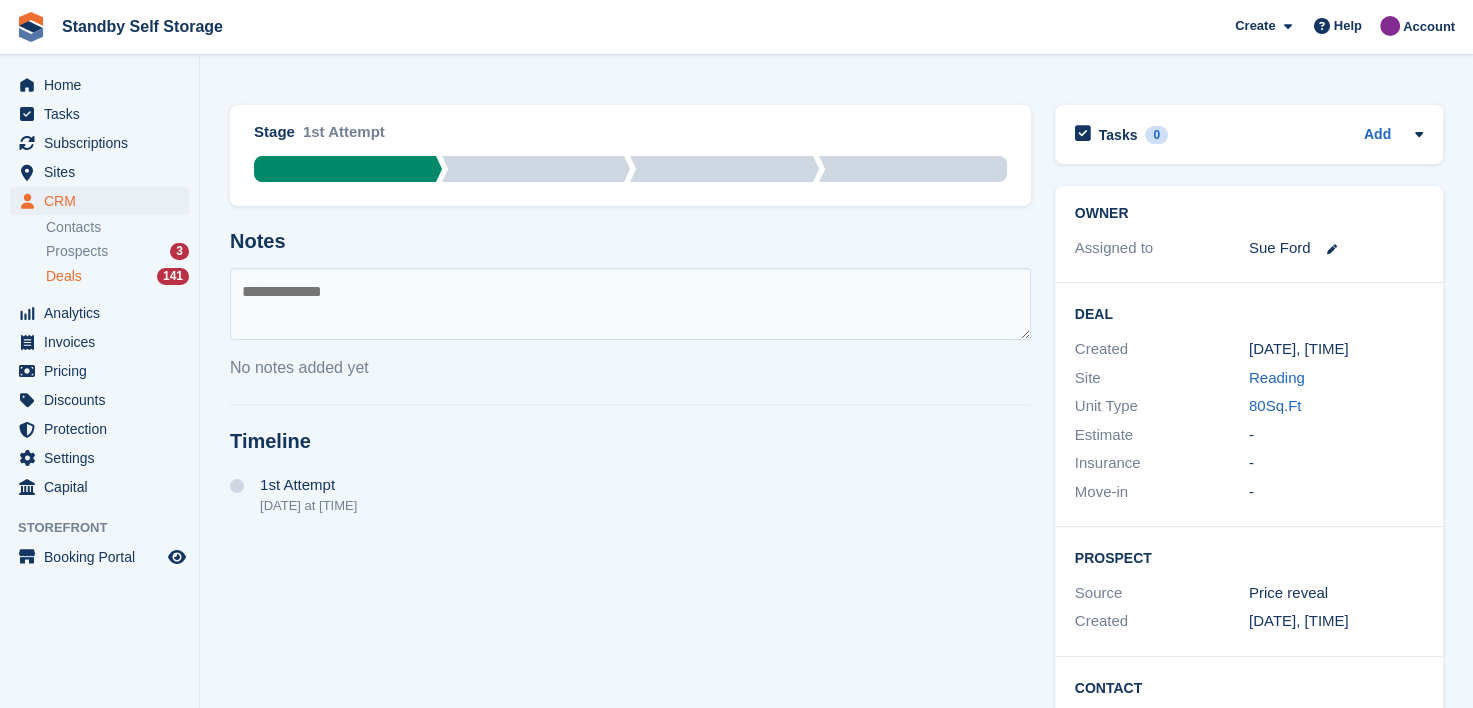 scroll, scrollTop: 0, scrollLeft: 0, axis: both 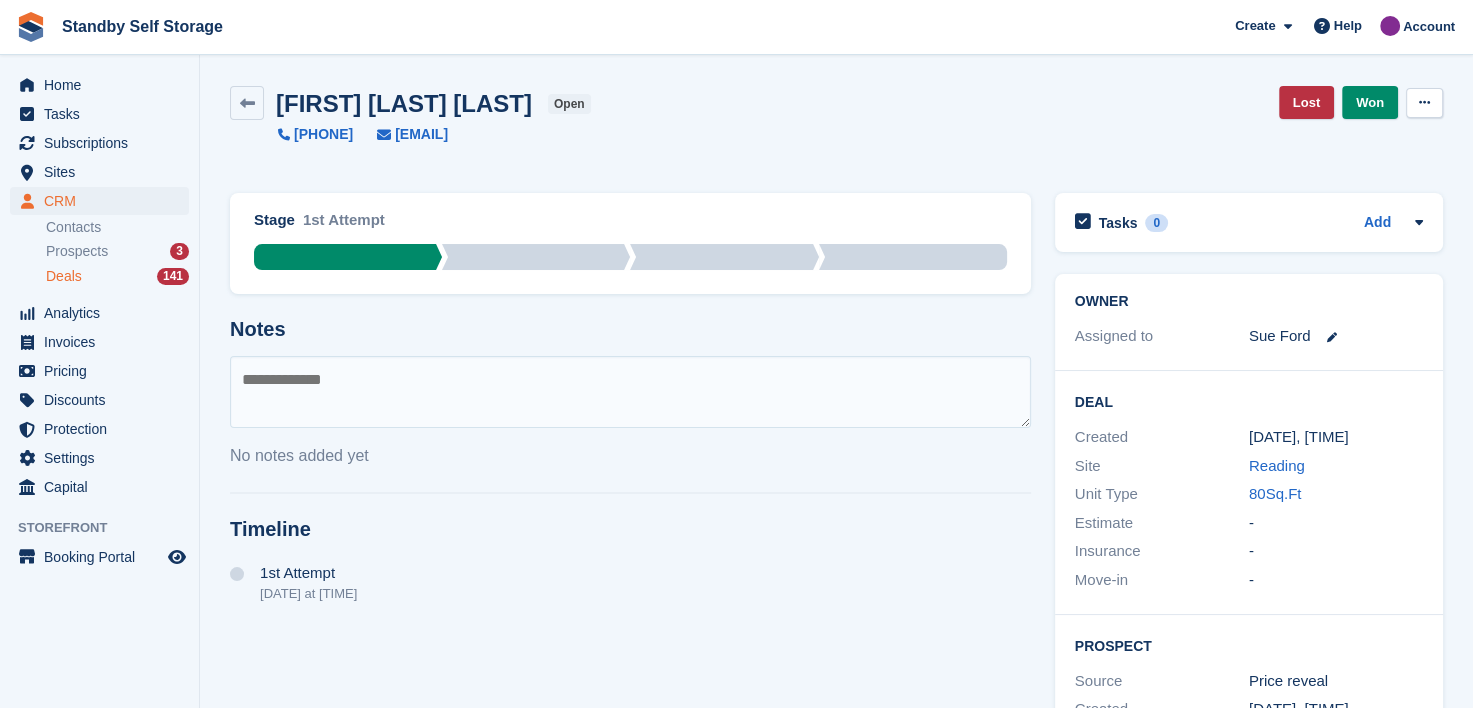 click at bounding box center (1424, 102) 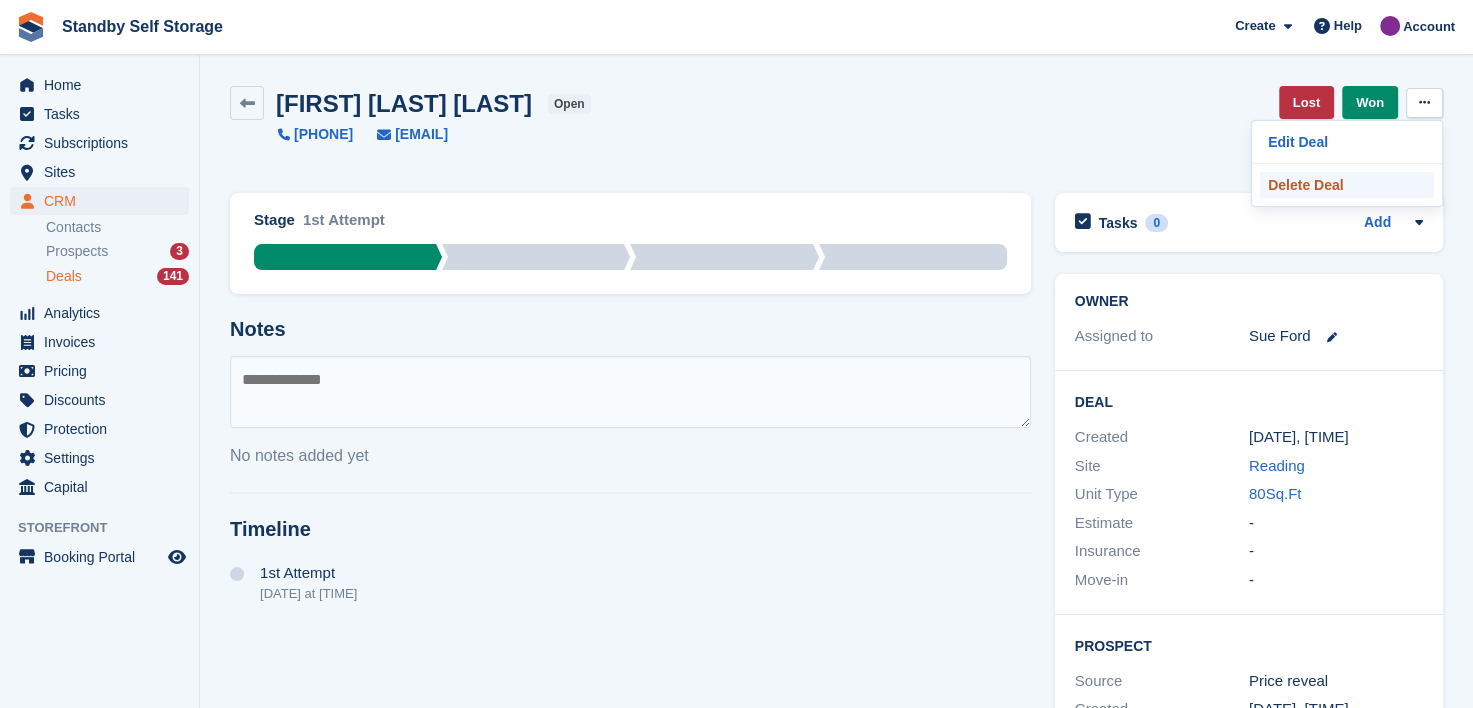 click on "Delete Deal" at bounding box center [1347, 185] 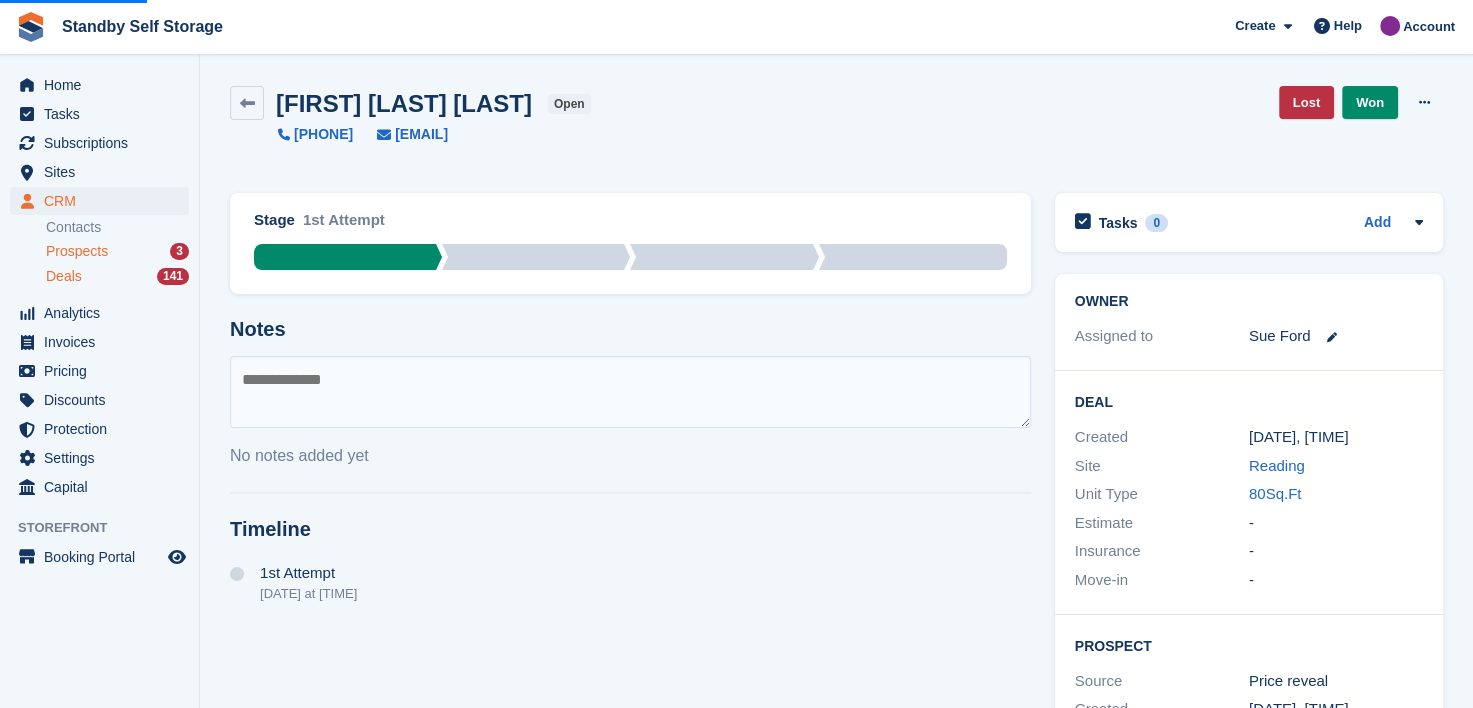click on "Prospects" at bounding box center (77, 251) 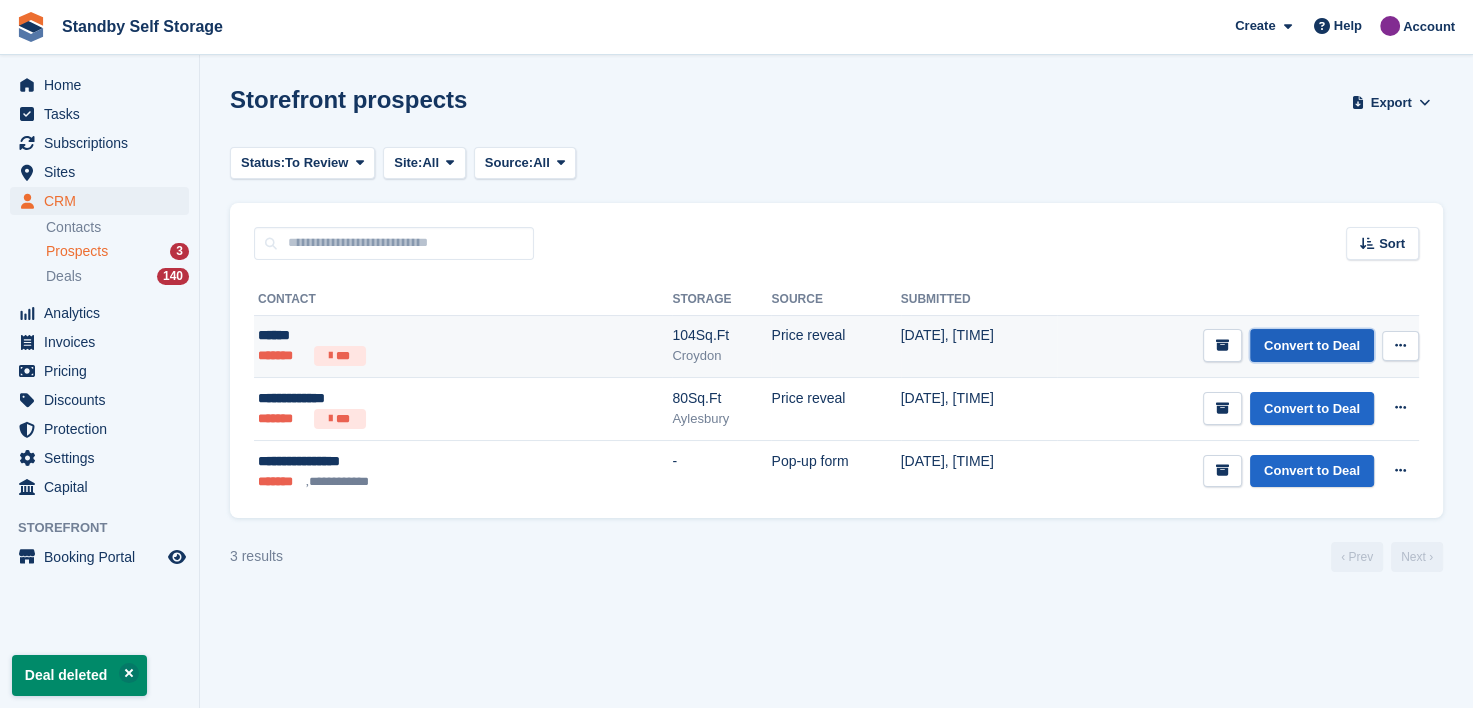 click on "Convert to Deal" at bounding box center (1312, 345) 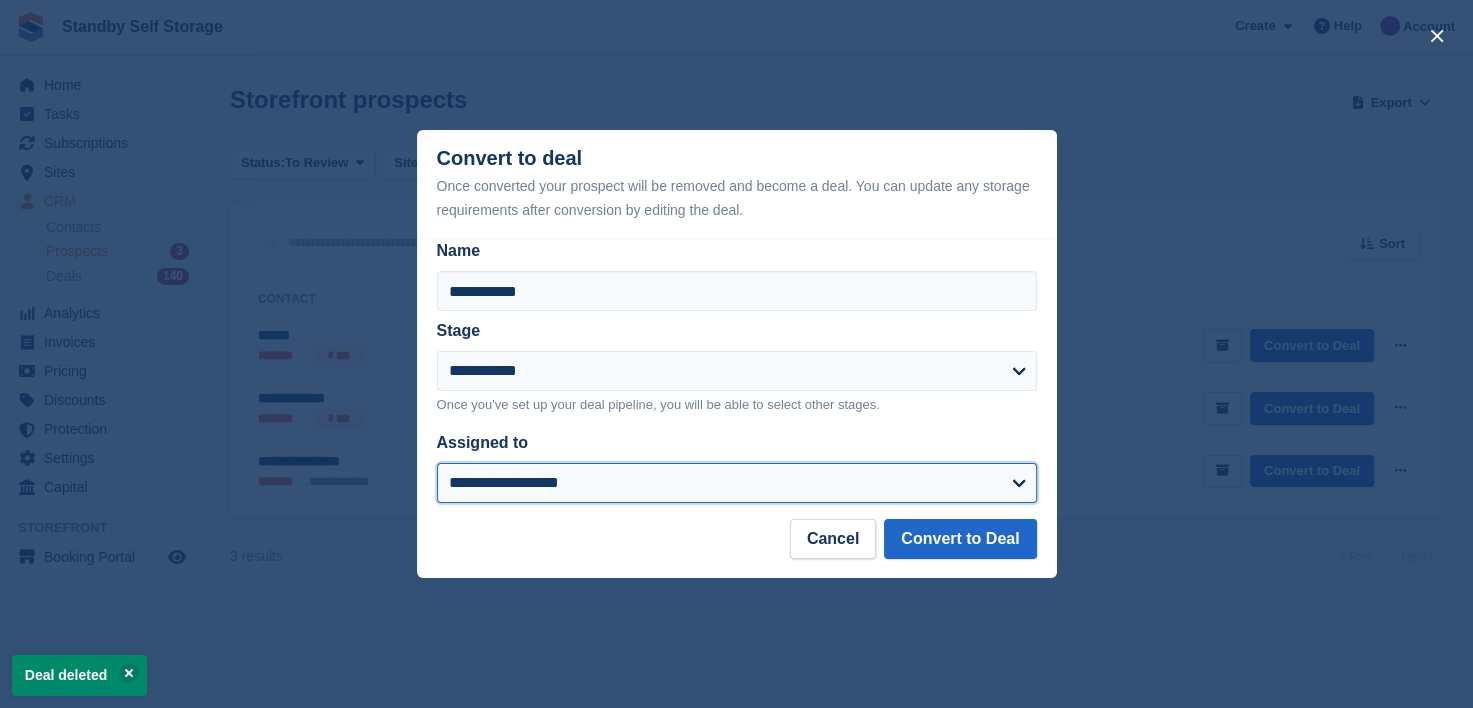 click on "**********" at bounding box center (737, 483) 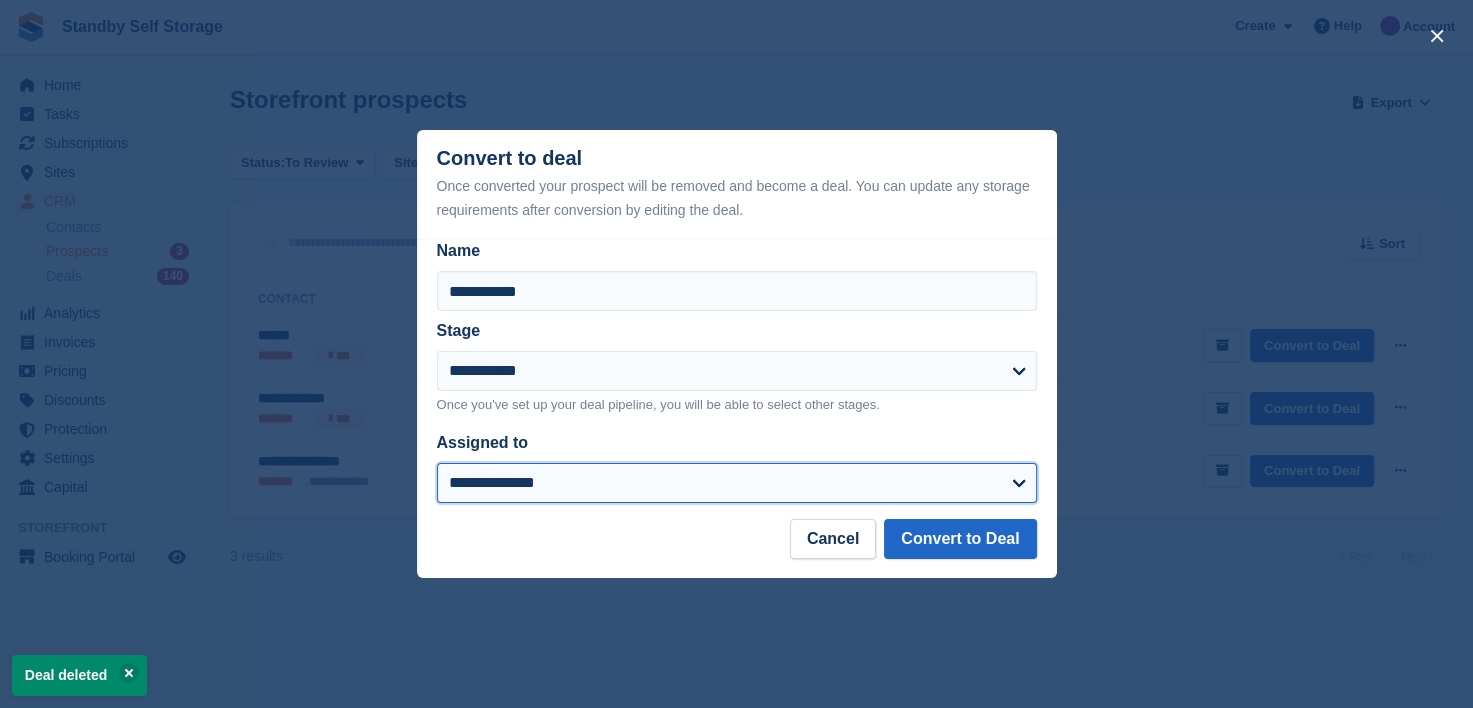 click on "**********" at bounding box center (737, 483) 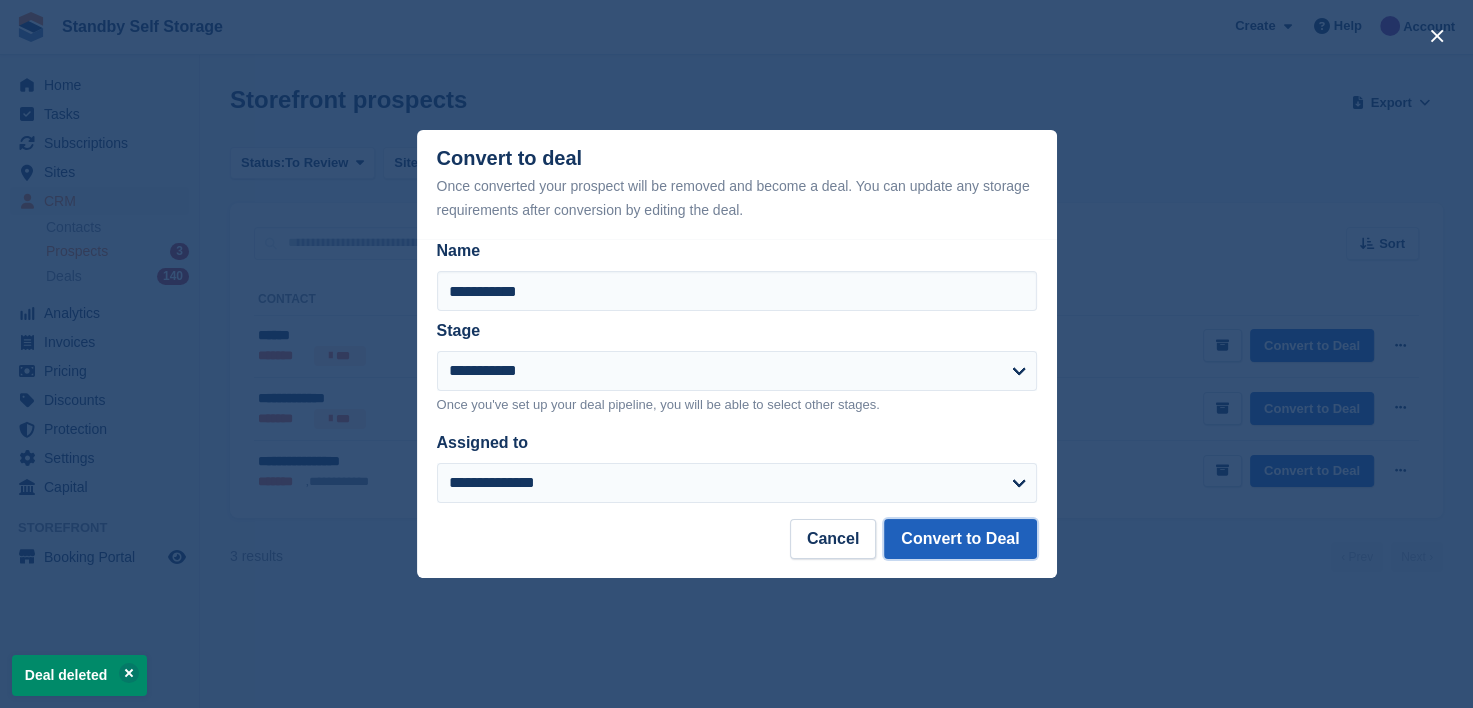 click on "Convert to Deal" at bounding box center (960, 539) 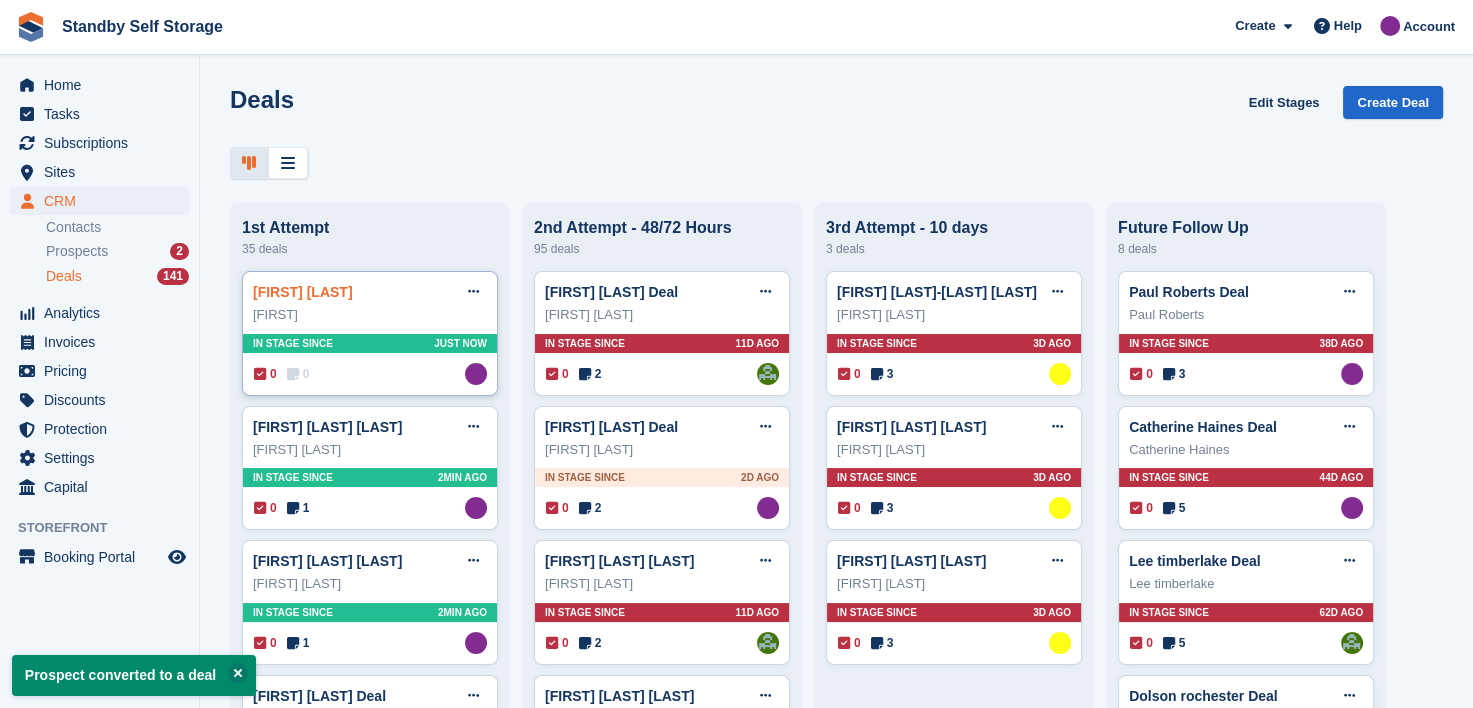 click on "Marcus Deal" at bounding box center (303, 292) 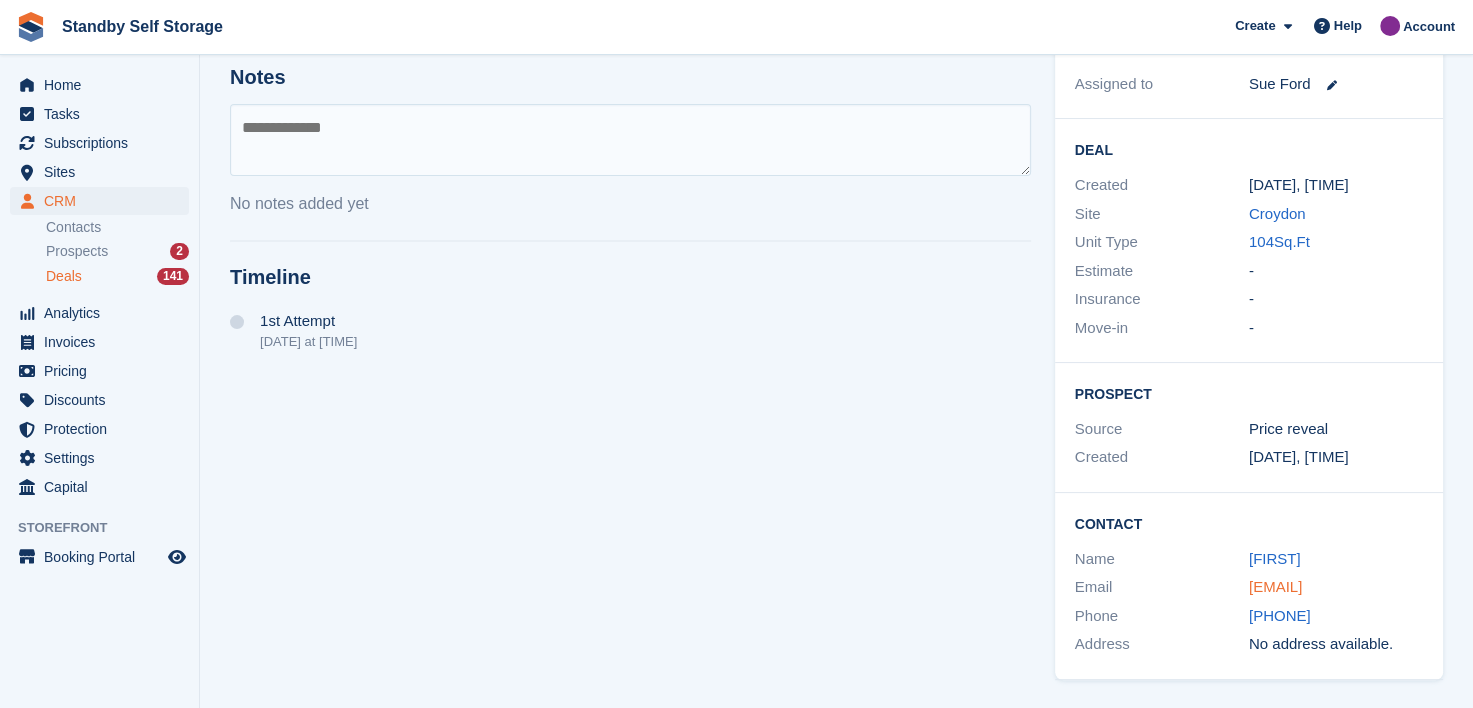 scroll, scrollTop: 252, scrollLeft: 0, axis: vertical 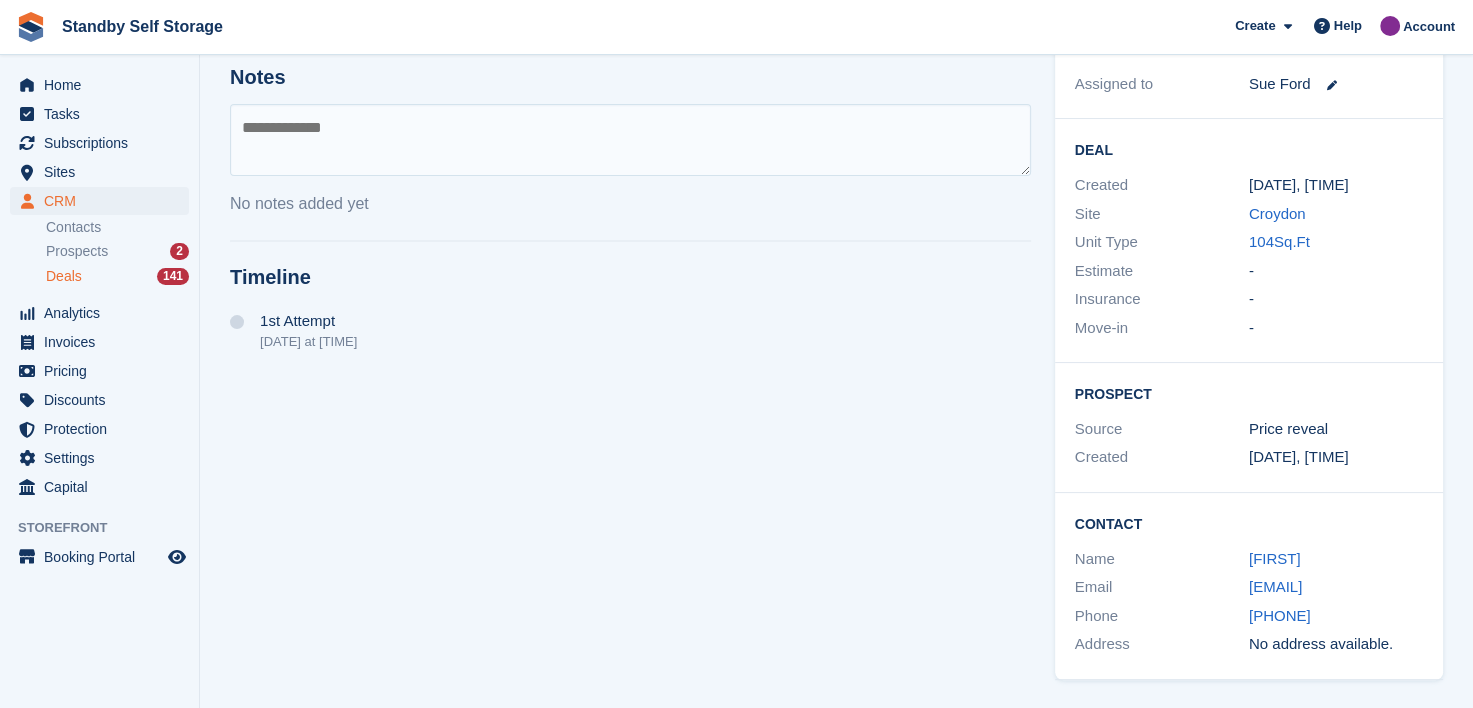 drag, startPoint x: 1221, startPoint y: 584, endPoint x: 1447, endPoint y: 589, distance: 226.0553 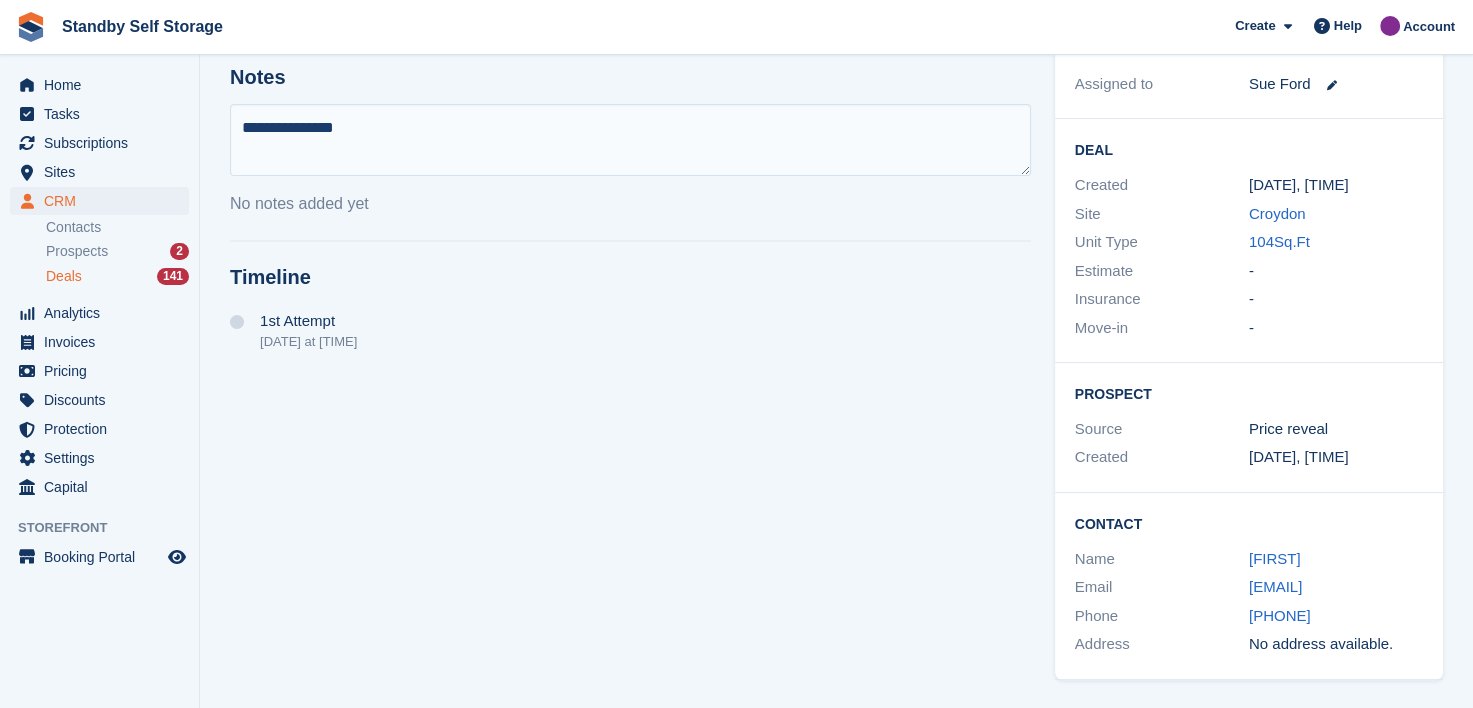 type on "**********" 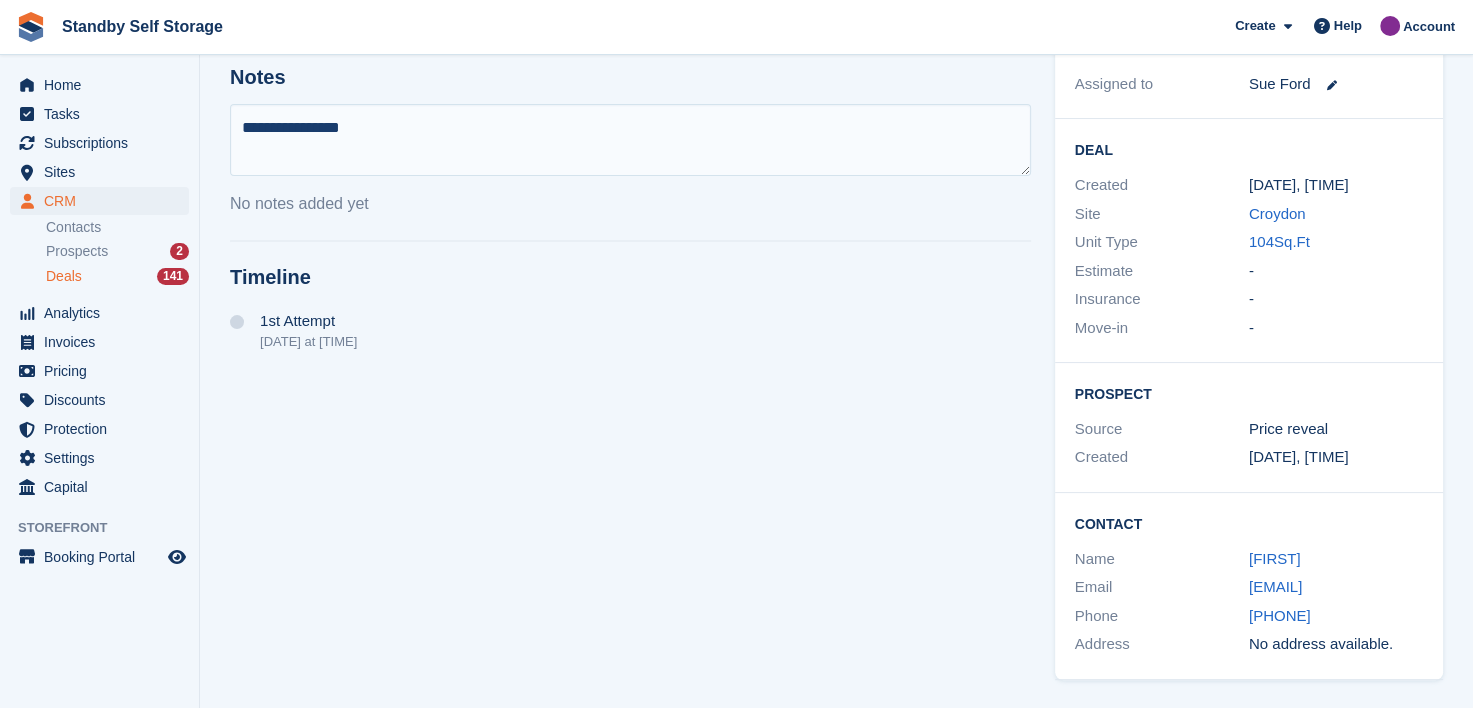 type 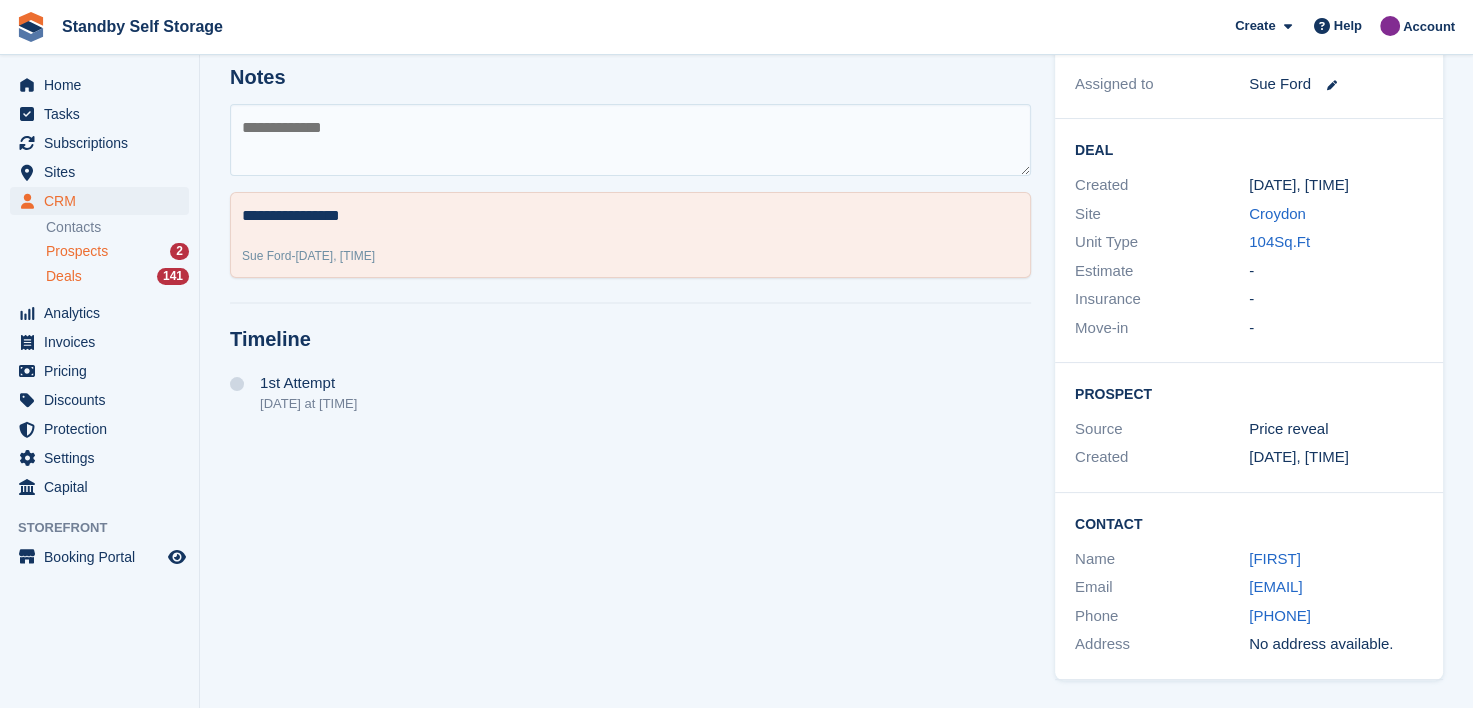 click on "Prospects" at bounding box center (77, 251) 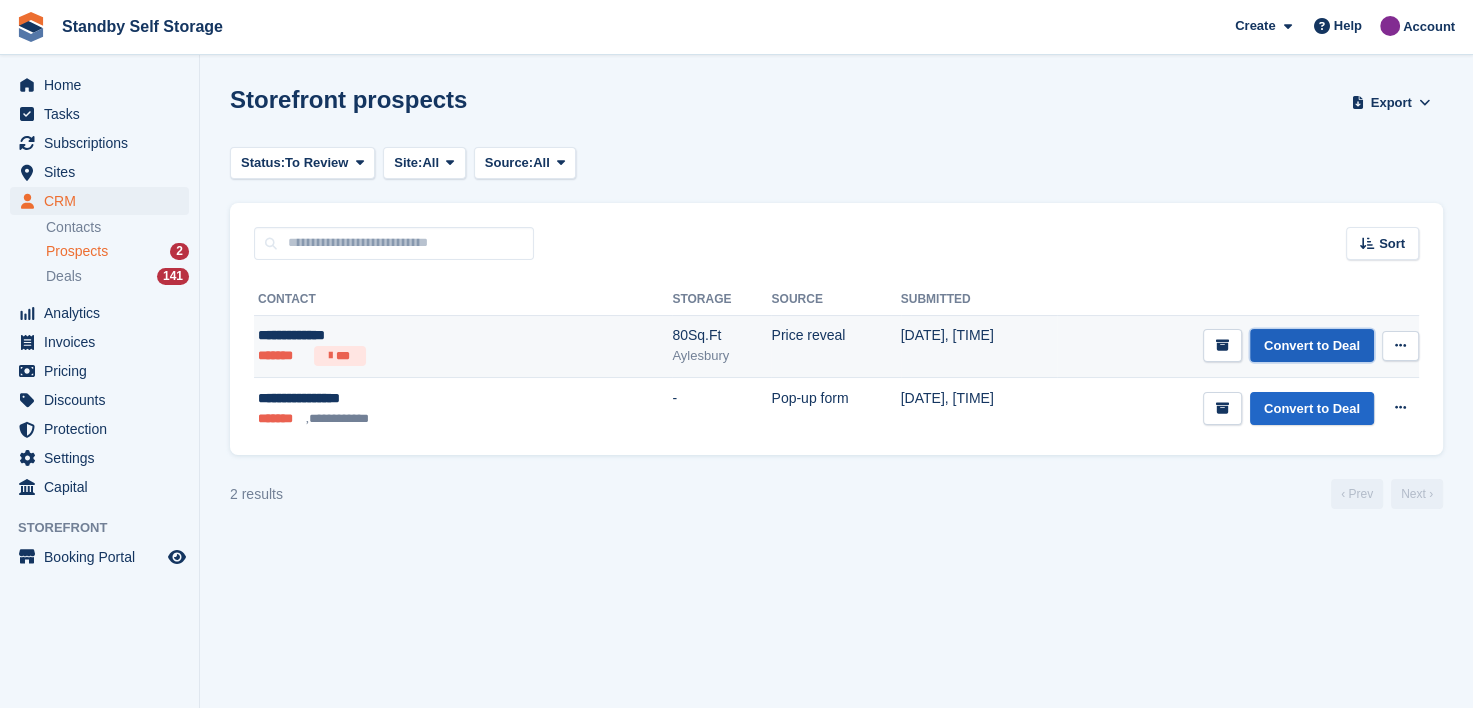 click on "Convert to Deal" at bounding box center (1312, 345) 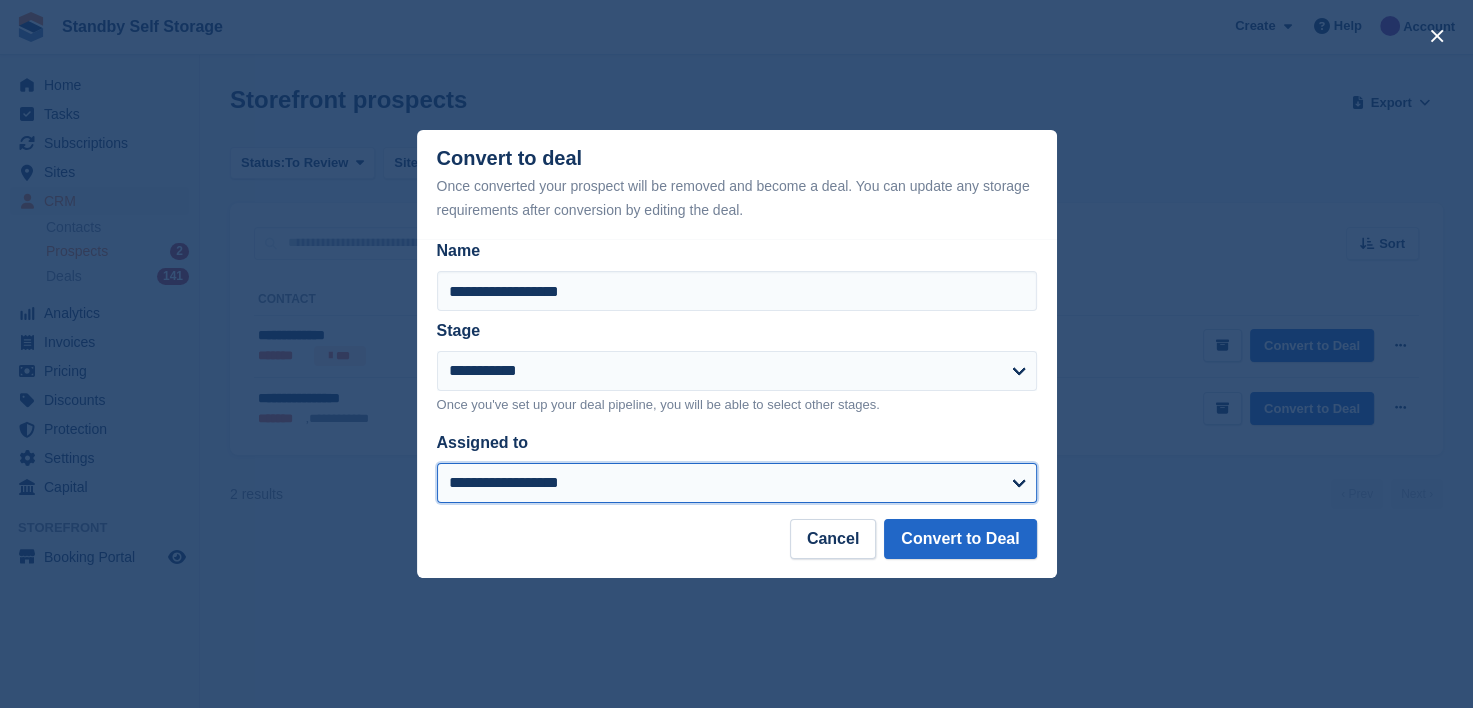 click on "**********" at bounding box center (737, 483) 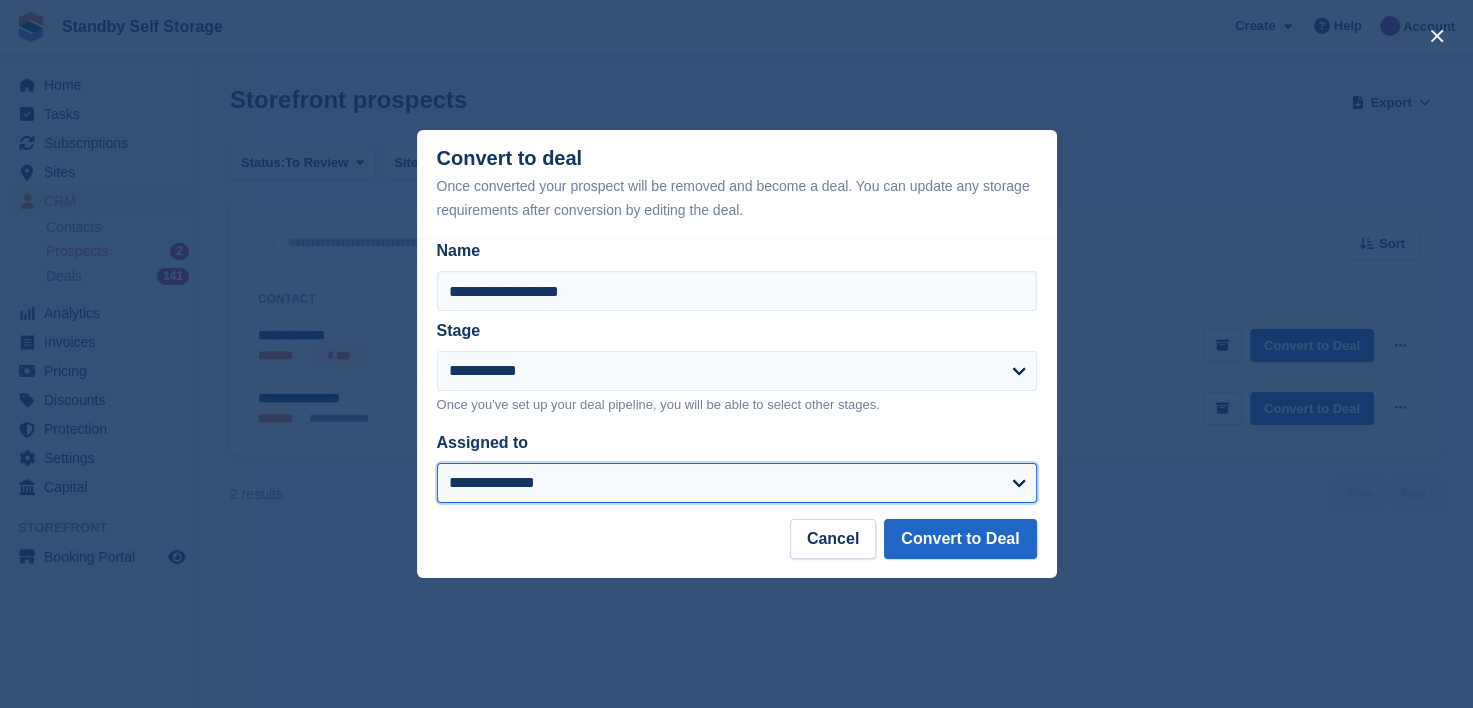 click on "**********" at bounding box center [737, 483] 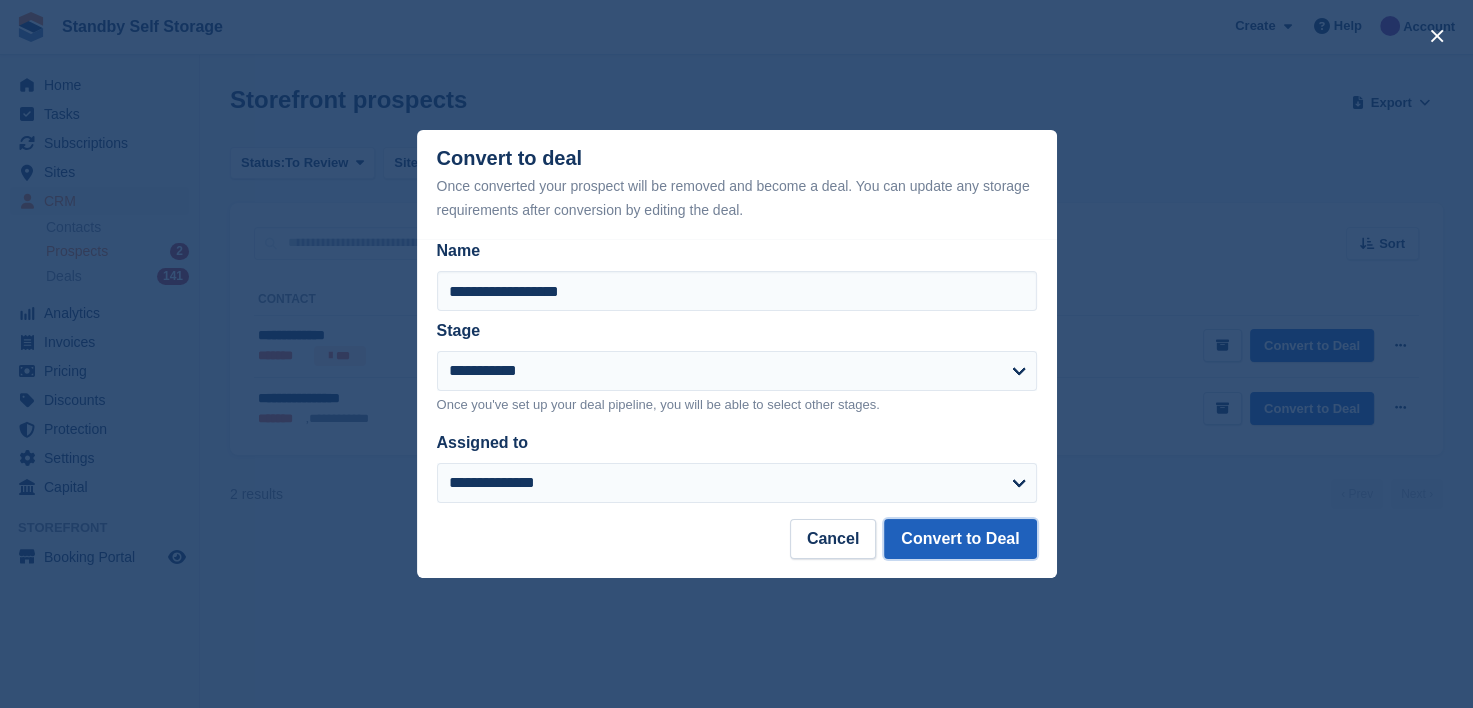 click on "Convert to Deal" at bounding box center [960, 539] 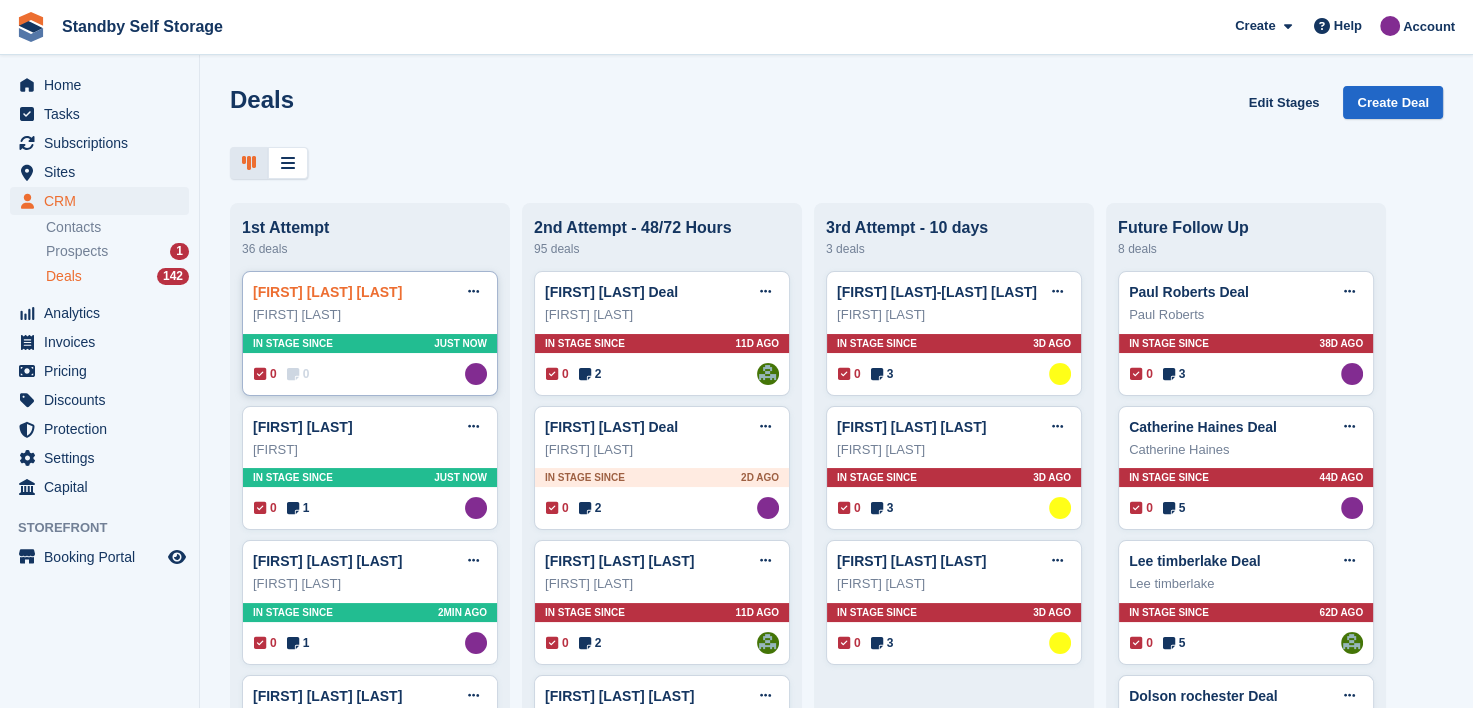 drag, startPoint x: 271, startPoint y: 290, endPoint x: 285, endPoint y: 296, distance: 15.231546 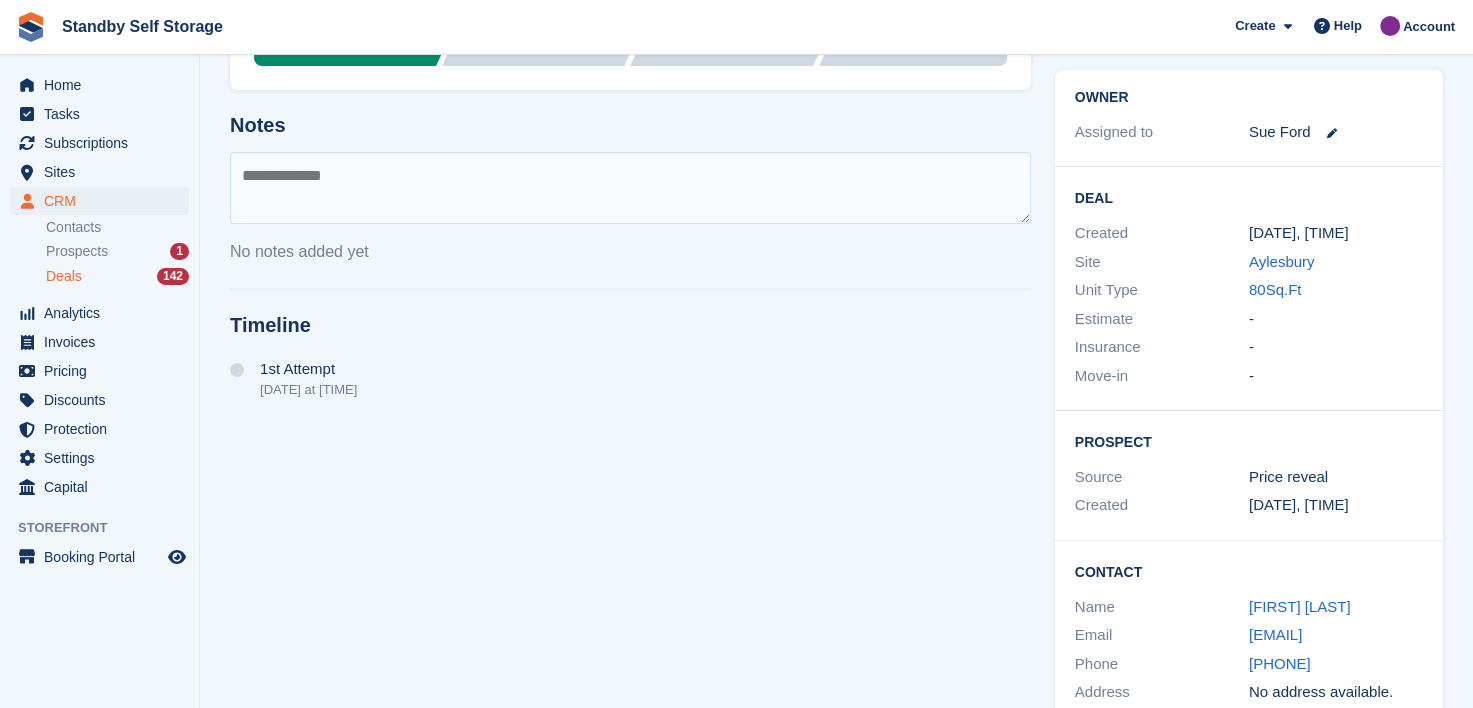 scroll, scrollTop: 275, scrollLeft: 0, axis: vertical 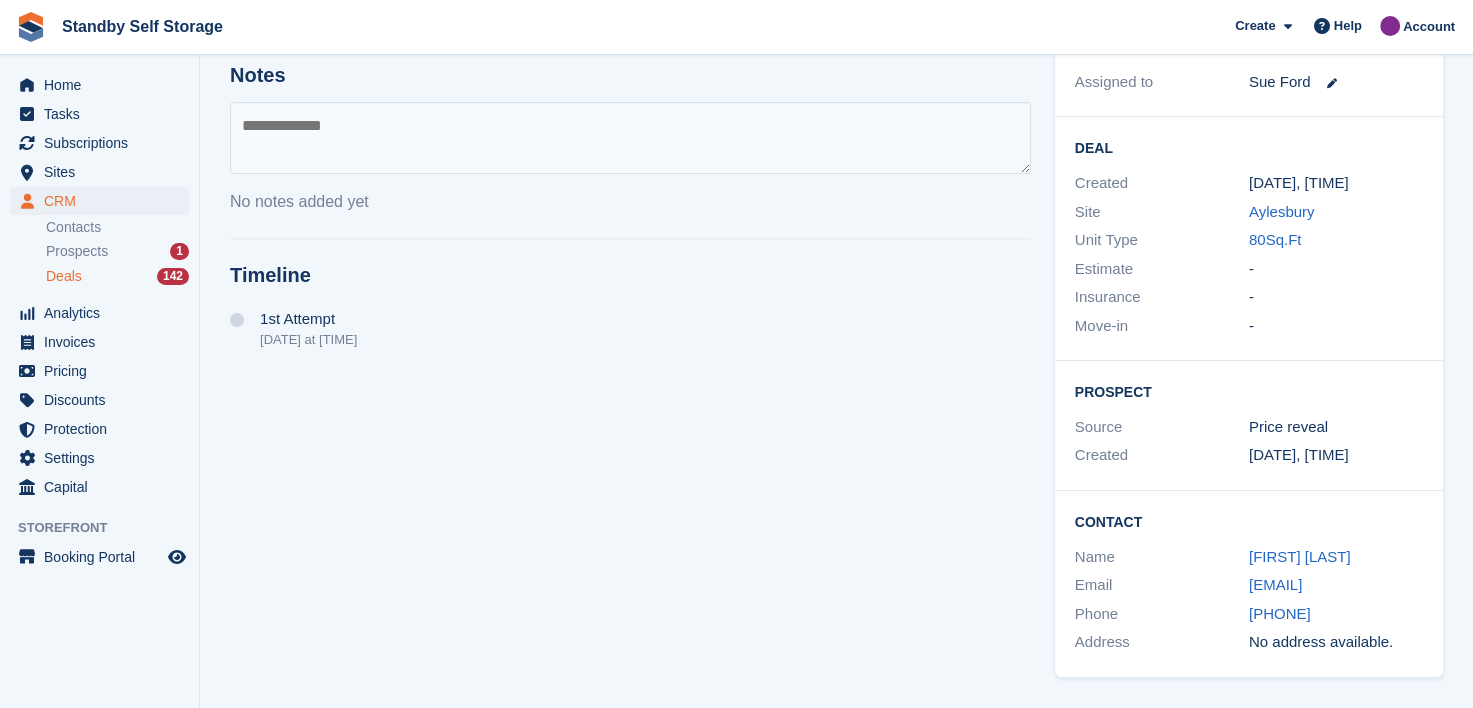 drag, startPoint x: 1276, startPoint y: 580, endPoint x: 1240, endPoint y: 580, distance: 36 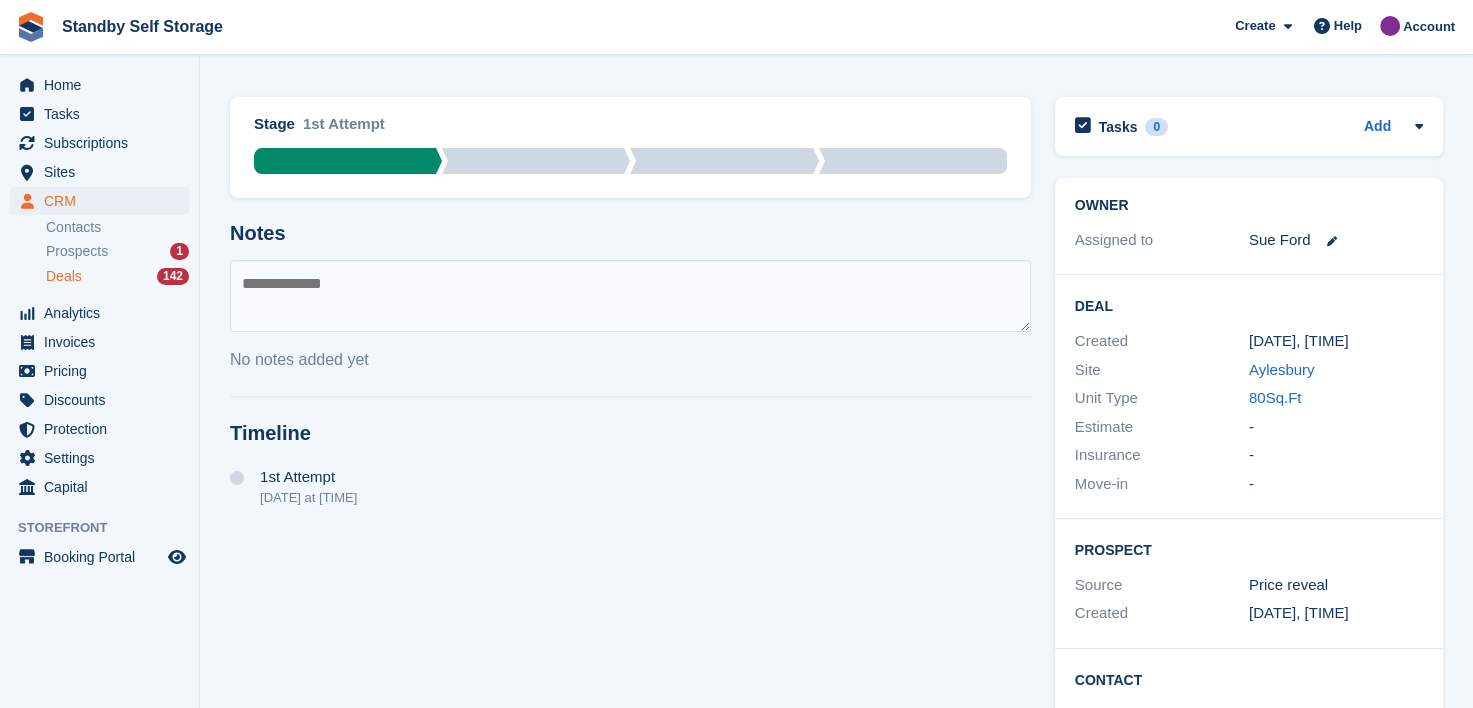 scroll, scrollTop: 0, scrollLeft: 0, axis: both 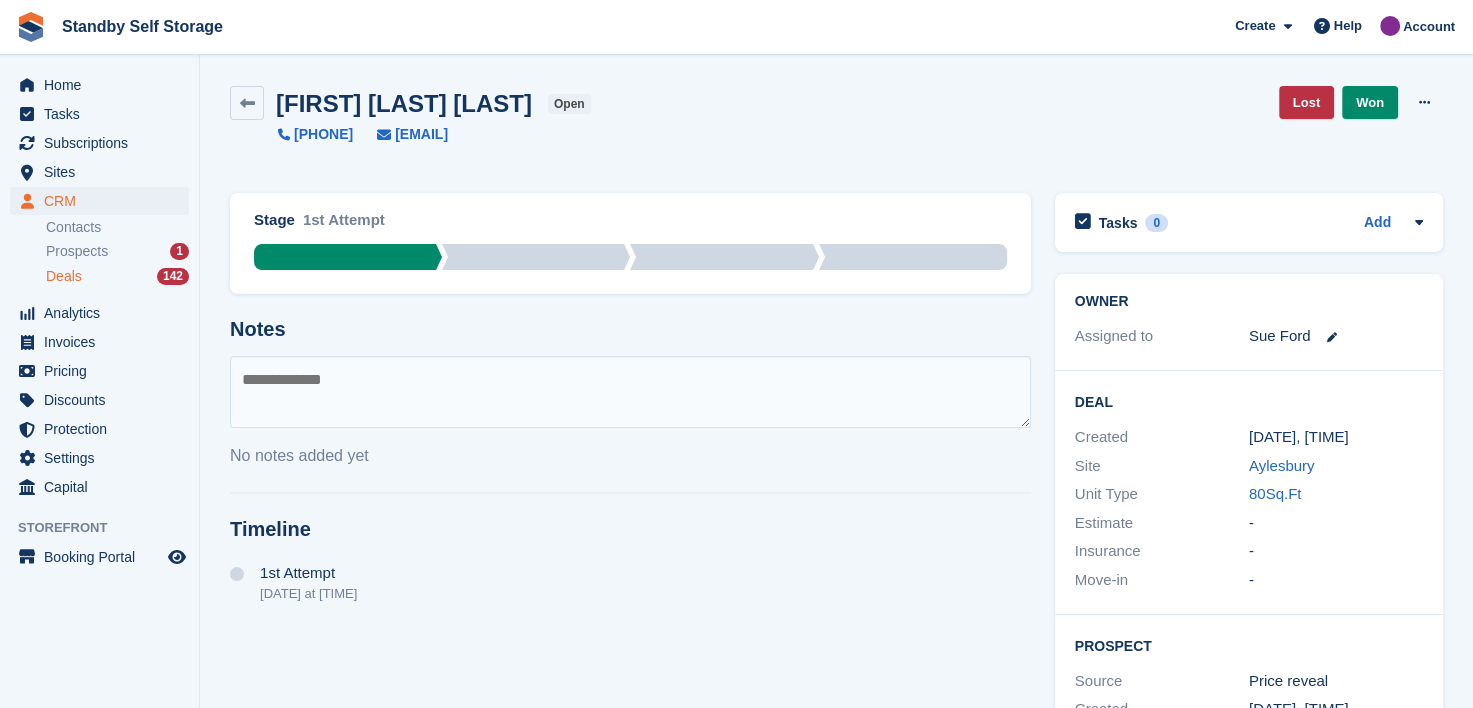 click at bounding box center (630, 392) 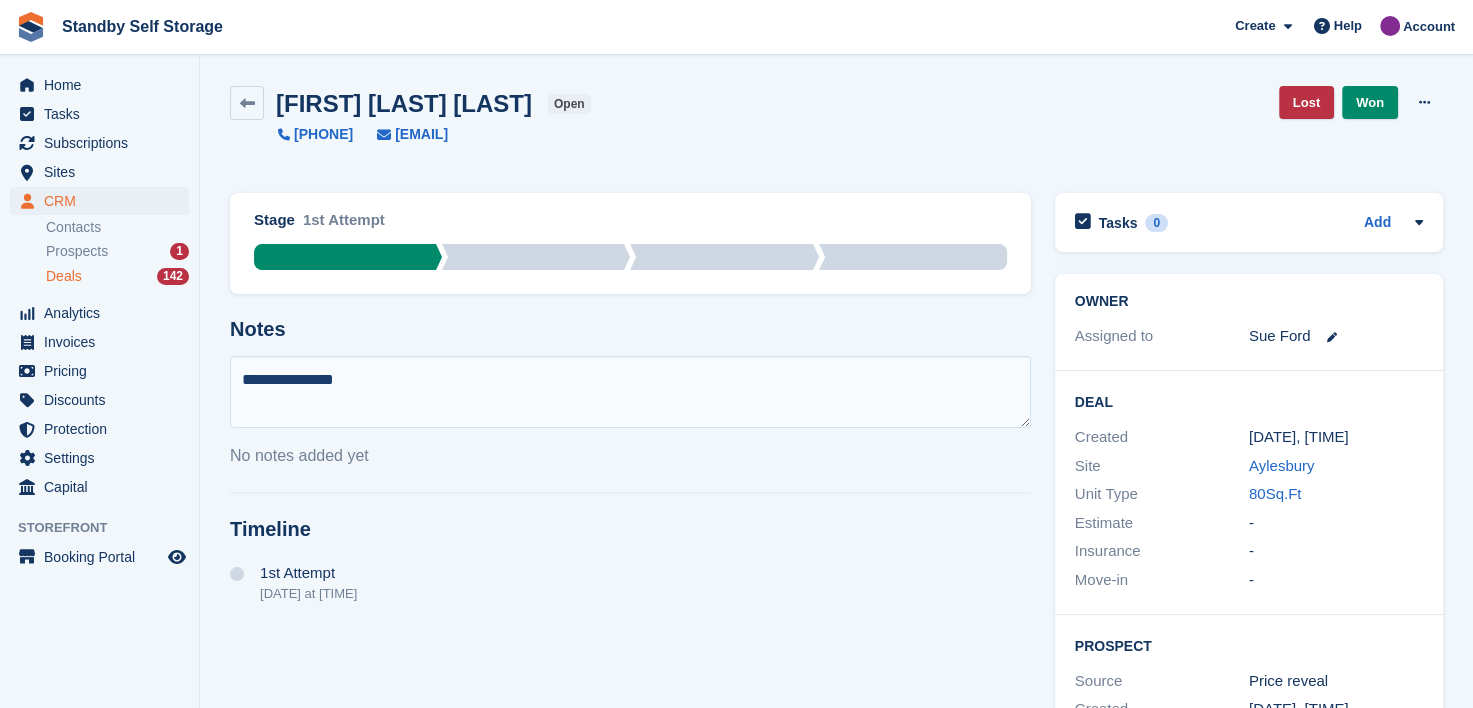 type on "**********" 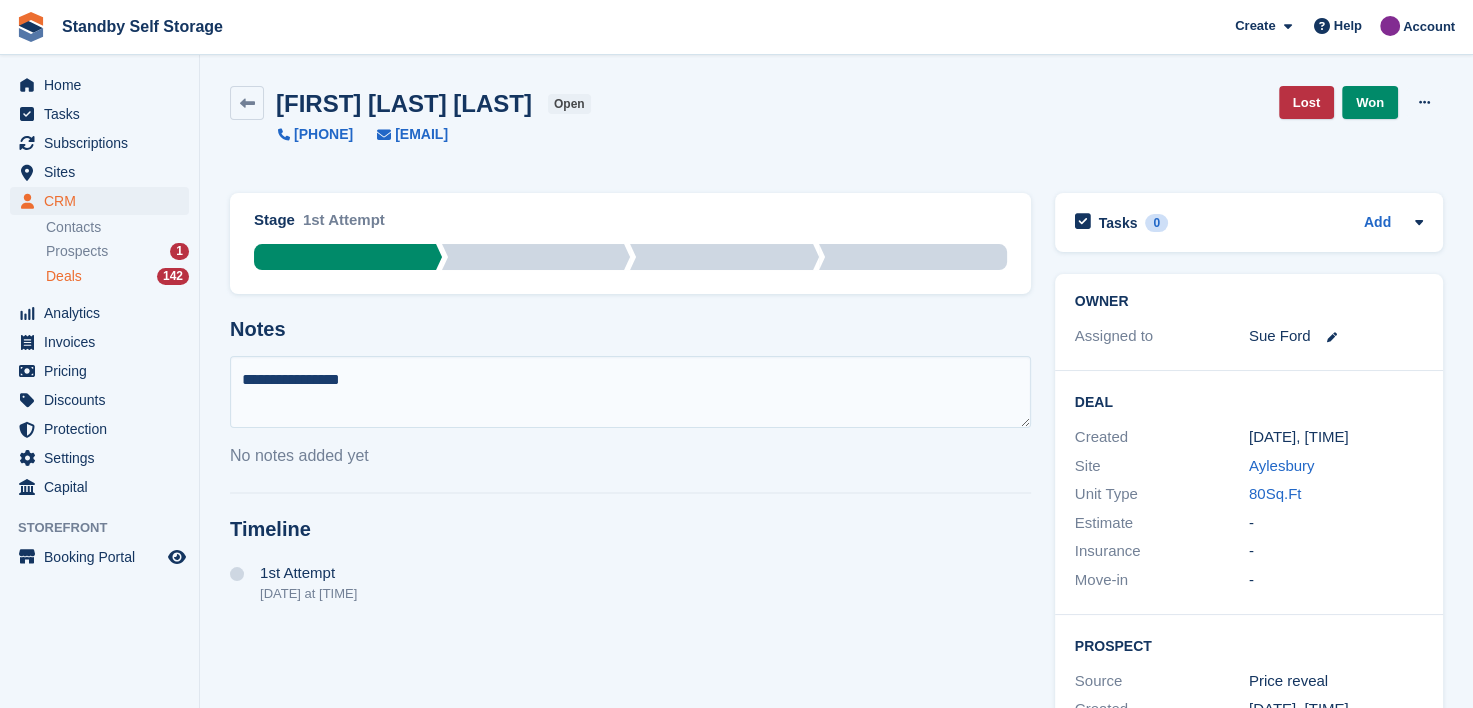 type 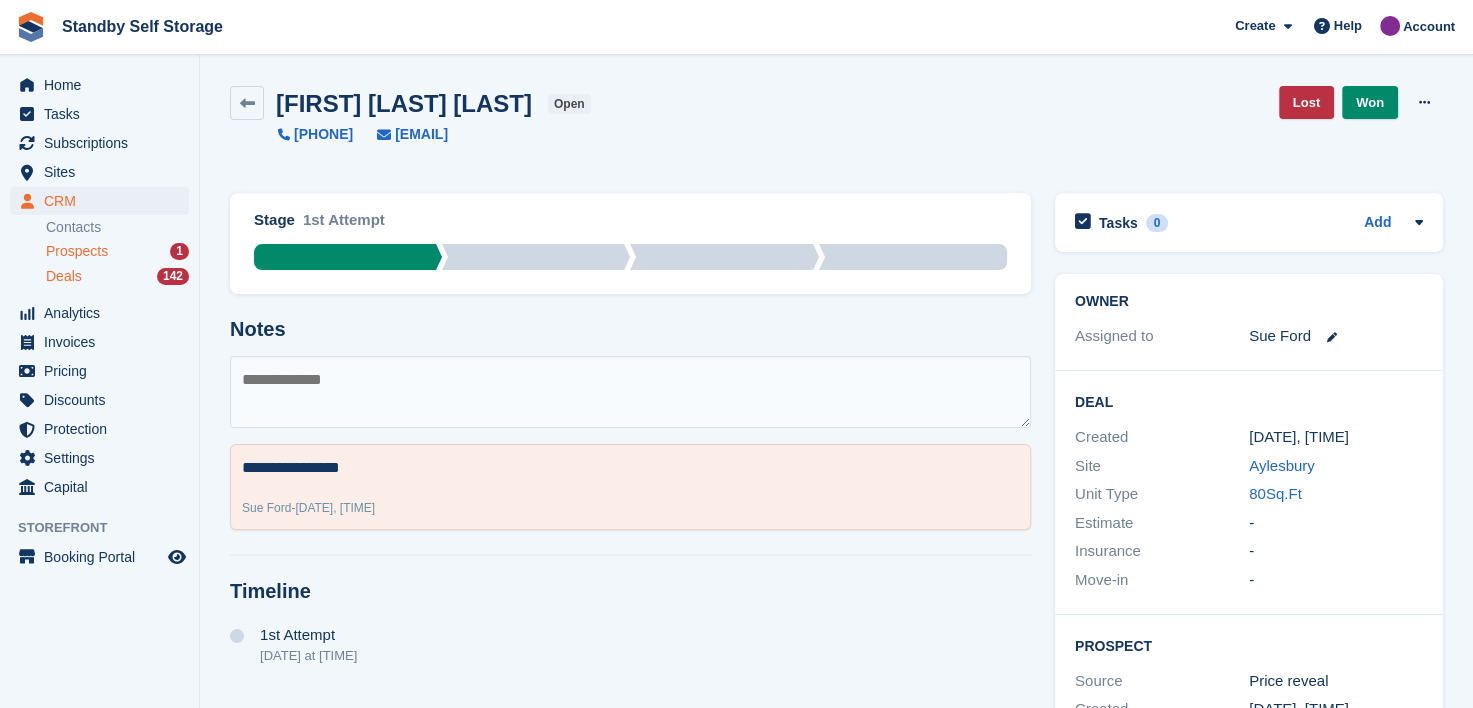 click on "Prospects" at bounding box center (77, 251) 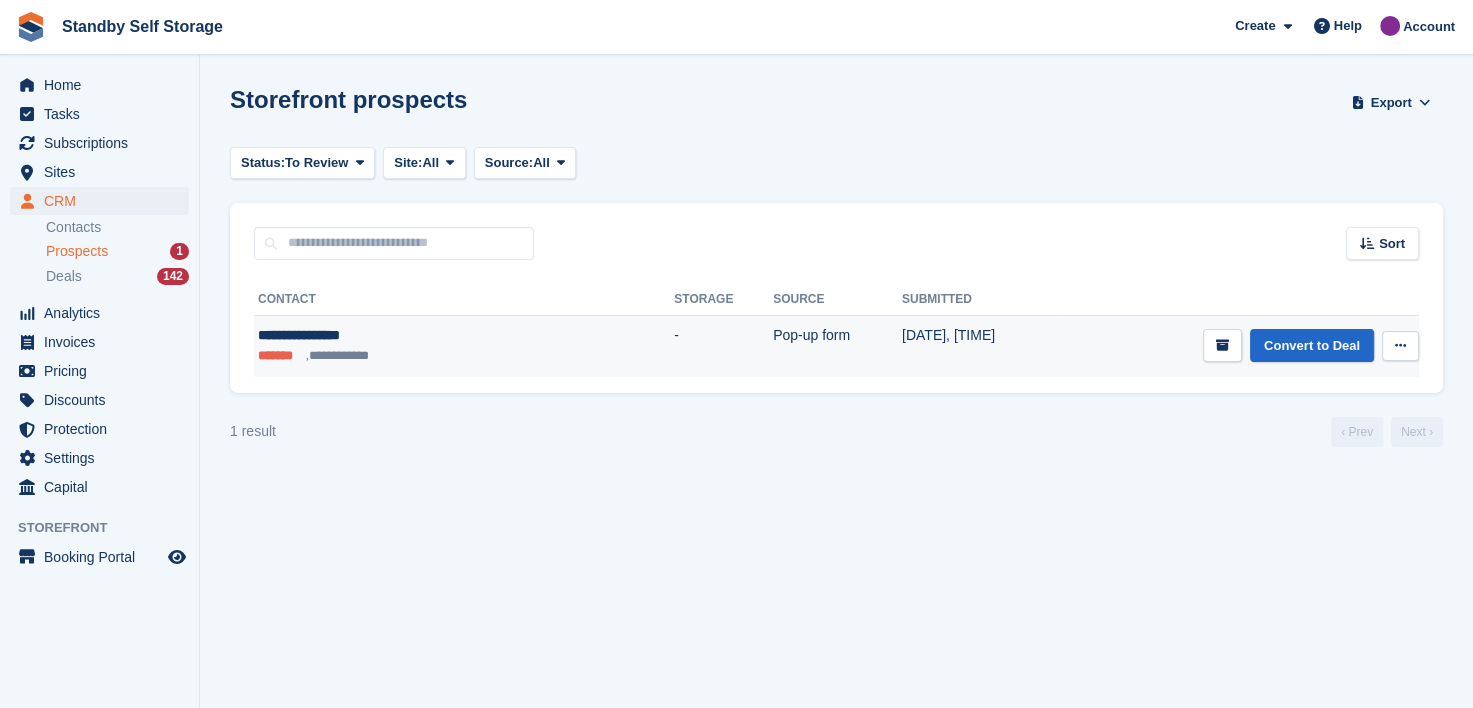 click on "**********" at bounding box center (381, 335) 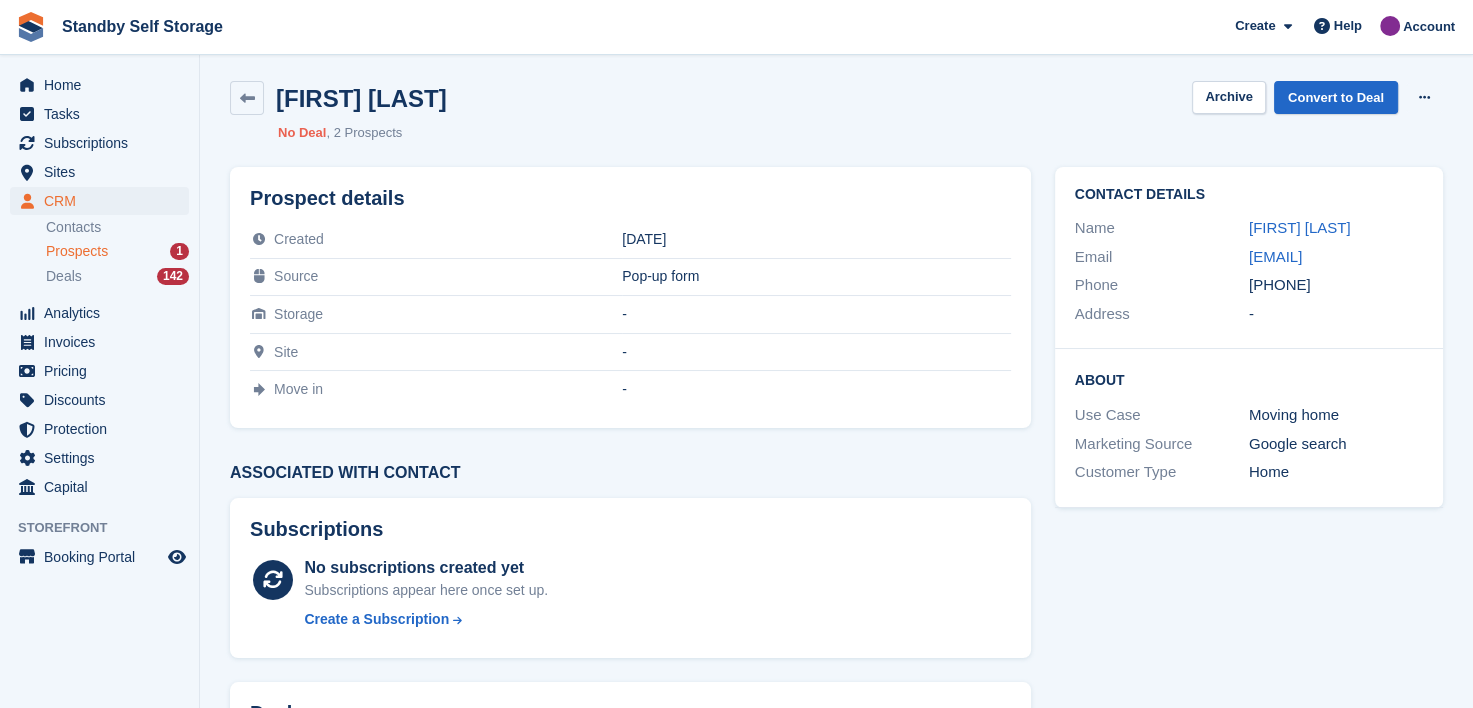 scroll, scrollTop: 0, scrollLeft: 0, axis: both 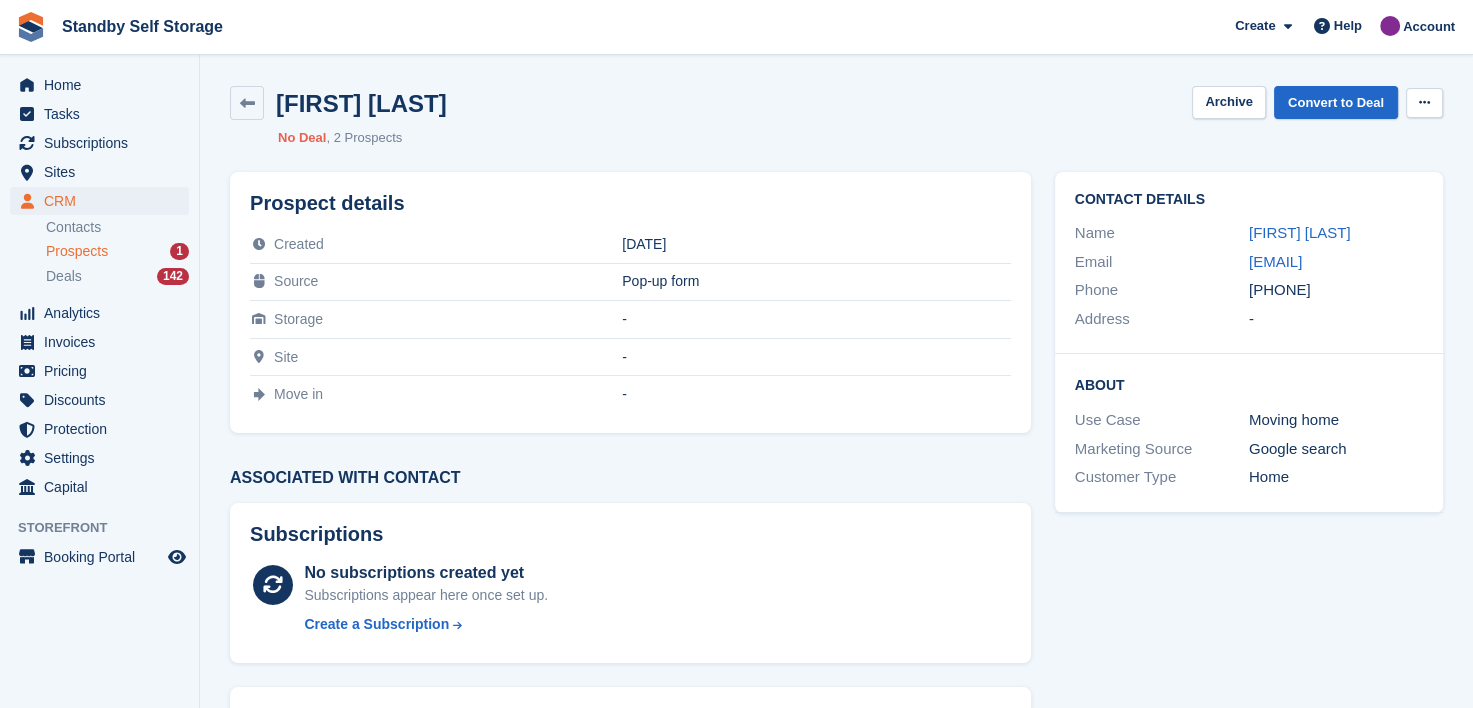 click at bounding box center (1424, 102) 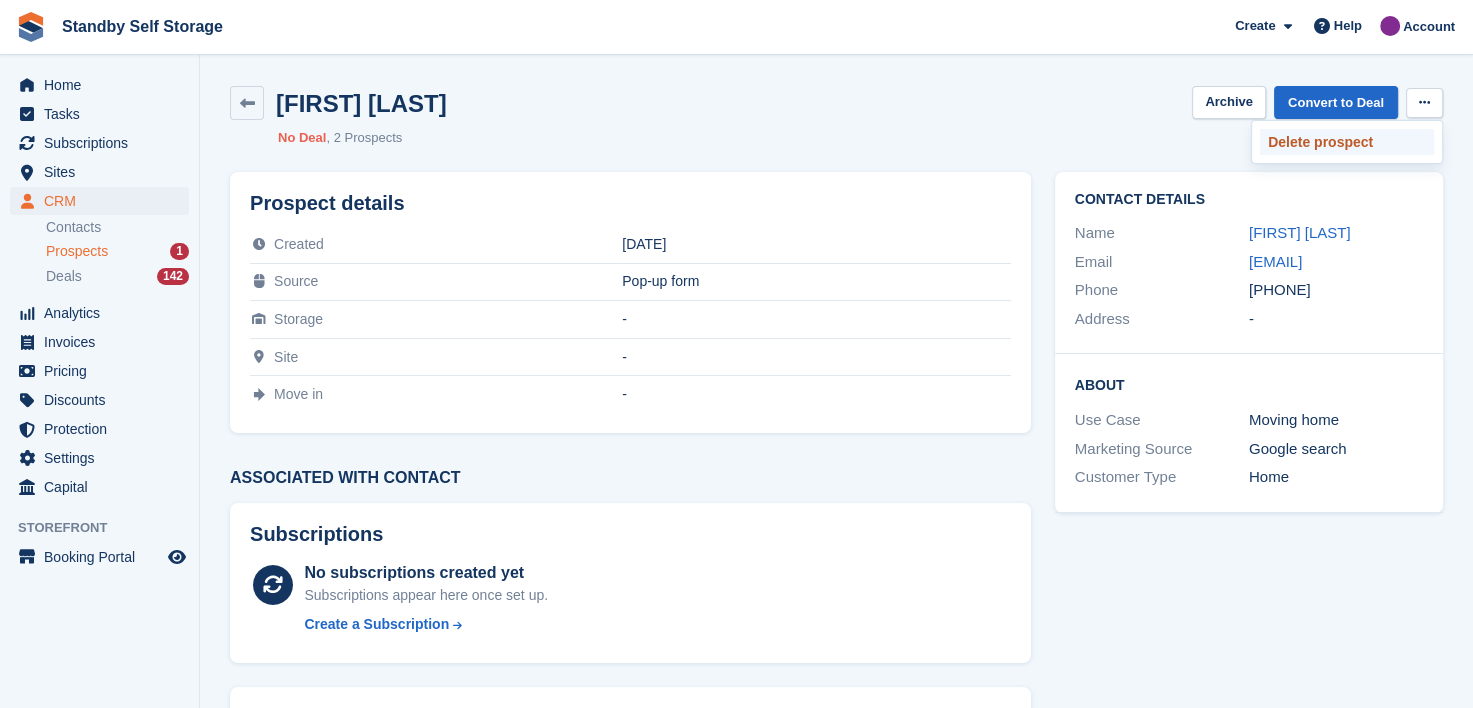 click on "Delete prospect" at bounding box center (1347, 142) 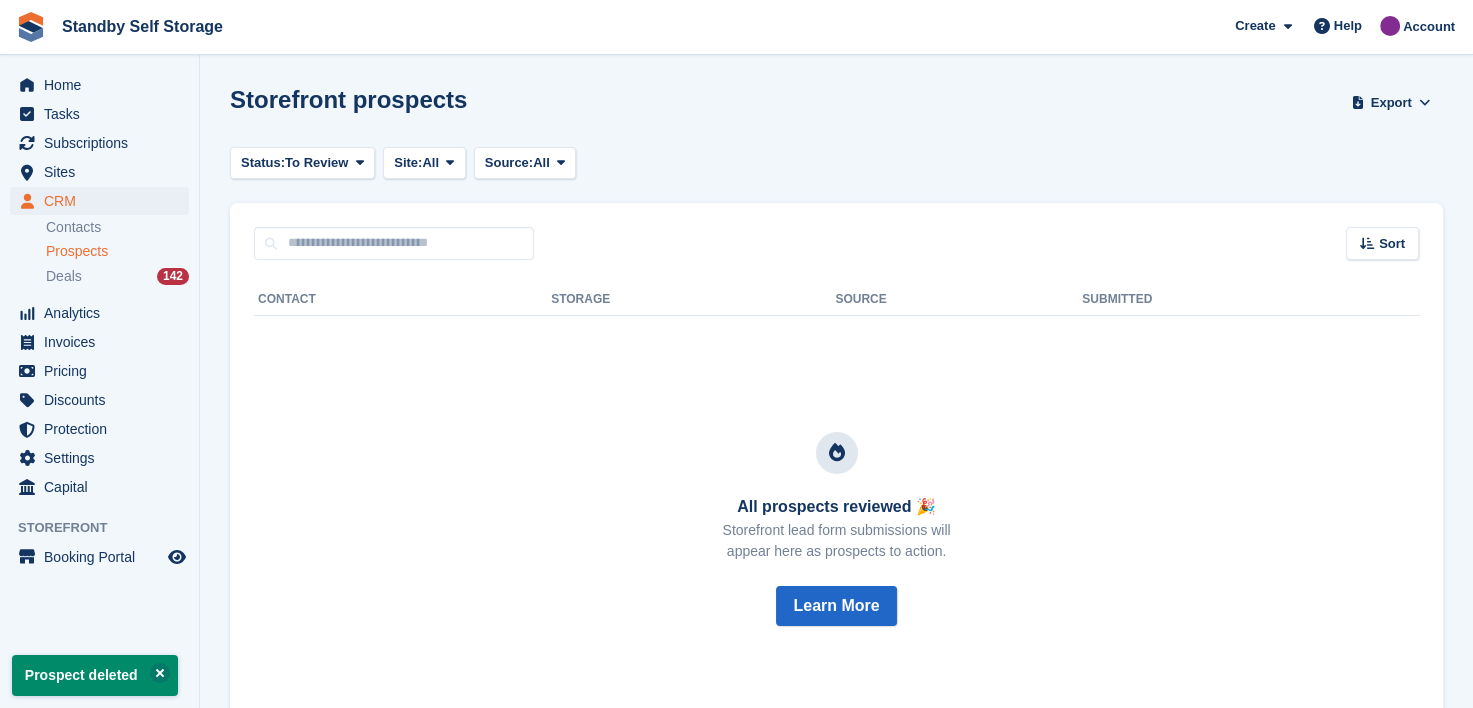 click on "Prospects" at bounding box center (77, 251) 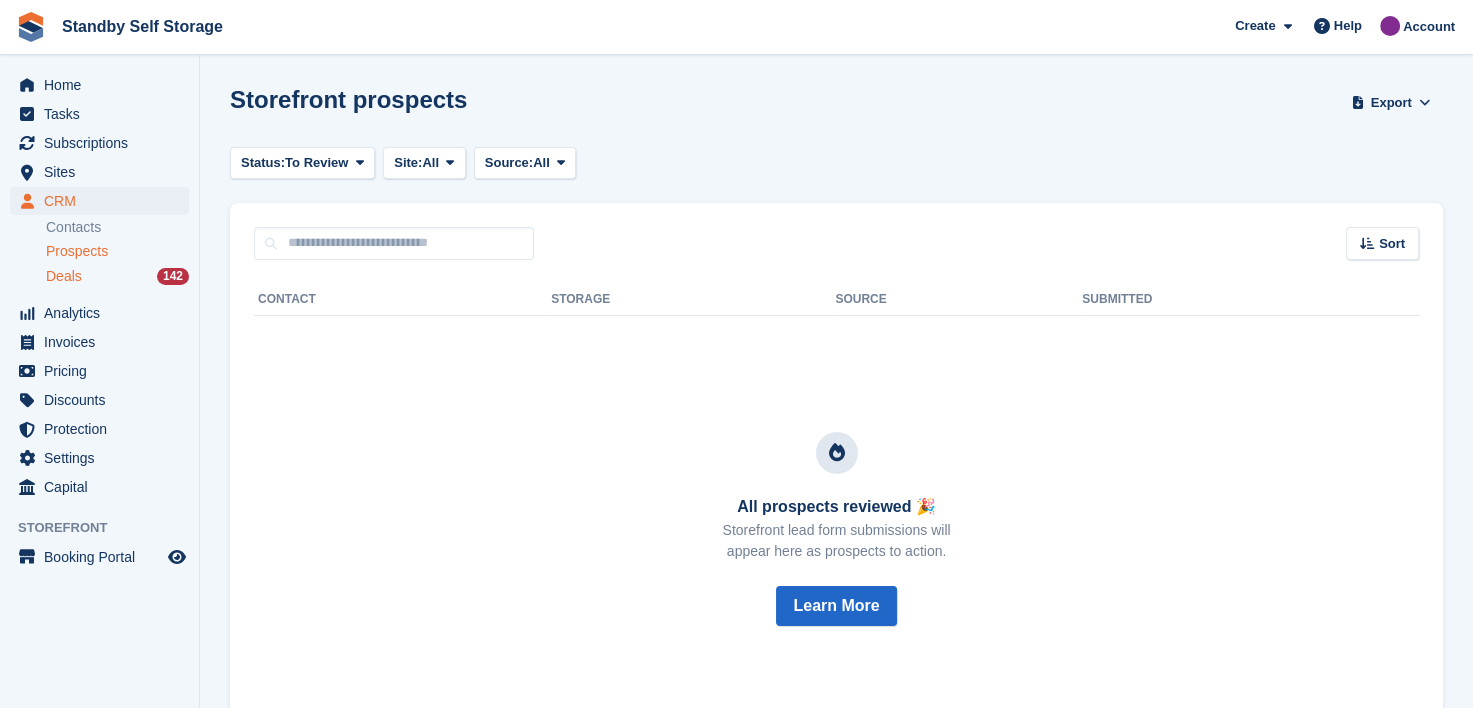 click on "Deals" at bounding box center (64, 276) 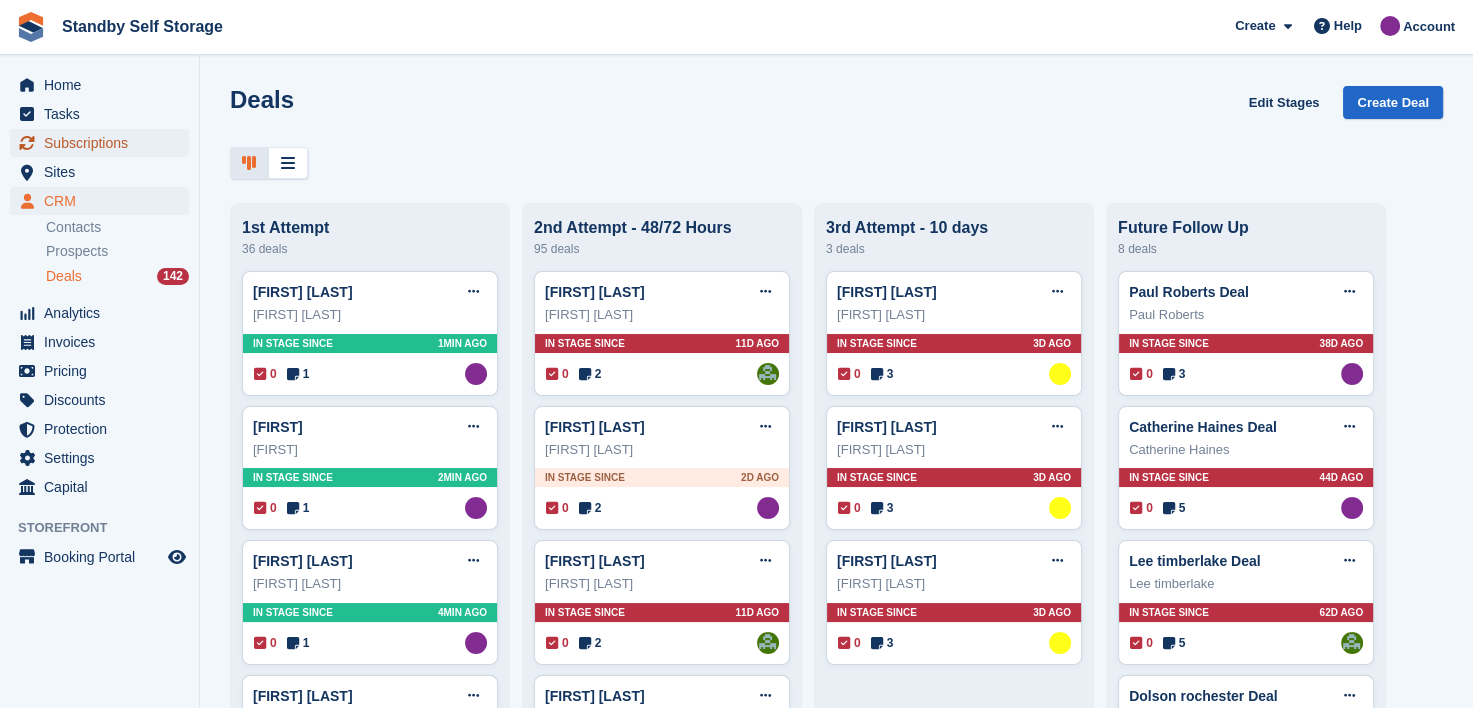 click on "Subscriptions" at bounding box center (104, 143) 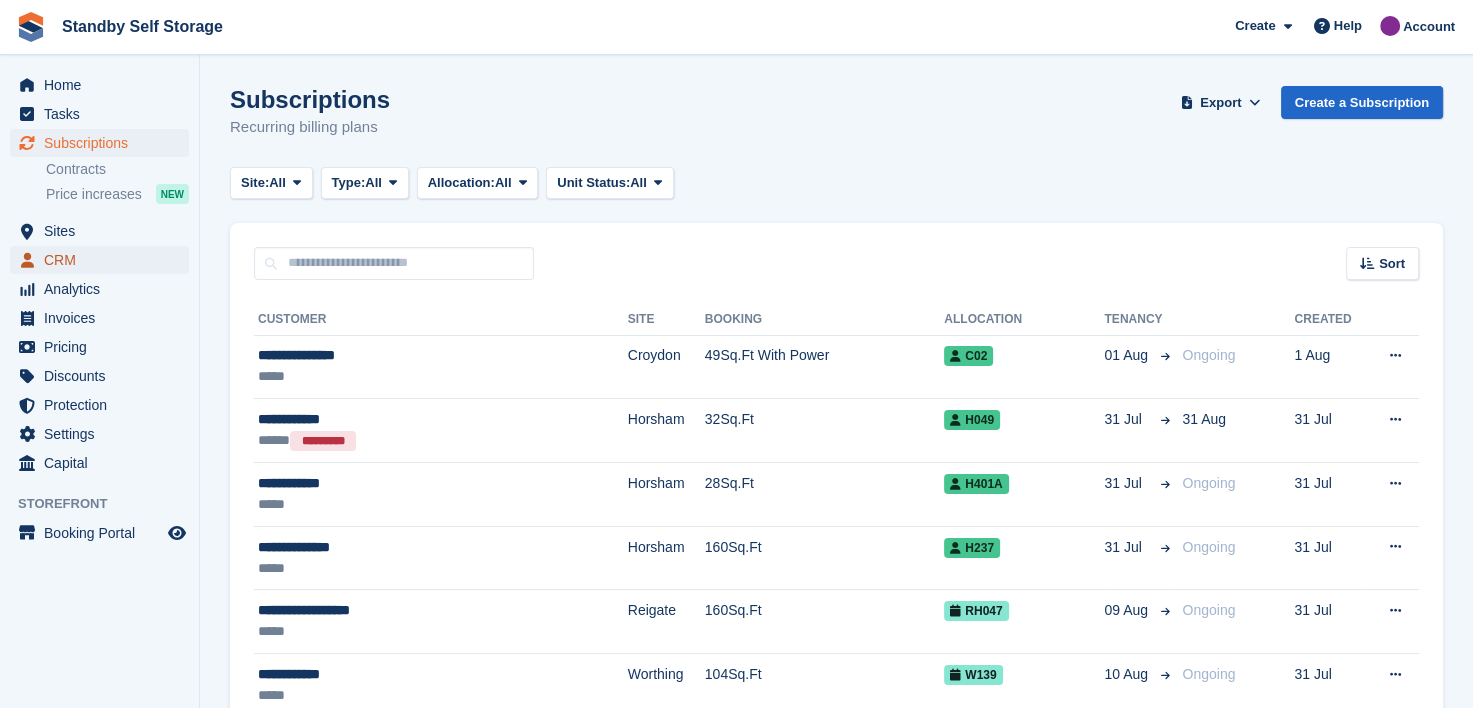click on "CRM" at bounding box center (104, 260) 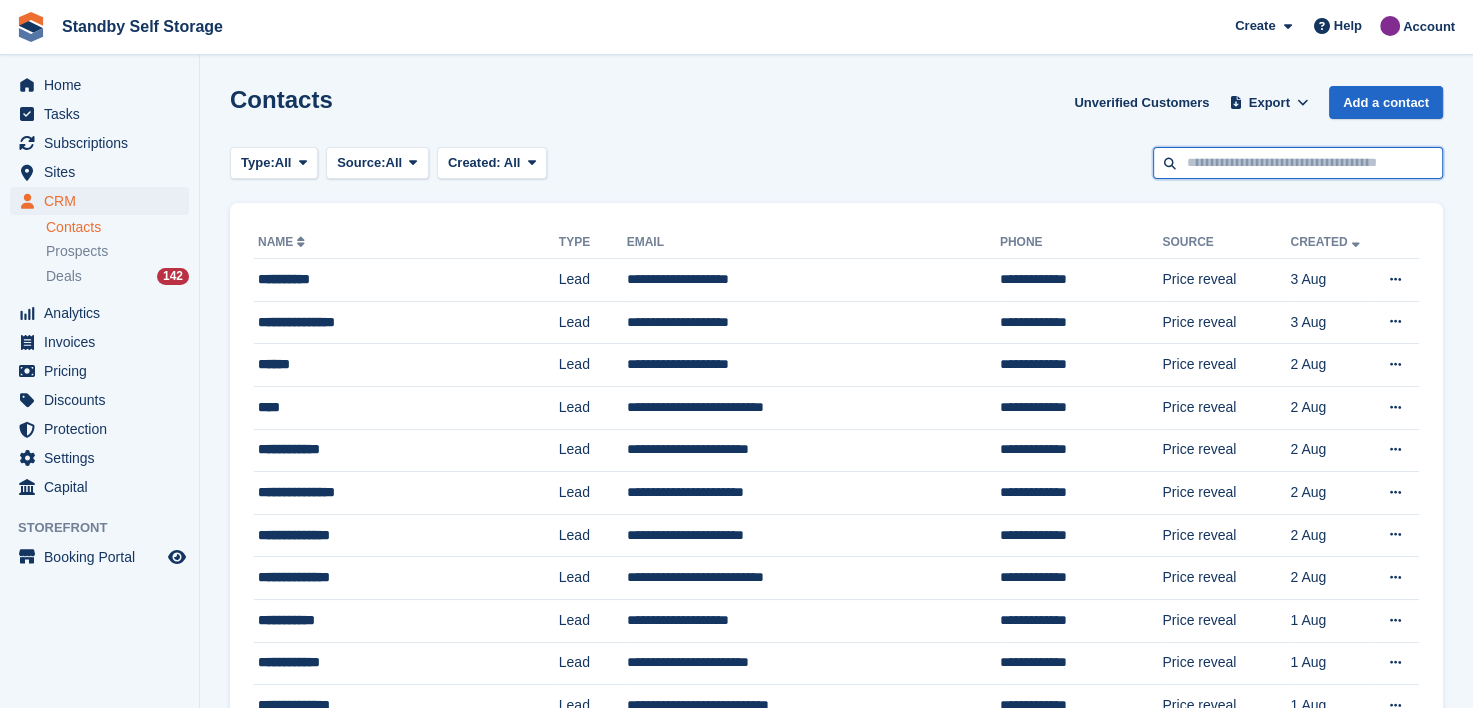 click at bounding box center [1298, 163] 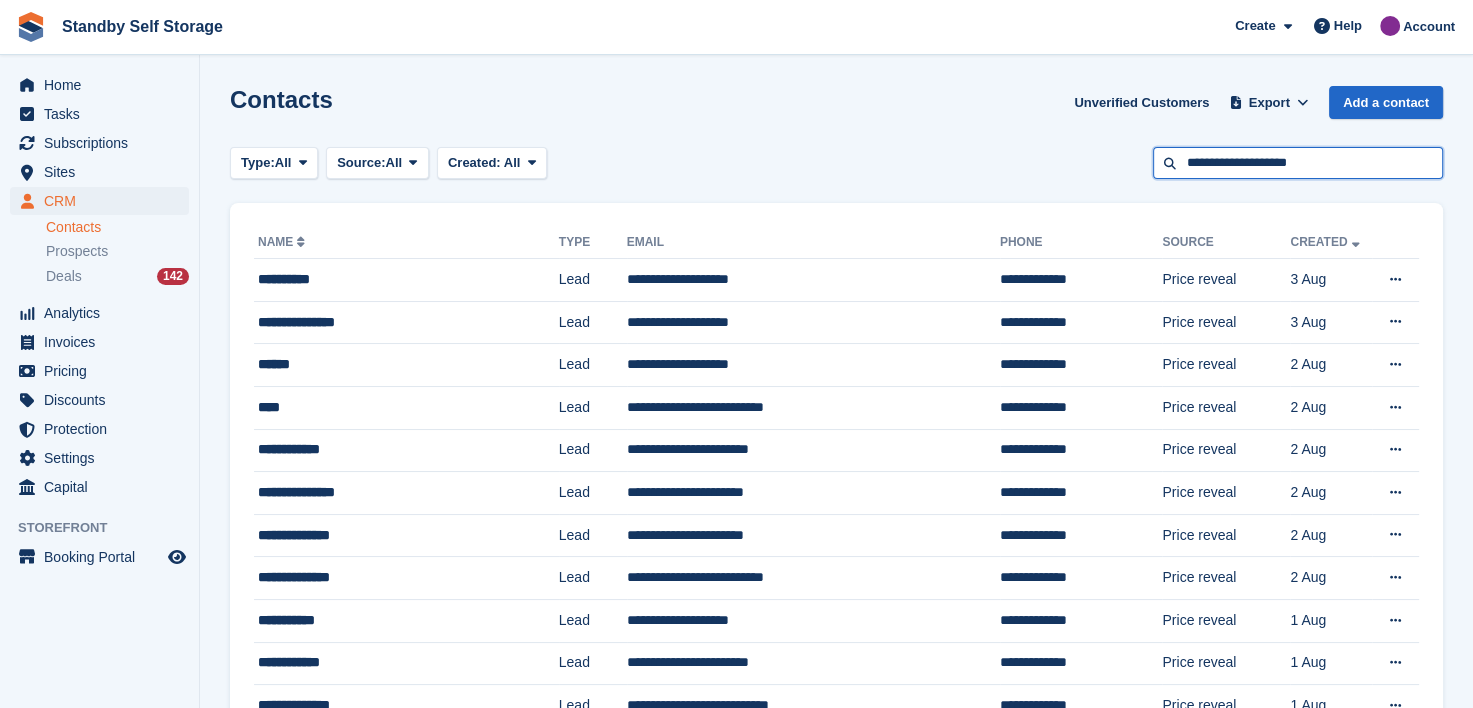 type on "**********" 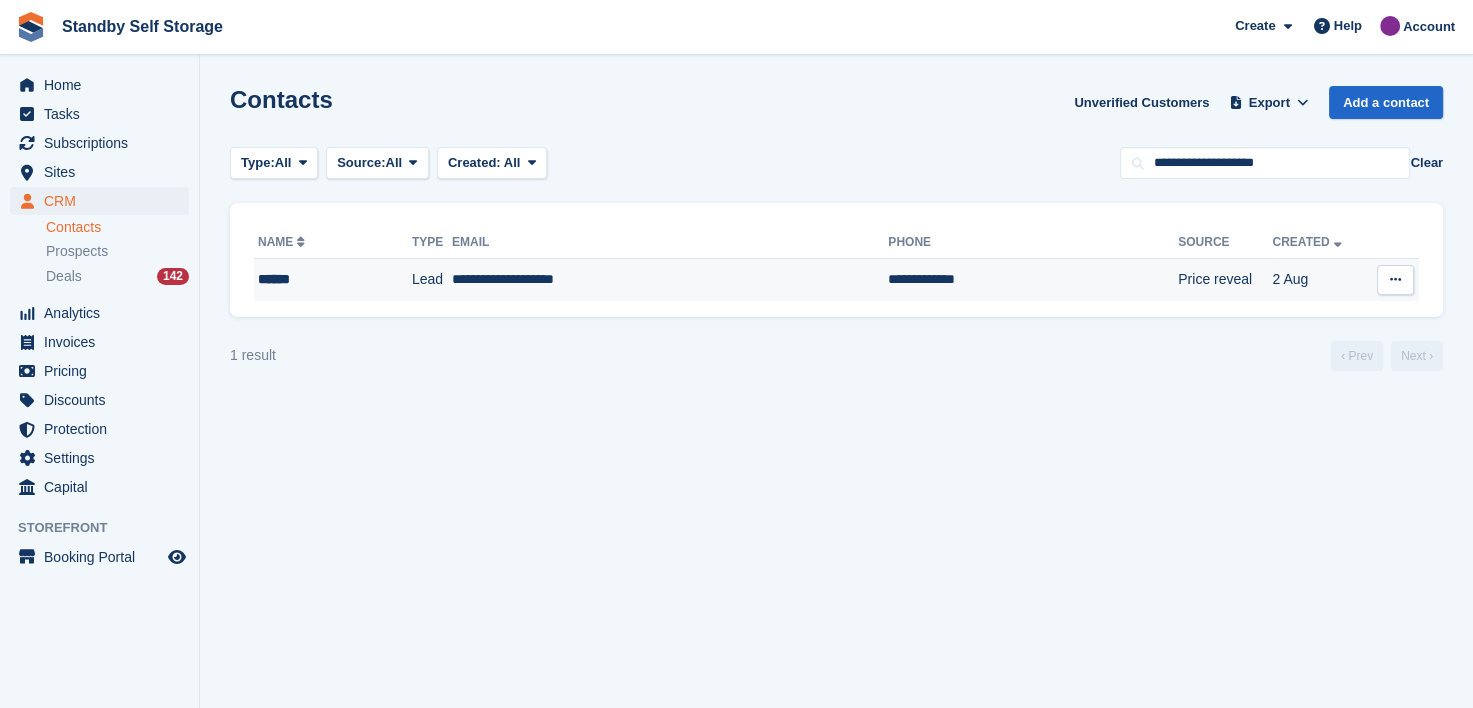 click on "**********" at bounding box center (670, 280) 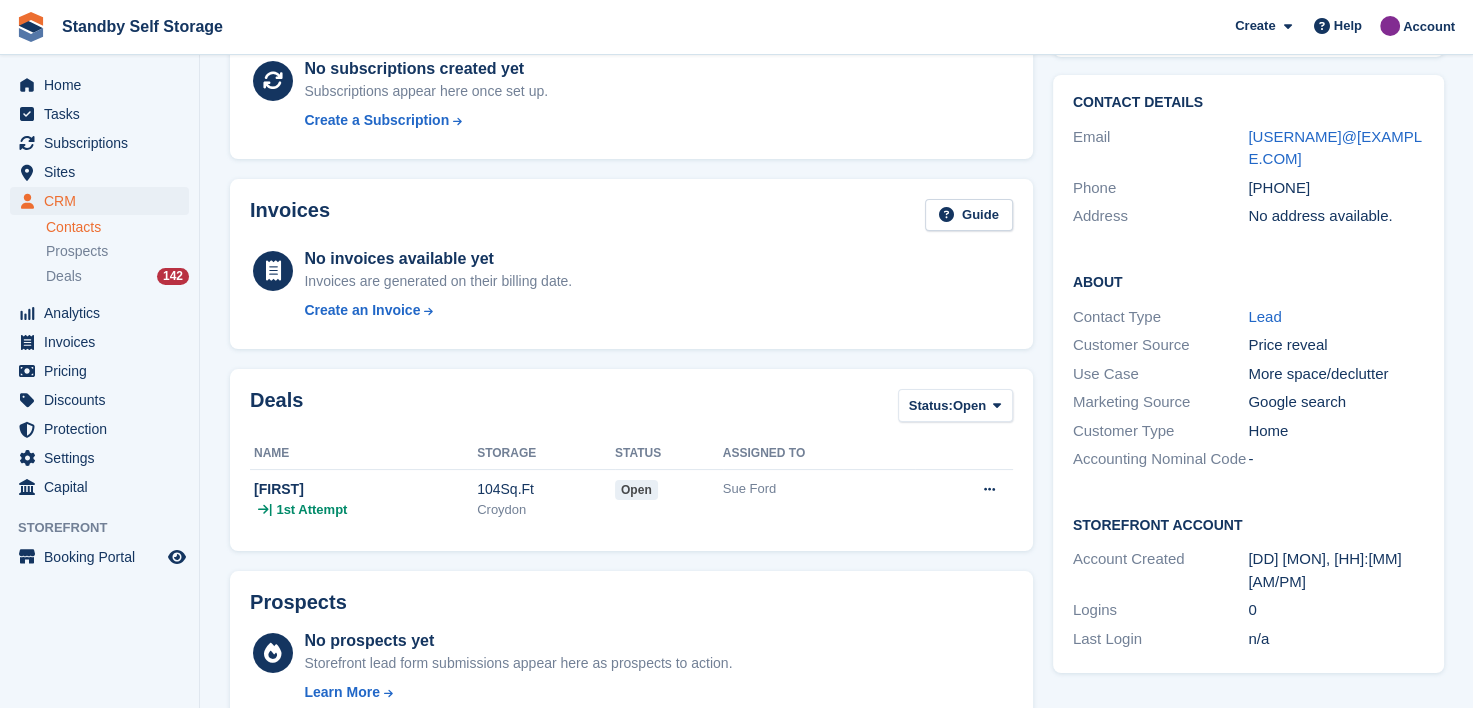 scroll, scrollTop: 200, scrollLeft: 0, axis: vertical 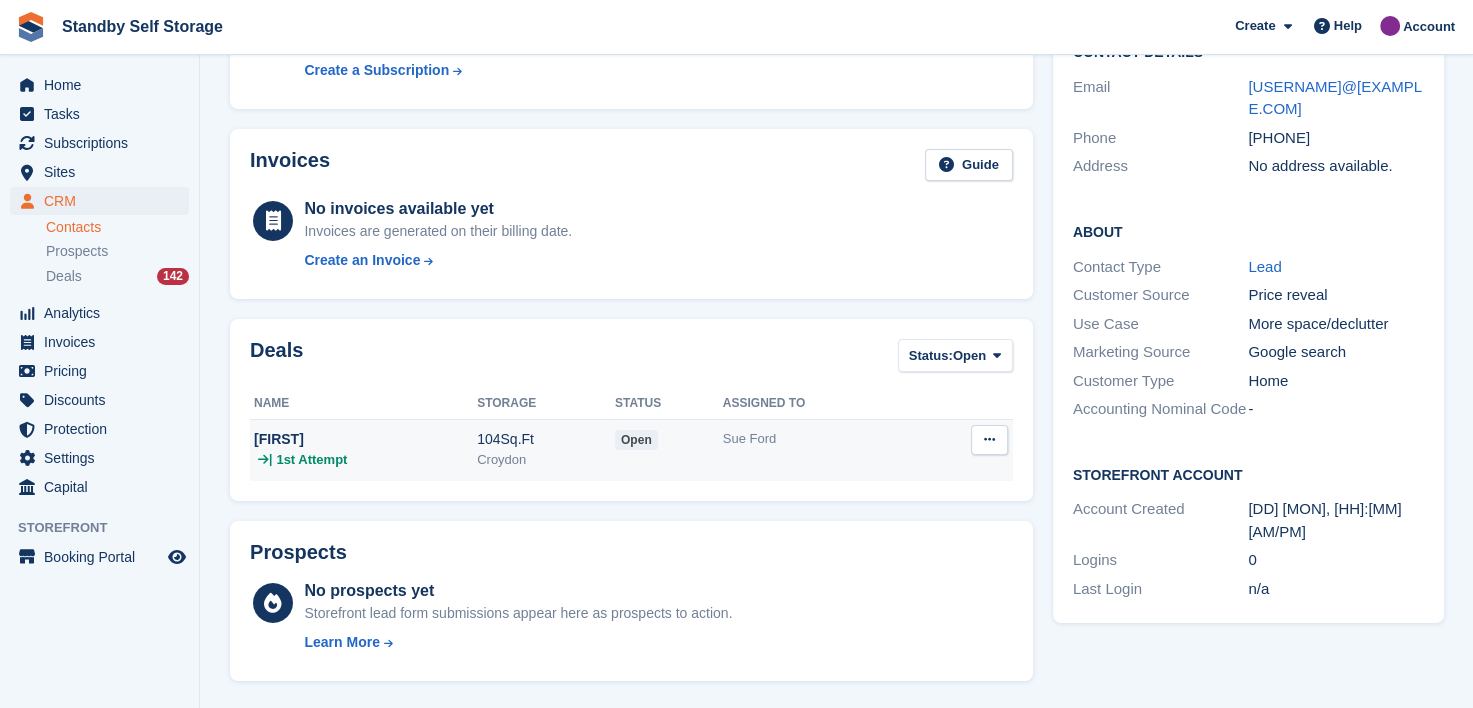 click on "|
1st Attempt" at bounding box center (365, 460) 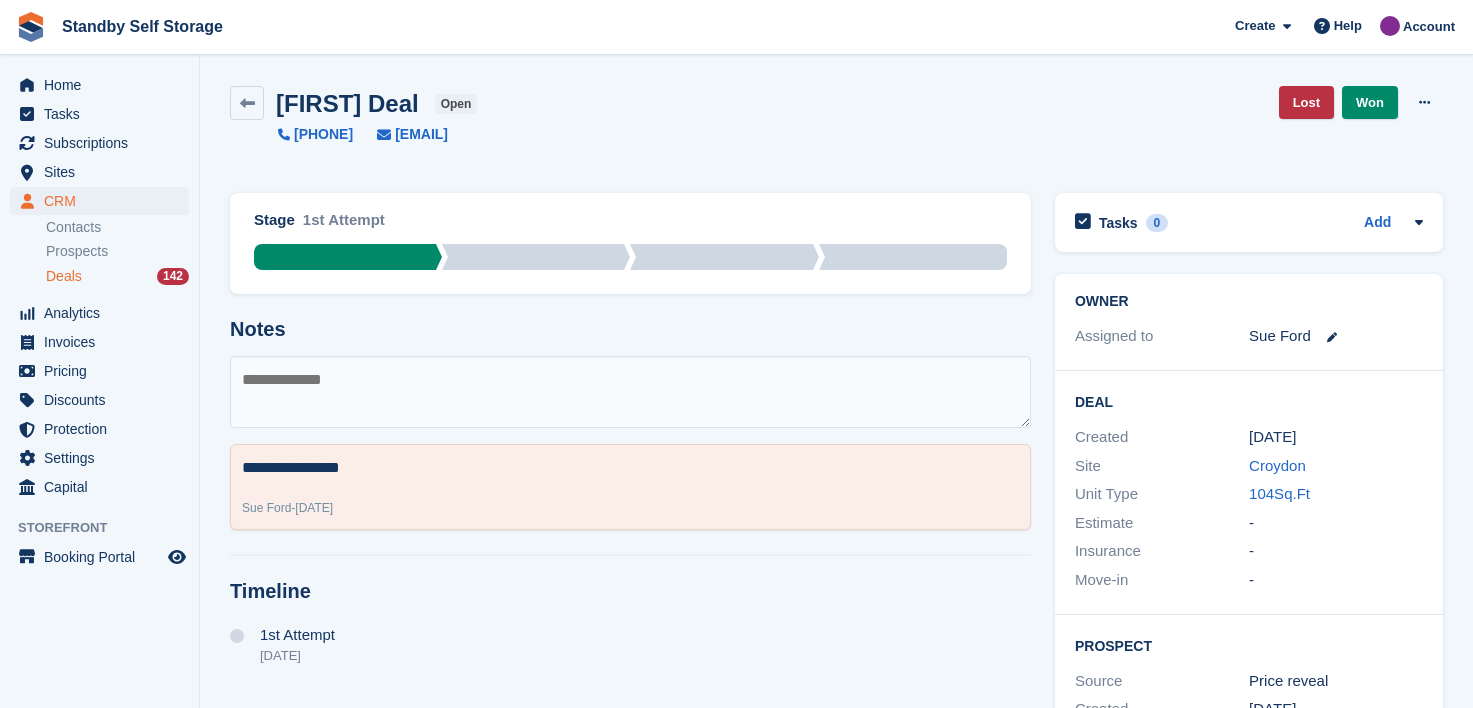 scroll, scrollTop: 0, scrollLeft: 0, axis: both 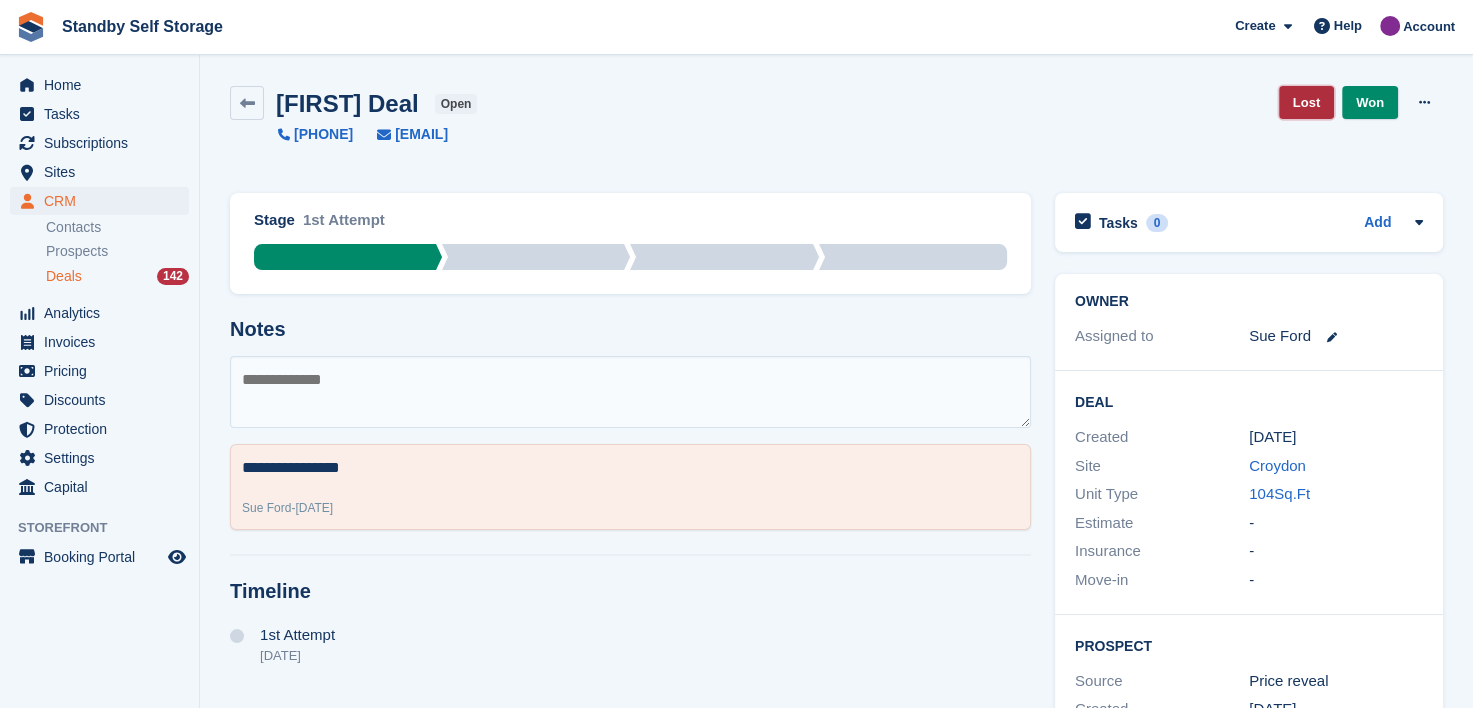 click on "Lost" at bounding box center [1306, 102] 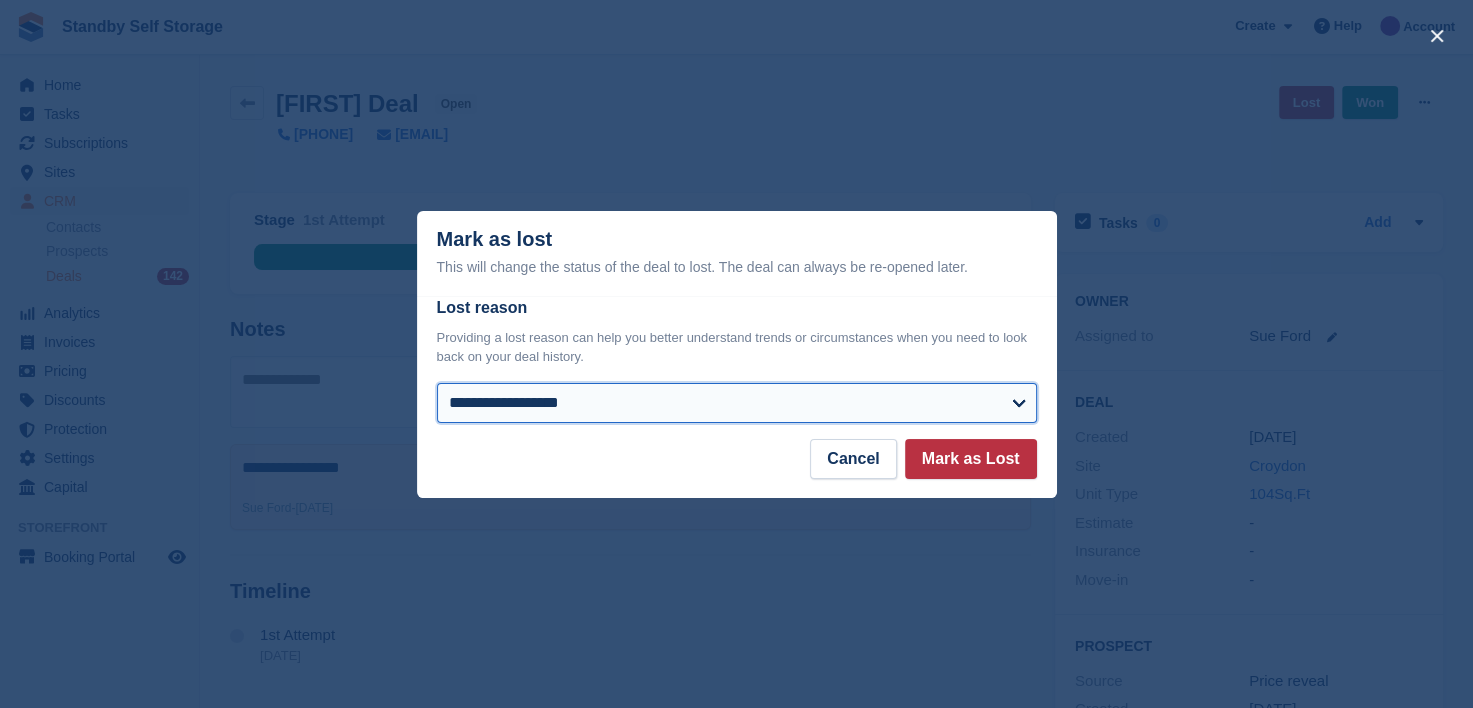 click on "**********" at bounding box center [737, 403] 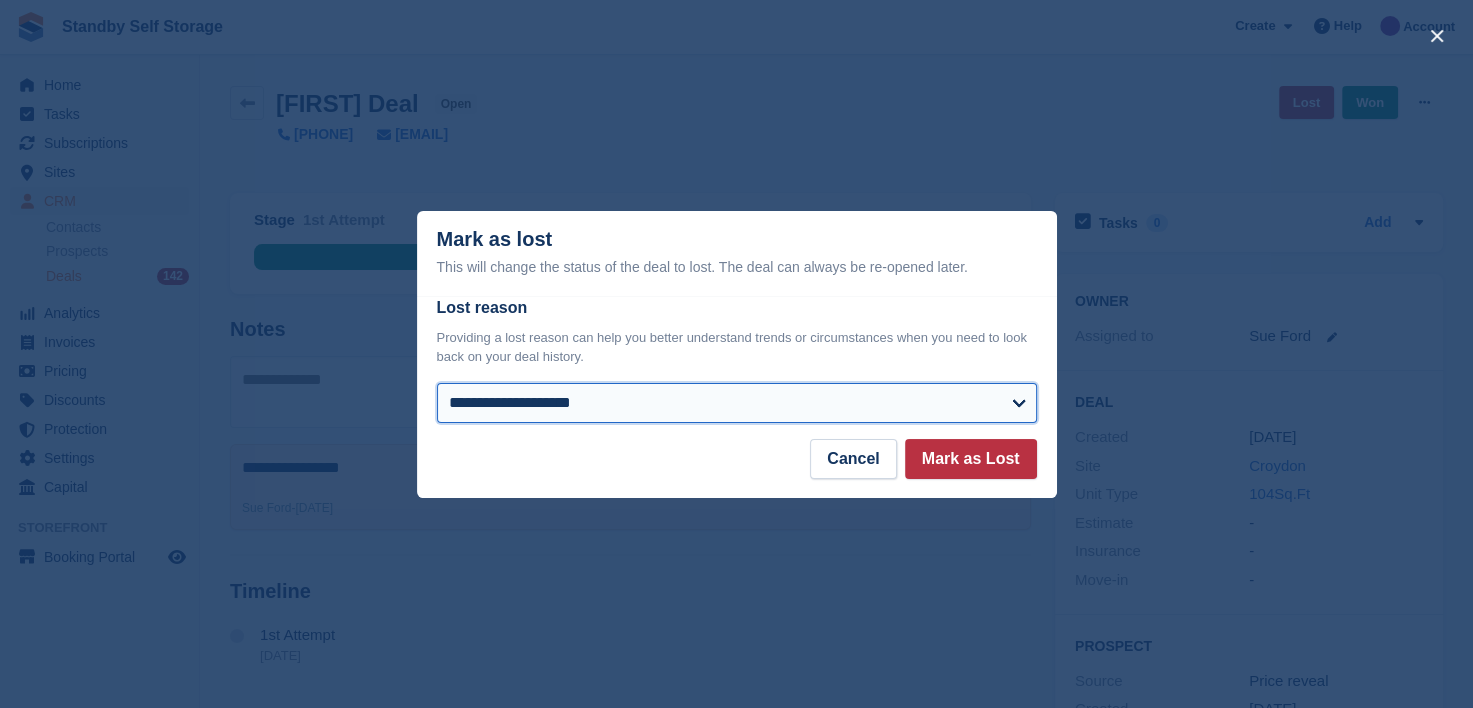 click on "**********" at bounding box center [737, 403] 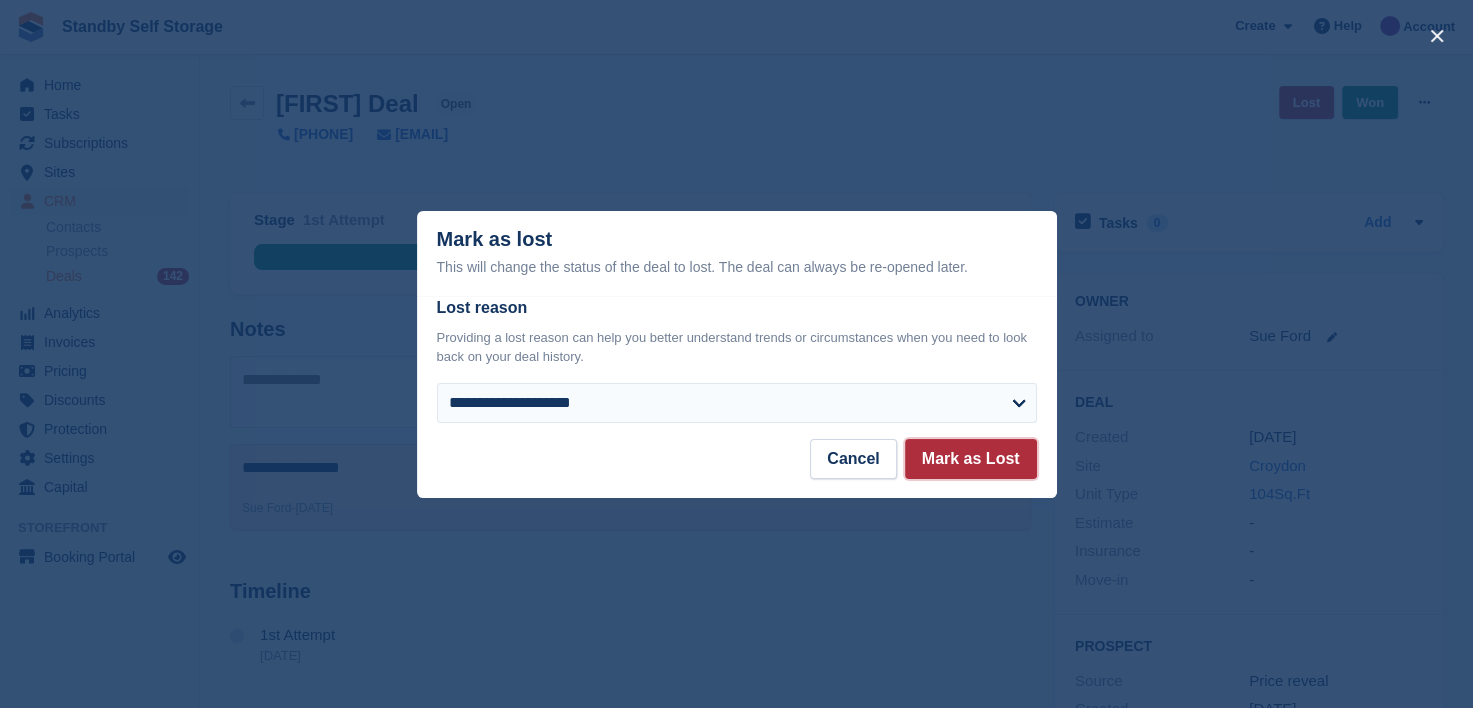 click on "Mark as Lost" at bounding box center [971, 459] 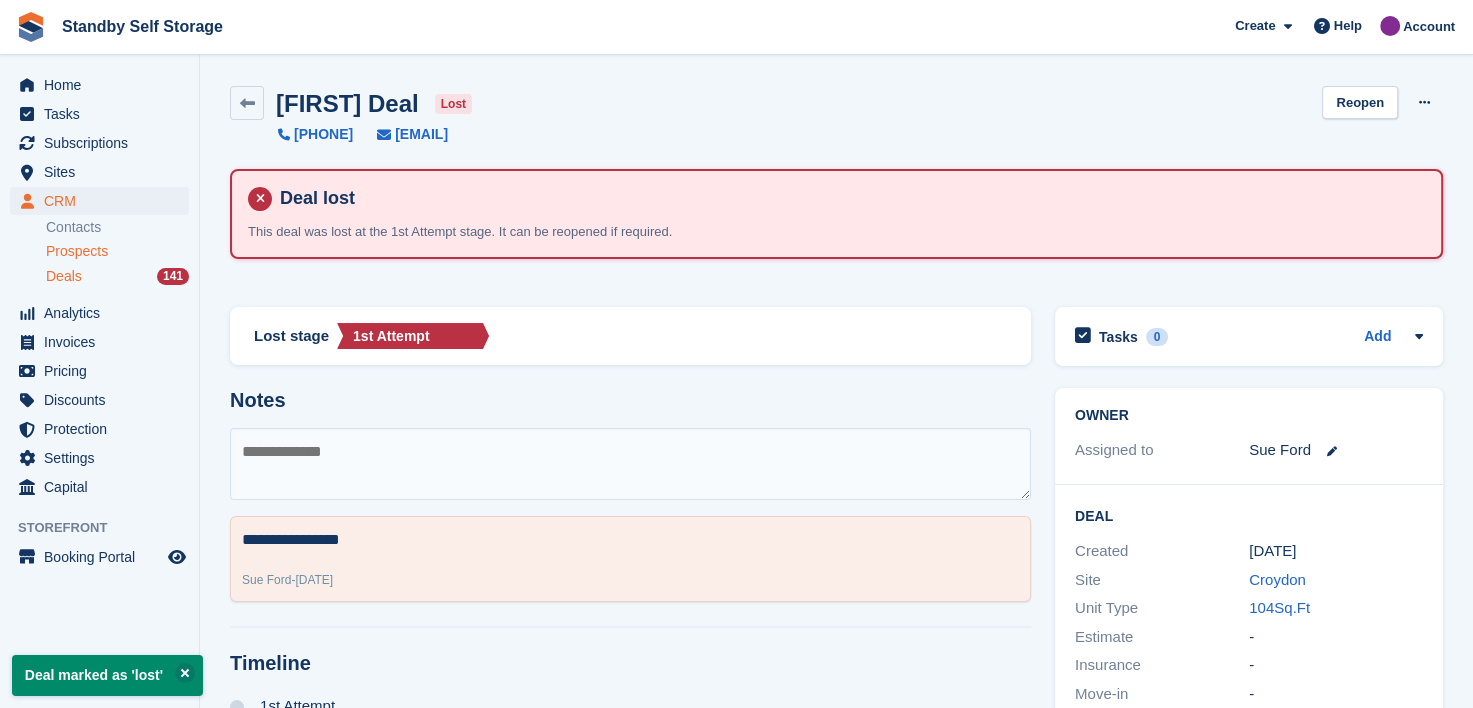 click on "Prospects" at bounding box center (77, 251) 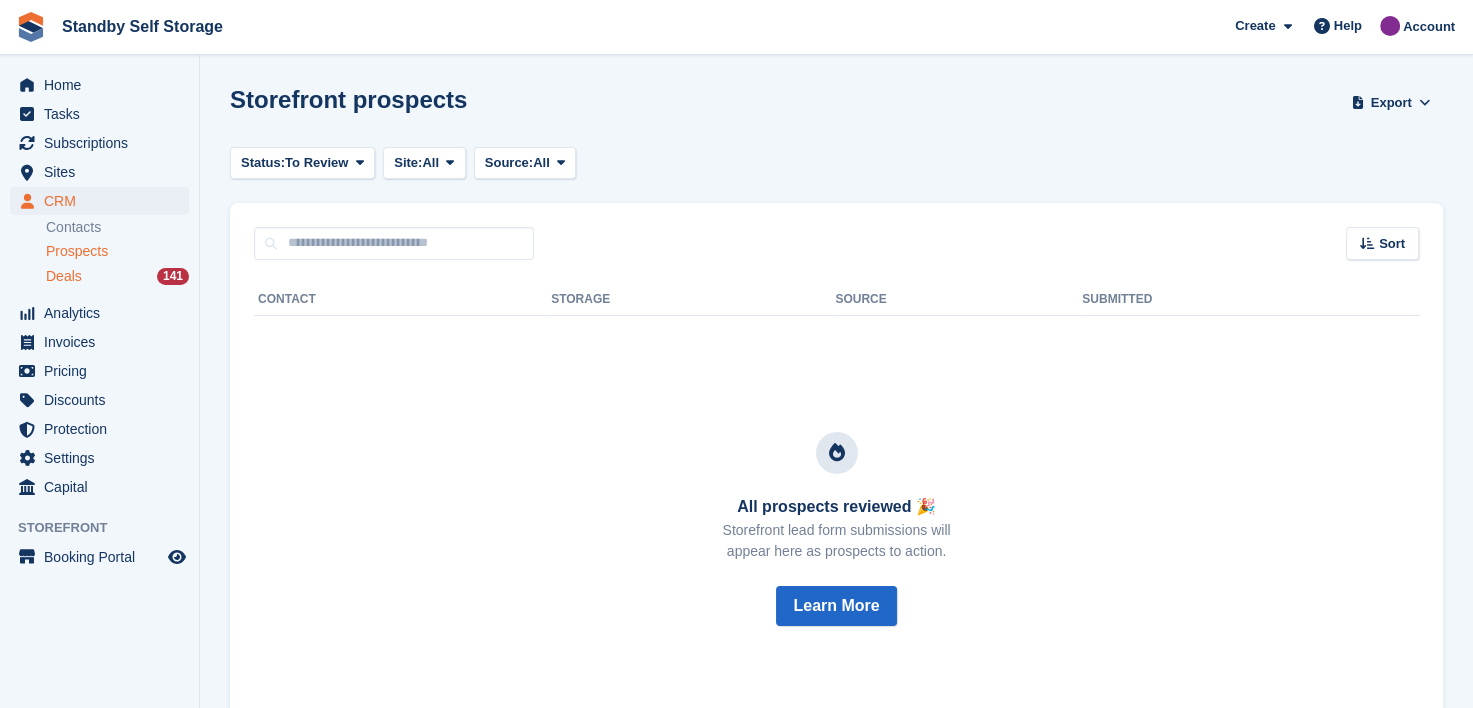 click on "Deals" at bounding box center [64, 276] 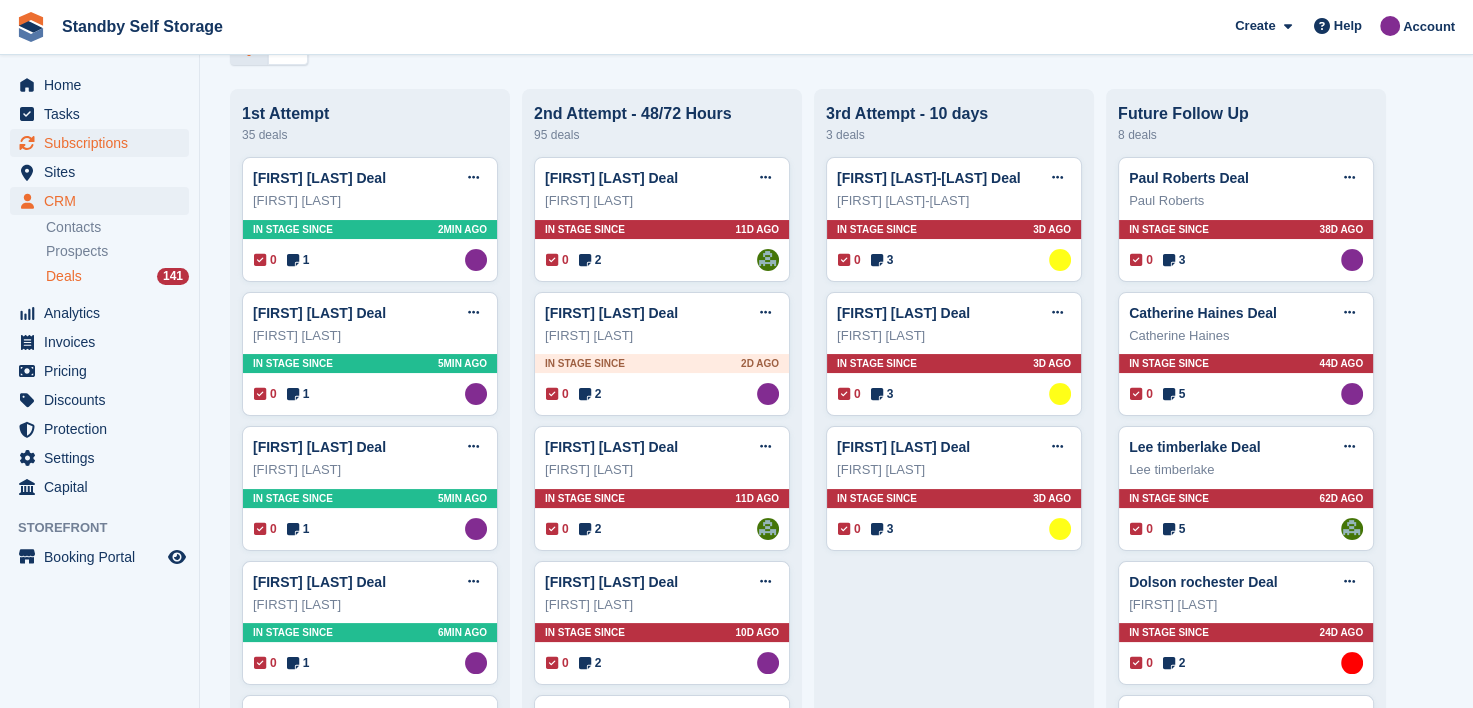 scroll, scrollTop: 0, scrollLeft: 0, axis: both 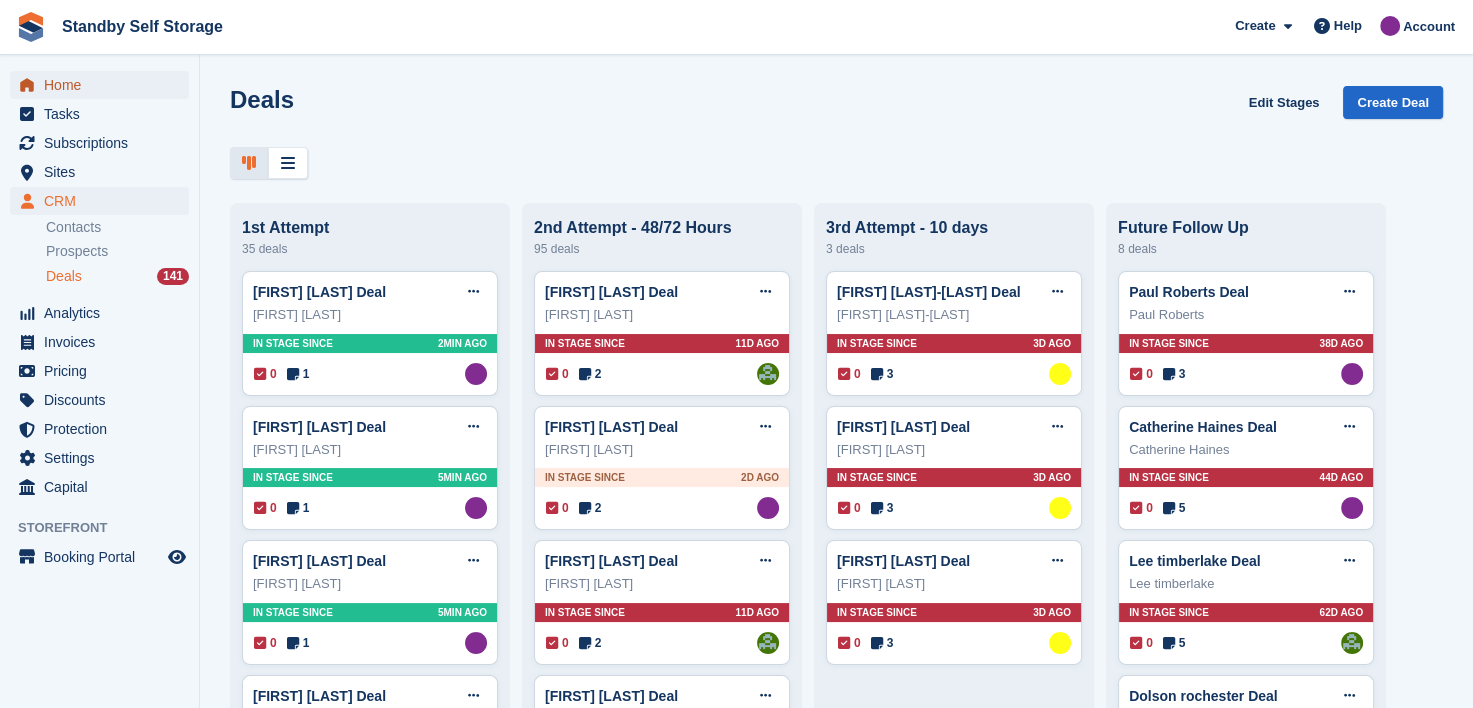 click on "Home" at bounding box center [104, 85] 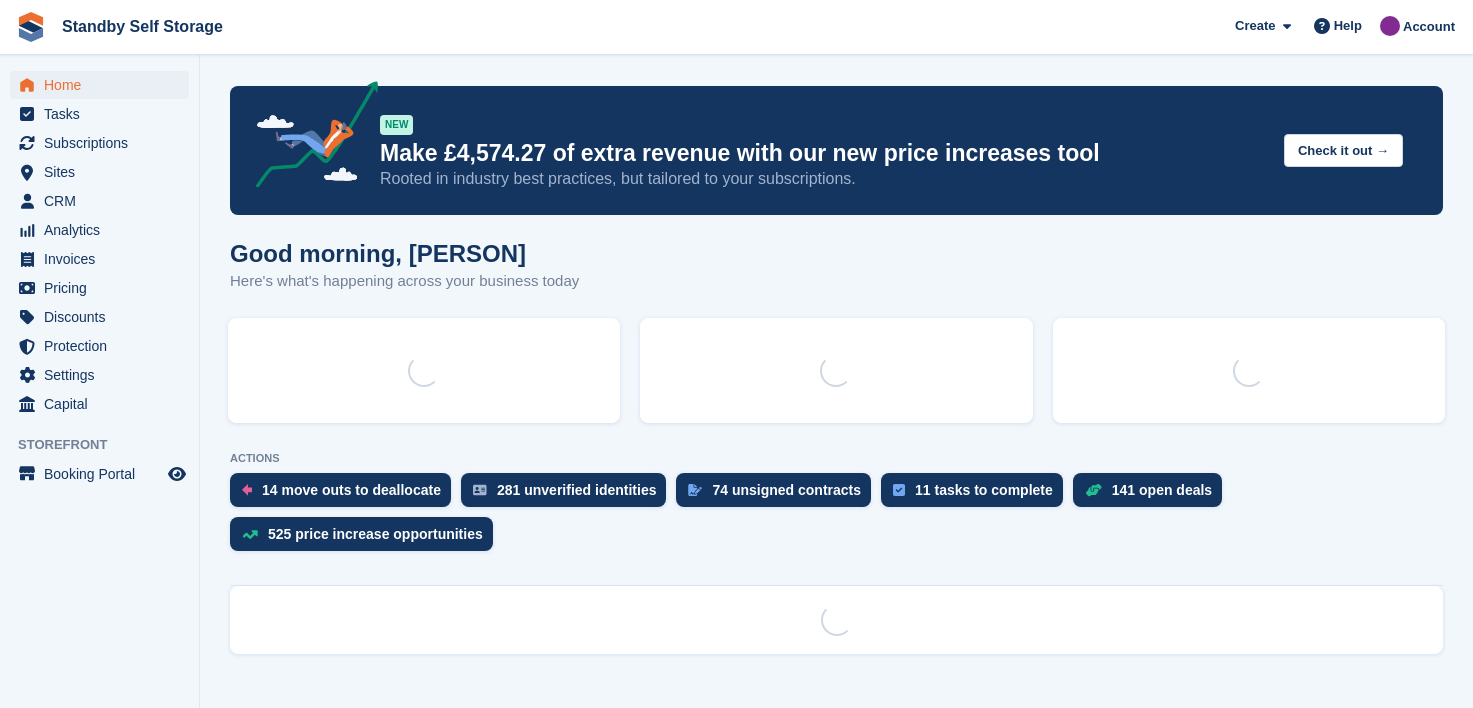 scroll, scrollTop: 0, scrollLeft: 0, axis: both 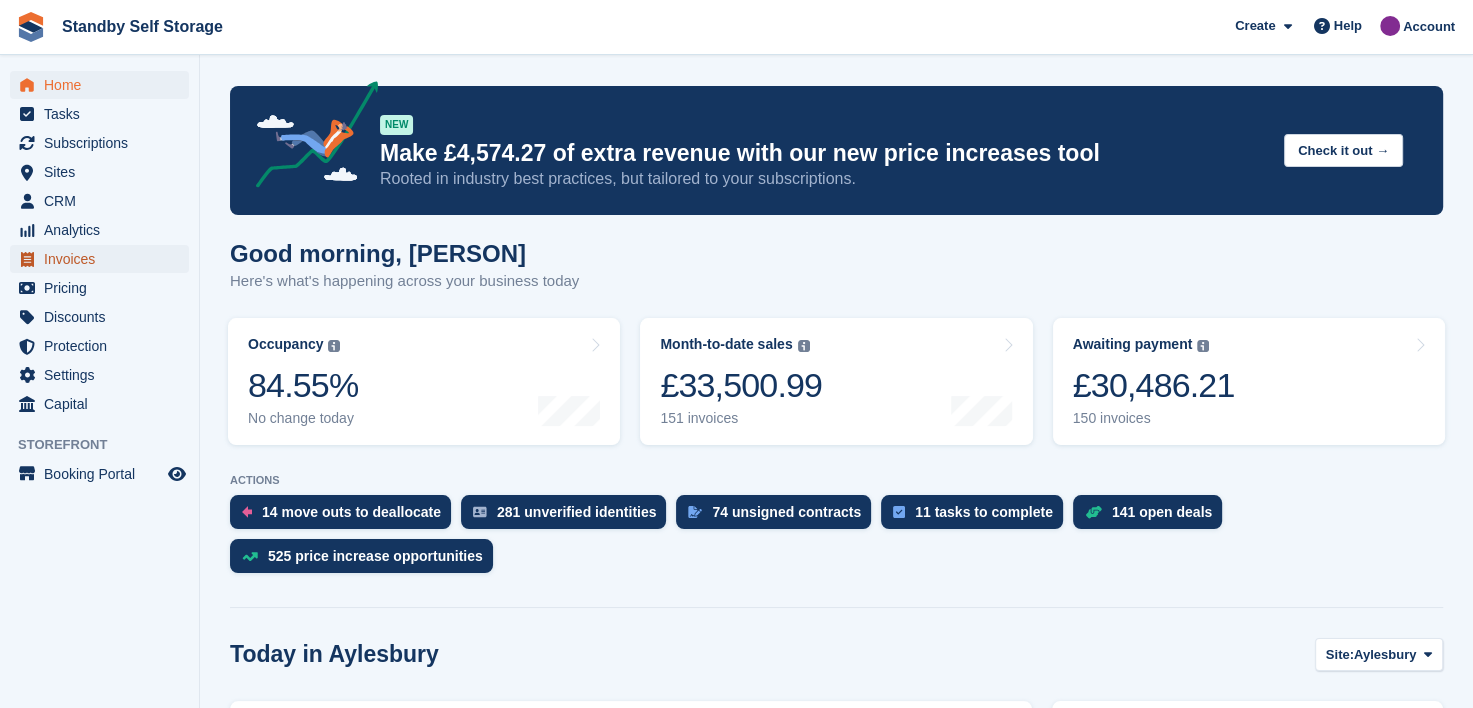 click on "Invoices" at bounding box center [104, 259] 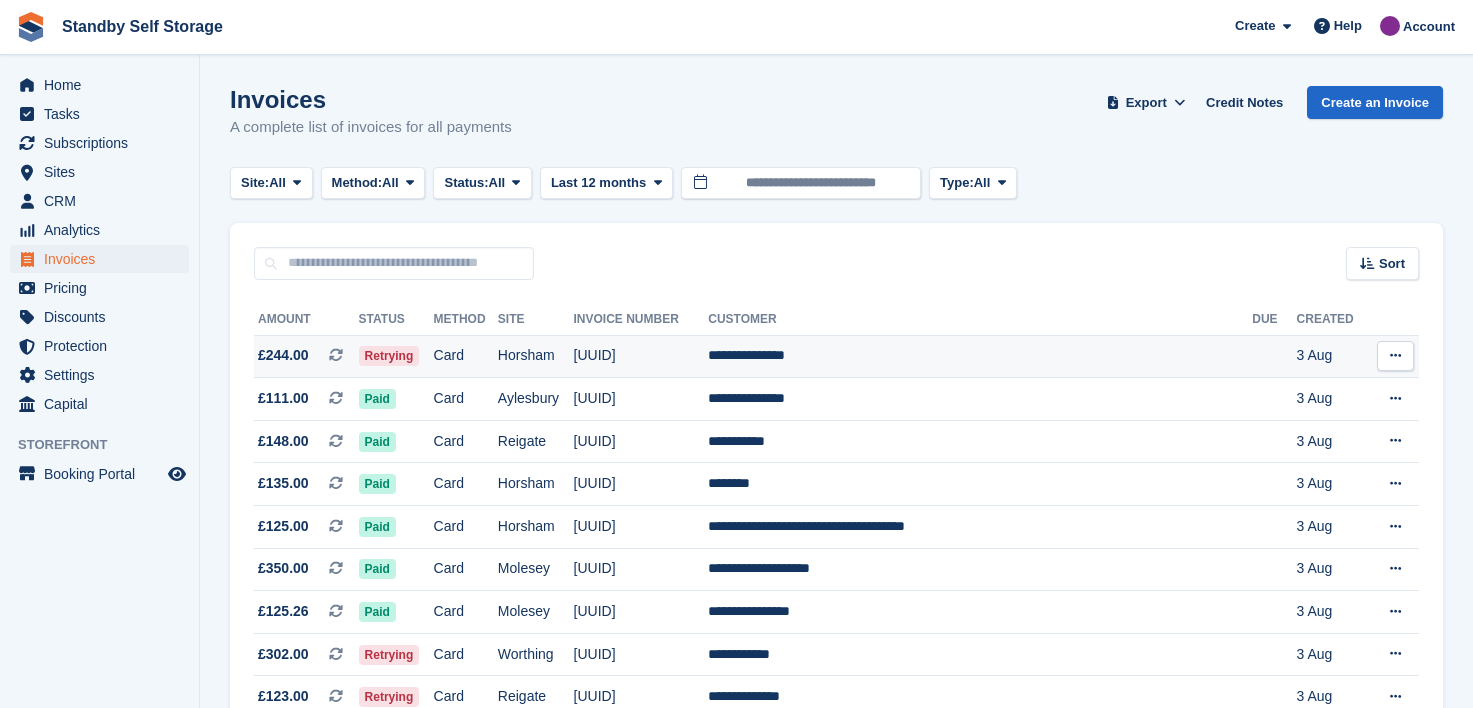 scroll, scrollTop: 0, scrollLeft: 0, axis: both 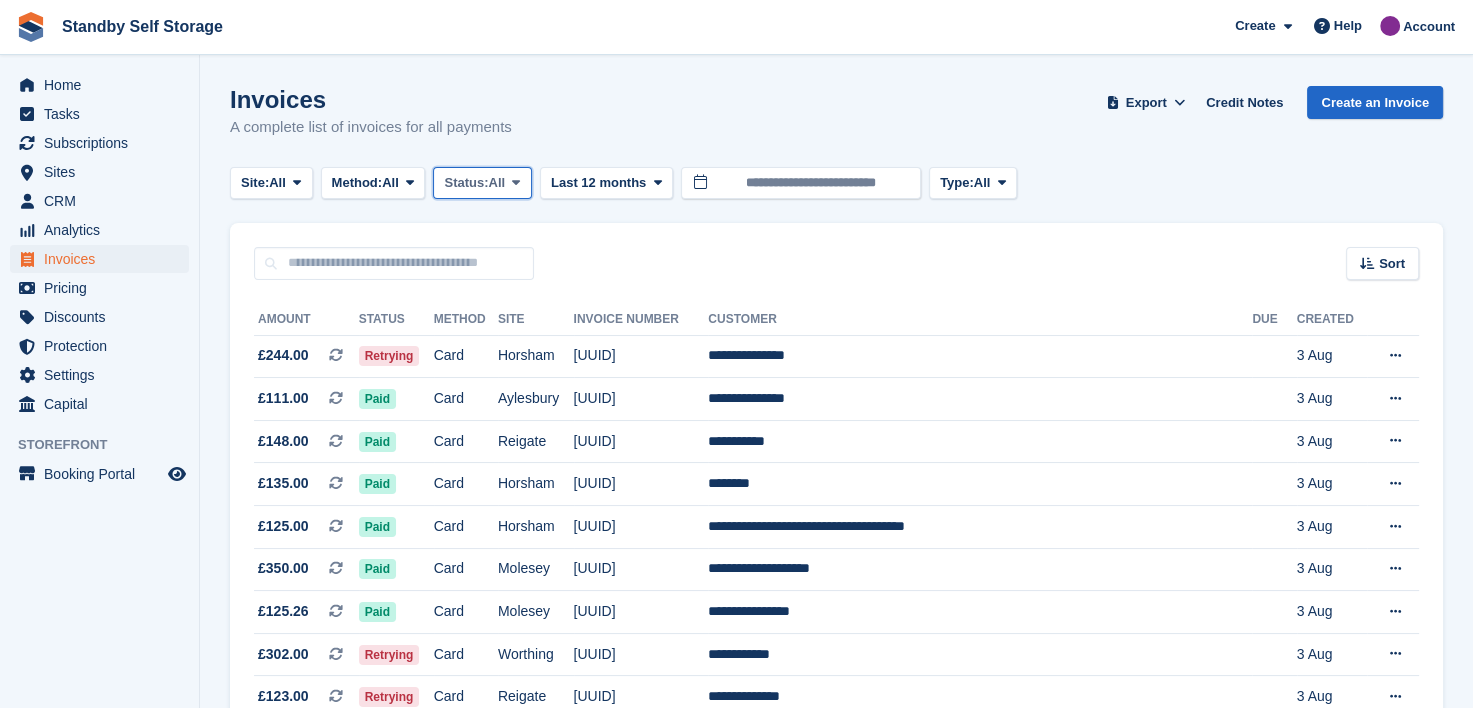 click at bounding box center [516, 182] 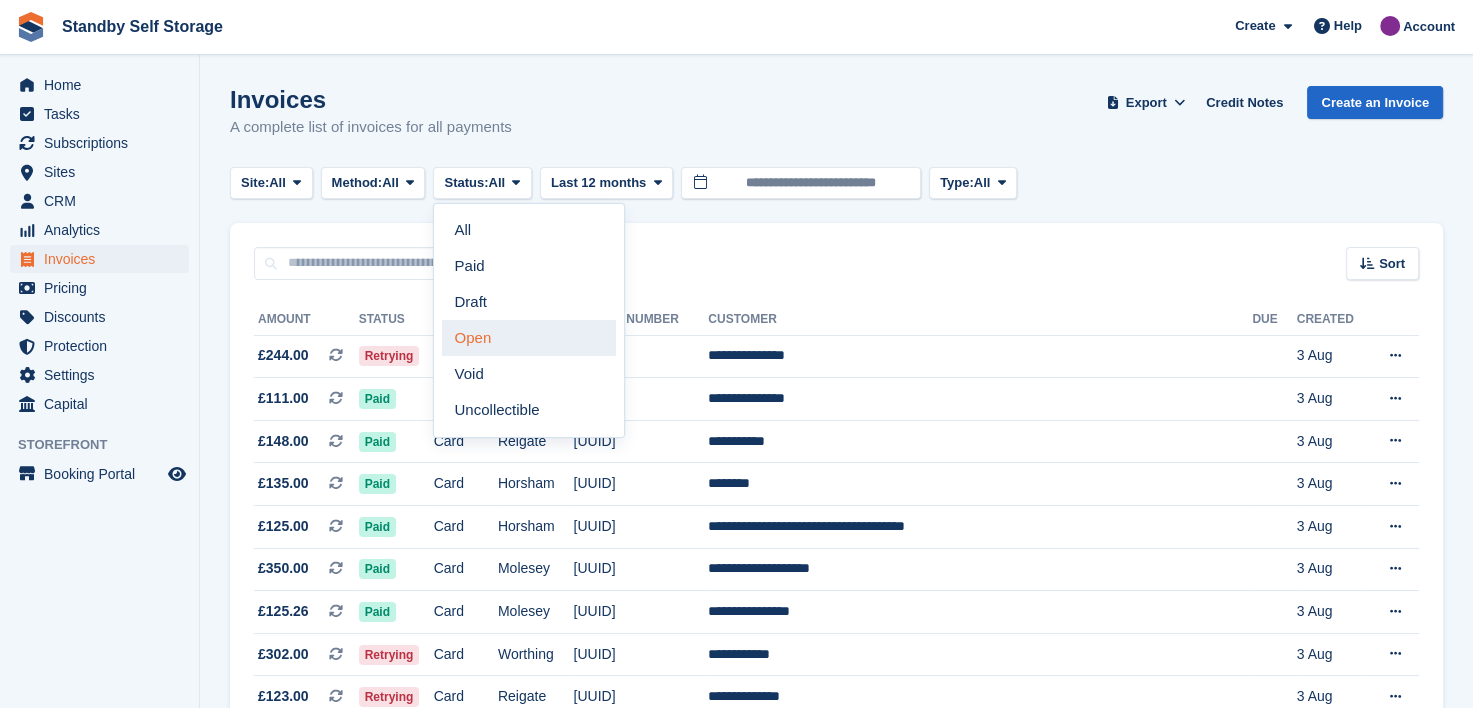 click on "Open" at bounding box center (529, 338) 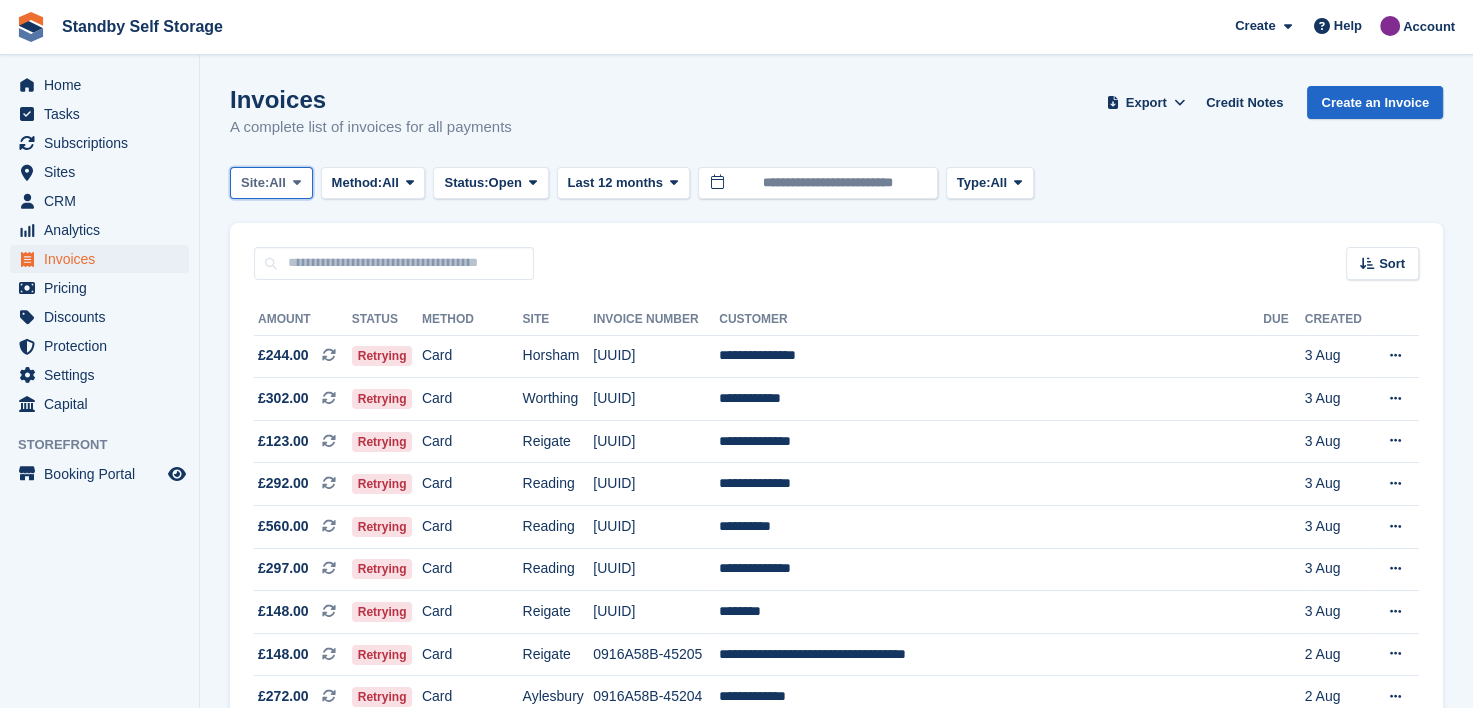 drag, startPoint x: 300, startPoint y: 177, endPoint x: 312, endPoint y: 214, distance: 38.8973 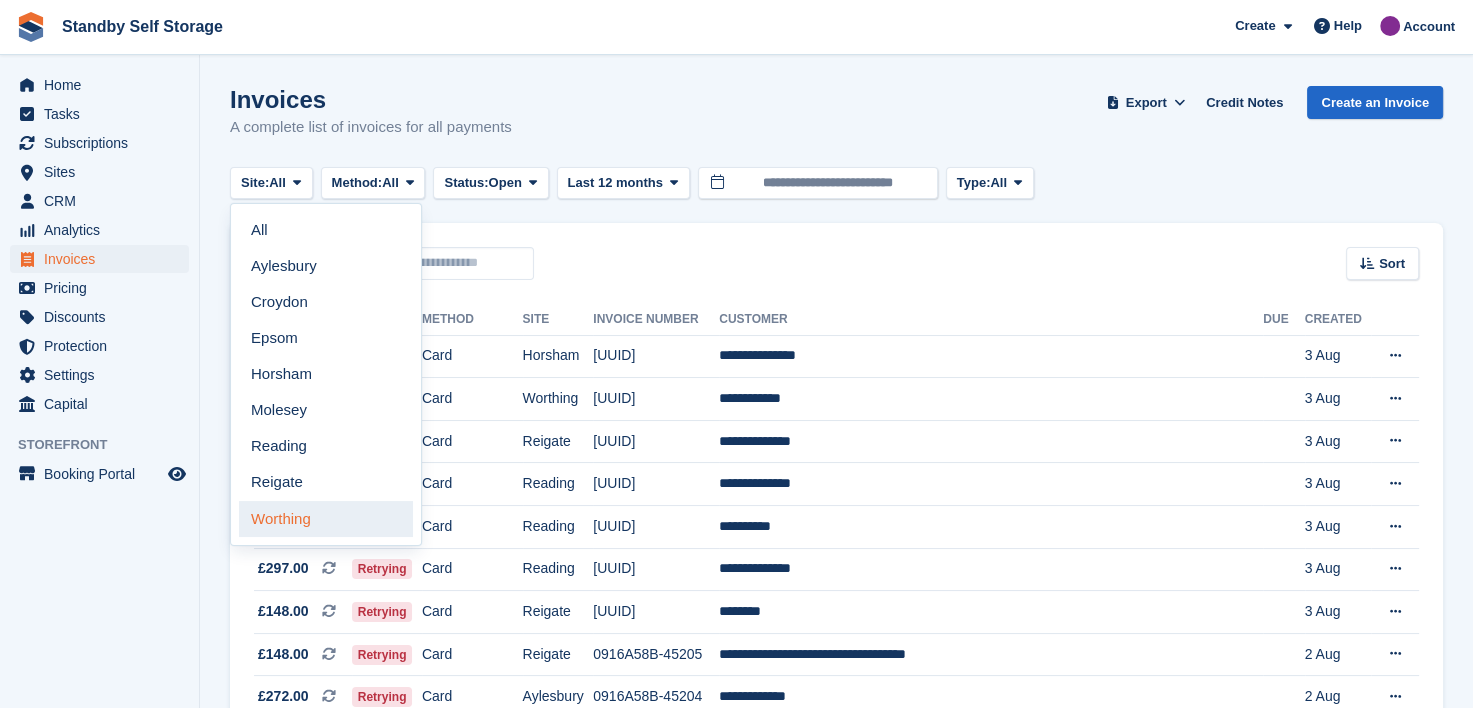 click on "Worthing" at bounding box center [326, 519] 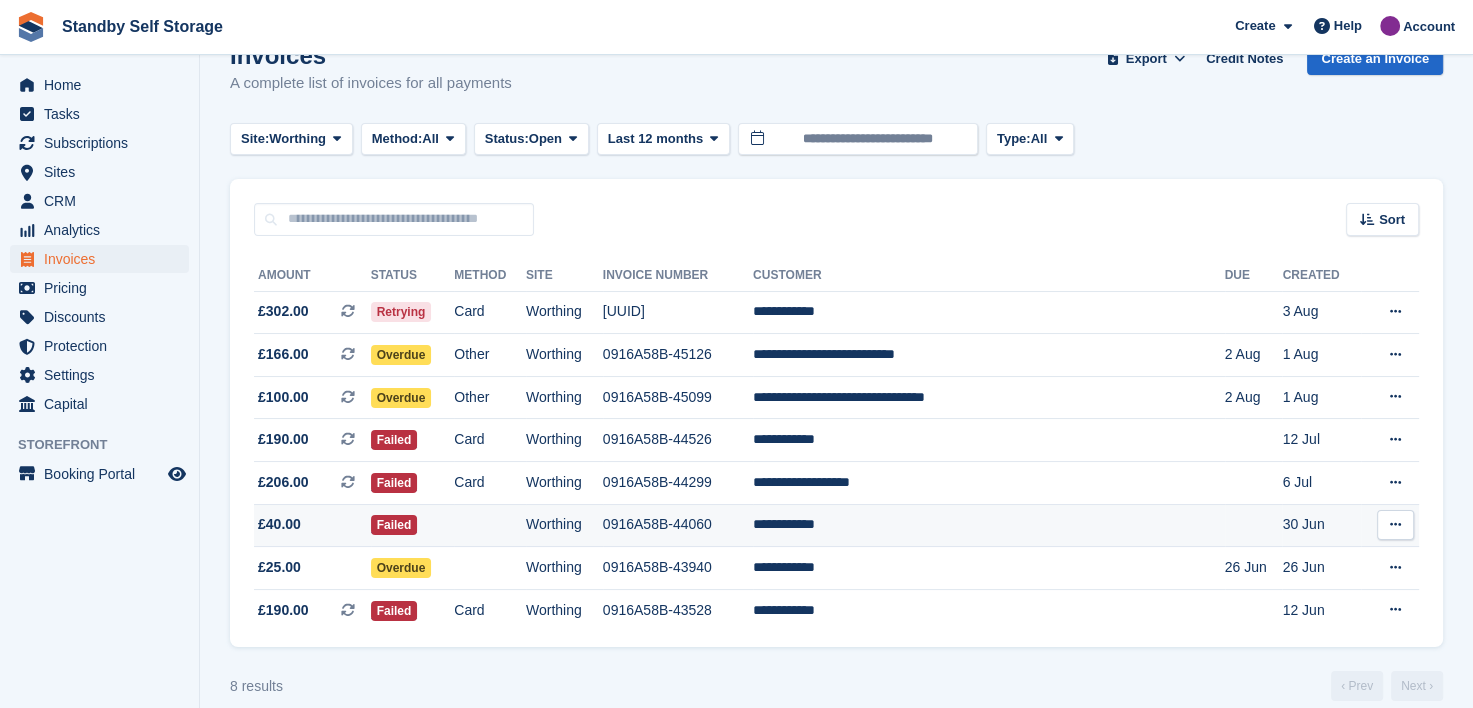 scroll, scrollTop: 68, scrollLeft: 0, axis: vertical 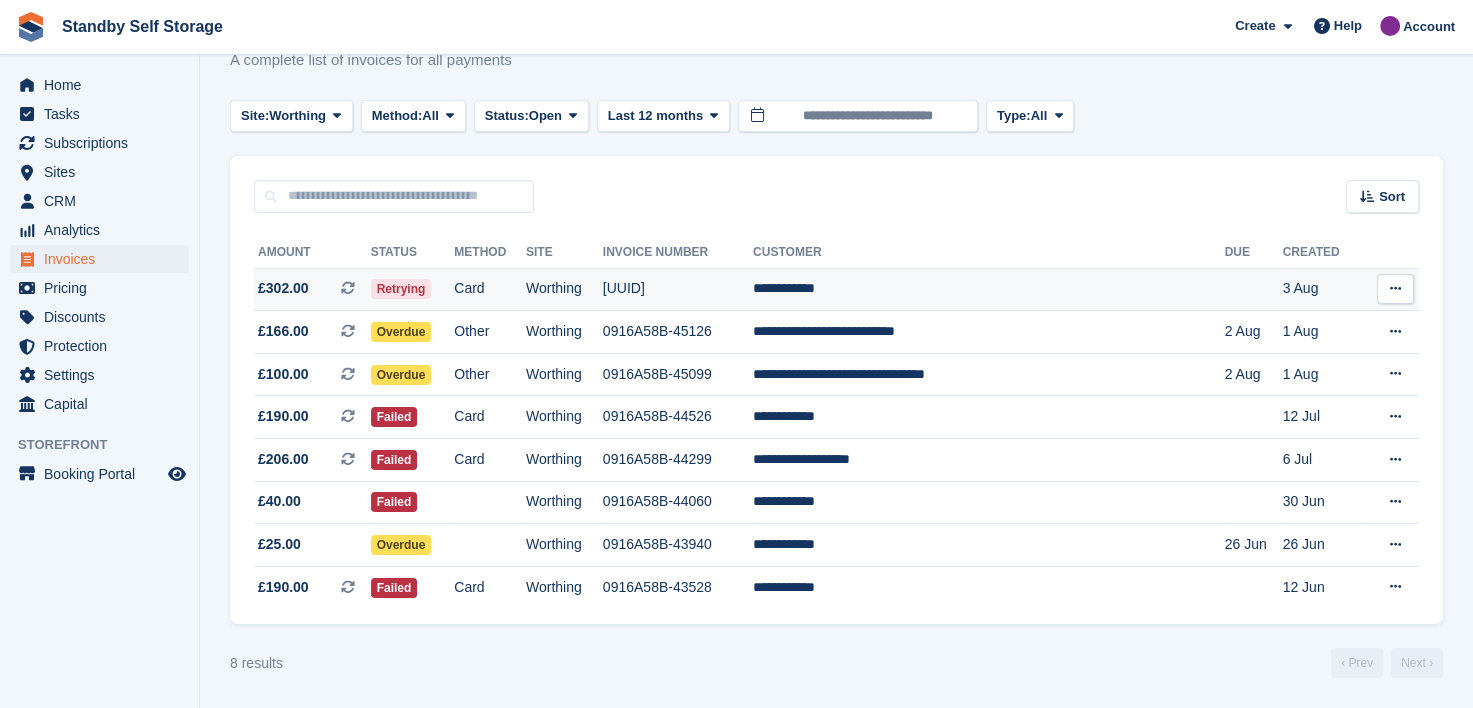 click on "Worthing" at bounding box center (564, 289) 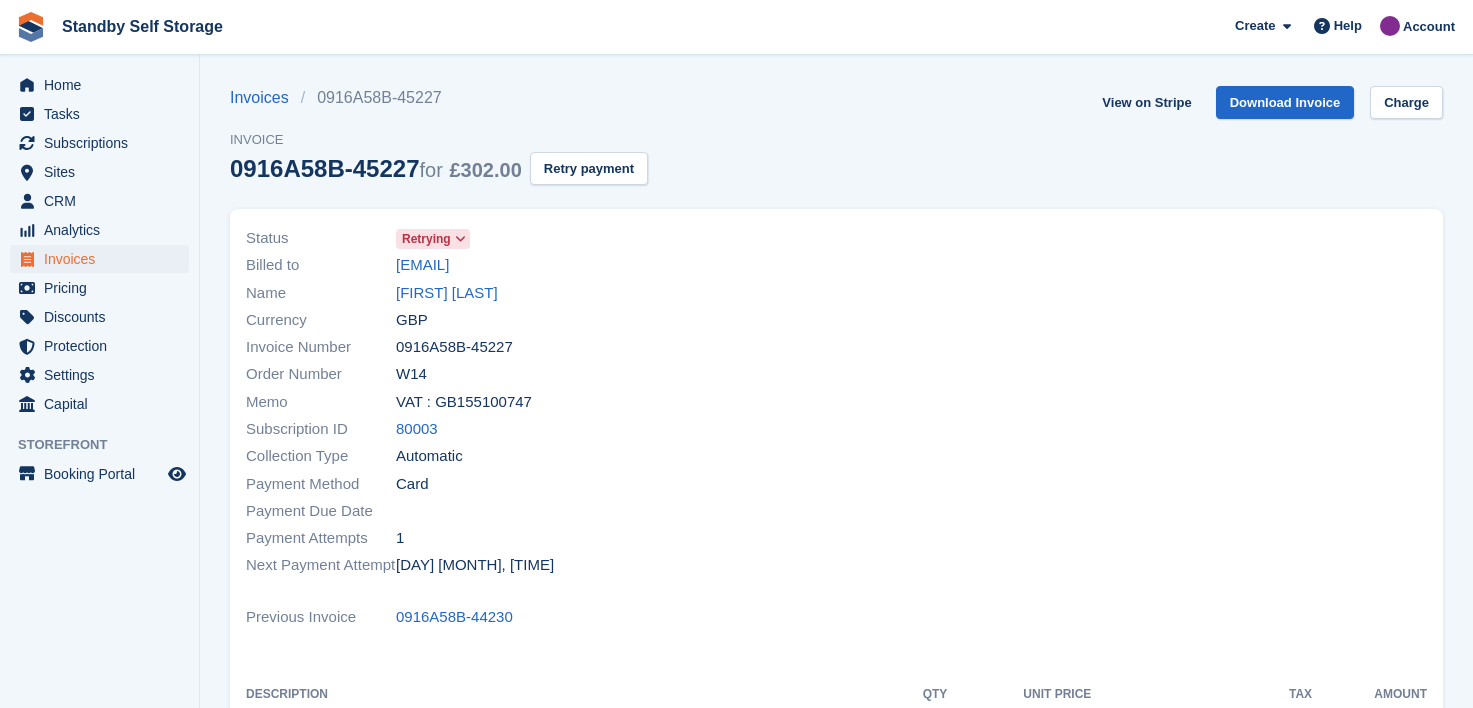 scroll, scrollTop: 0, scrollLeft: 0, axis: both 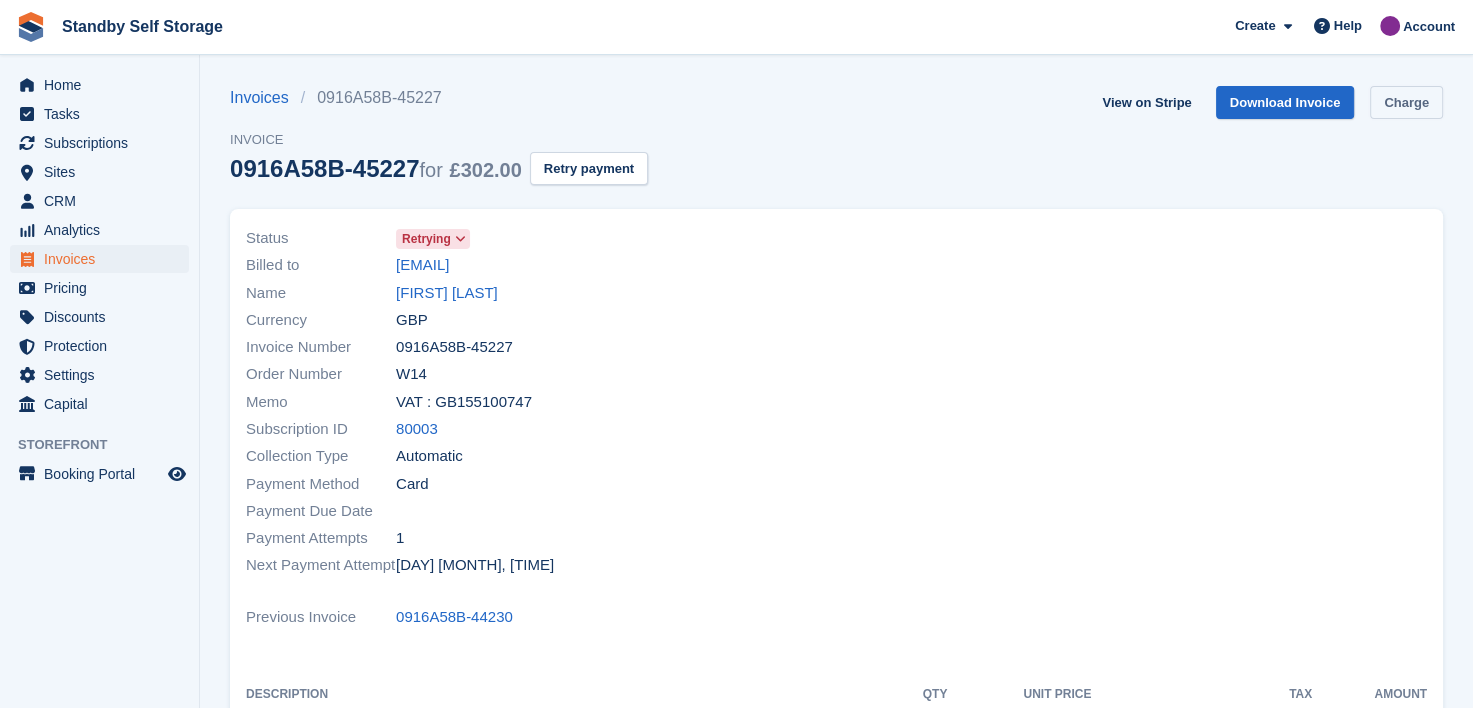click on "Charge" at bounding box center (1406, 102) 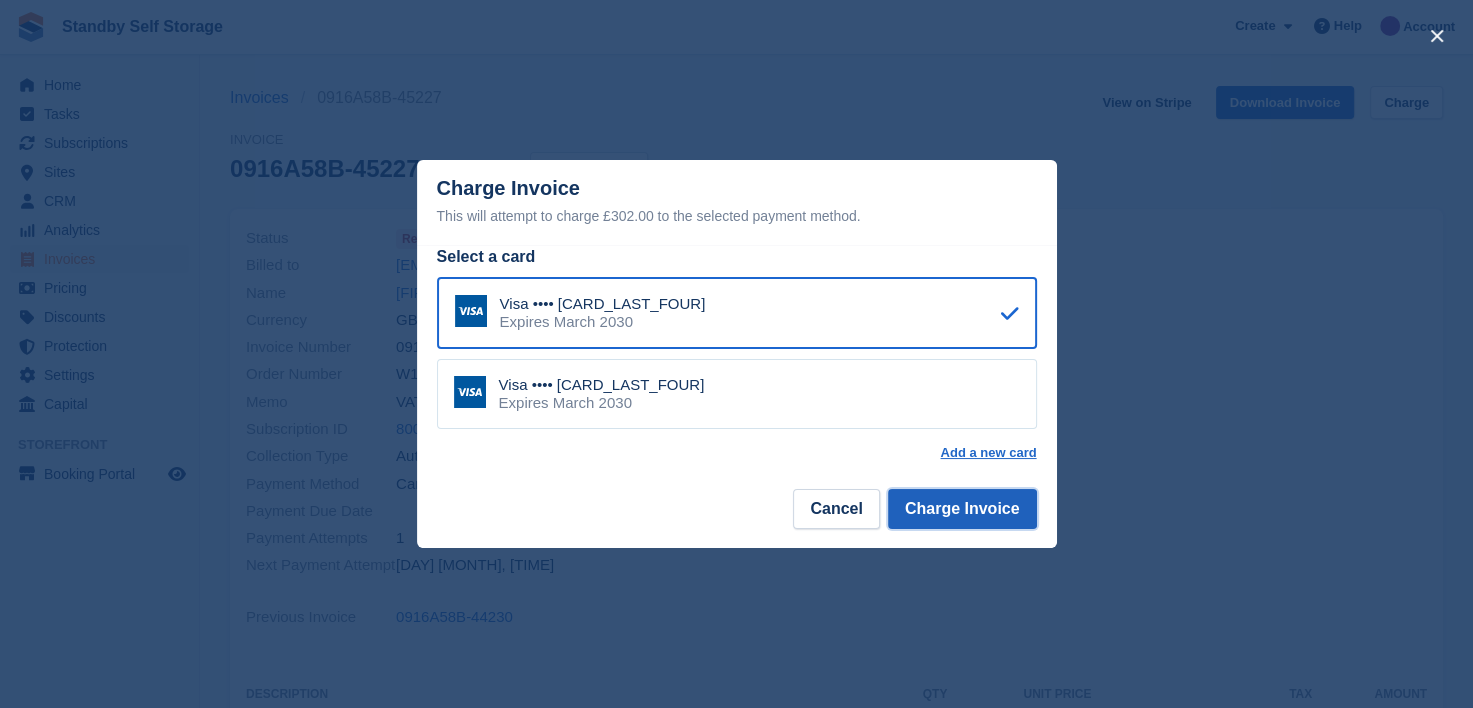 click on "Charge Invoice" at bounding box center [962, 509] 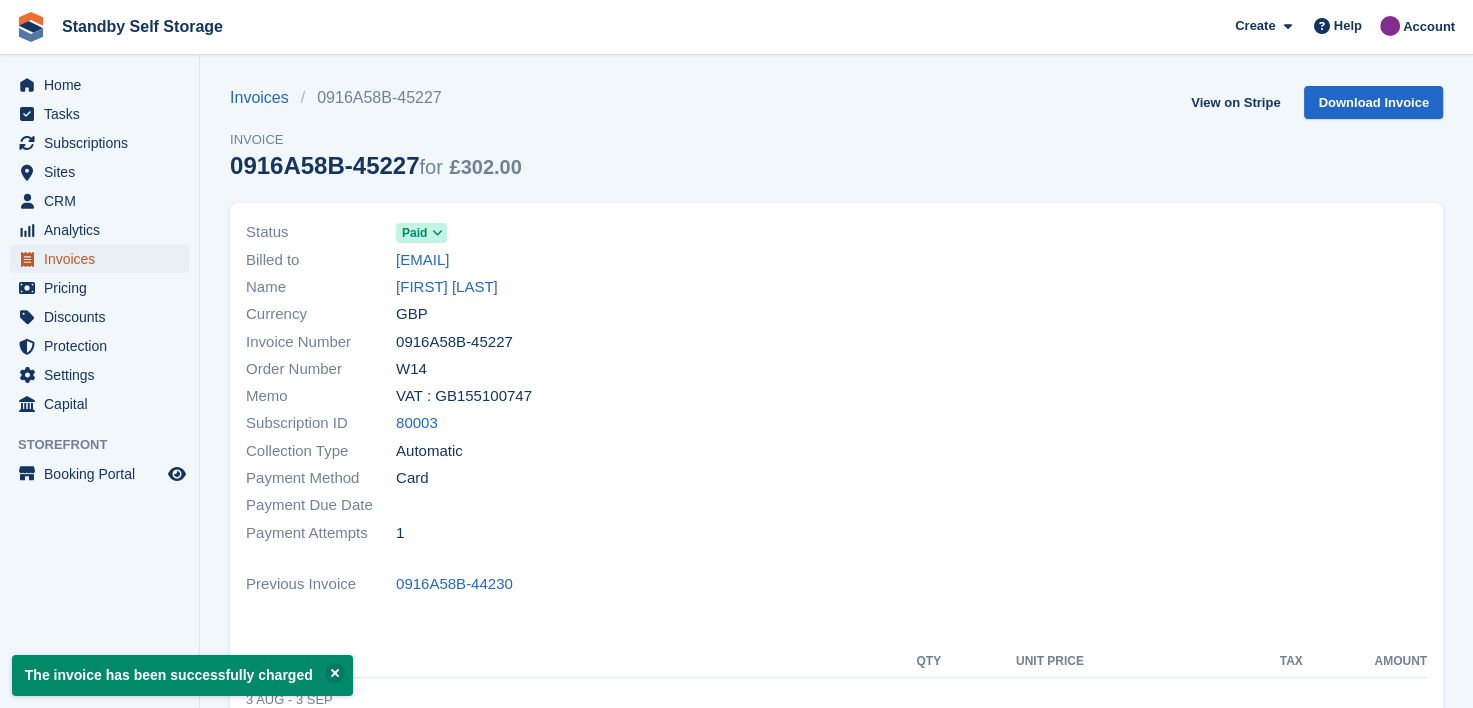click on "Invoices" at bounding box center [104, 259] 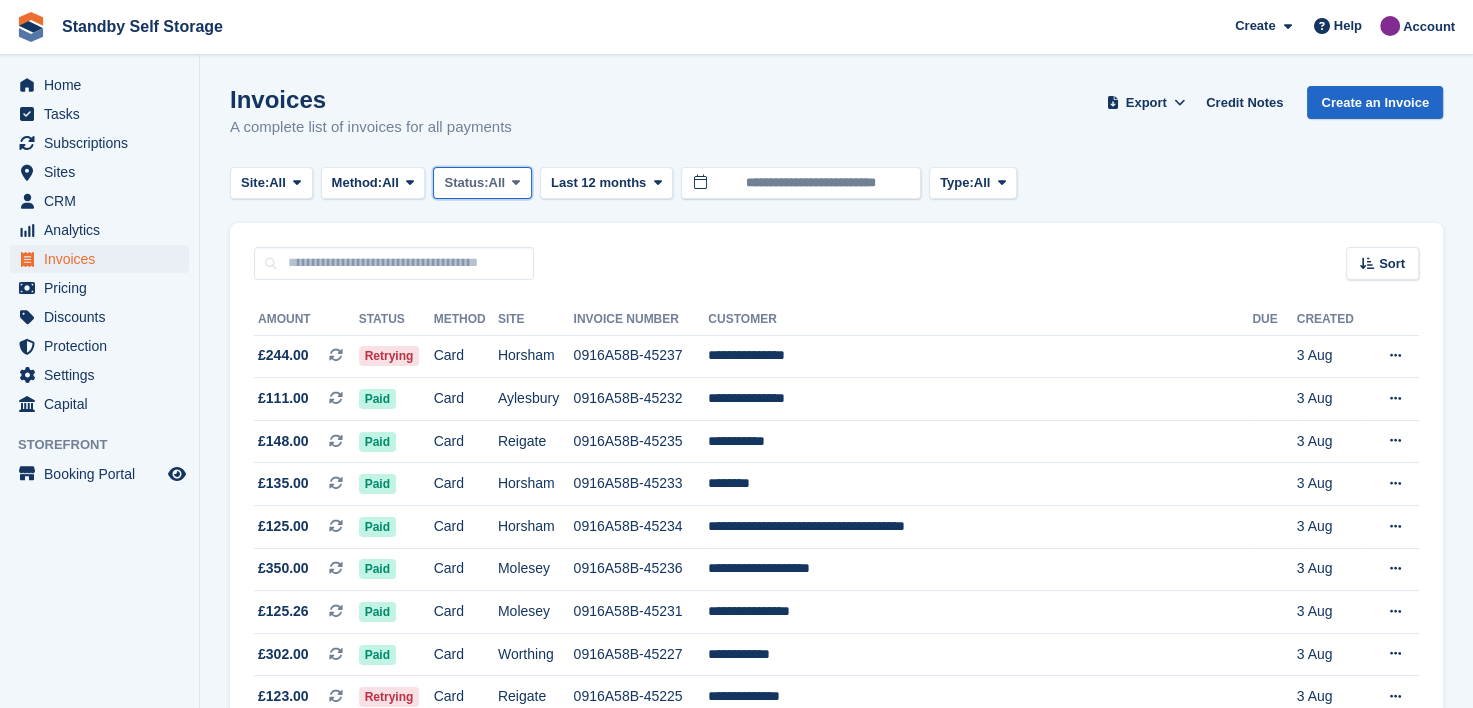 click on "Status:
All" at bounding box center (482, 183) 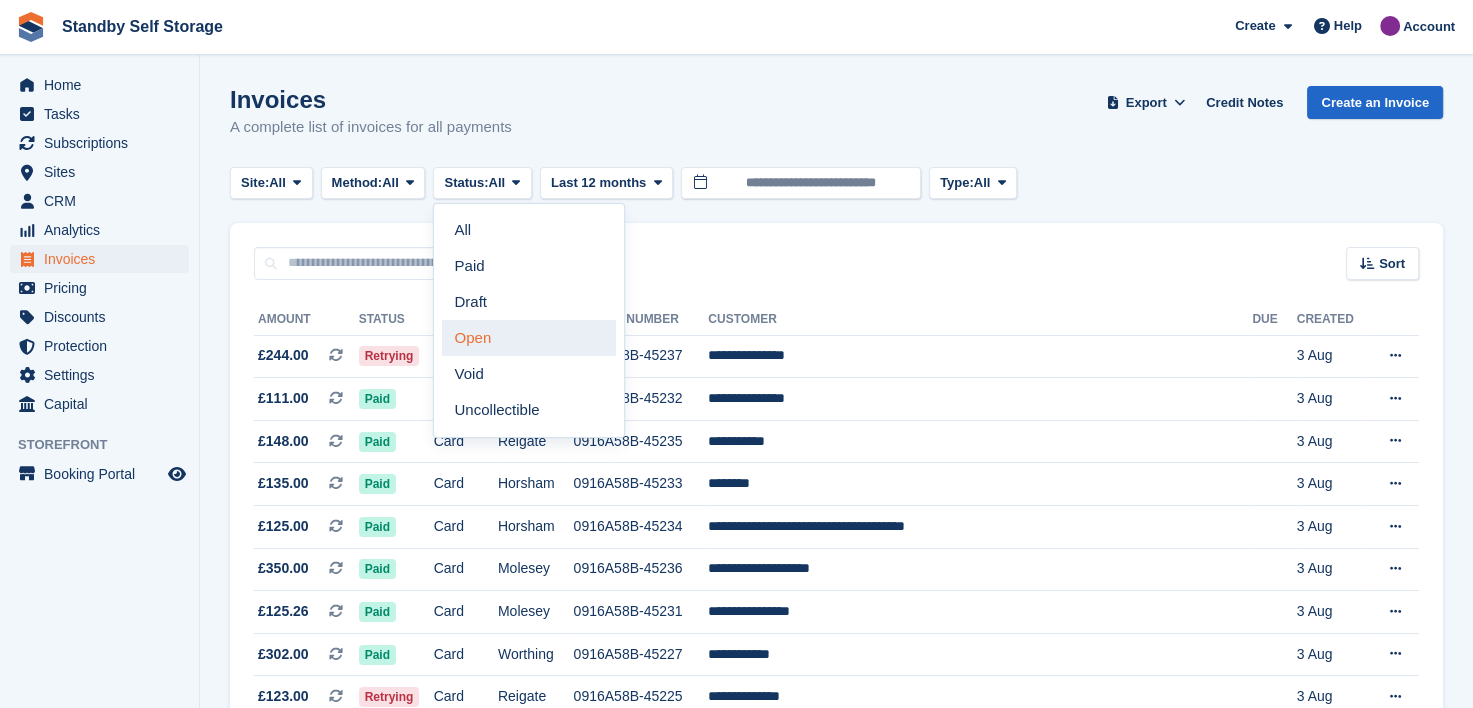 click on "Open" at bounding box center [529, 338] 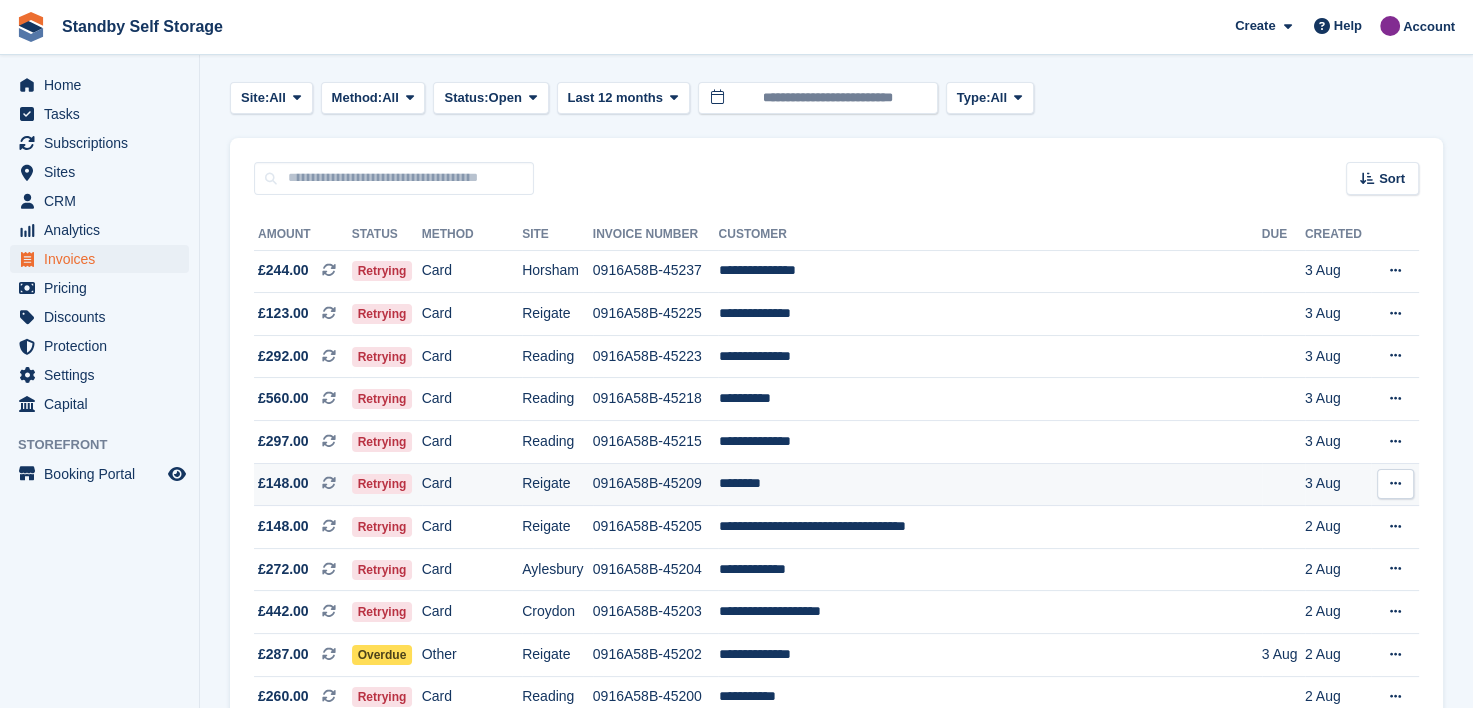 scroll, scrollTop: 0, scrollLeft: 0, axis: both 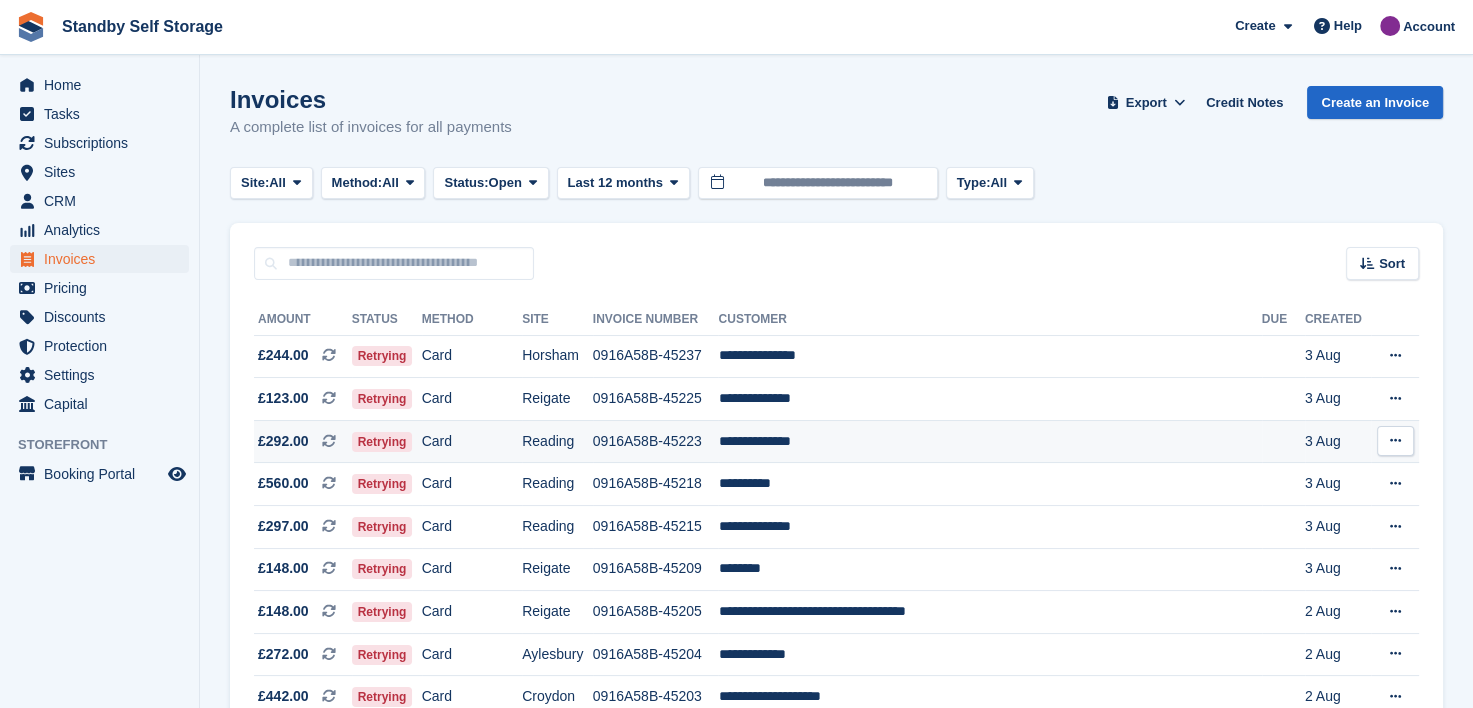 click on "0916A58B-45223" at bounding box center (656, 441) 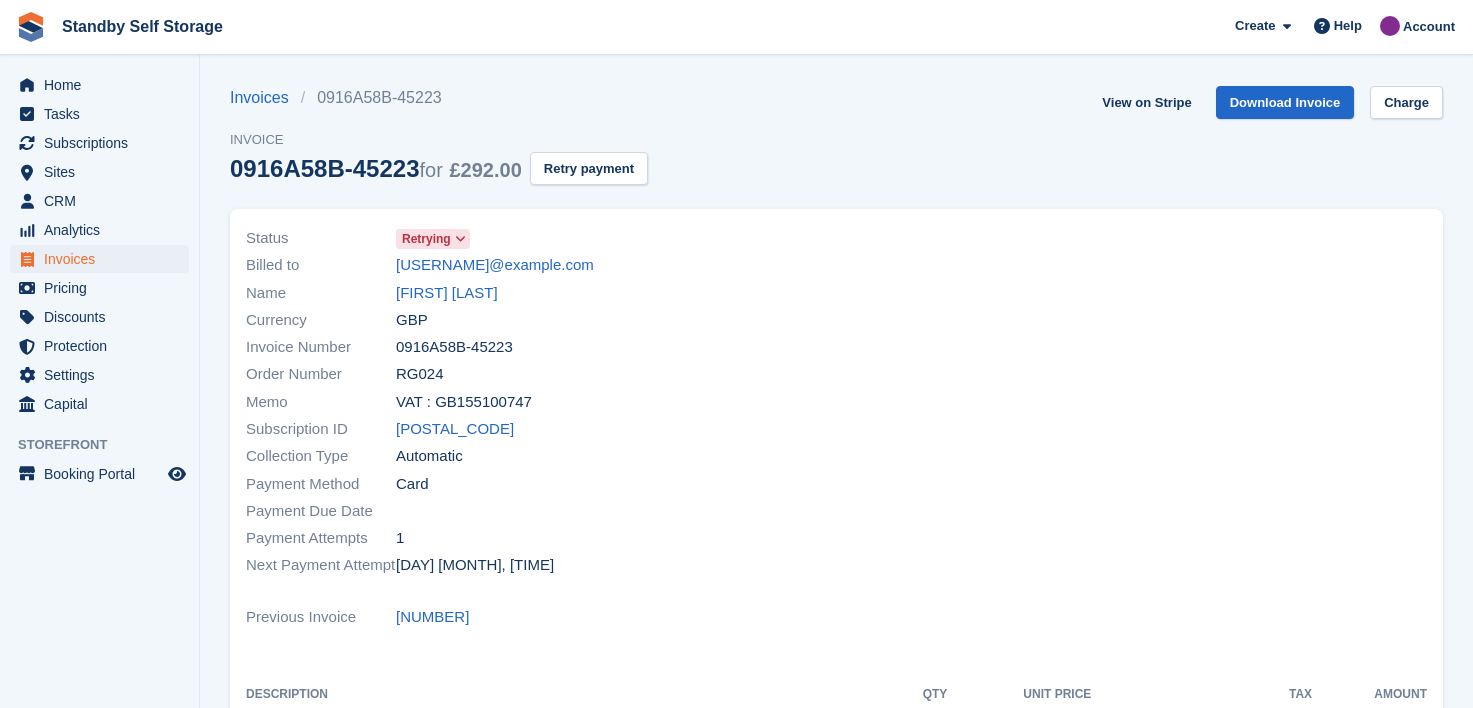 scroll, scrollTop: 0, scrollLeft: 0, axis: both 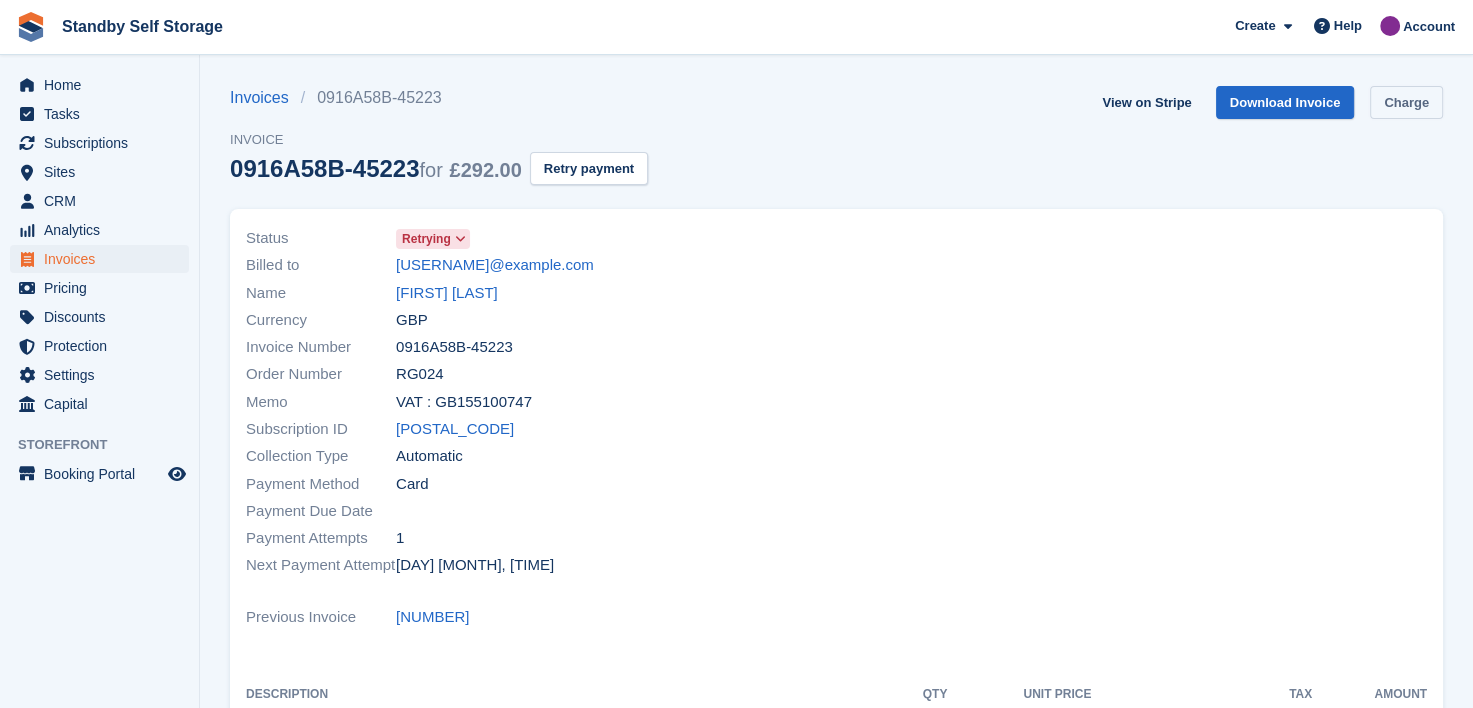 click on "Charge" at bounding box center [1406, 102] 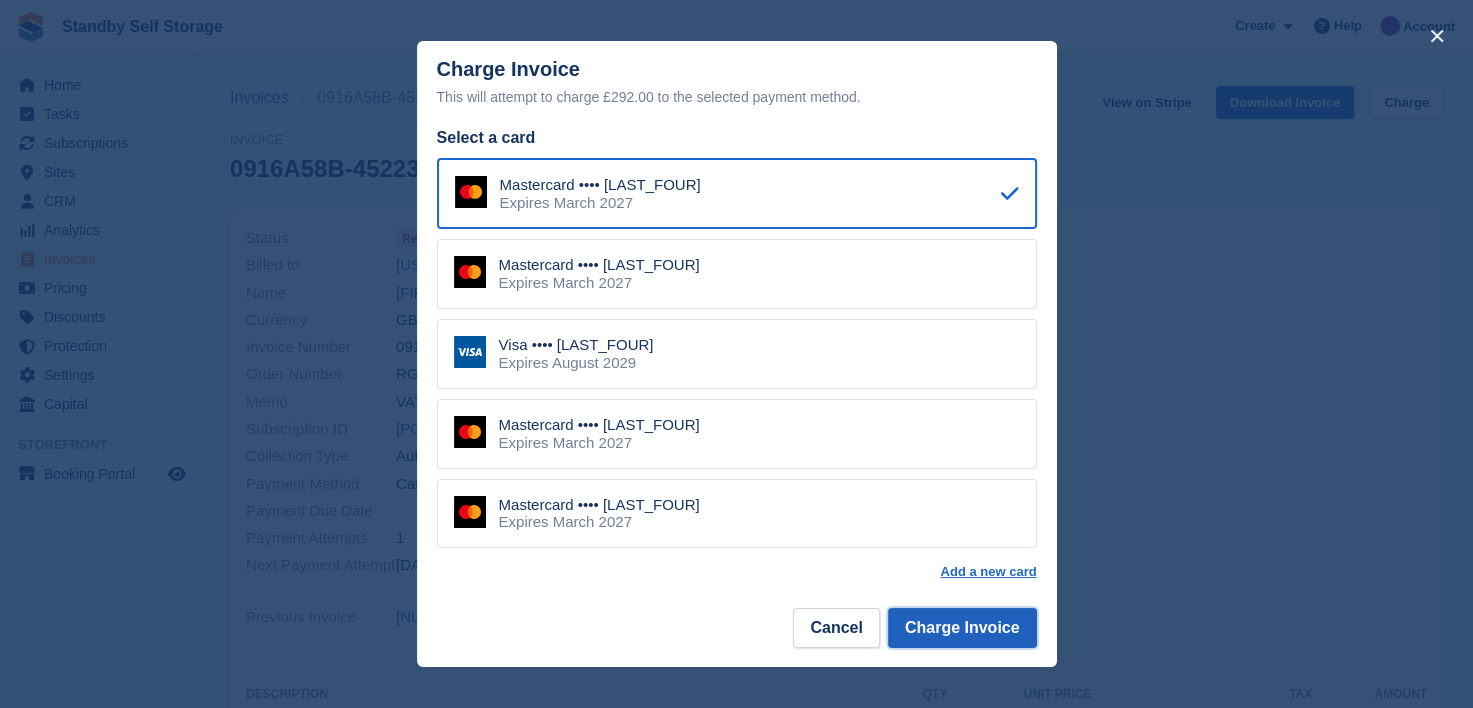 click on "Charge Invoice" at bounding box center (962, 628) 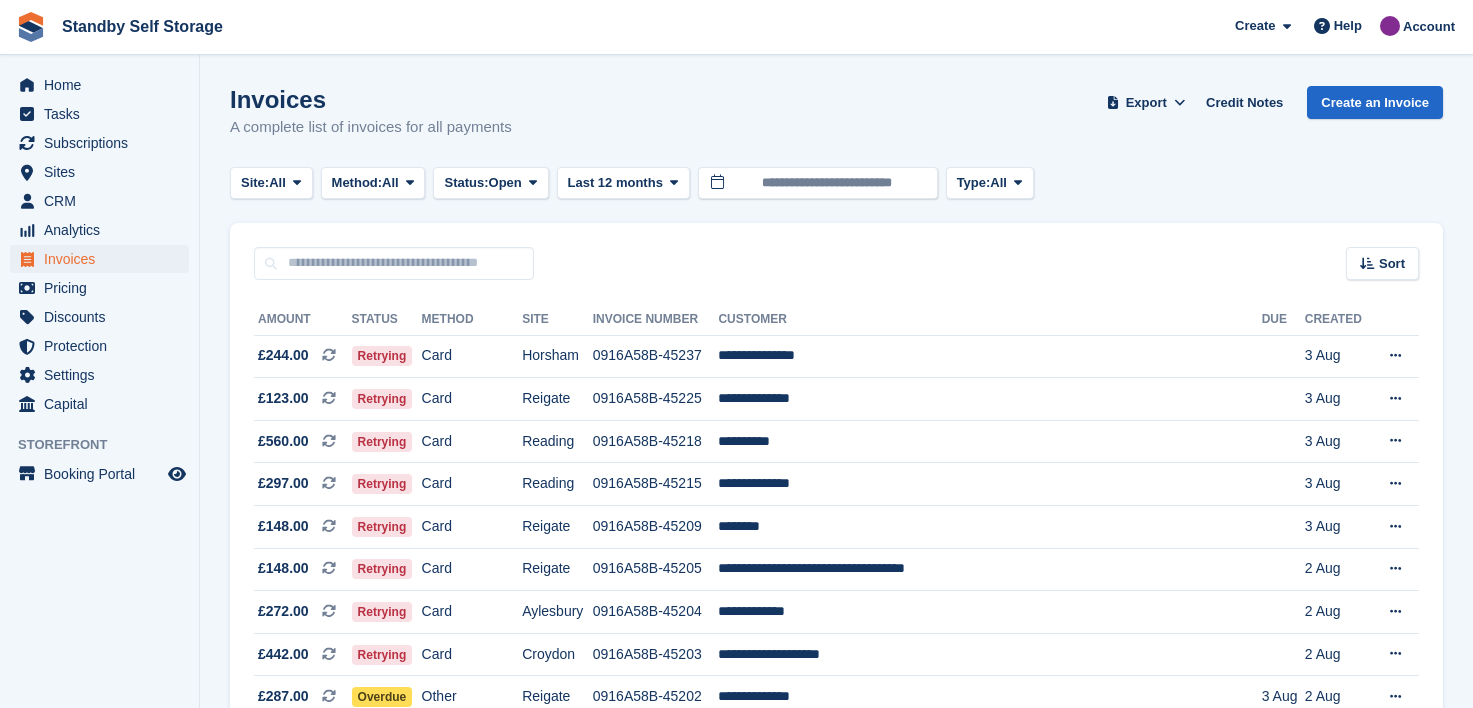 scroll, scrollTop: 0, scrollLeft: 0, axis: both 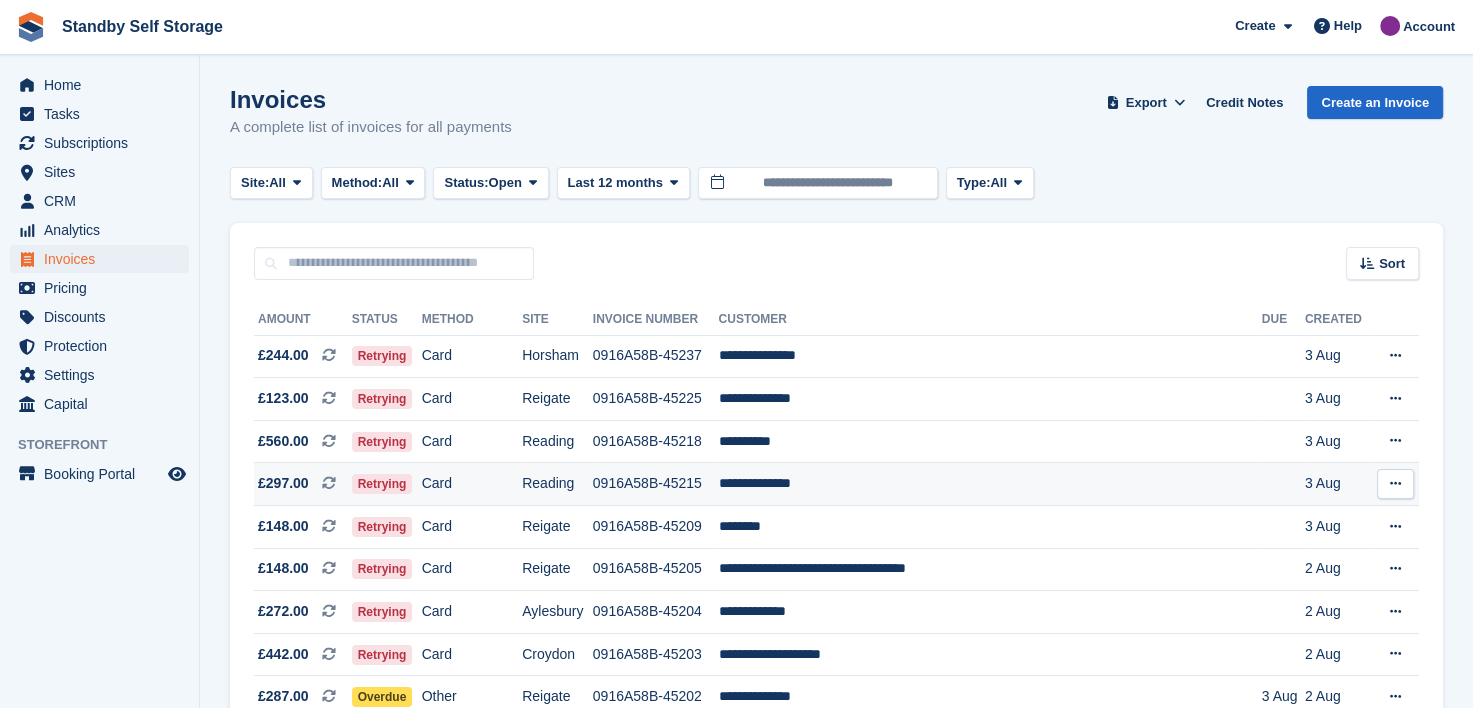 click on "0916A58B-45215" at bounding box center [656, 484] 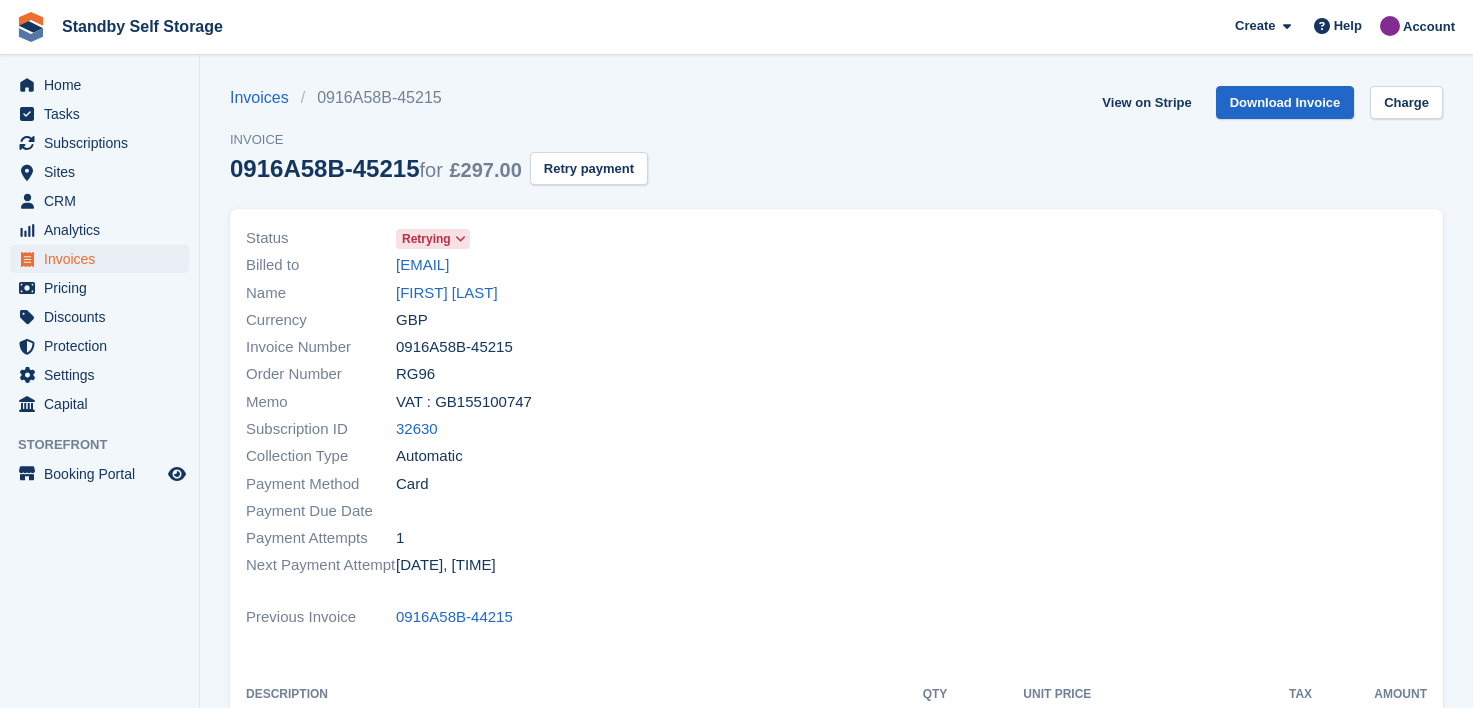 scroll, scrollTop: 0, scrollLeft: 0, axis: both 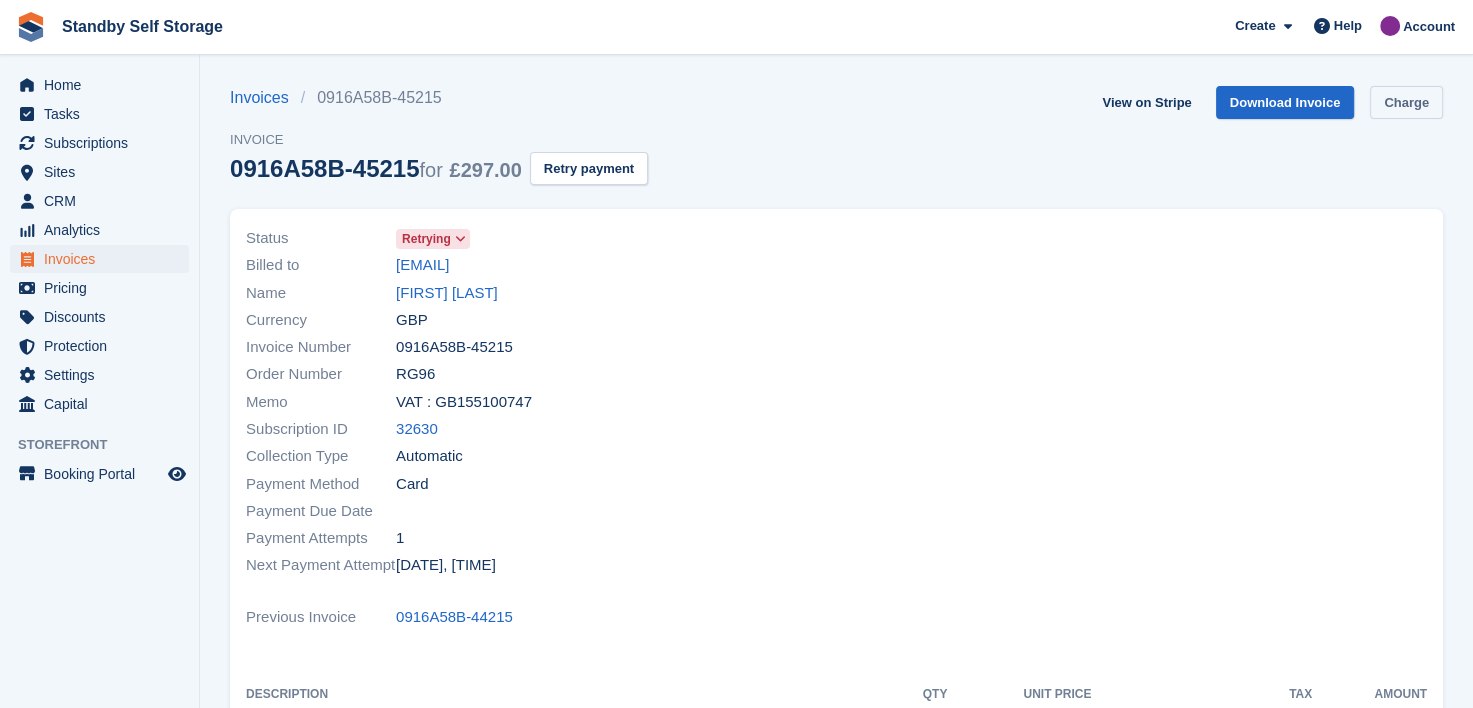 click on "Charge" at bounding box center [1406, 102] 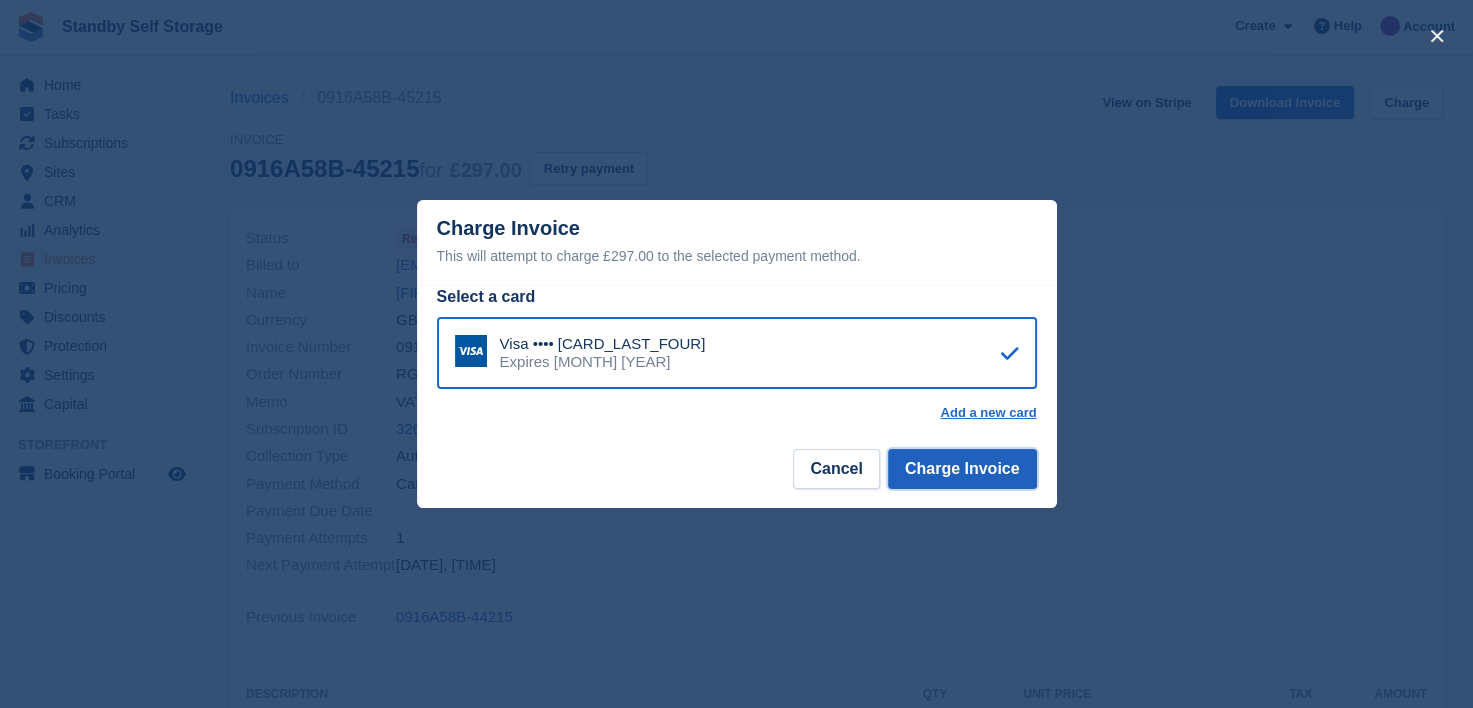 click on "Charge Invoice" at bounding box center (962, 469) 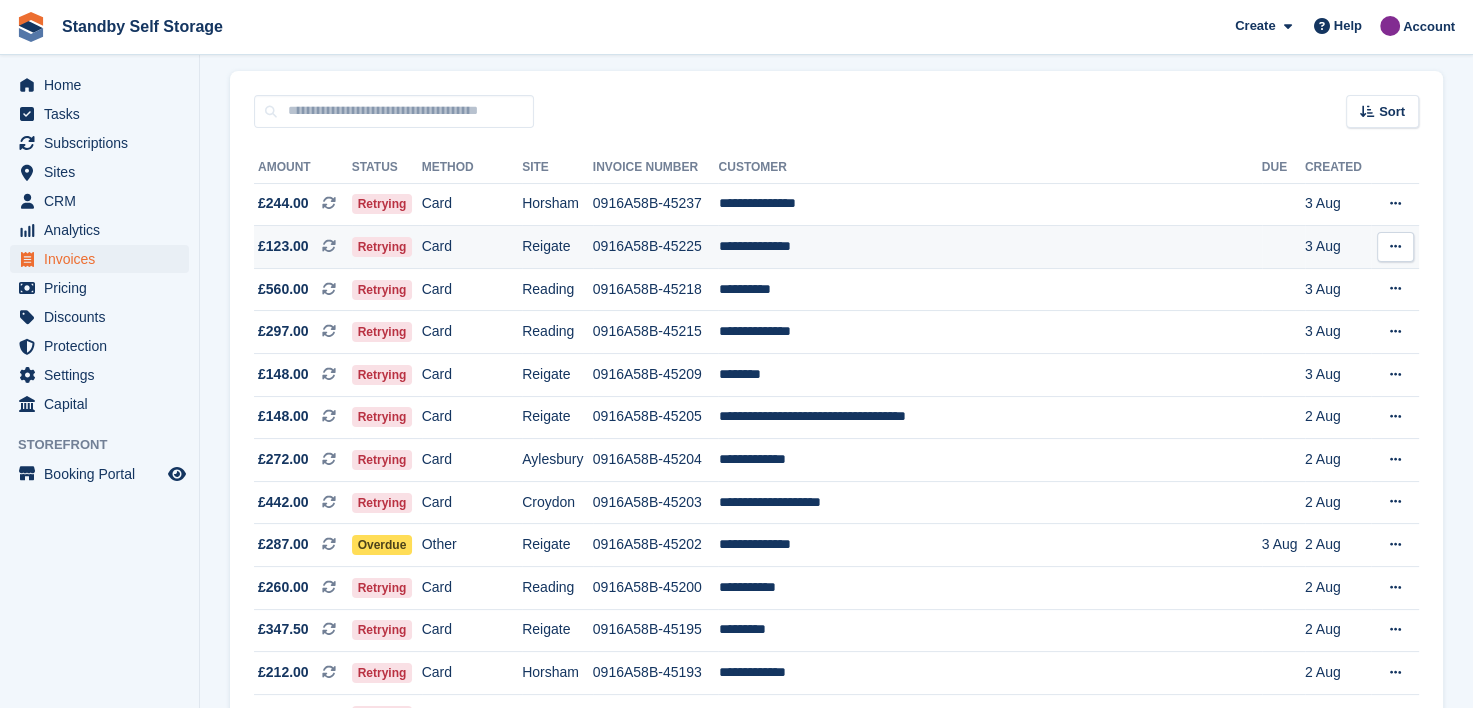 scroll, scrollTop: 200, scrollLeft: 0, axis: vertical 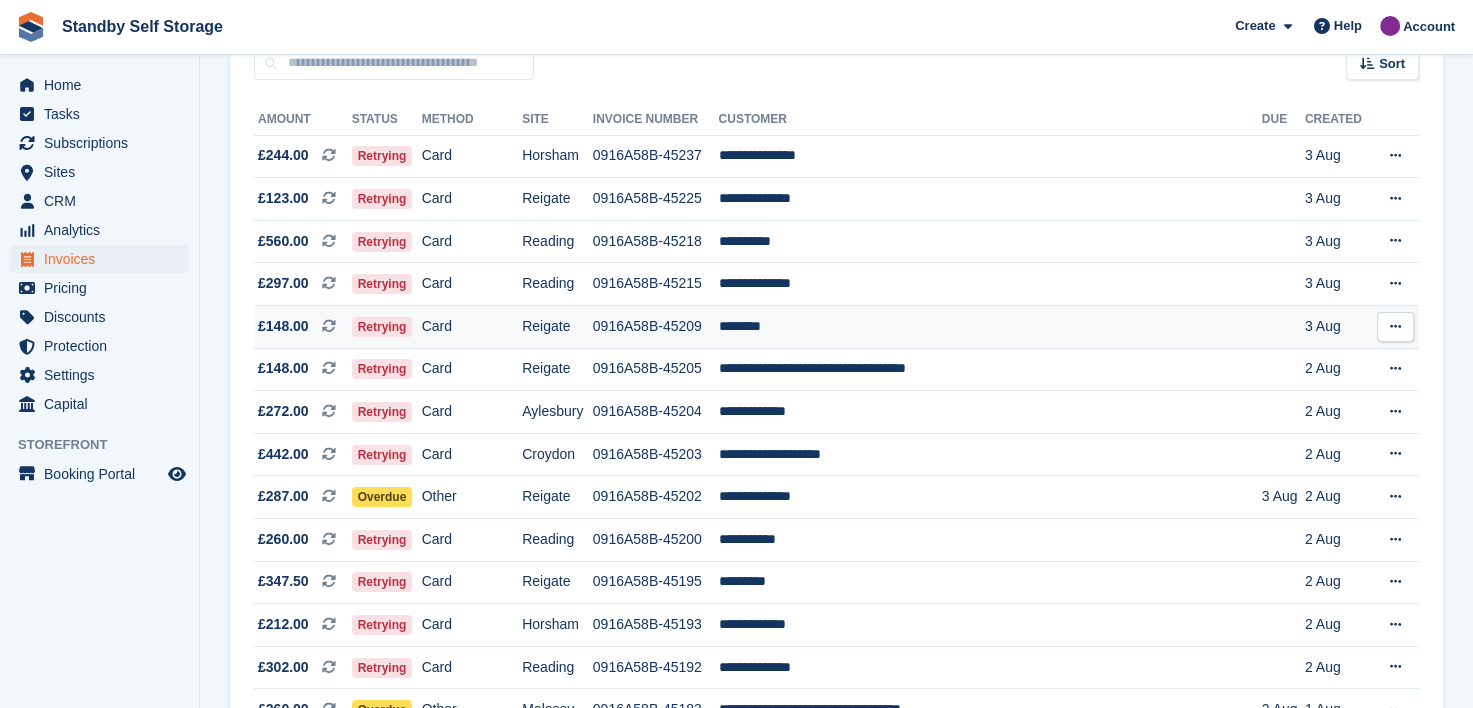 click on "0916A58B-45209" at bounding box center (656, 327) 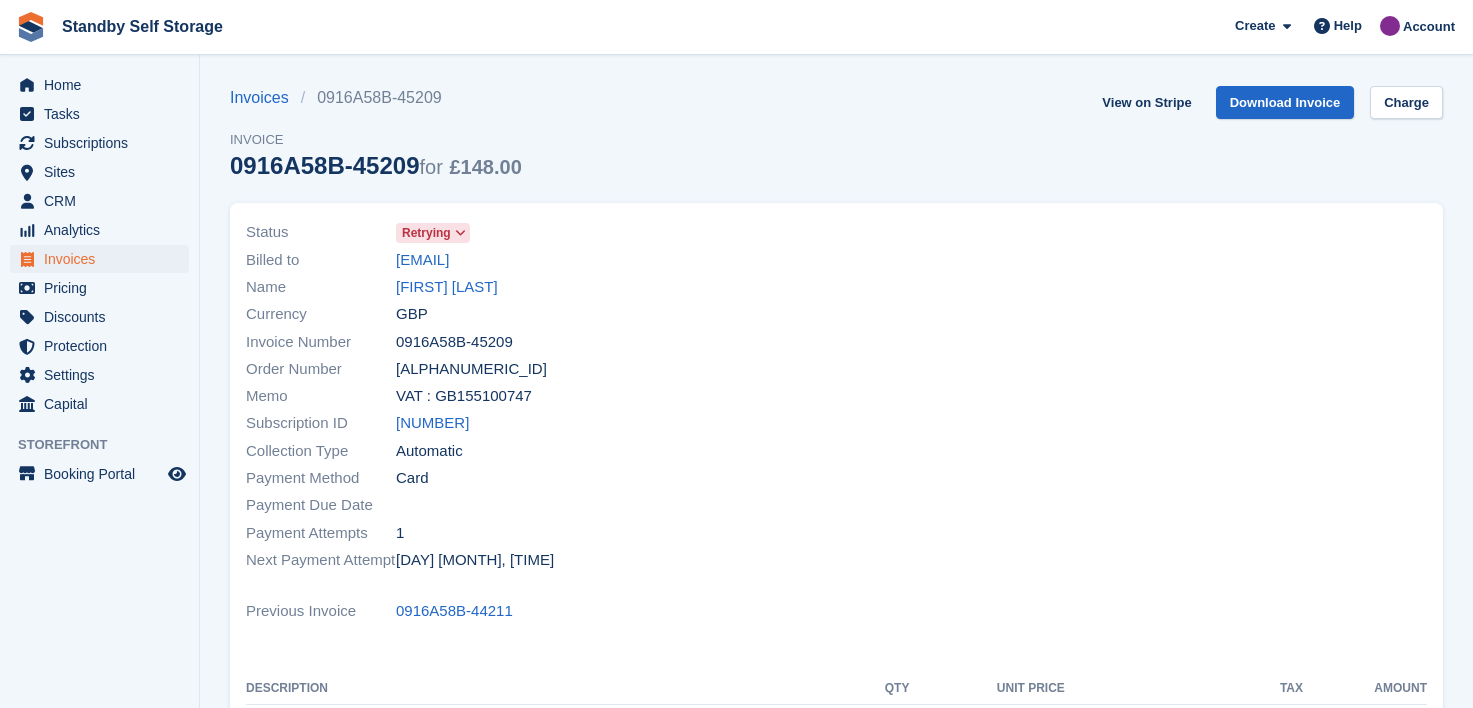 scroll, scrollTop: 0, scrollLeft: 0, axis: both 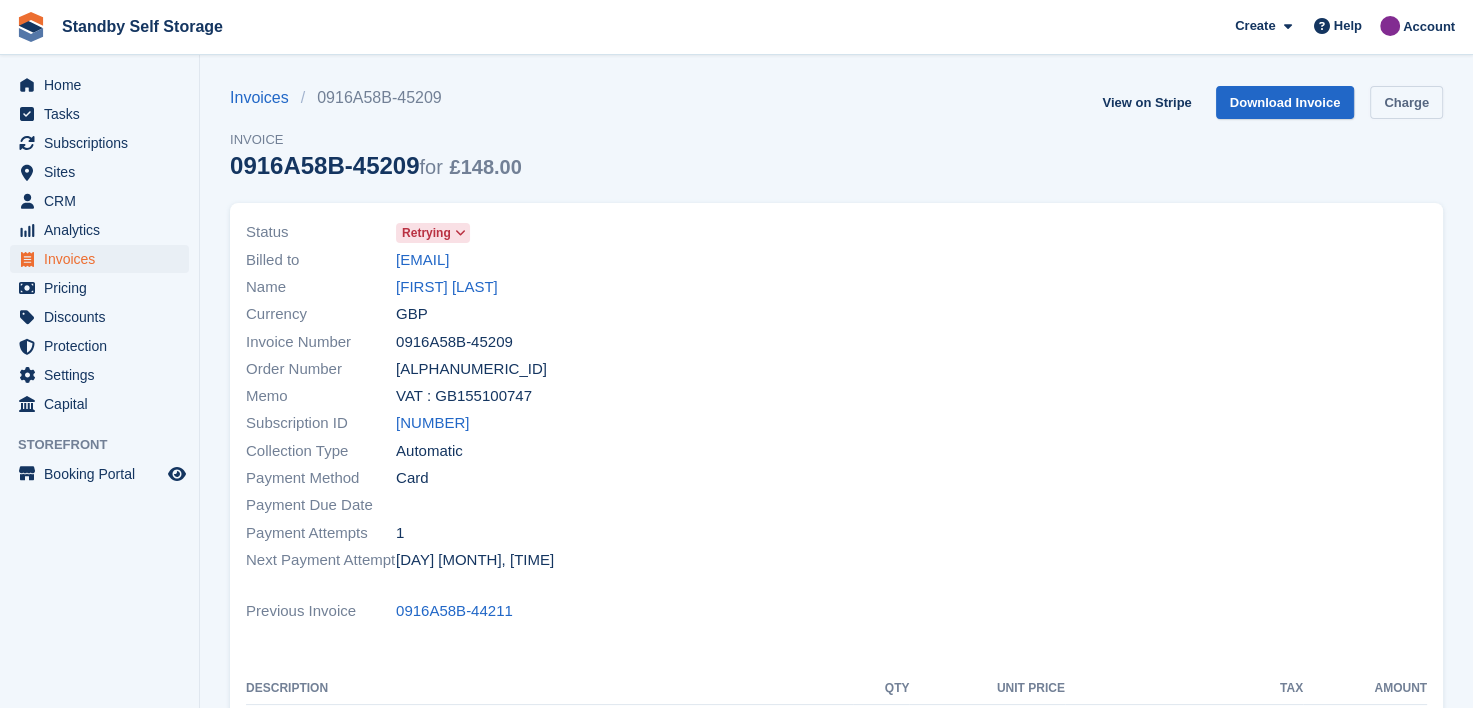 click on "Charge" at bounding box center [1406, 102] 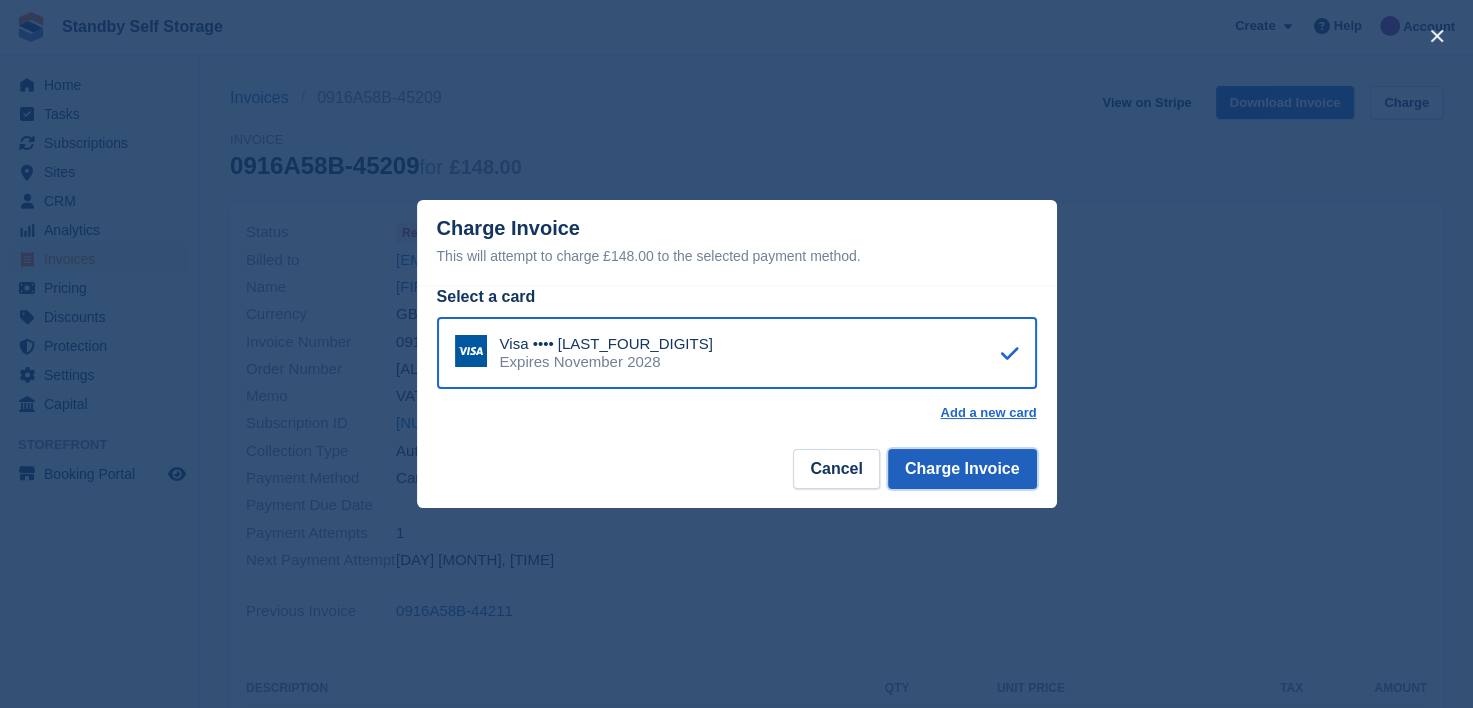 click on "Charge Invoice" at bounding box center (962, 469) 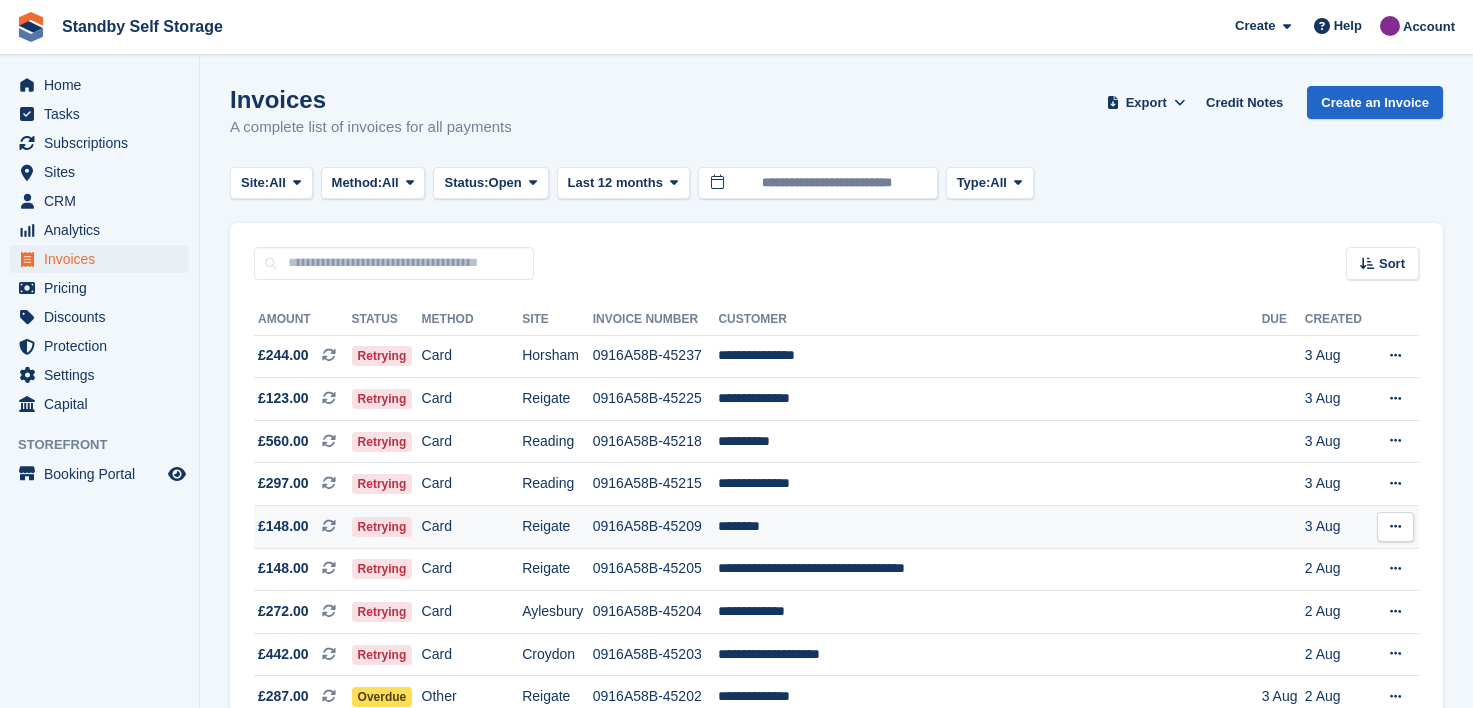 scroll, scrollTop: 200, scrollLeft: 0, axis: vertical 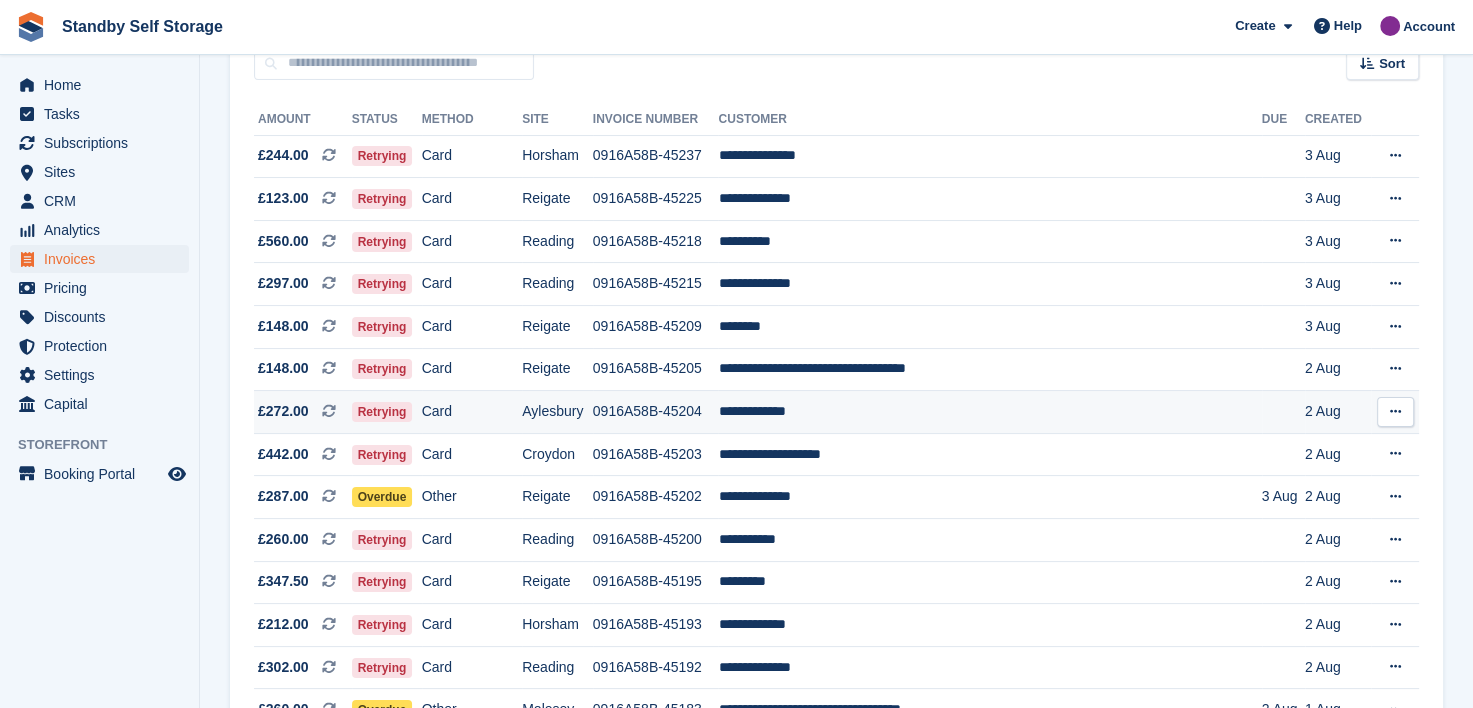 click on "0916A58B-45204" at bounding box center (656, 412) 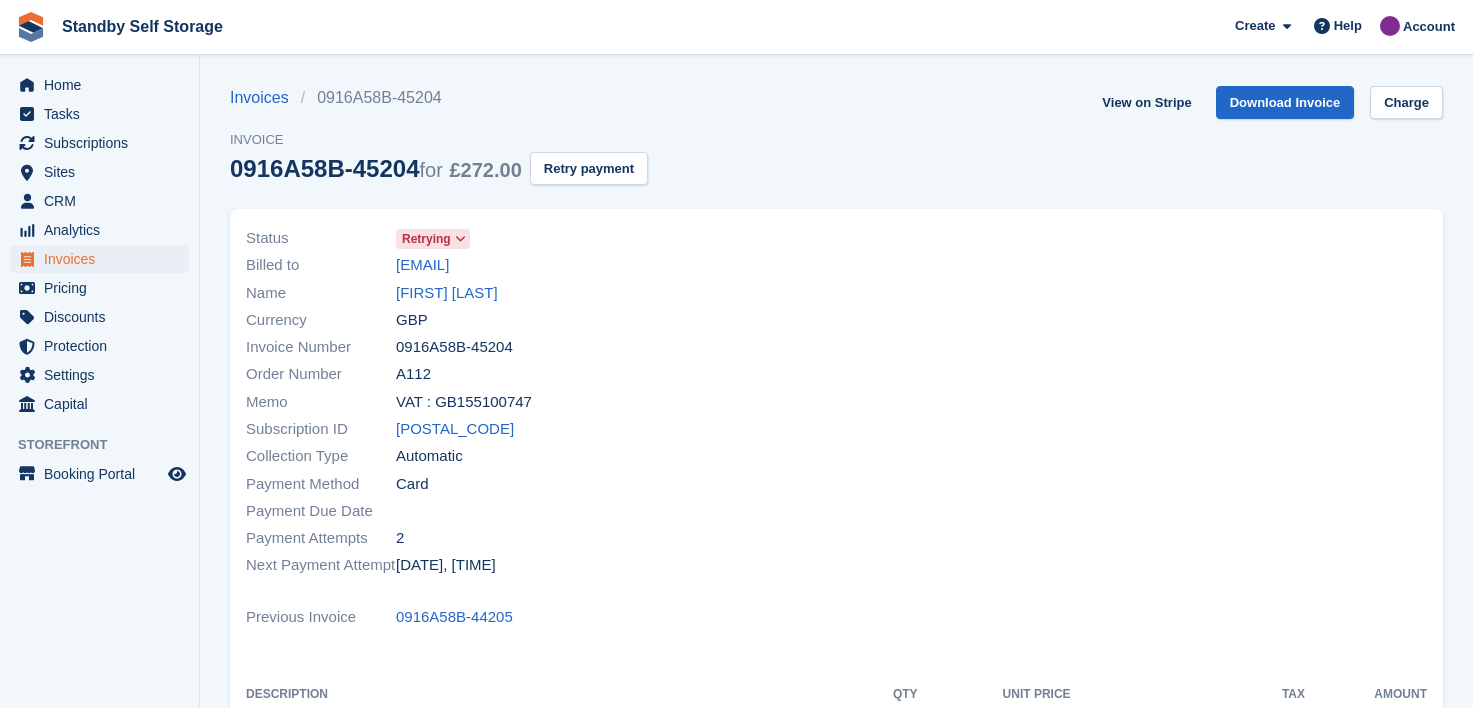 scroll, scrollTop: 0, scrollLeft: 0, axis: both 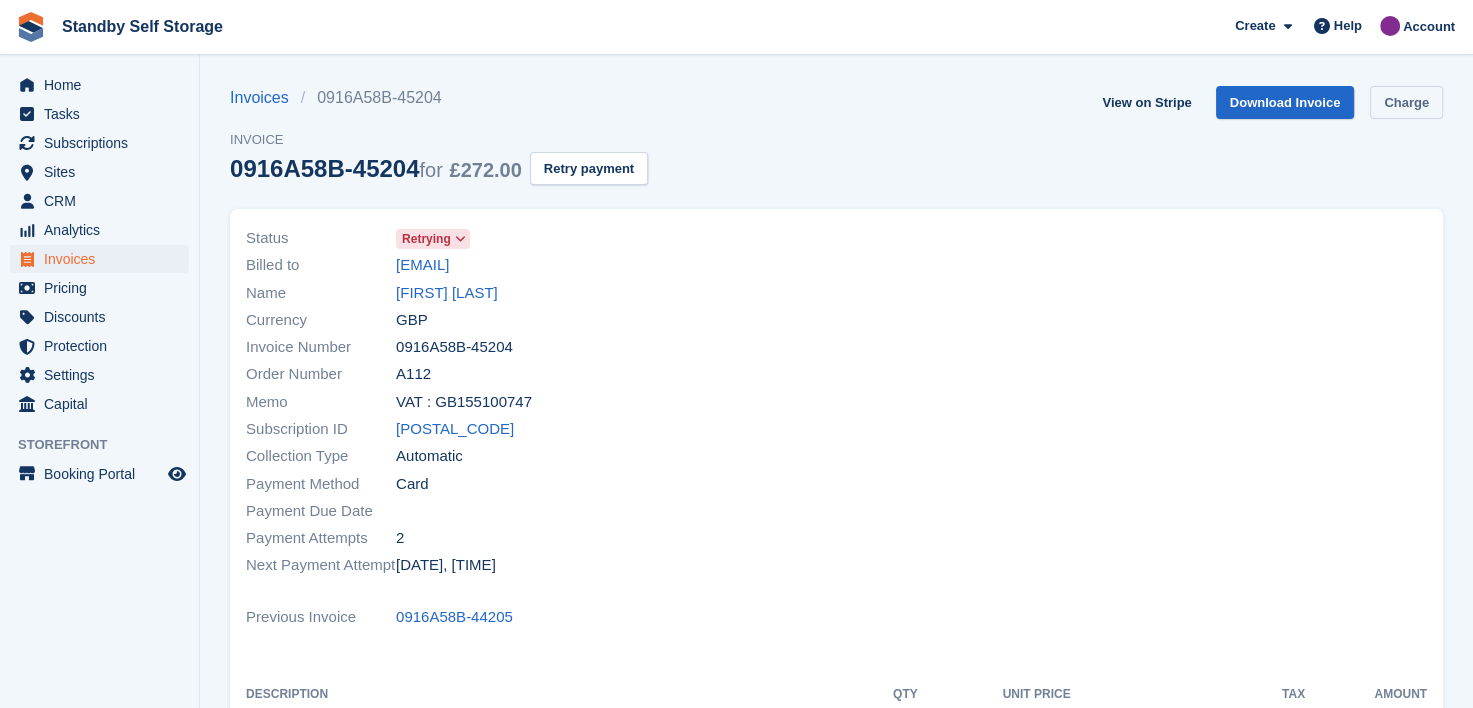 click on "Charge" at bounding box center [1406, 102] 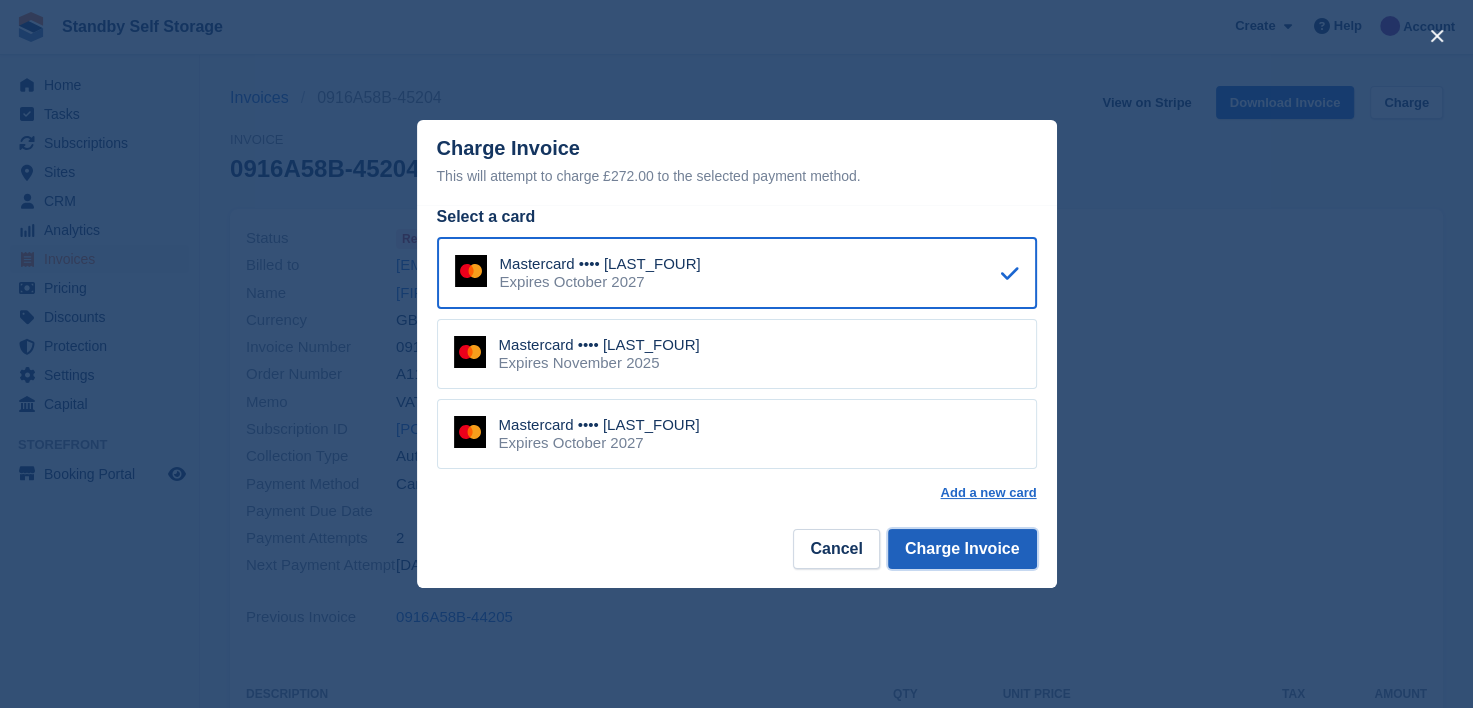 click on "Charge Invoice" at bounding box center [962, 549] 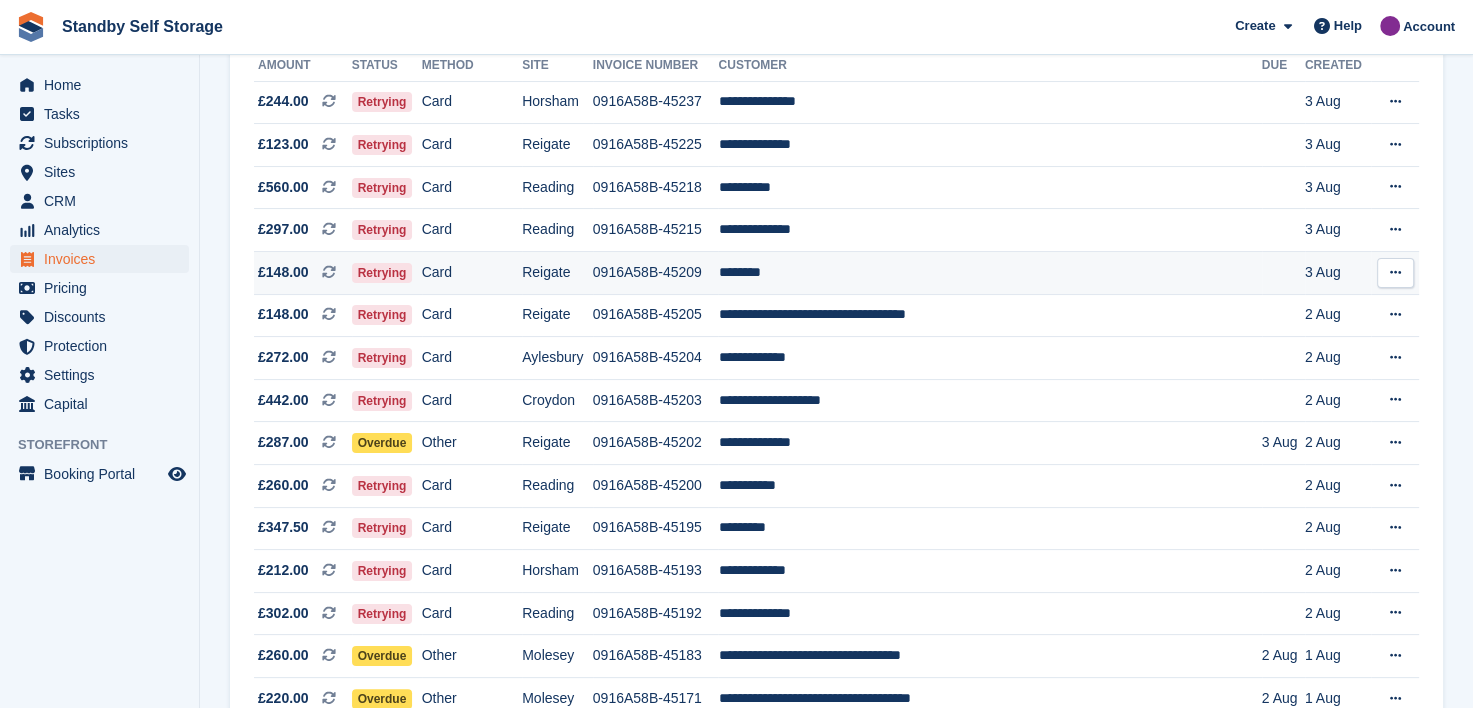 scroll, scrollTop: 300, scrollLeft: 0, axis: vertical 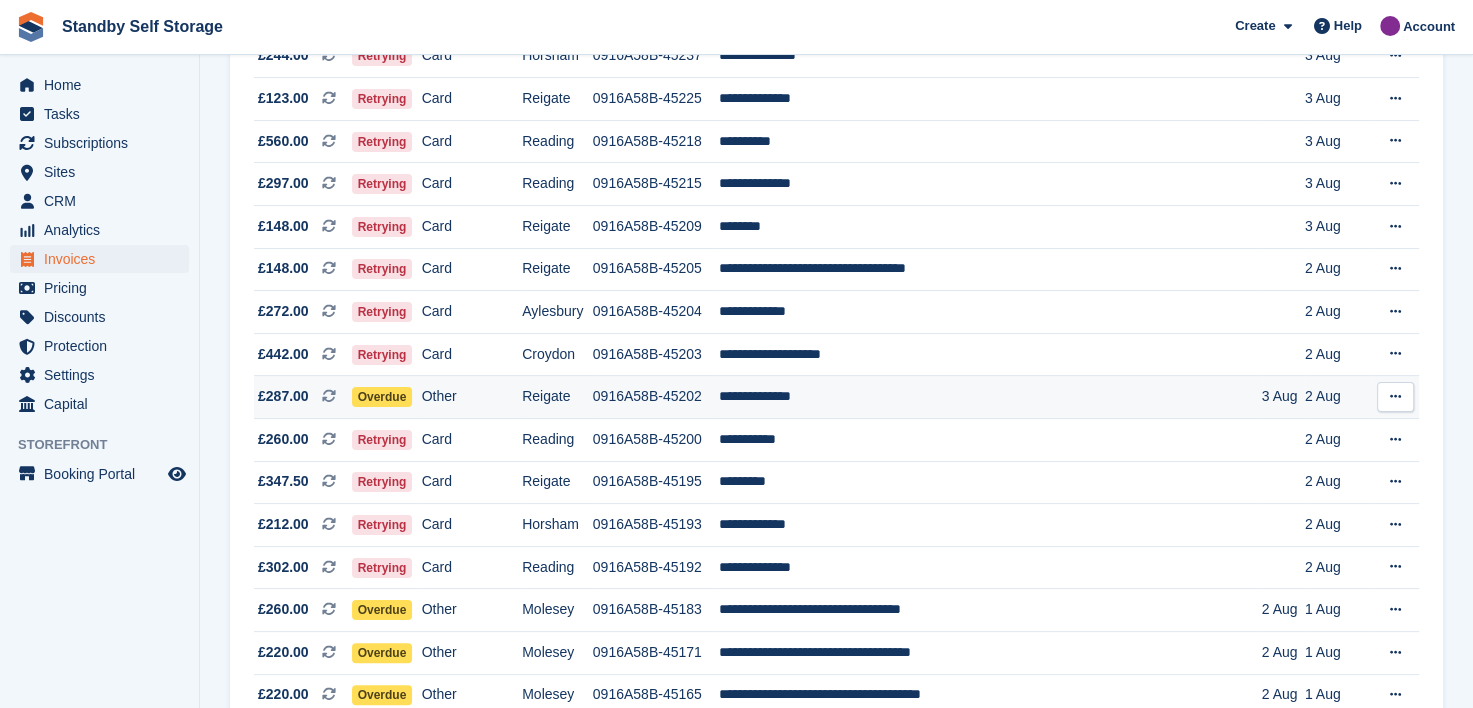 click on "0916A58B-45202" at bounding box center [656, 397] 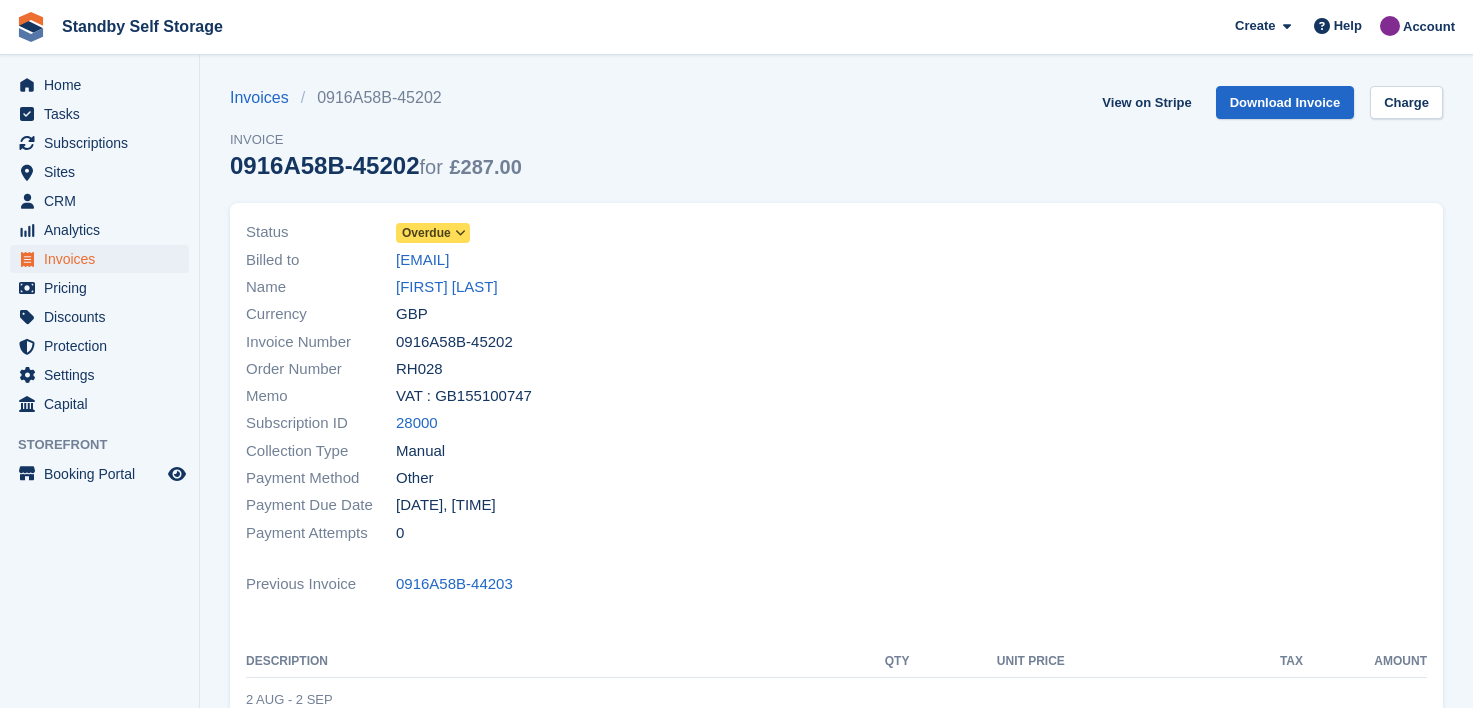scroll, scrollTop: 0, scrollLeft: 0, axis: both 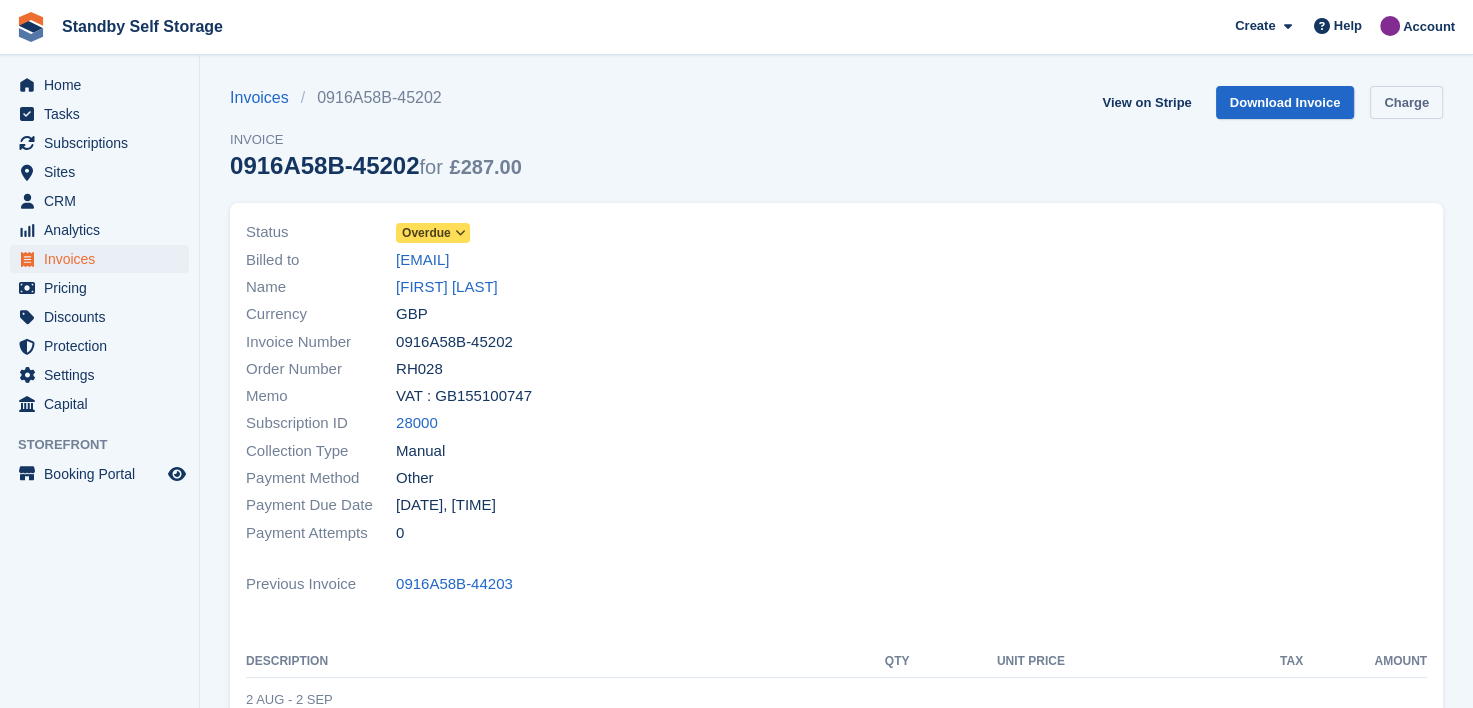 click on "Charge" at bounding box center [1406, 102] 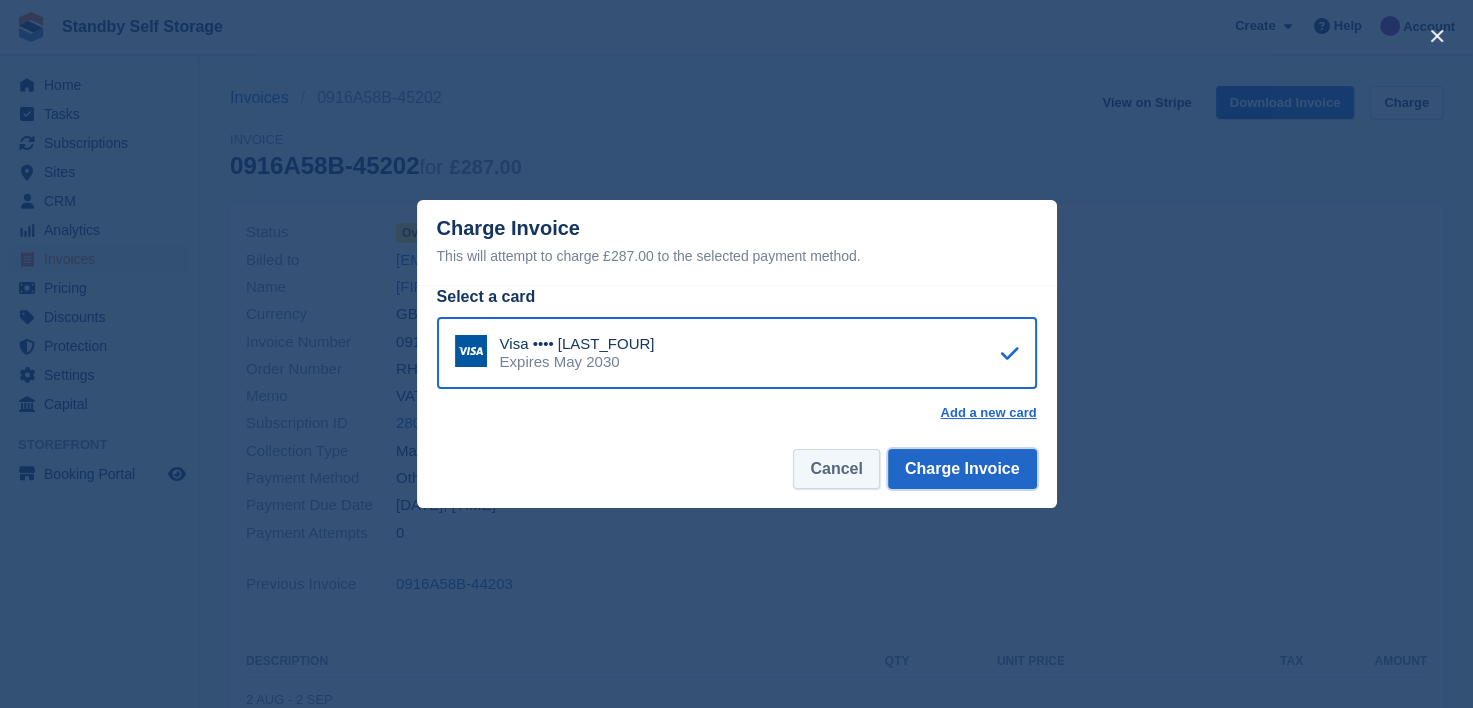 drag, startPoint x: 932, startPoint y: 468, endPoint x: 814, endPoint y: 480, distance: 118.6086 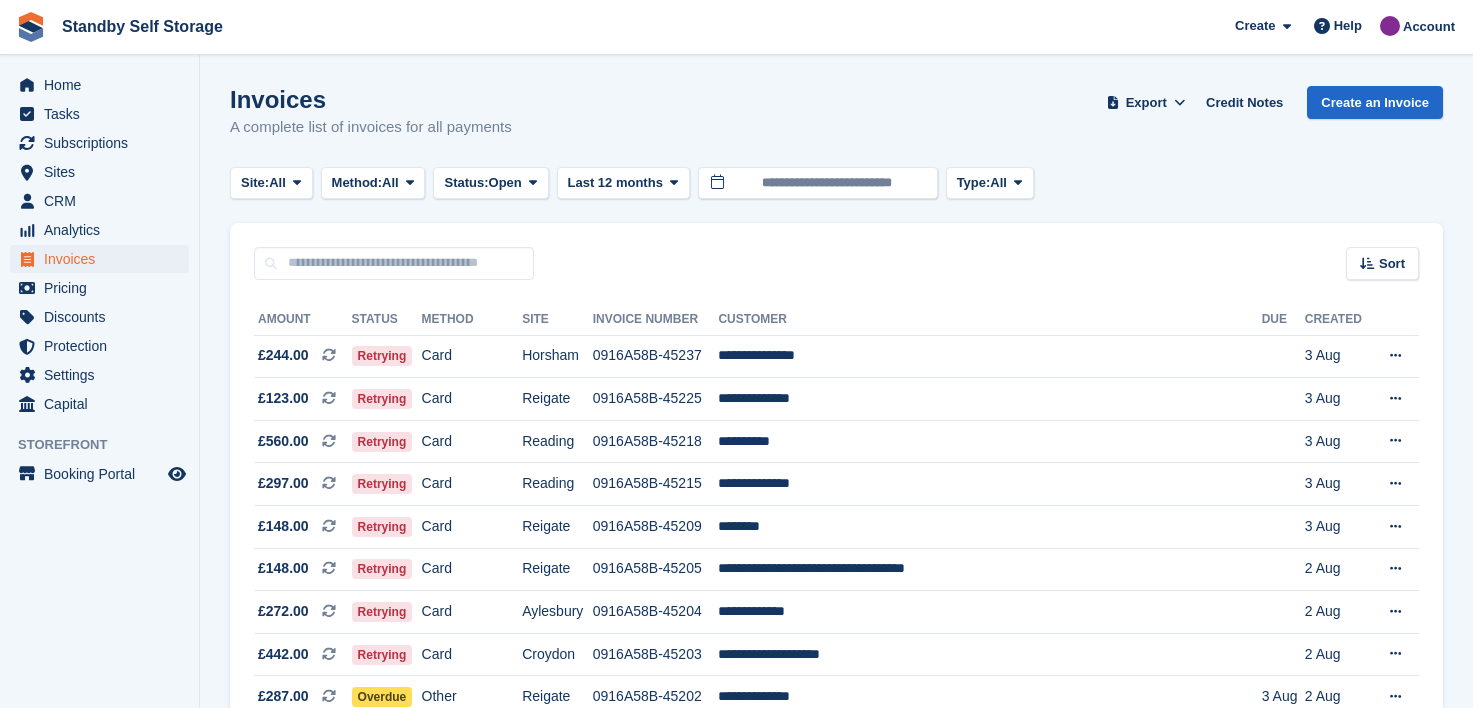 scroll, scrollTop: 300, scrollLeft: 0, axis: vertical 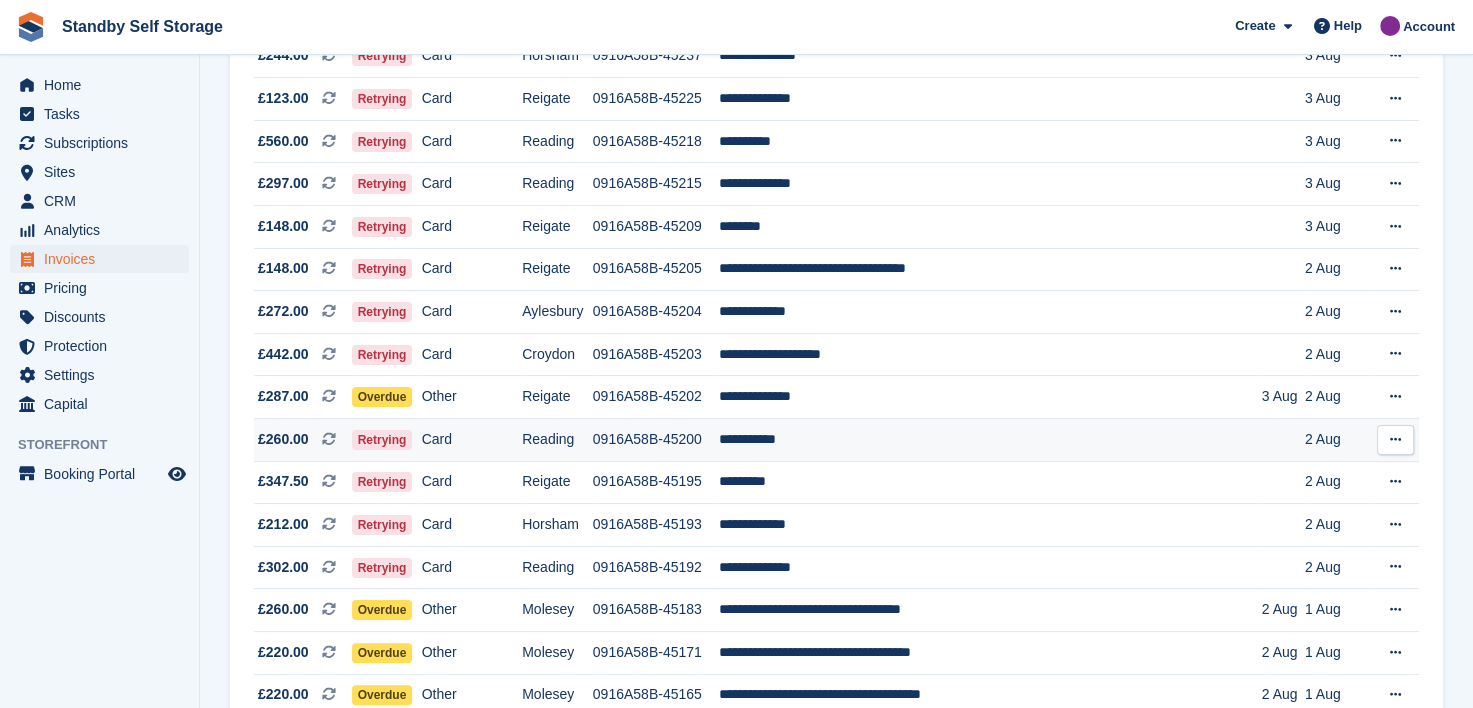 click on "0916A58B-45200" at bounding box center [656, 440] 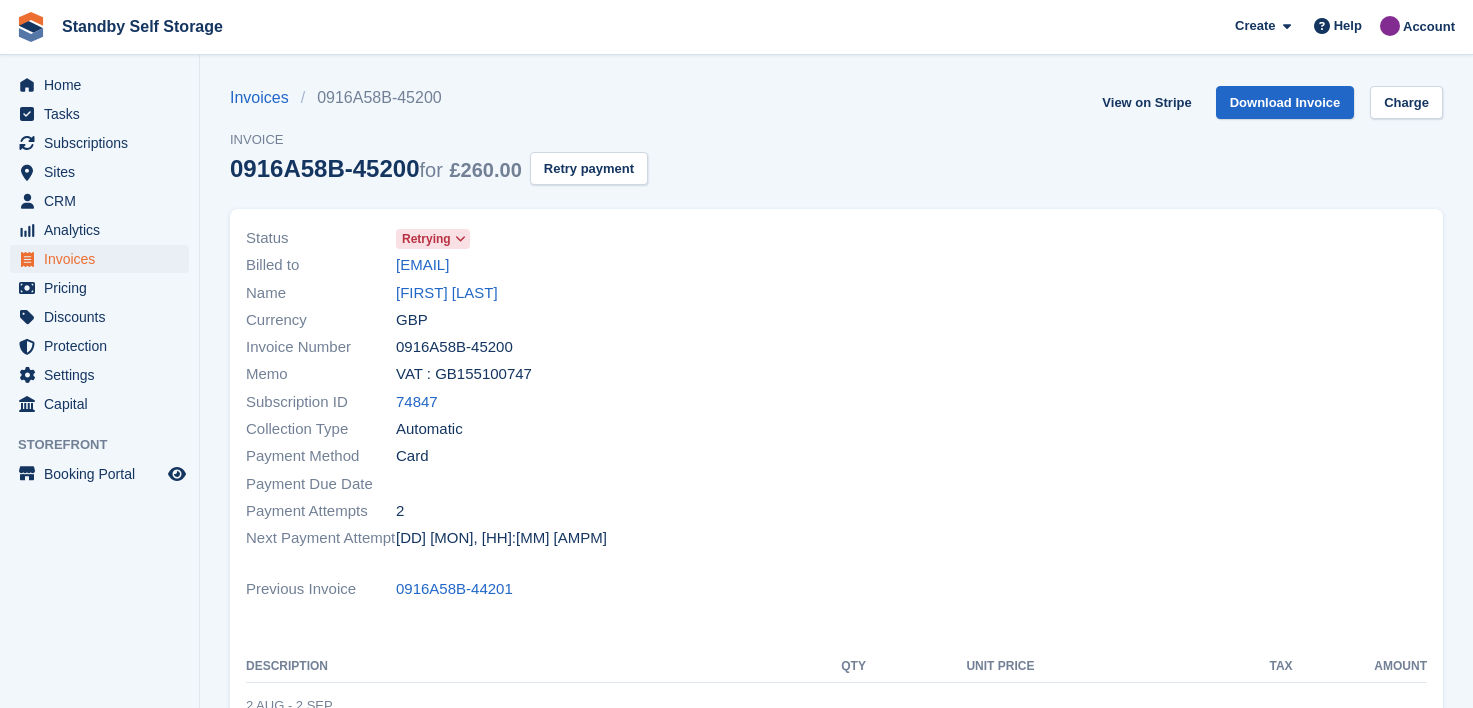 scroll, scrollTop: 0, scrollLeft: 0, axis: both 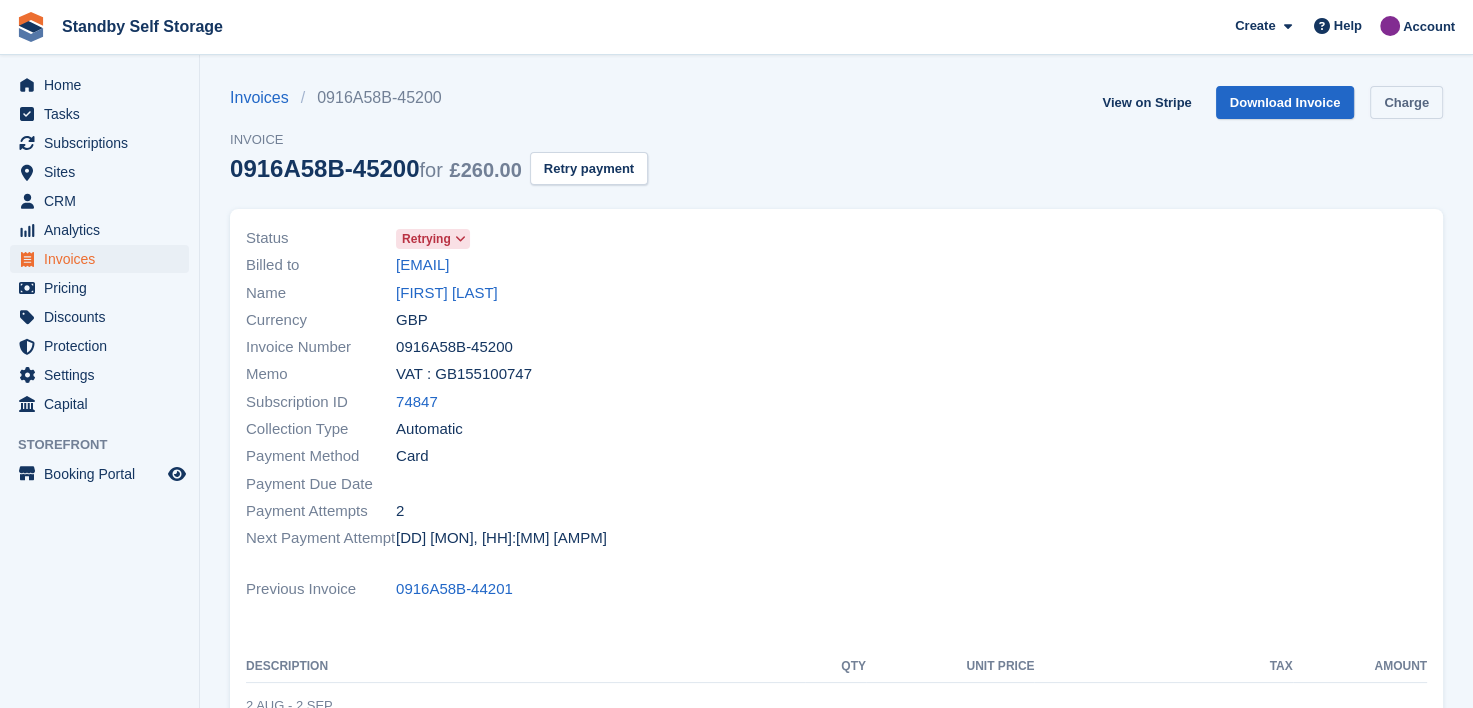click on "Charge" at bounding box center (1406, 102) 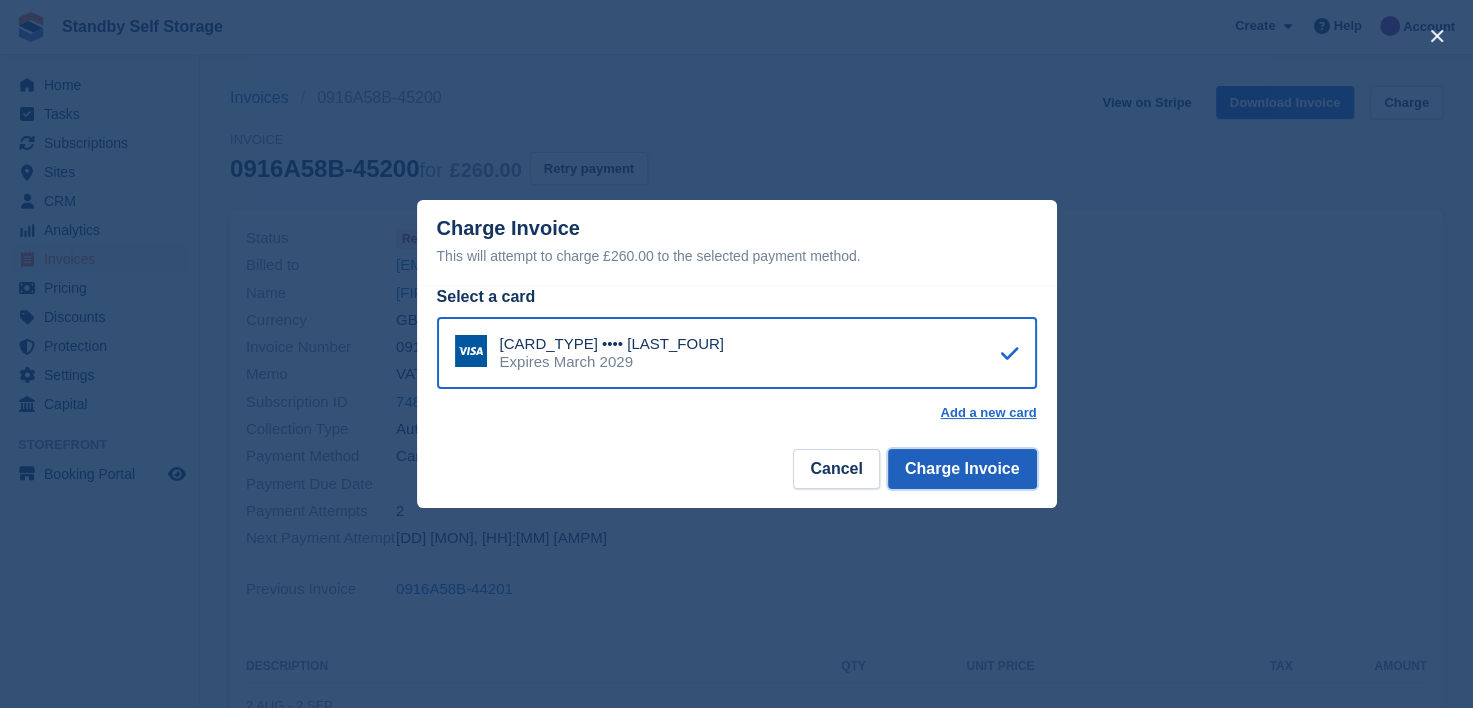 click on "Charge Invoice" at bounding box center (962, 469) 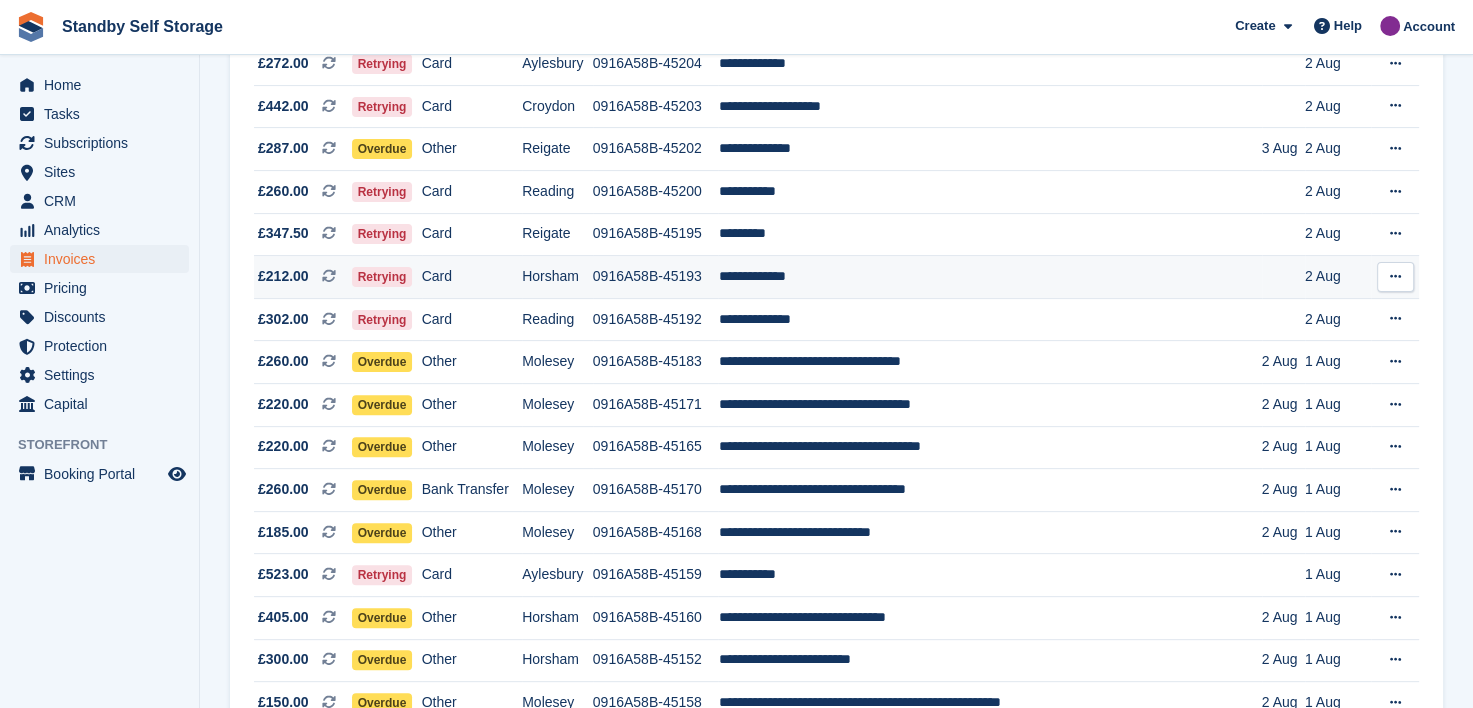 scroll, scrollTop: 600, scrollLeft: 0, axis: vertical 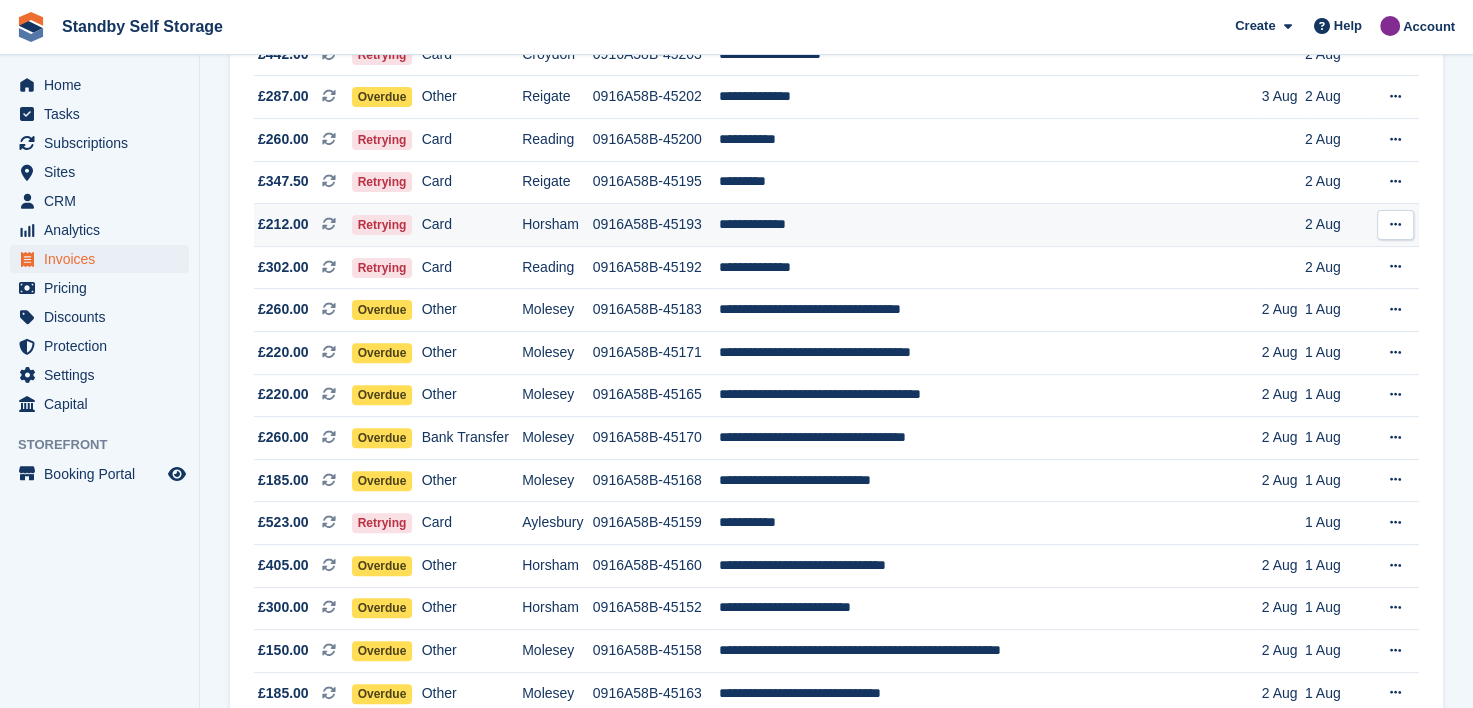 click on "0916A58B-45193" at bounding box center (656, 225) 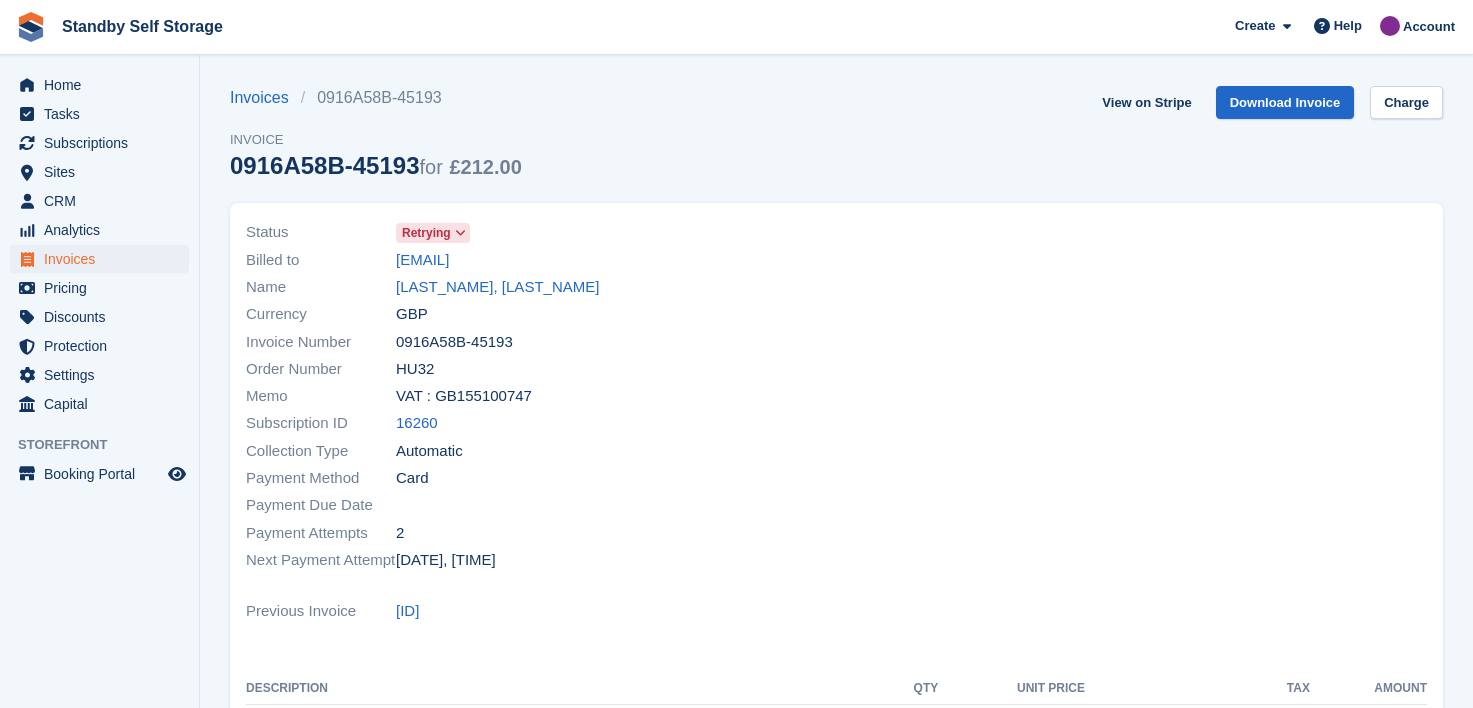 scroll, scrollTop: 0, scrollLeft: 0, axis: both 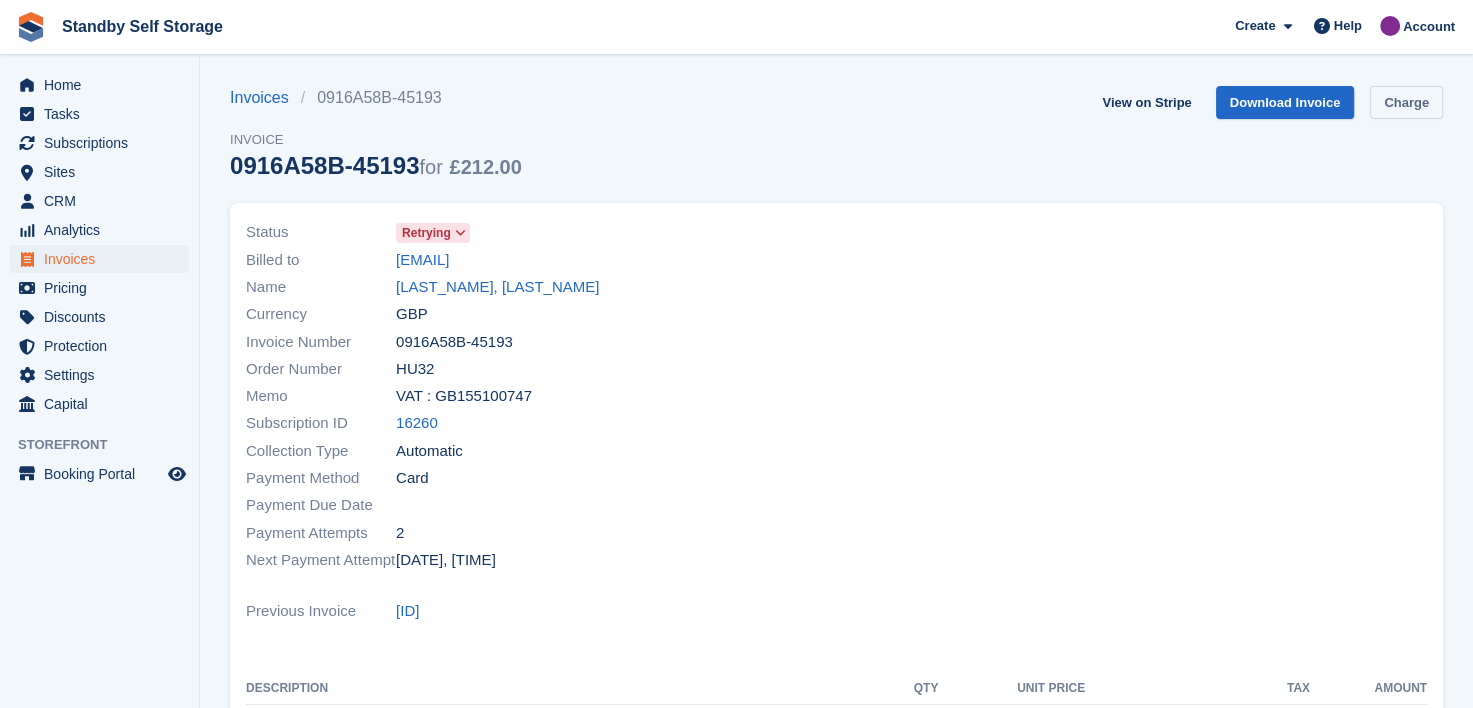 click on "Charge" at bounding box center [1406, 102] 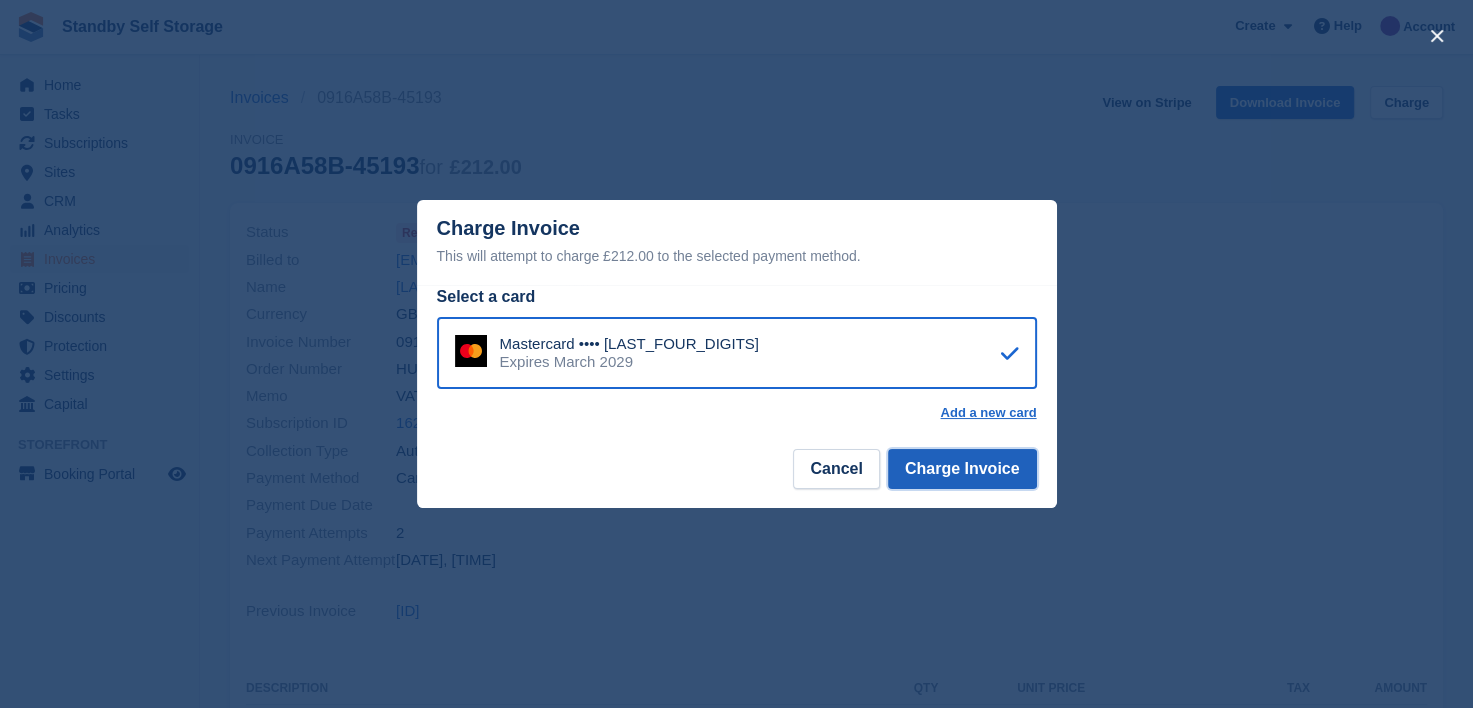 click on "Charge Invoice" at bounding box center [962, 469] 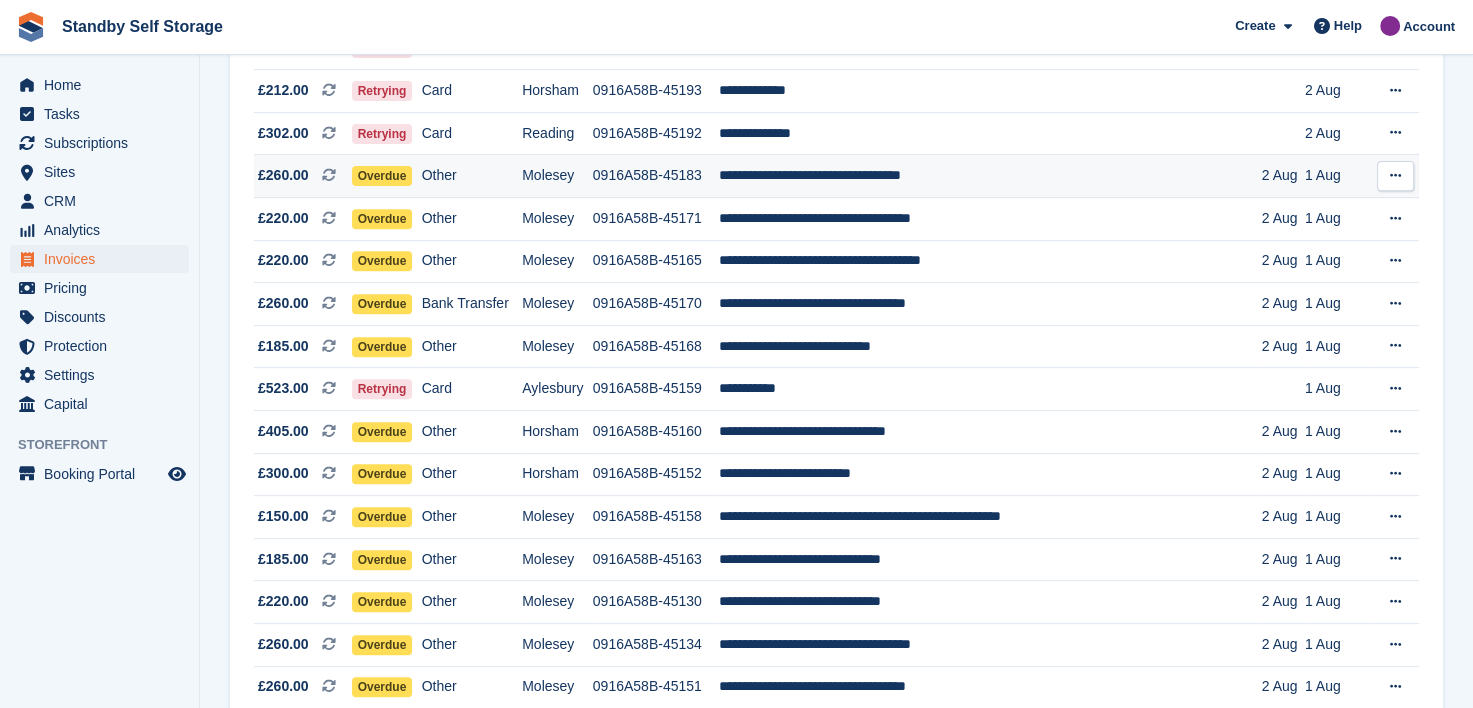 scroll, scrollTop: 700, scrollLeft: 0, axis: vertical 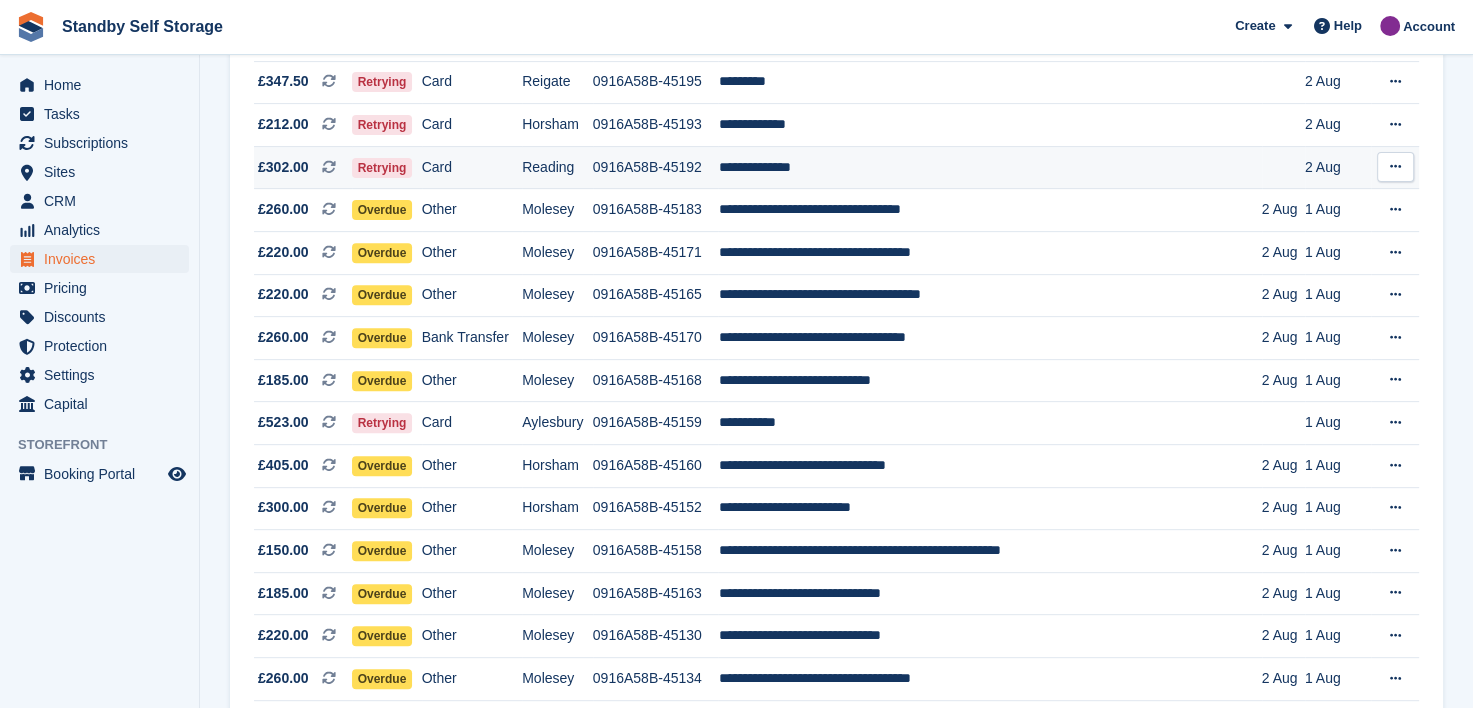 click on "0916A58B-45192" at bounding box center (656, 167) 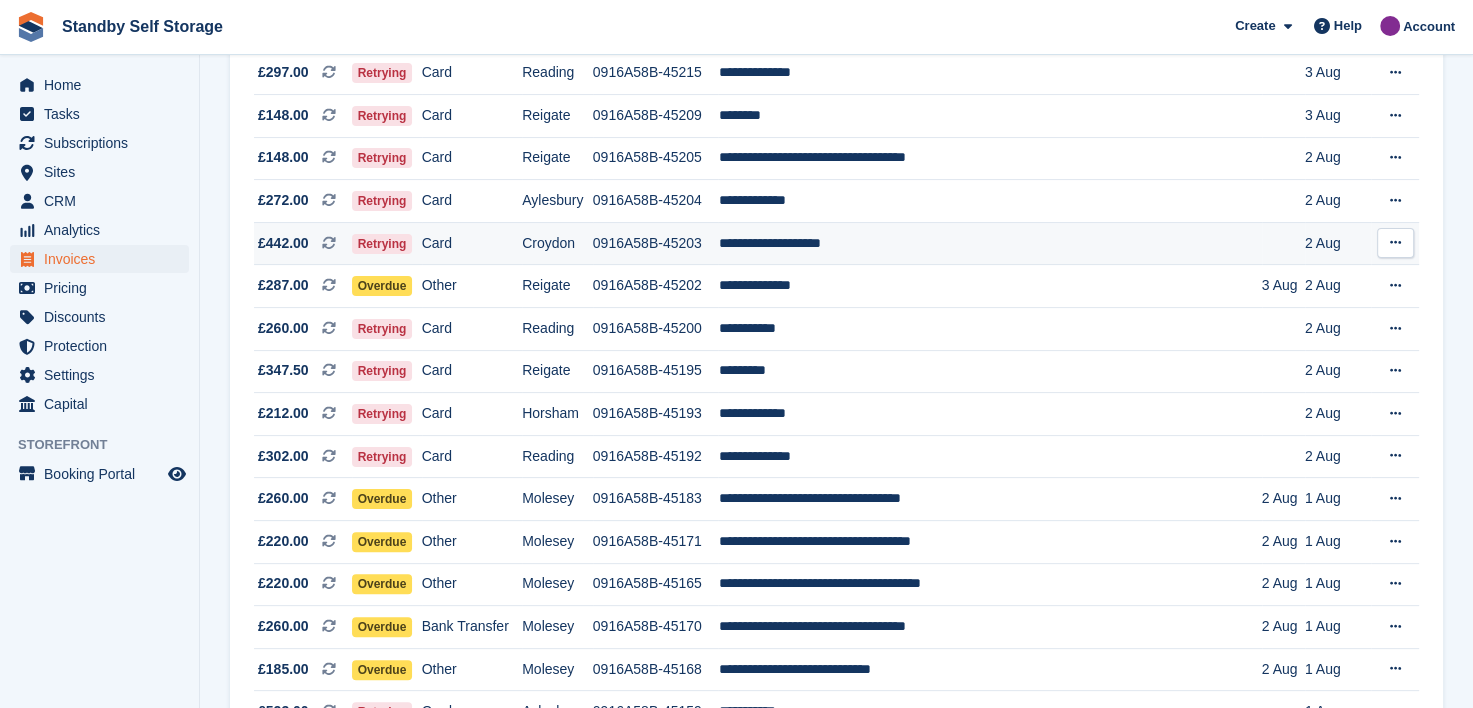 scroll, scrollTop: 400, scrollLeft: 0, axis: vertical 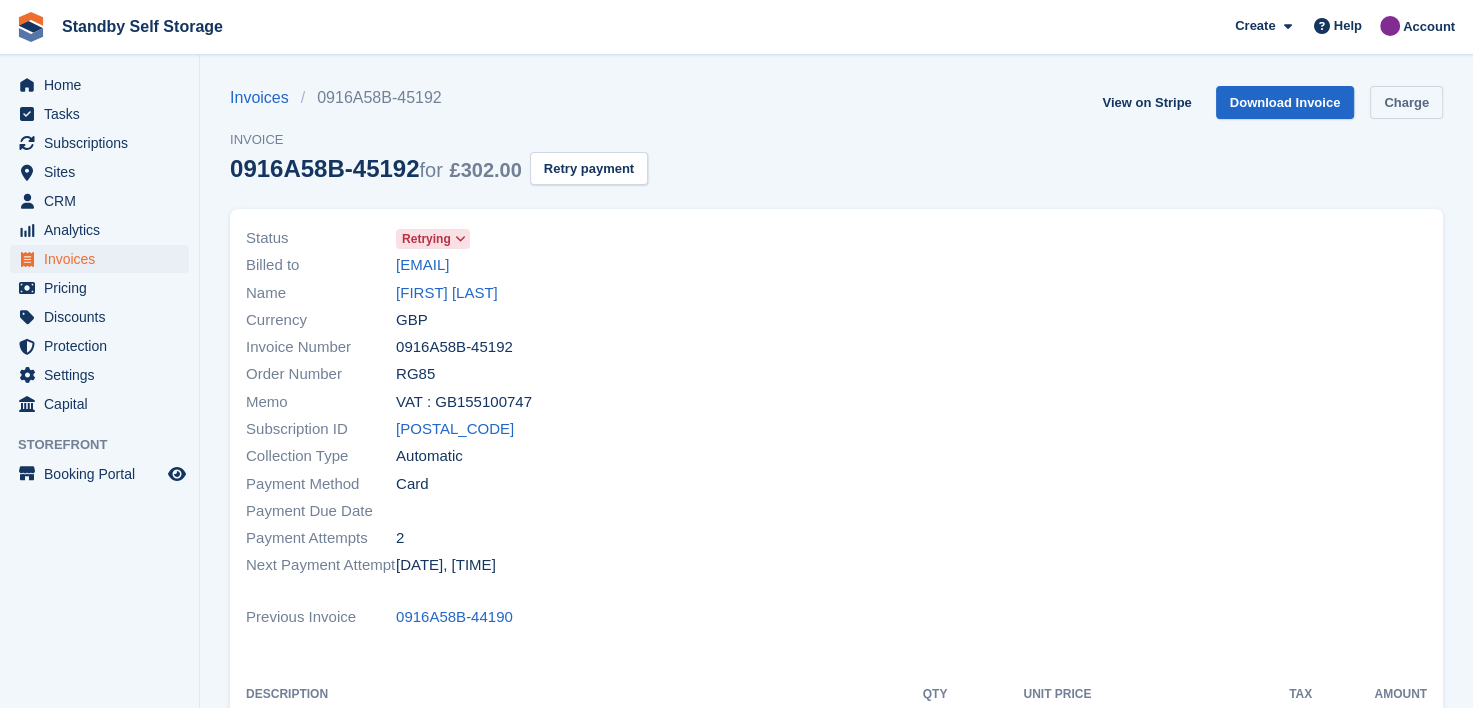click on "Charge" at bounding box center (1406, 102) 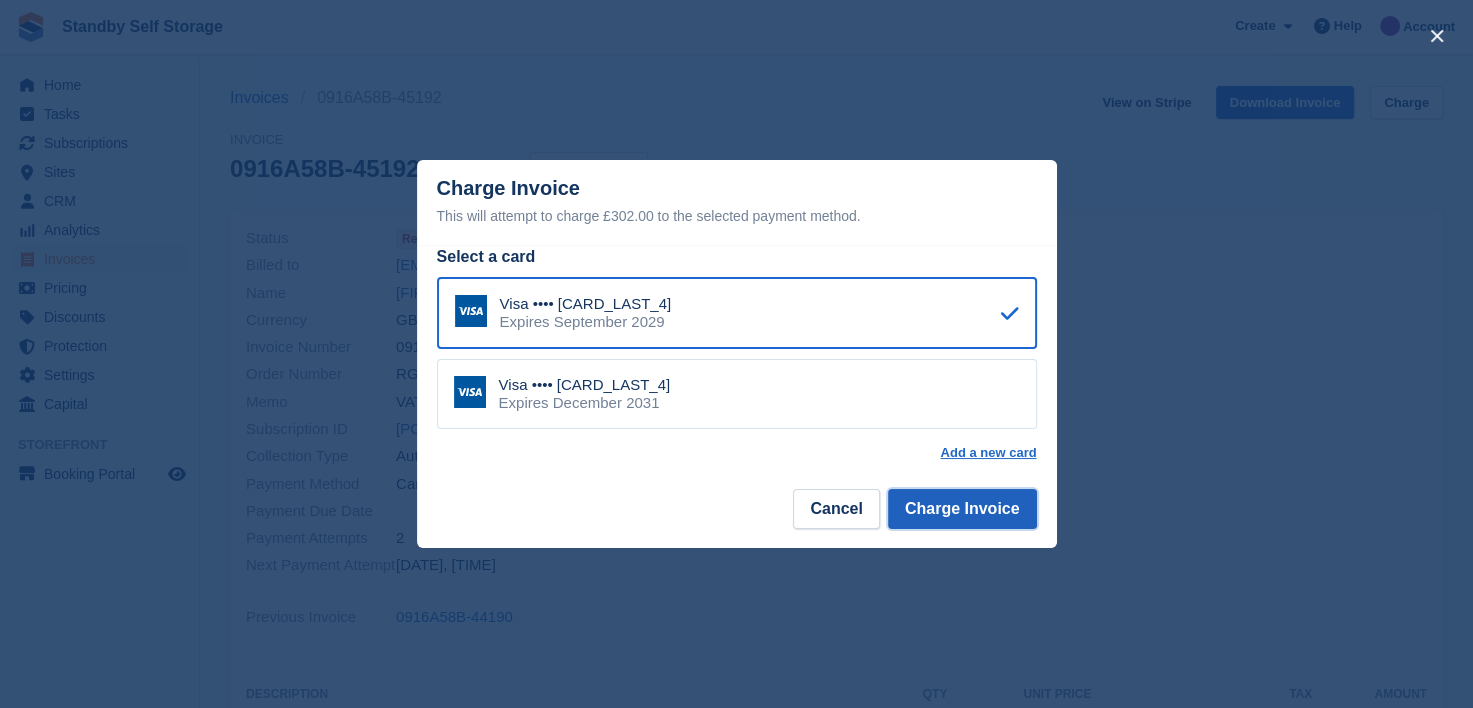 click on "Charge Invoice" at bounding box center [962, 509] 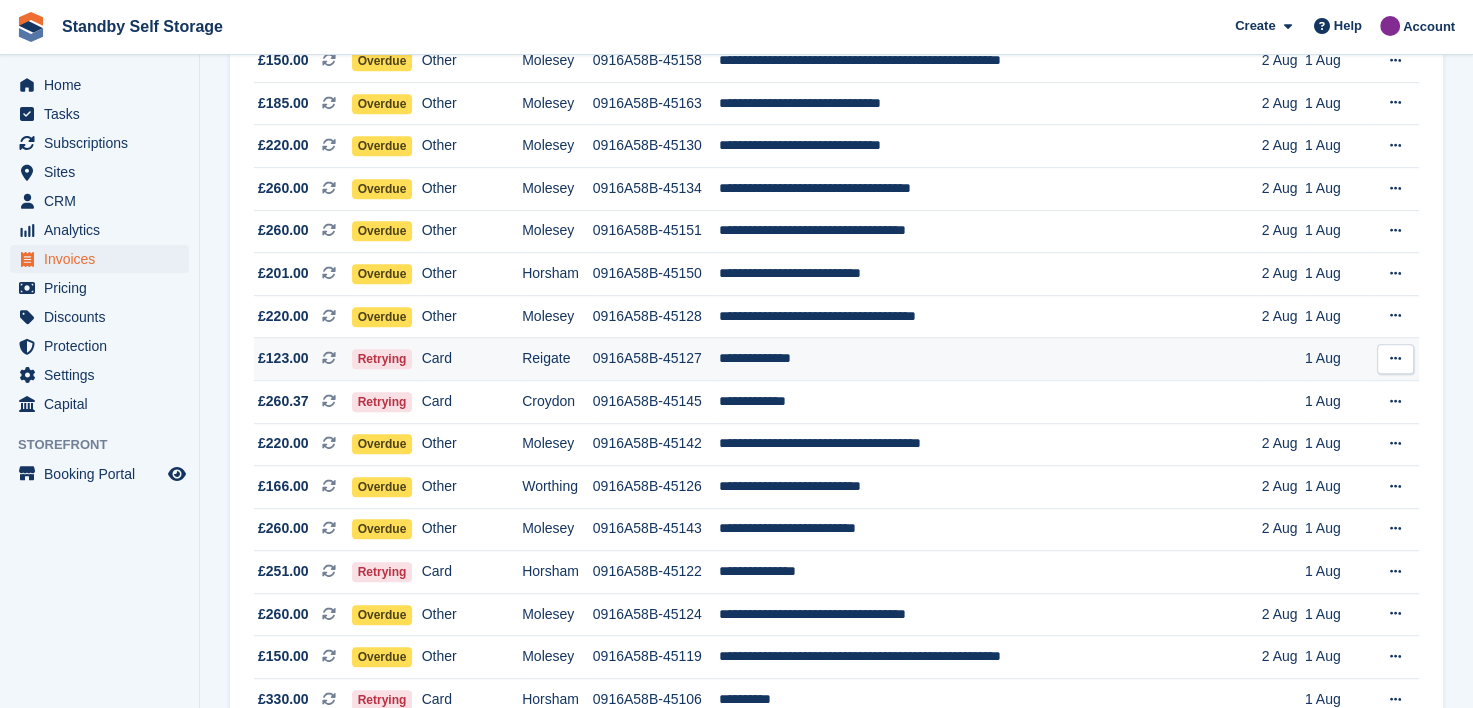 scroll, scrollTop: 1200, scrollLeft: 0, axis: vertical 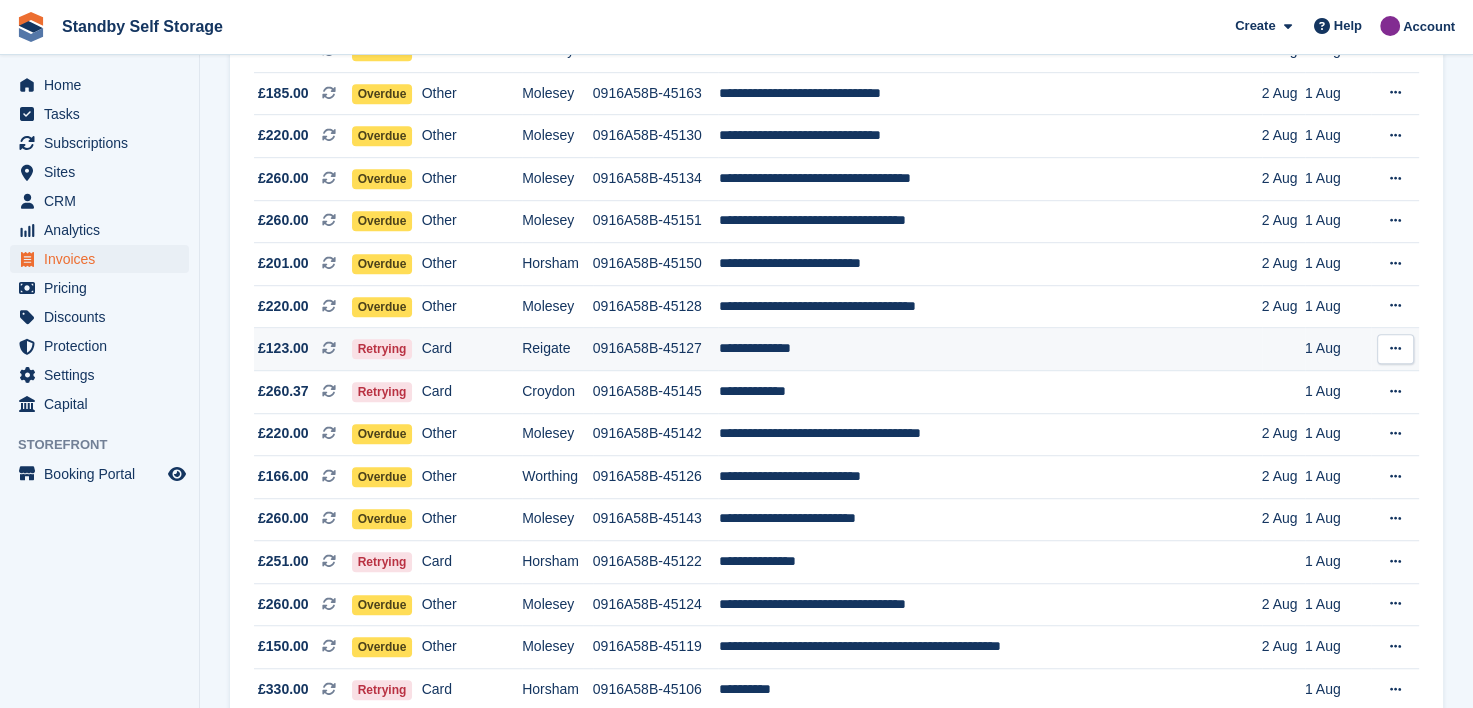 click on "0916A58B-45127" at bounding box center (656, 349) 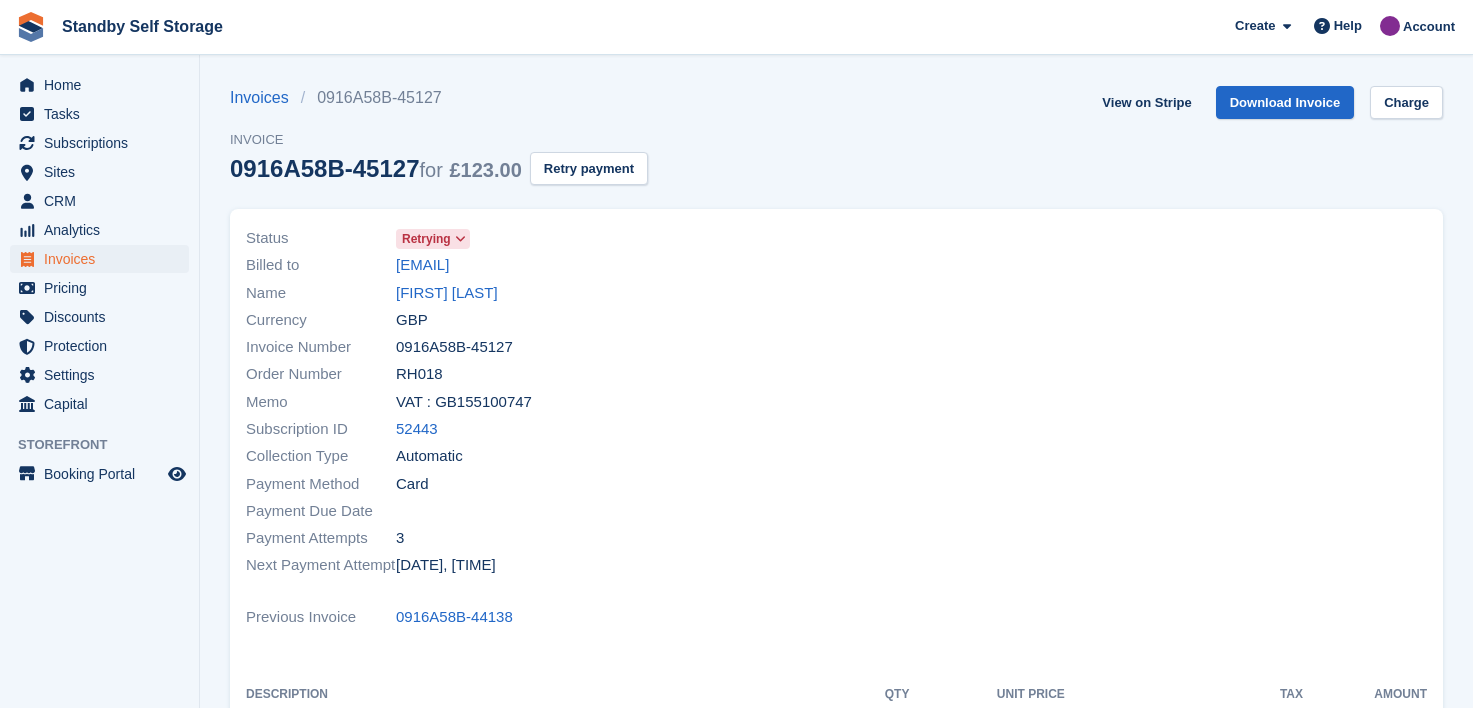 scroll, scrollTop: 0, scrollLeft: 0, axis: both 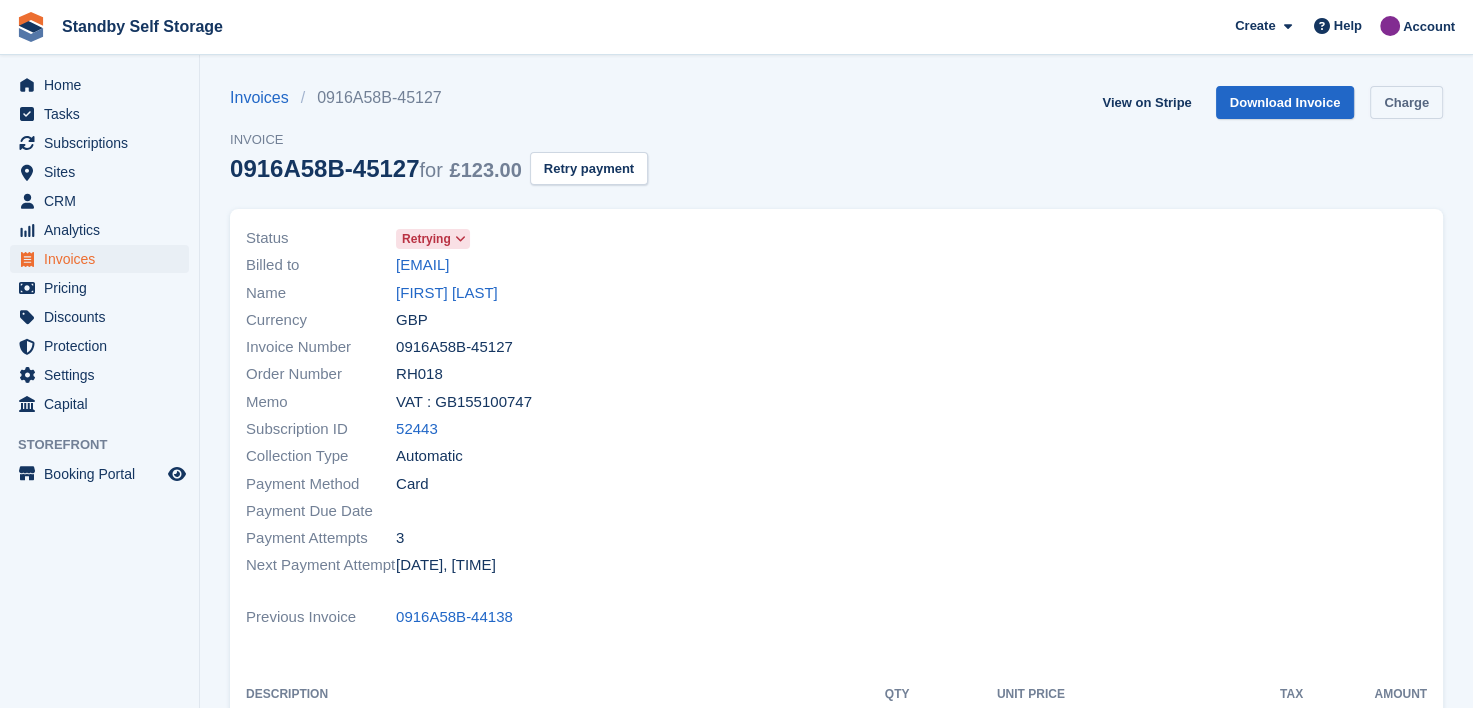 click on "Charge" at bounding box center [1406, 102] 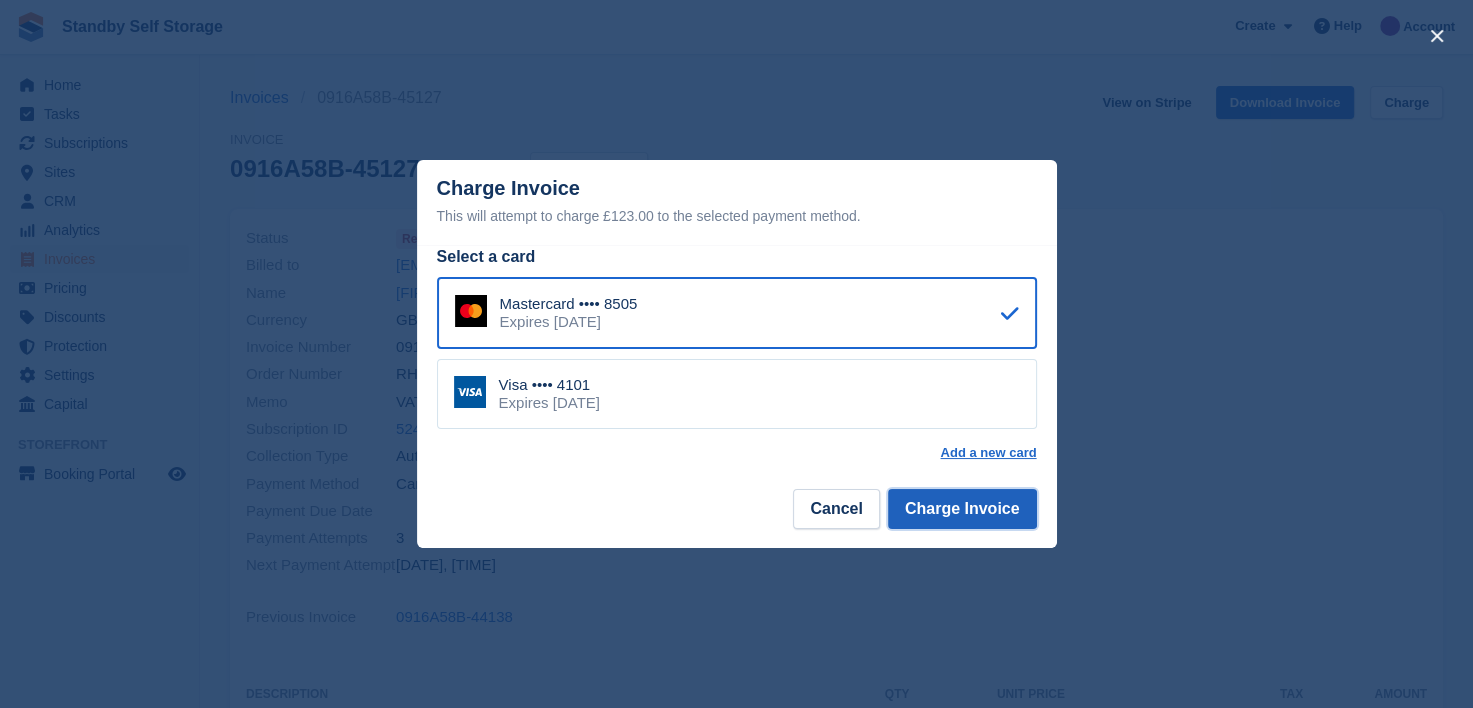 click on "Charge Invoice" at bounding box center [962, 509] 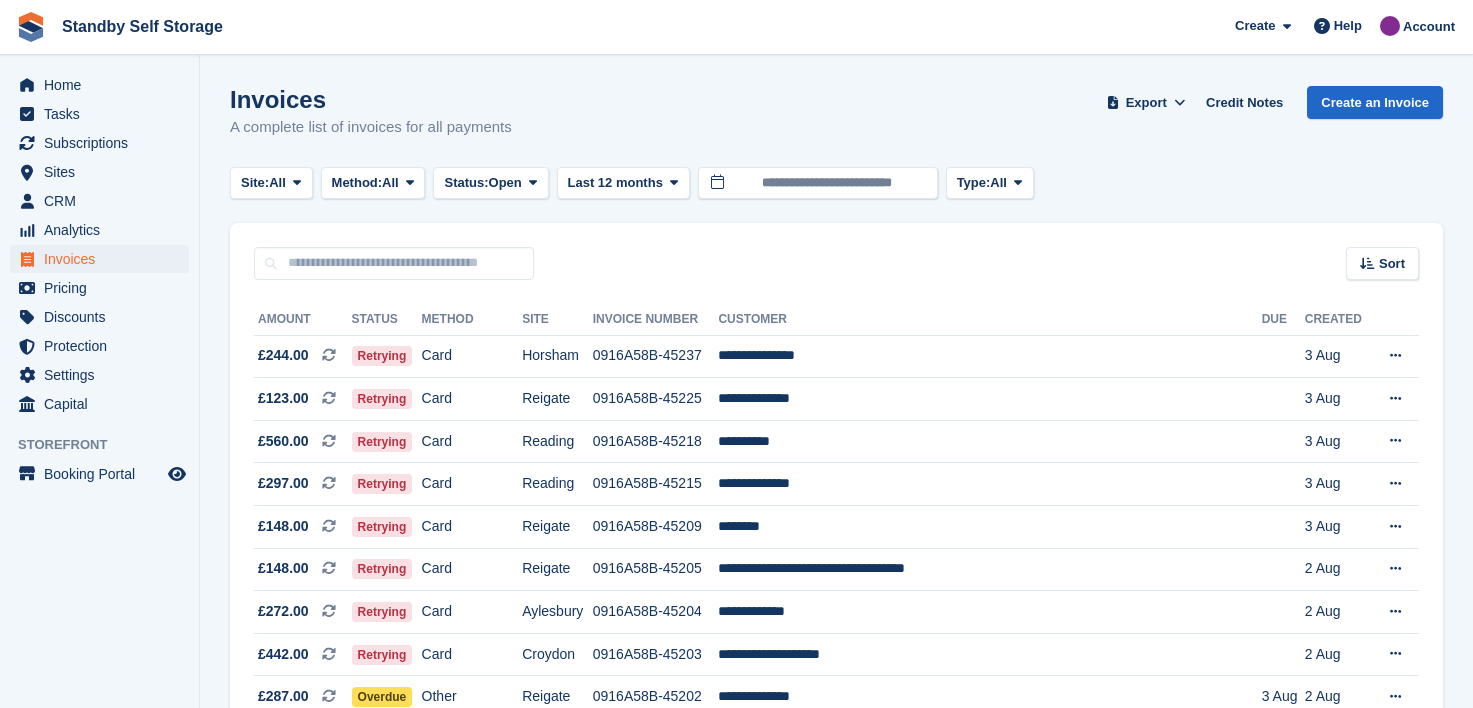scroll, scrollTop: 1200, scrollLeft: 0, axis: vertical 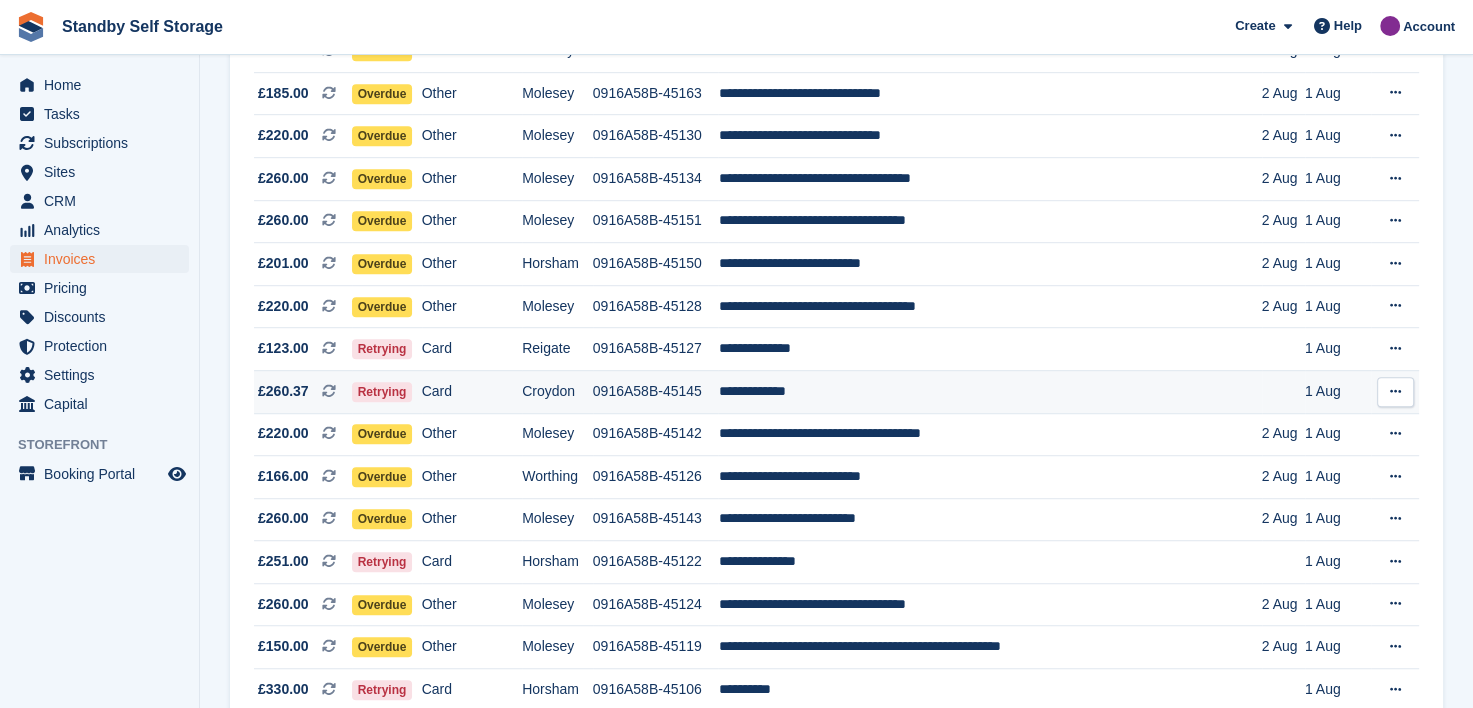 click on "0916A58B-45145" at bounding box center (656, 391) 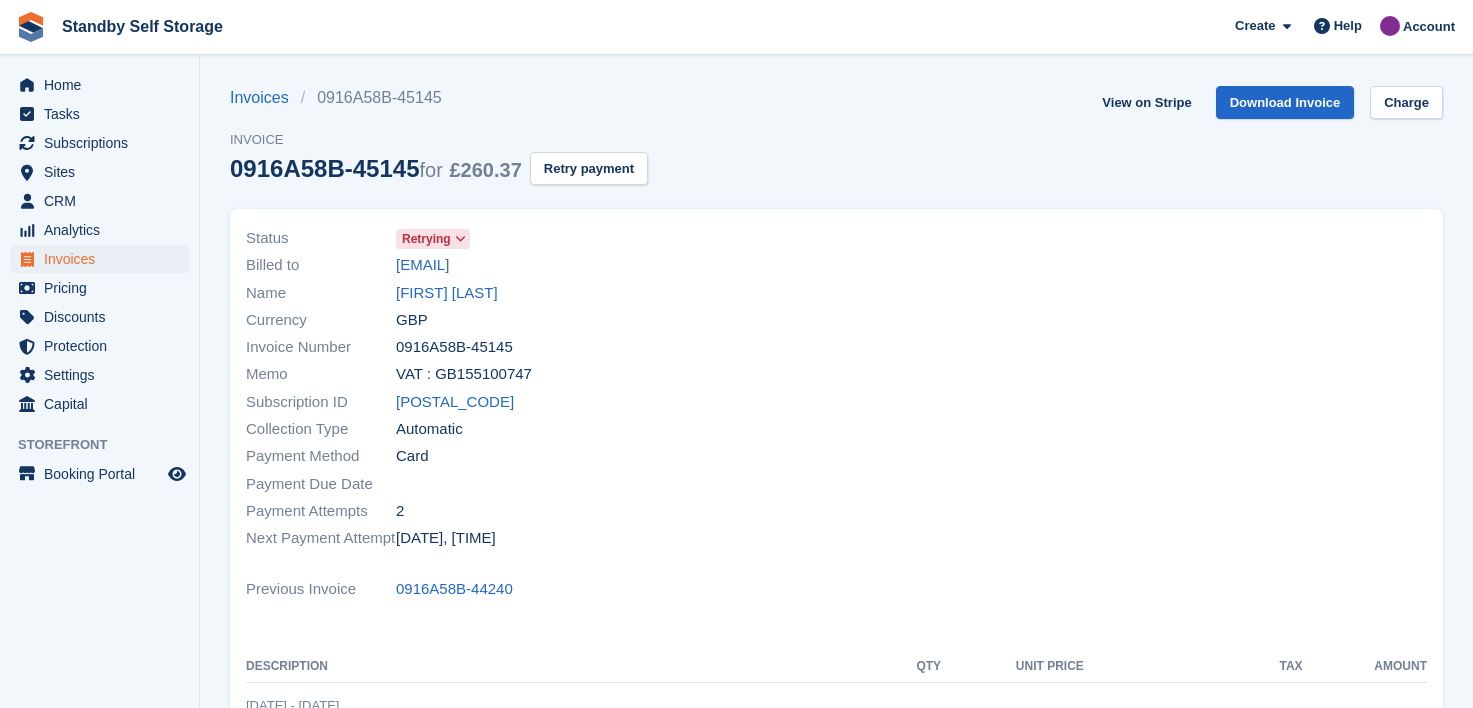 scroll, scrollTop: 0, scrollLeft: 0, axis: both 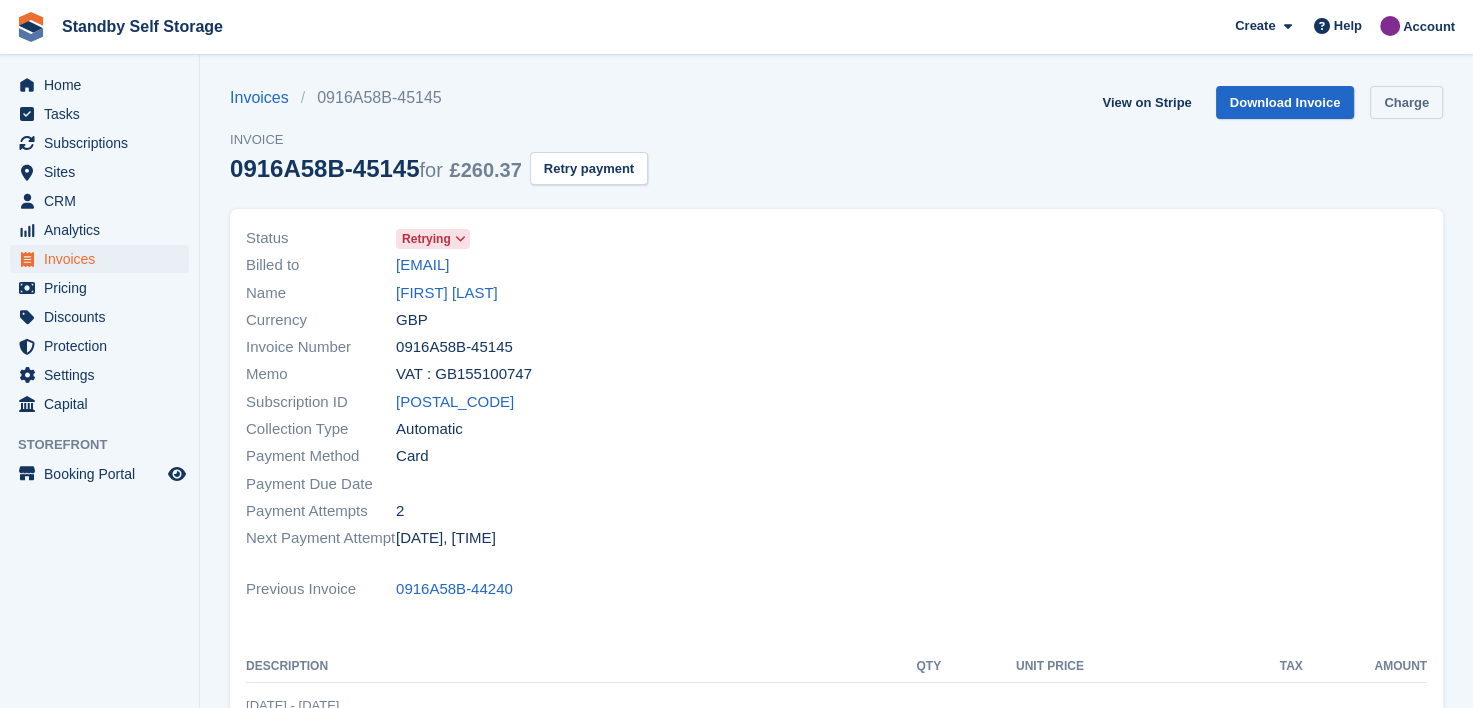 click on "Charge" at bounding box center (1406, 102) 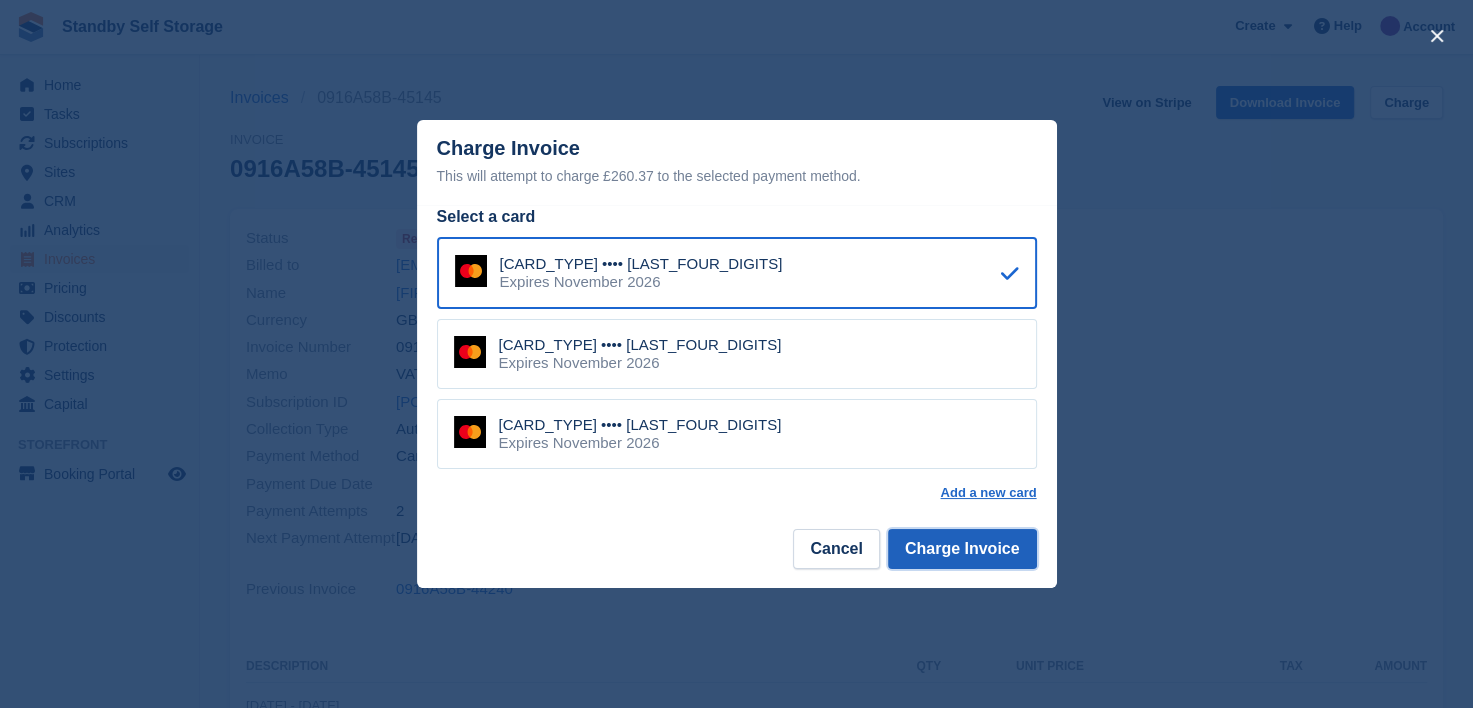click on "Charge Invoice" at bounding box center (962, 549) 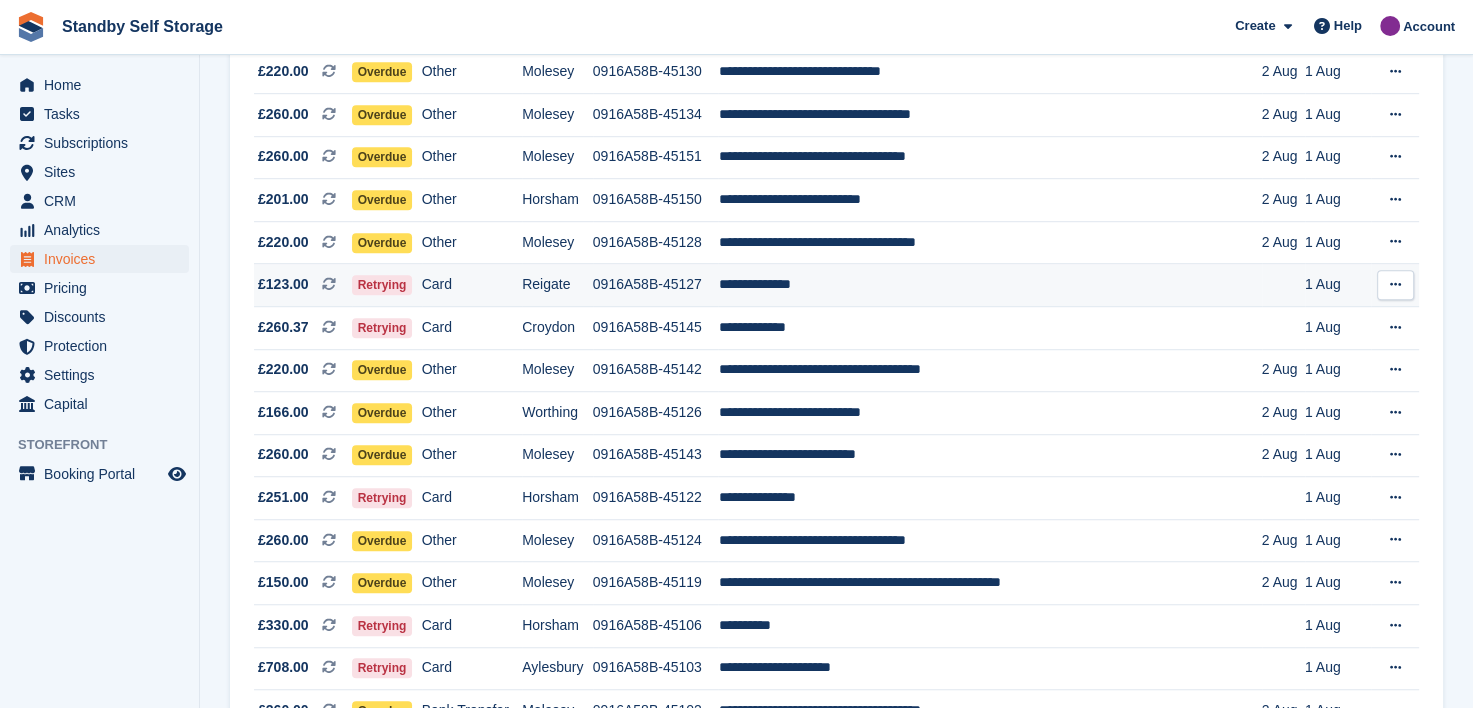 scroll, scrollTop: 1300, scrollLeft: 0, axis: vertical 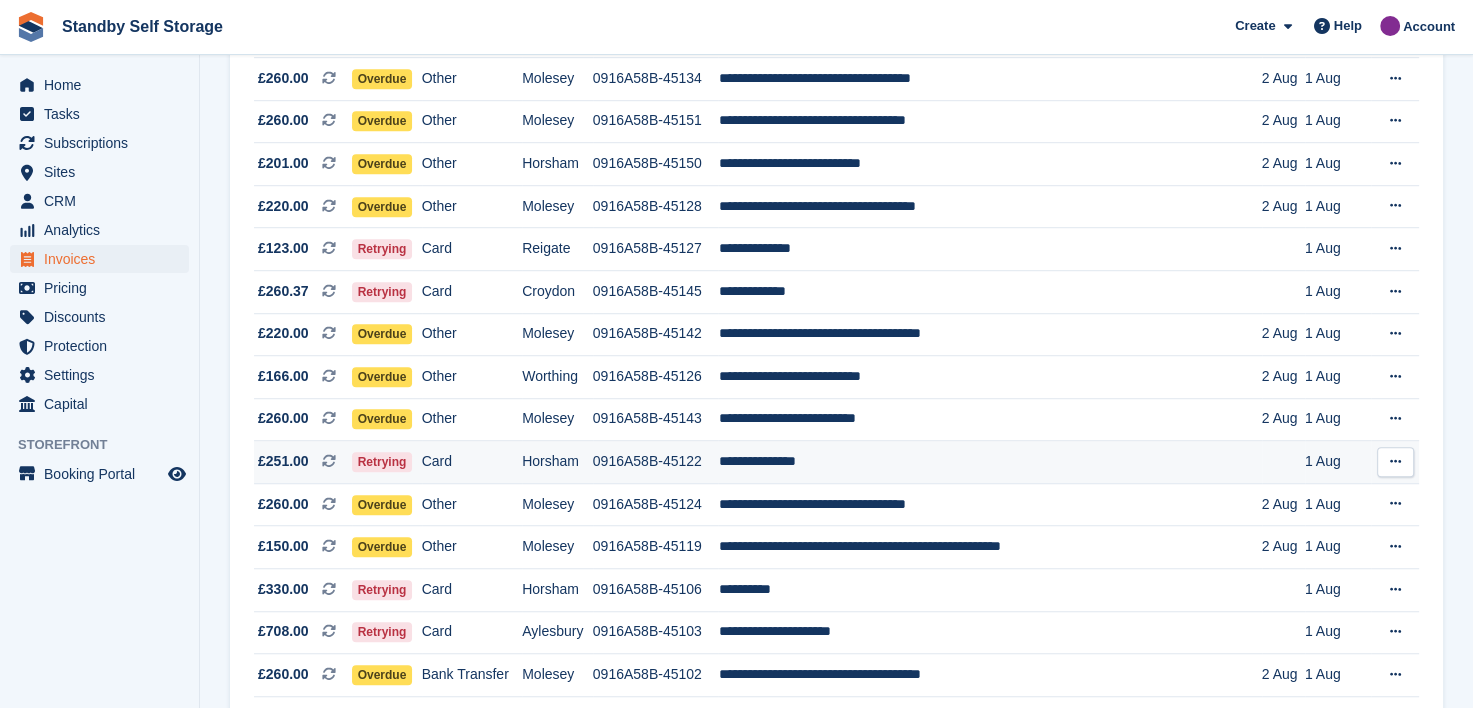 click on "0916A58B-45122" at bounding box center (656, 462) 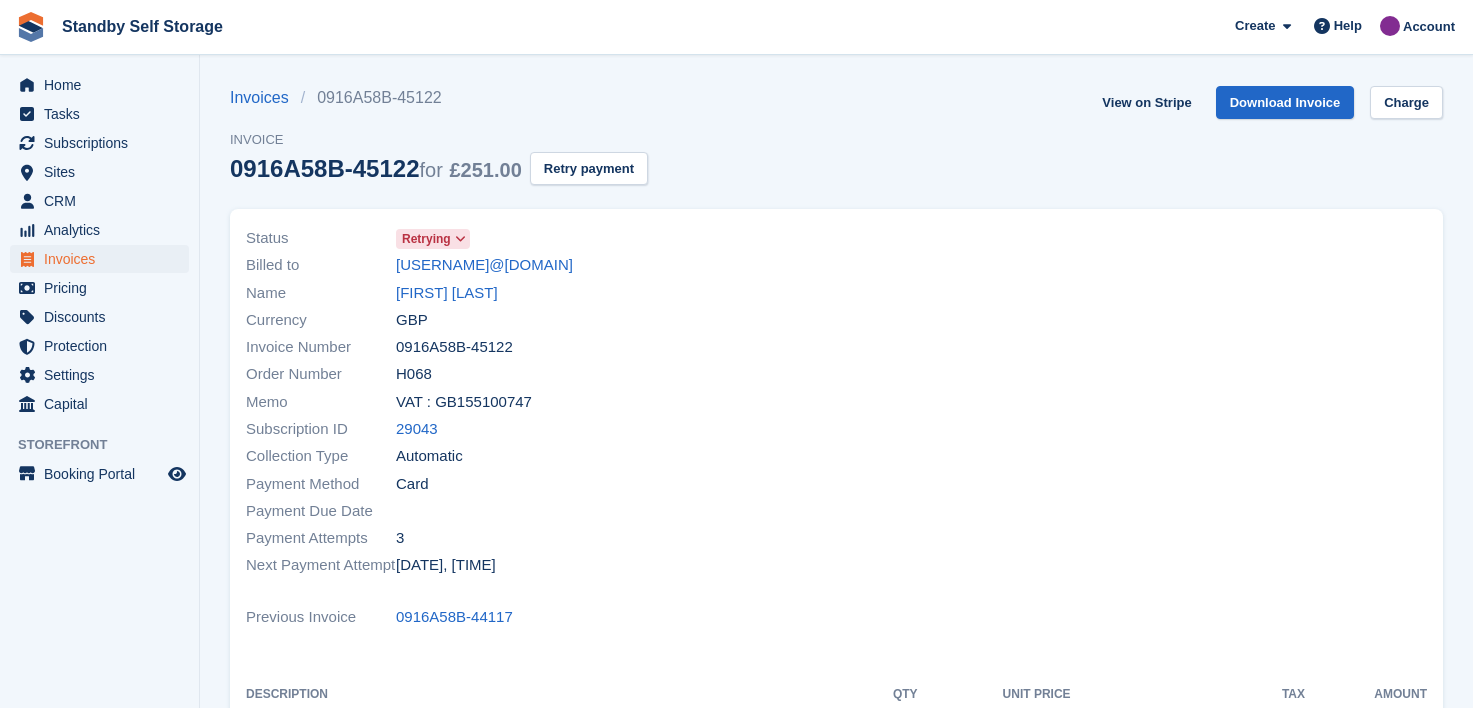 scroll, scrollTop: 0, scrollLeft: 0, axis: both 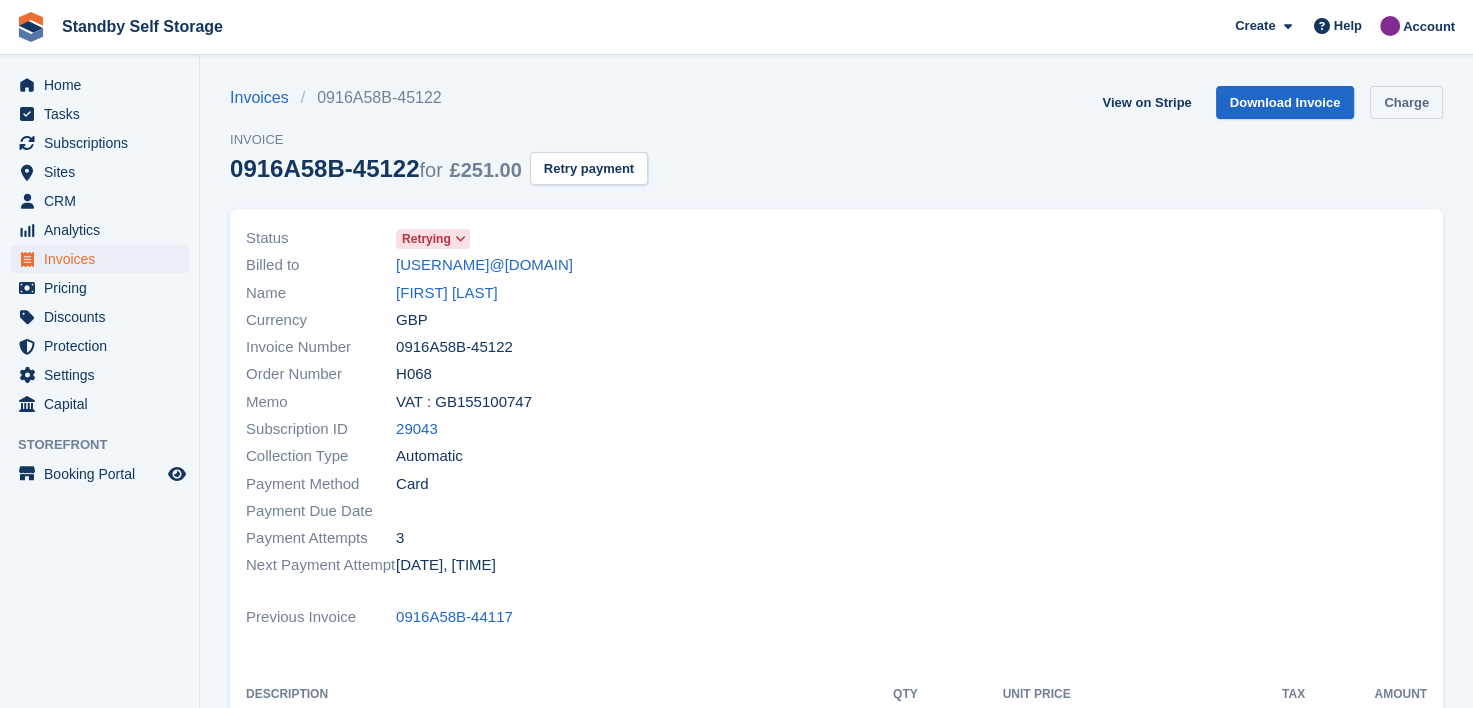 click on "Charge" at bounding box center [1406, 102] 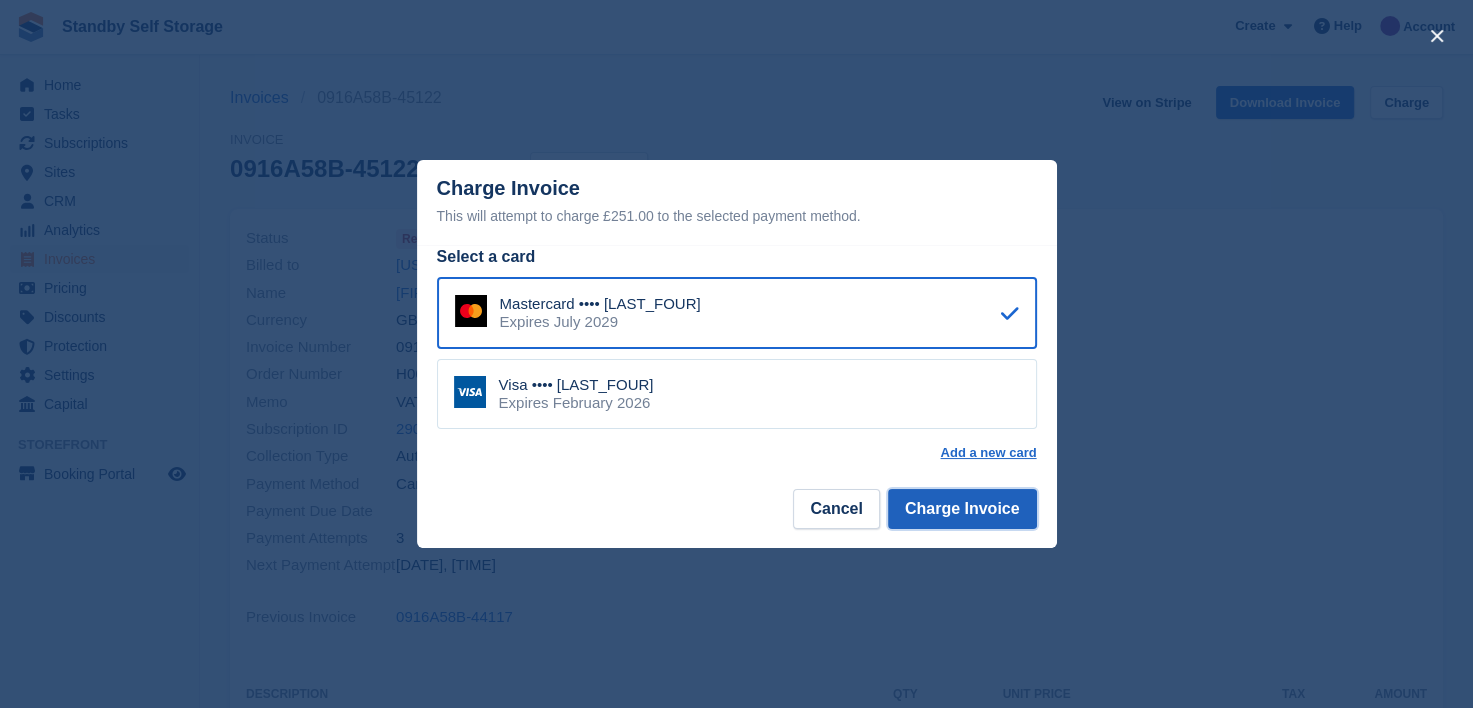 click on "Charge Invoice" at bounding box center [962, 509] 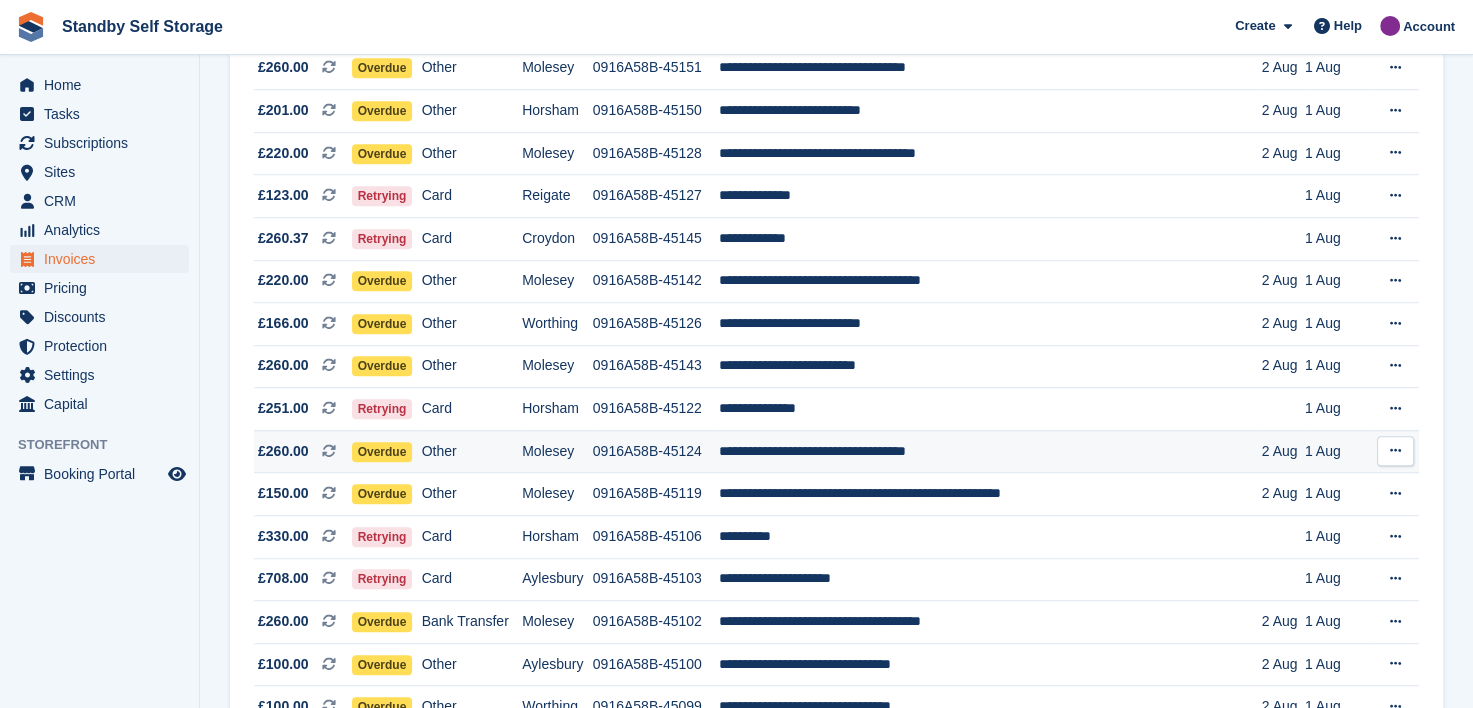 scroll, scrollTop: 1400, scrollLeft: 0, axis: vertical 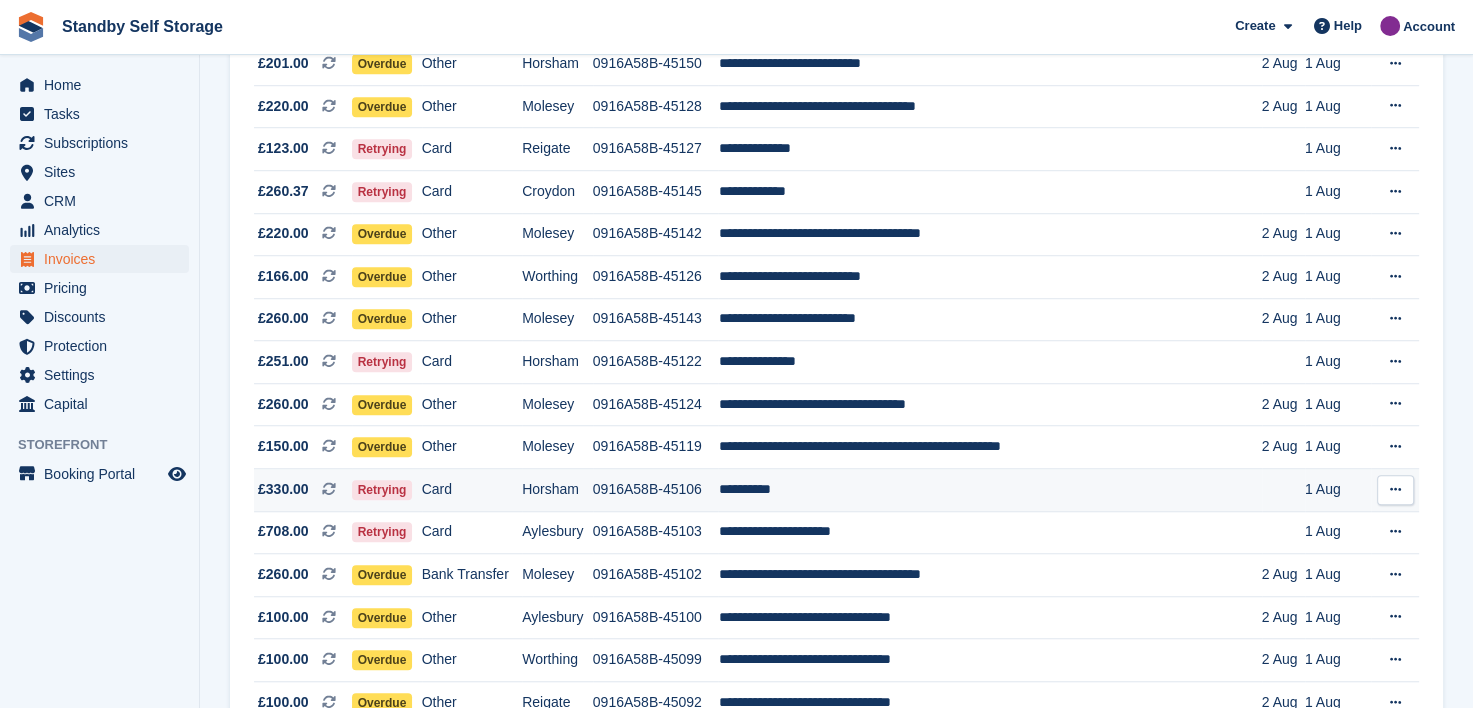 click on "0916A58B-45106" at bounding box center [656, 490] 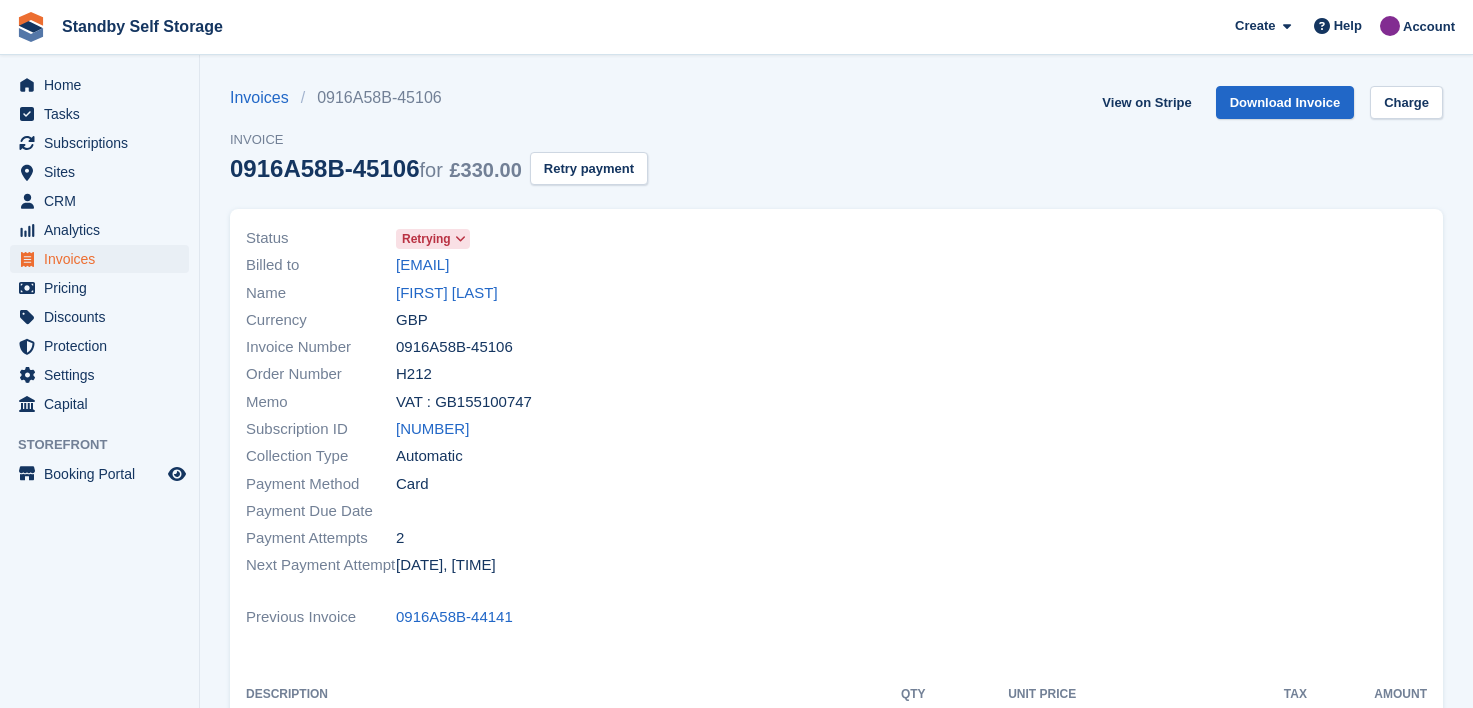 scroll, scrollTop: 0, scrollLeft: 0, axis: both 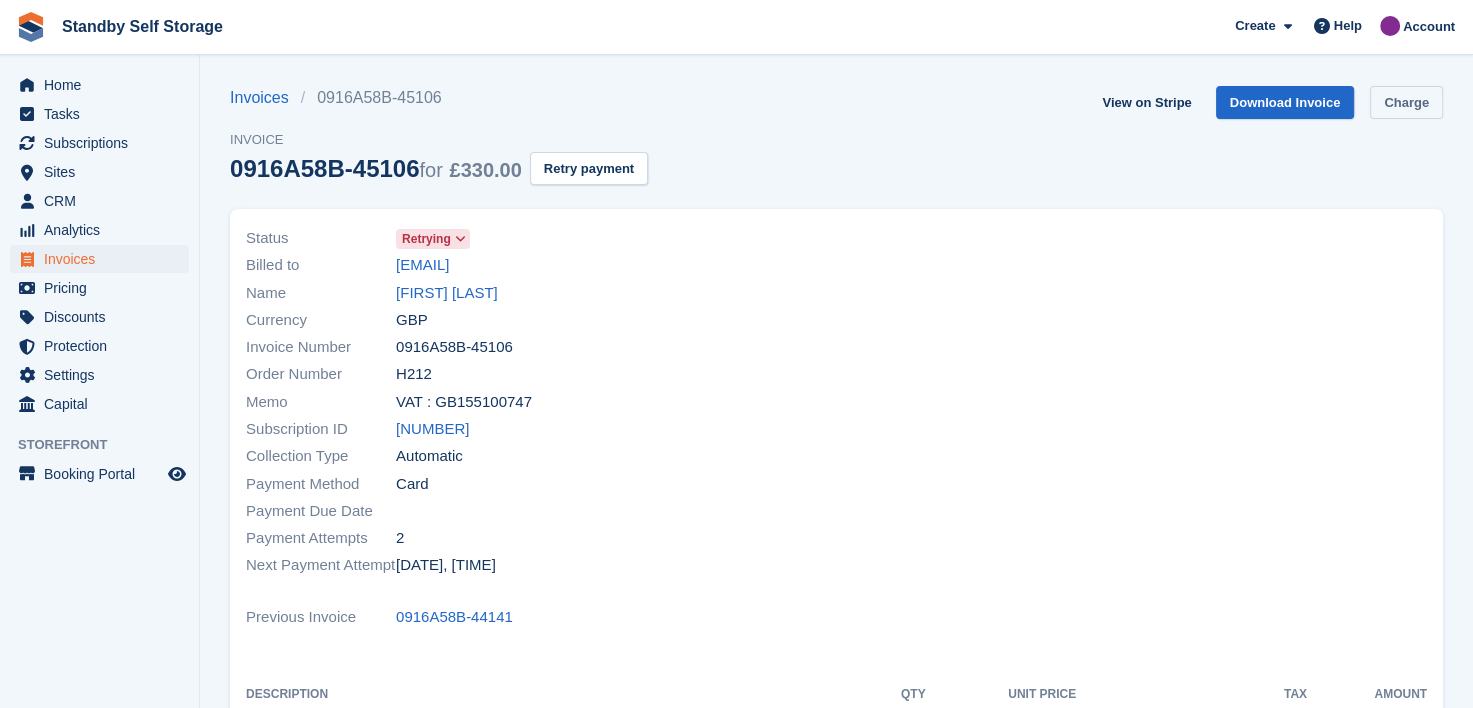 drag, startPoint x: 1416, startPoint y: 99, endPoint x: 1411, endPoint y: 112, distance: 13.928389 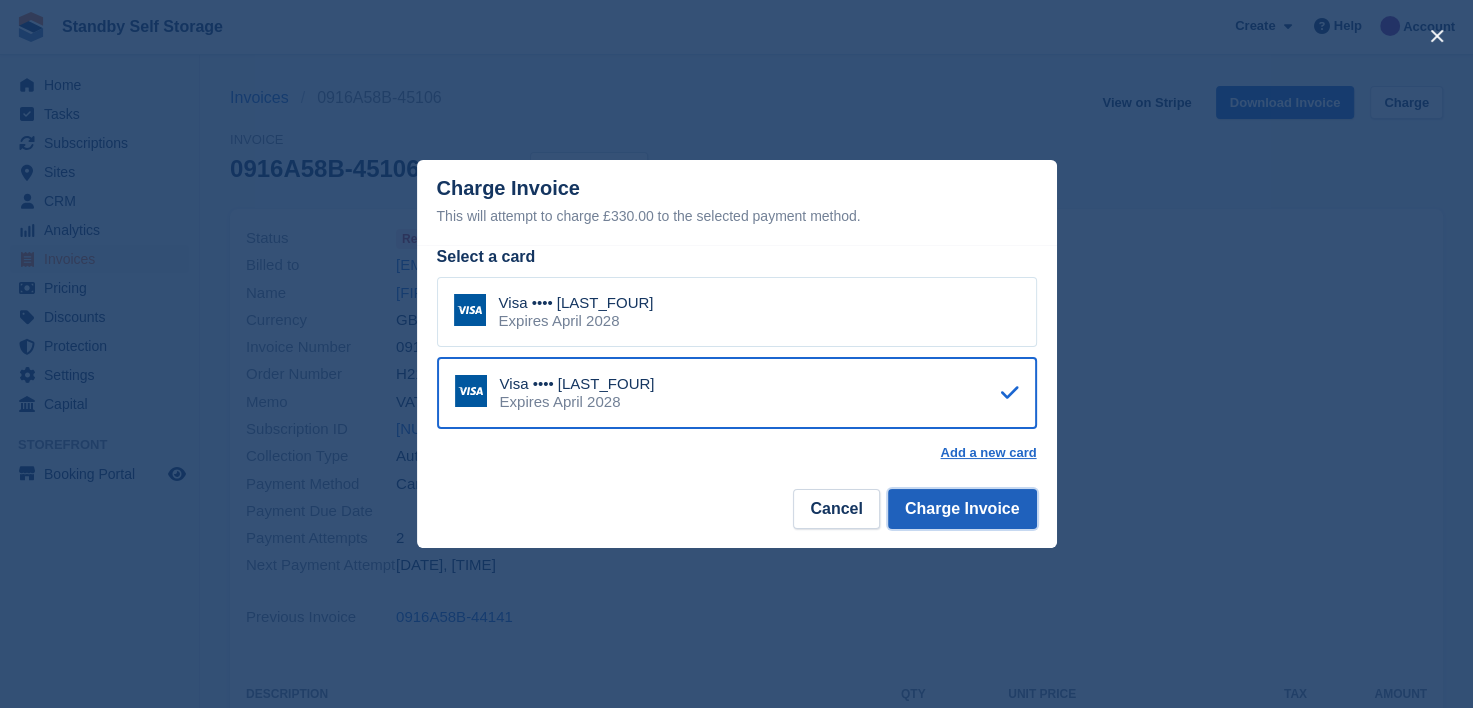 click on "Charge Invoice" at bounding box center (962, 509) 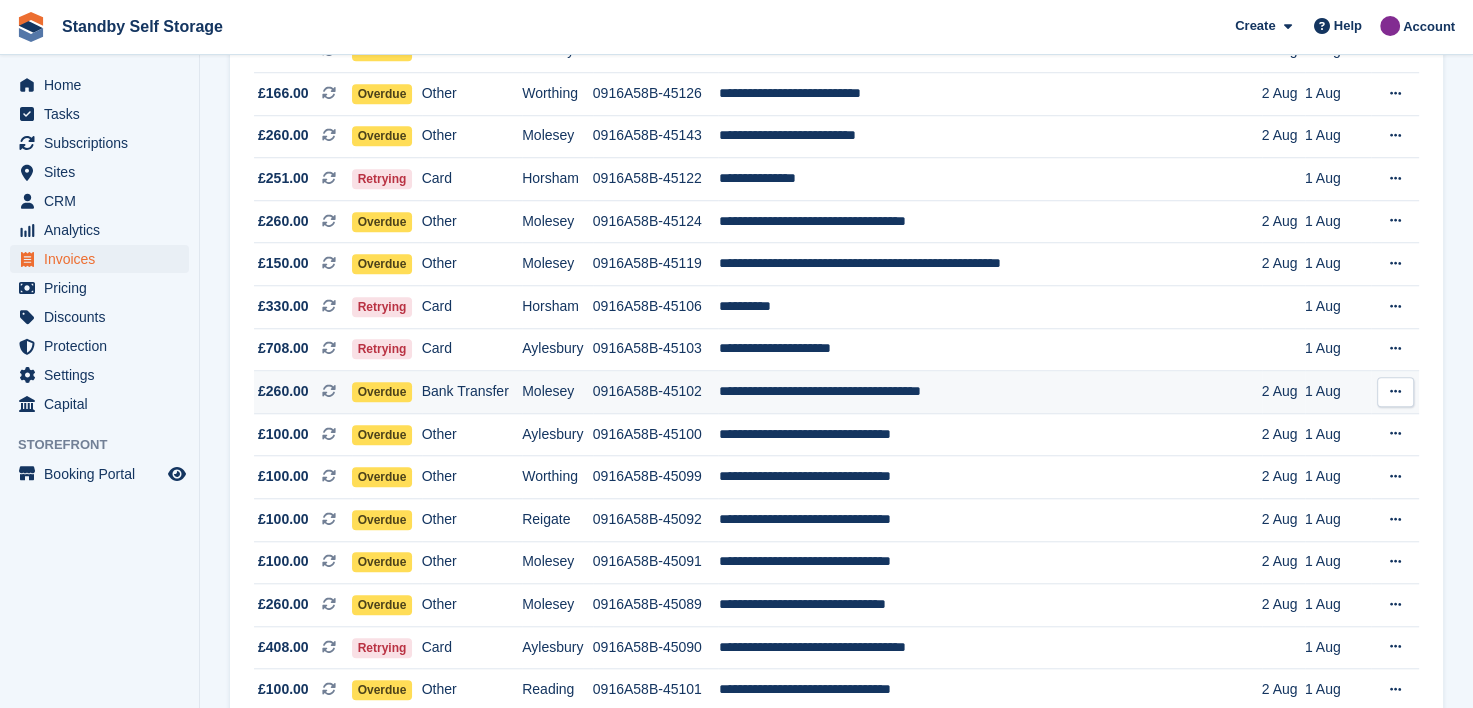 scroll, scrollTop: 1600, scrollLeft: 0, axis: vertical 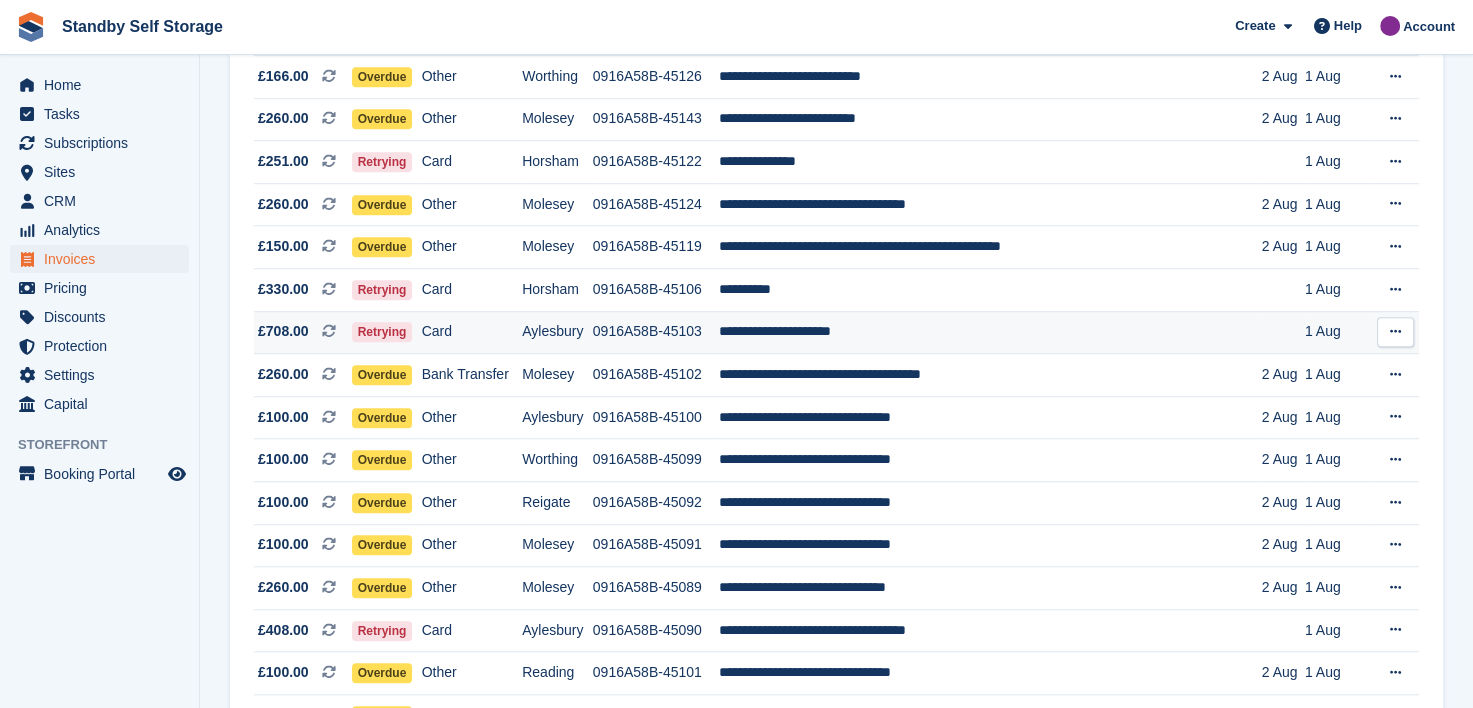 click on "0916A58B-45103" at bounding box center (656, 332) 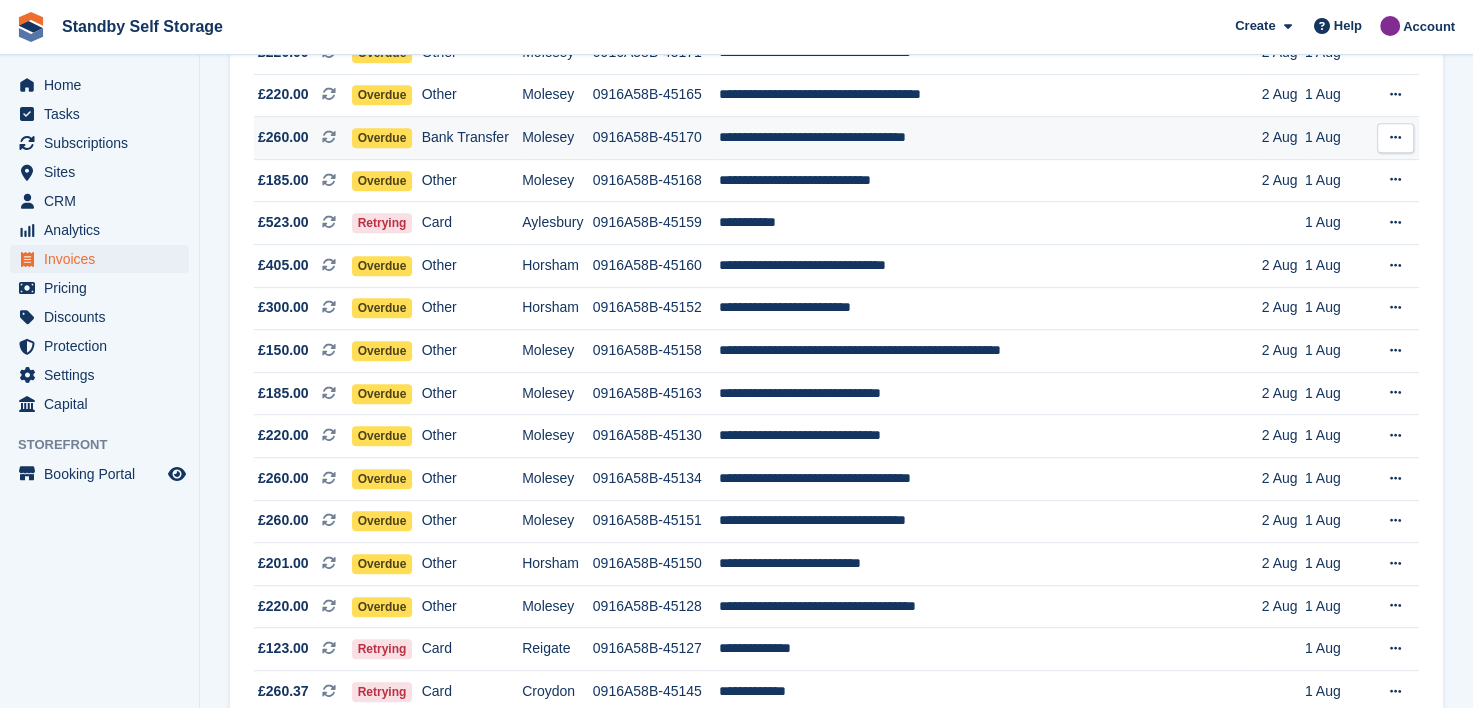scroll, scrollTop: 898, scrollLeft: 0, axis: vertical 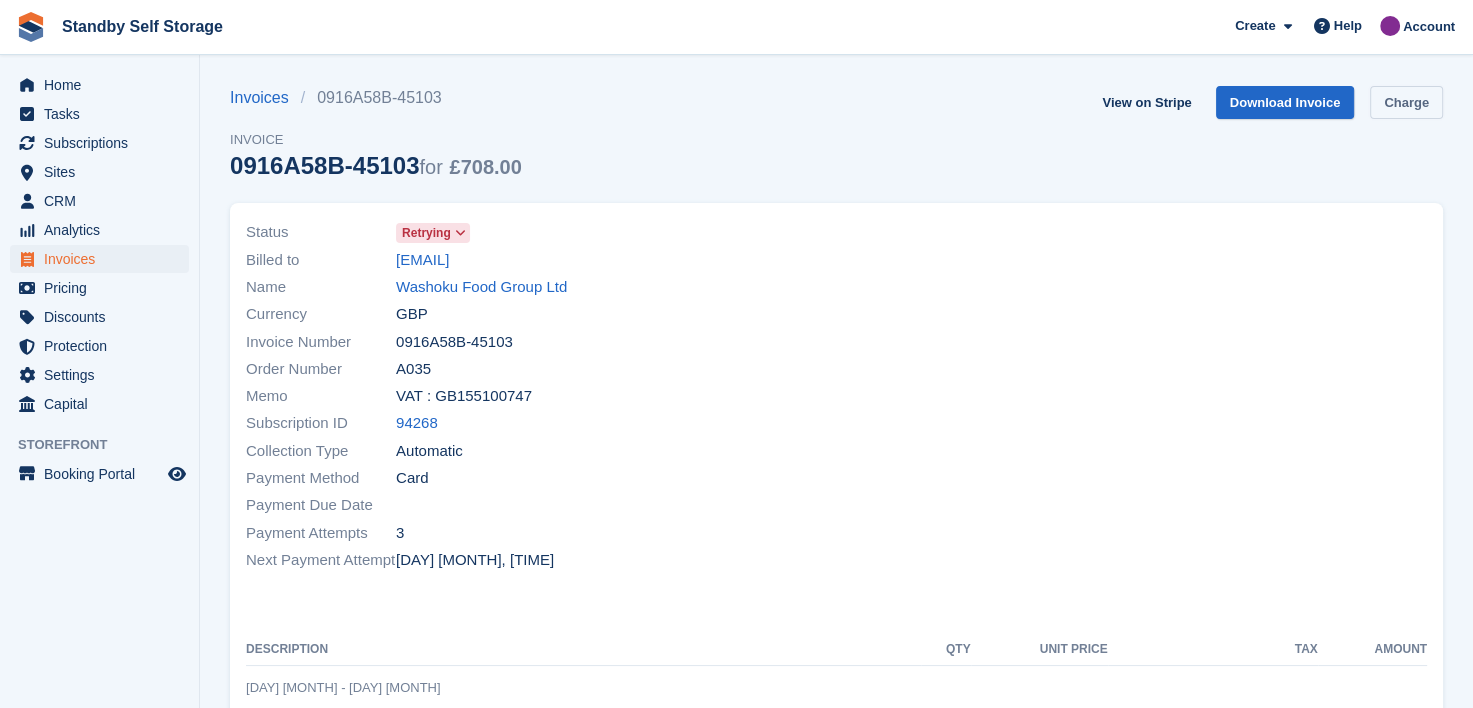 click on "Charge" at bounding box center [1406, 102] 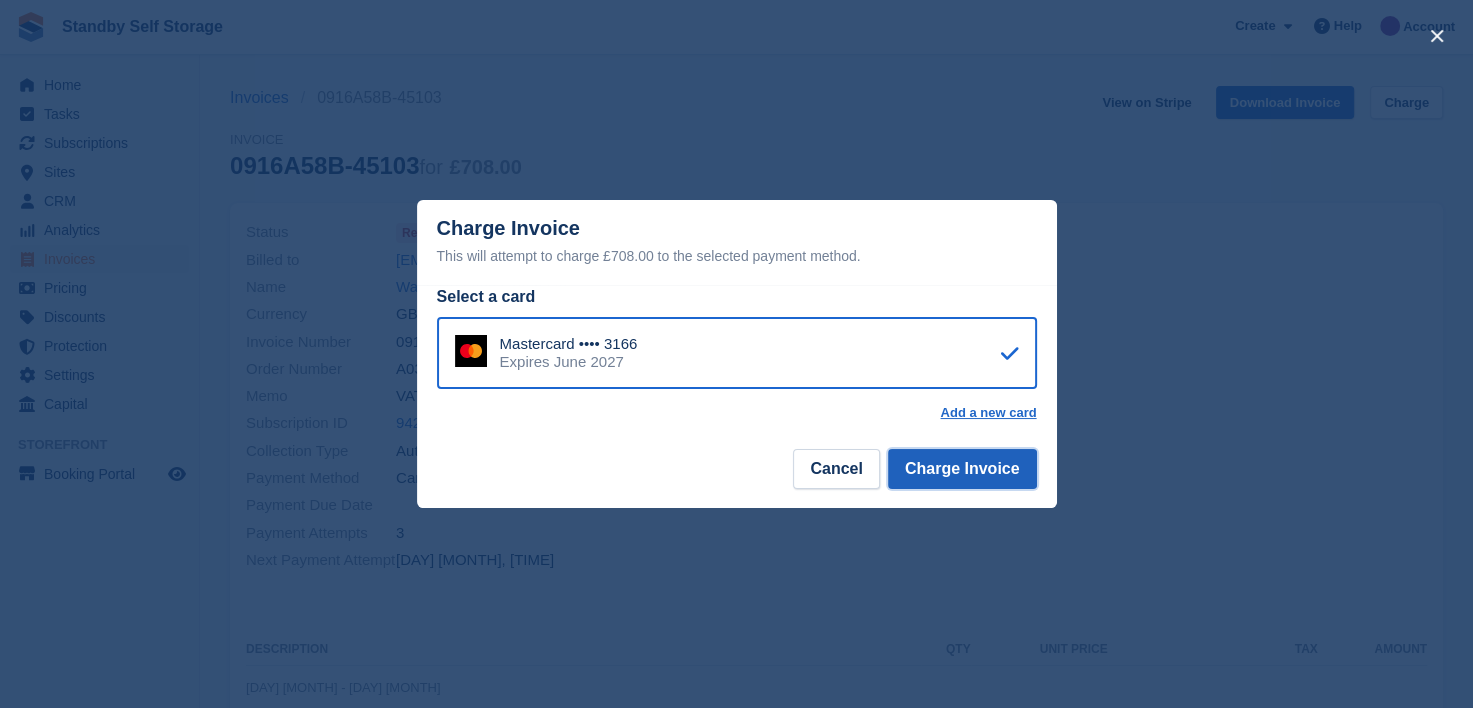 click on "Charge Invoice" at bounding box center (962, 469) 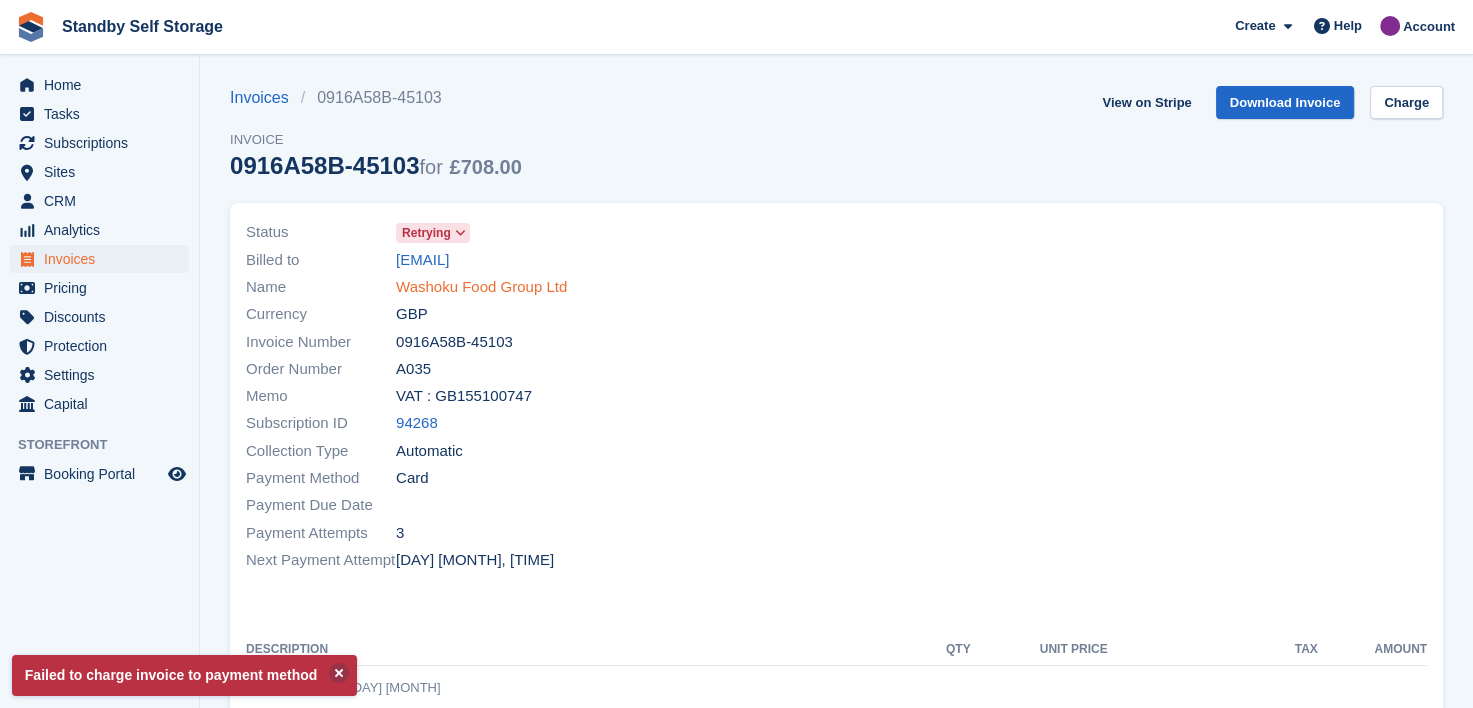 click on "Washoku Food Group Ltd" at bounding box center [481, 287] 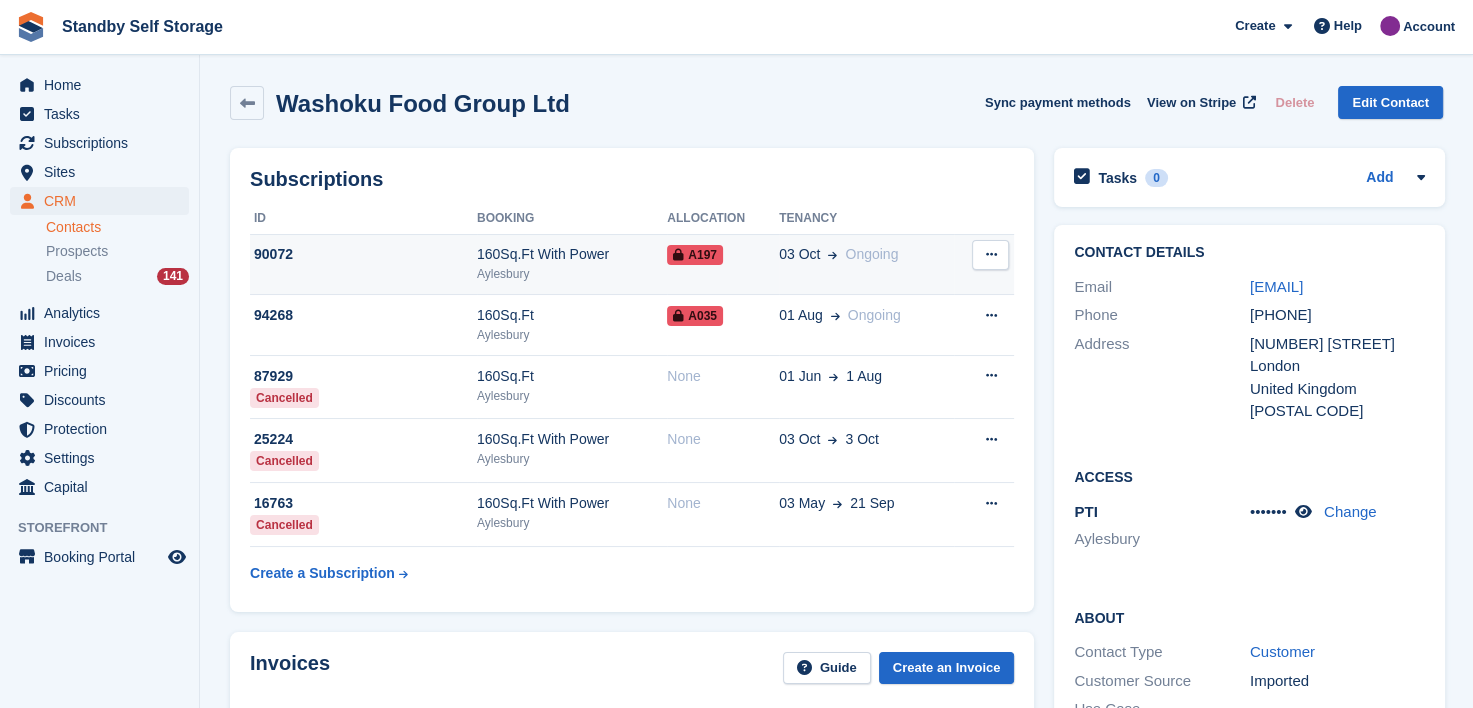 click on "03 Oct
Ongoing" at bounding box center (866, 254) 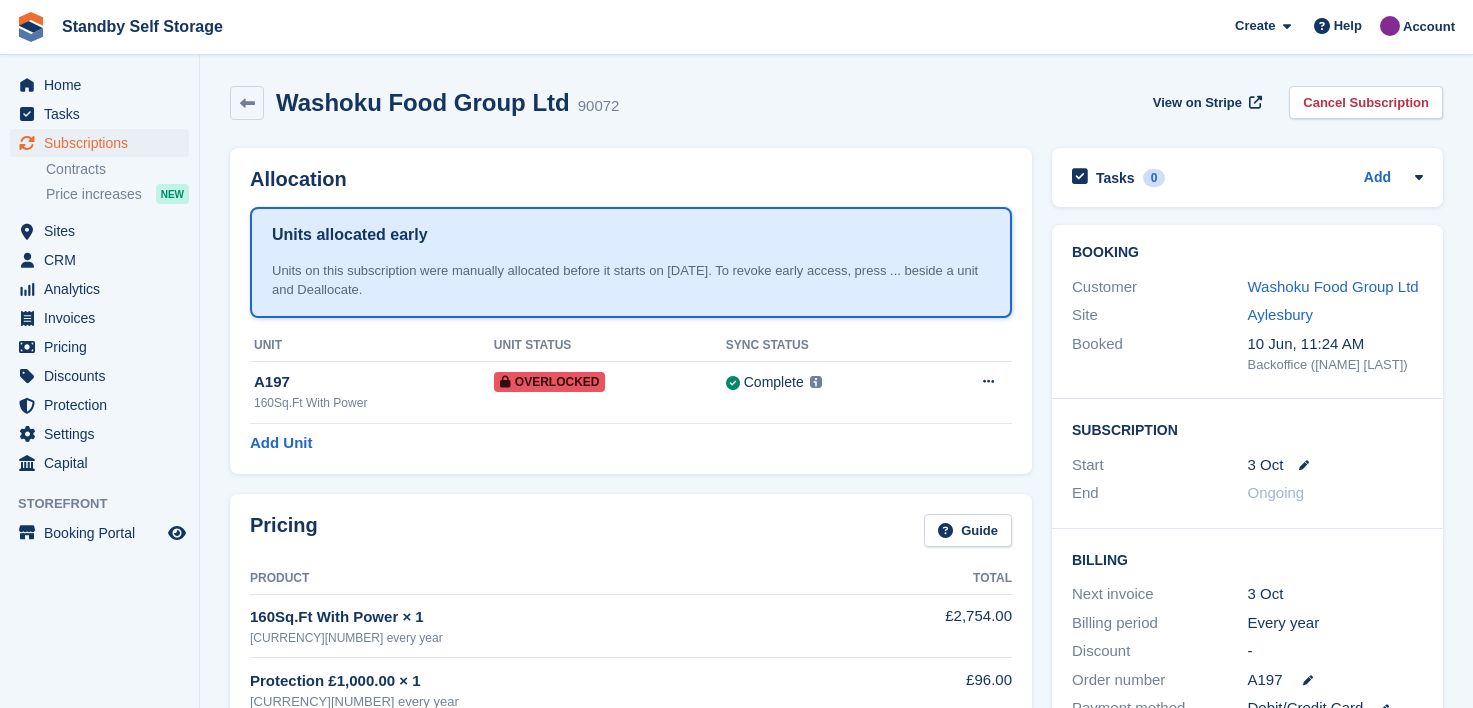 scroll, scrollTop: 0, scrollLeft: 0, axis: both 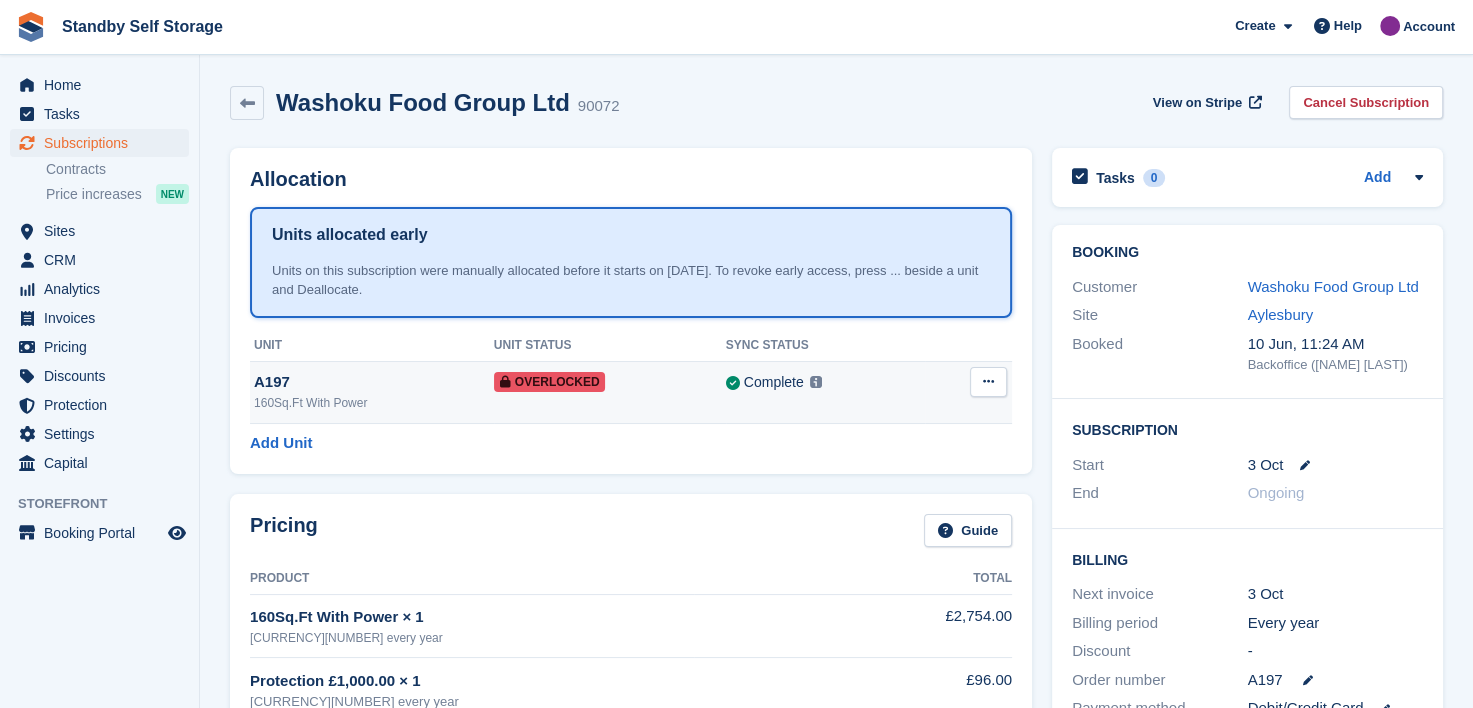 click at bounding box center [988, 381] 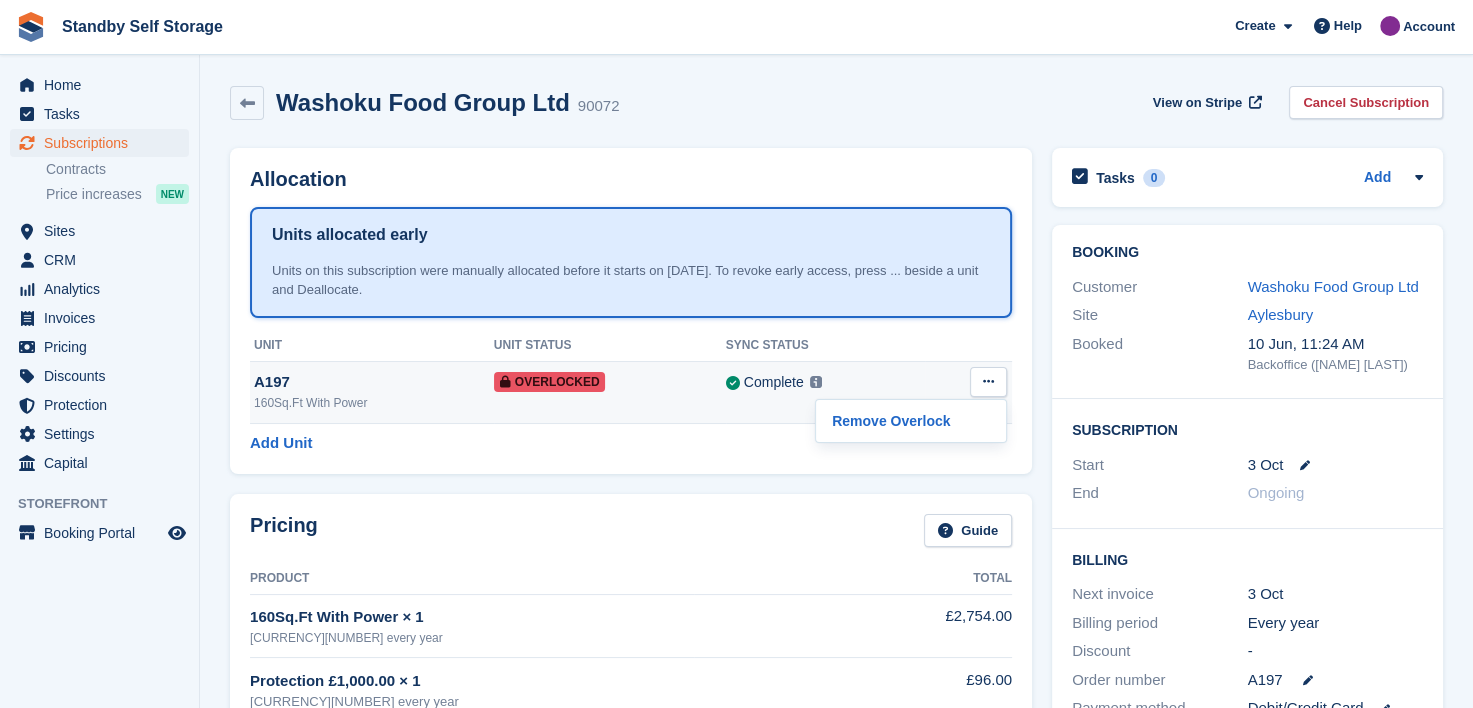click on "Complete
Last synced at [DATE], [TIME]
Learn more →" at bounding box center [825, 382] 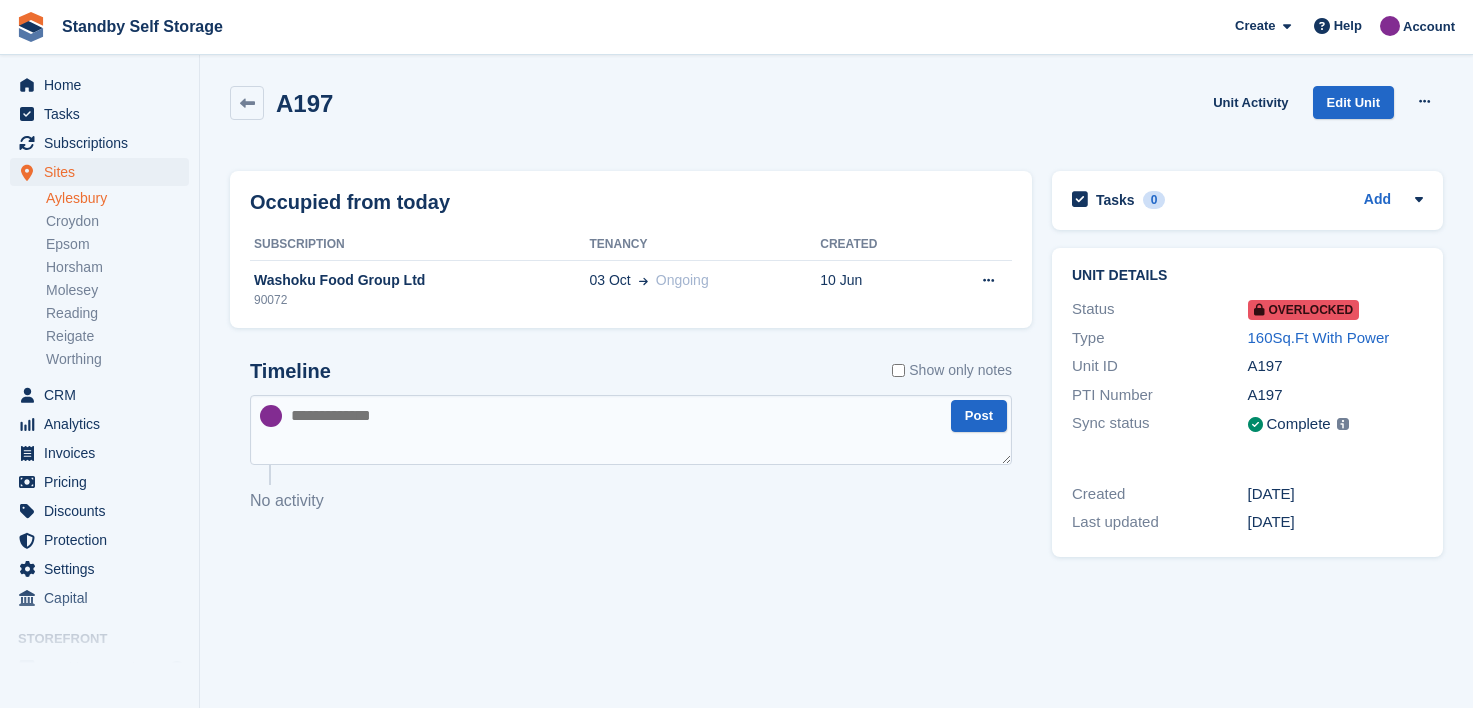 scroll, scrollTop: 0, scrollLeft: 0, axis: both 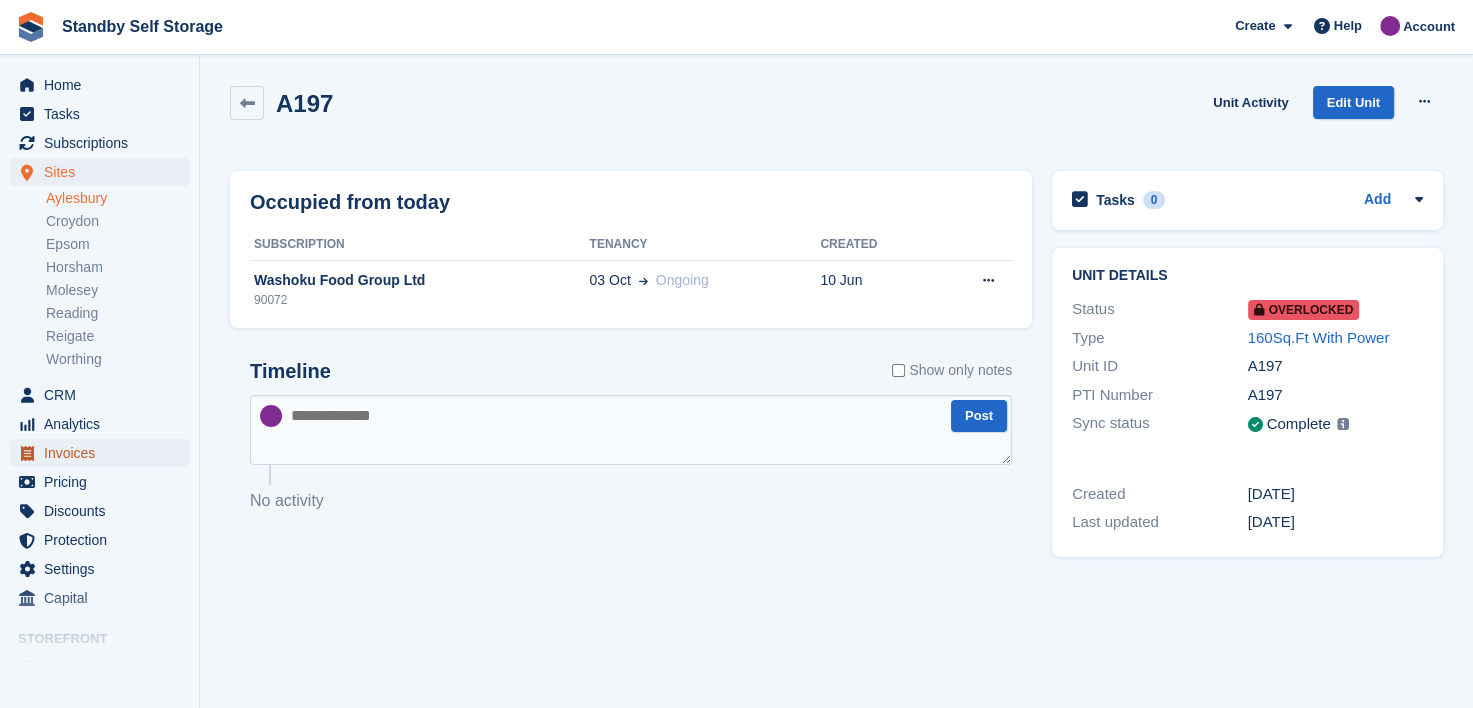 click on "Invoices" at bounding box center [104, 453] 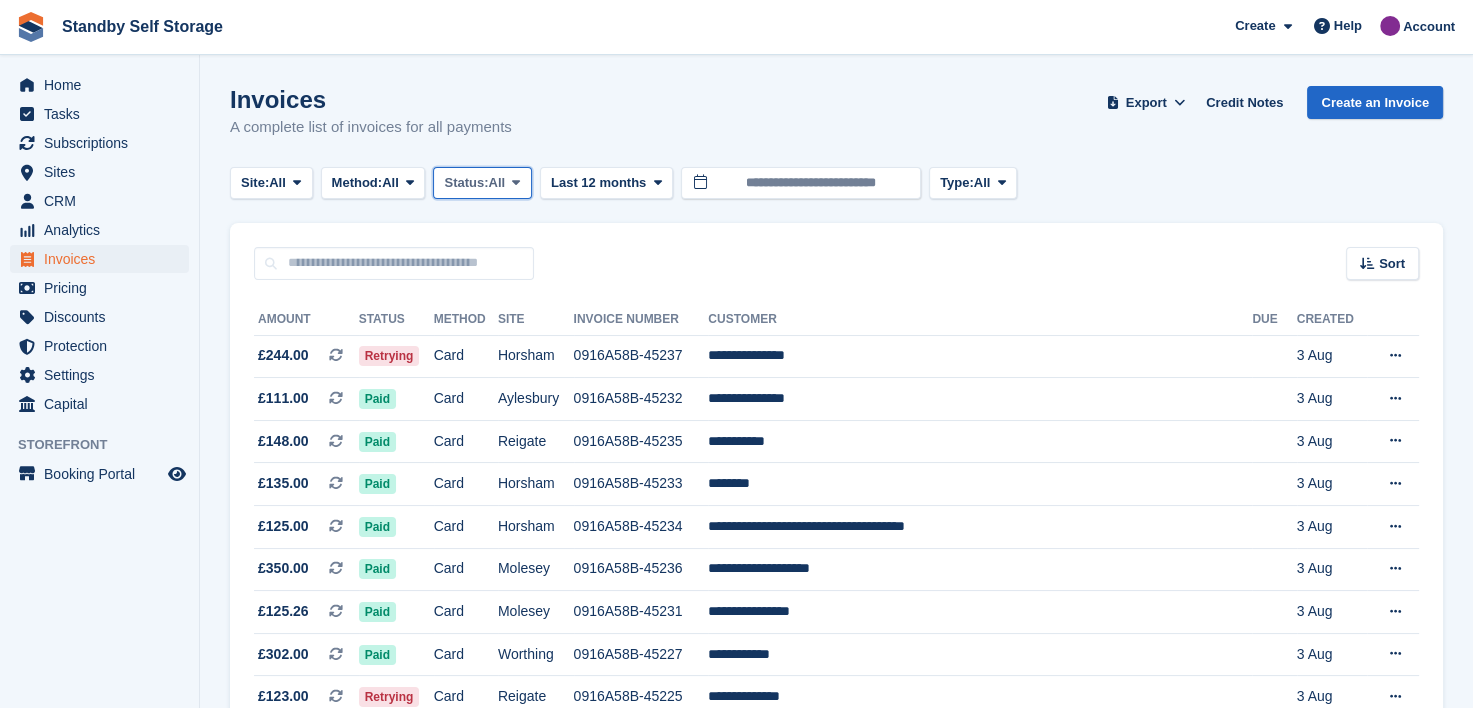 click at bounding box center [516, 183] 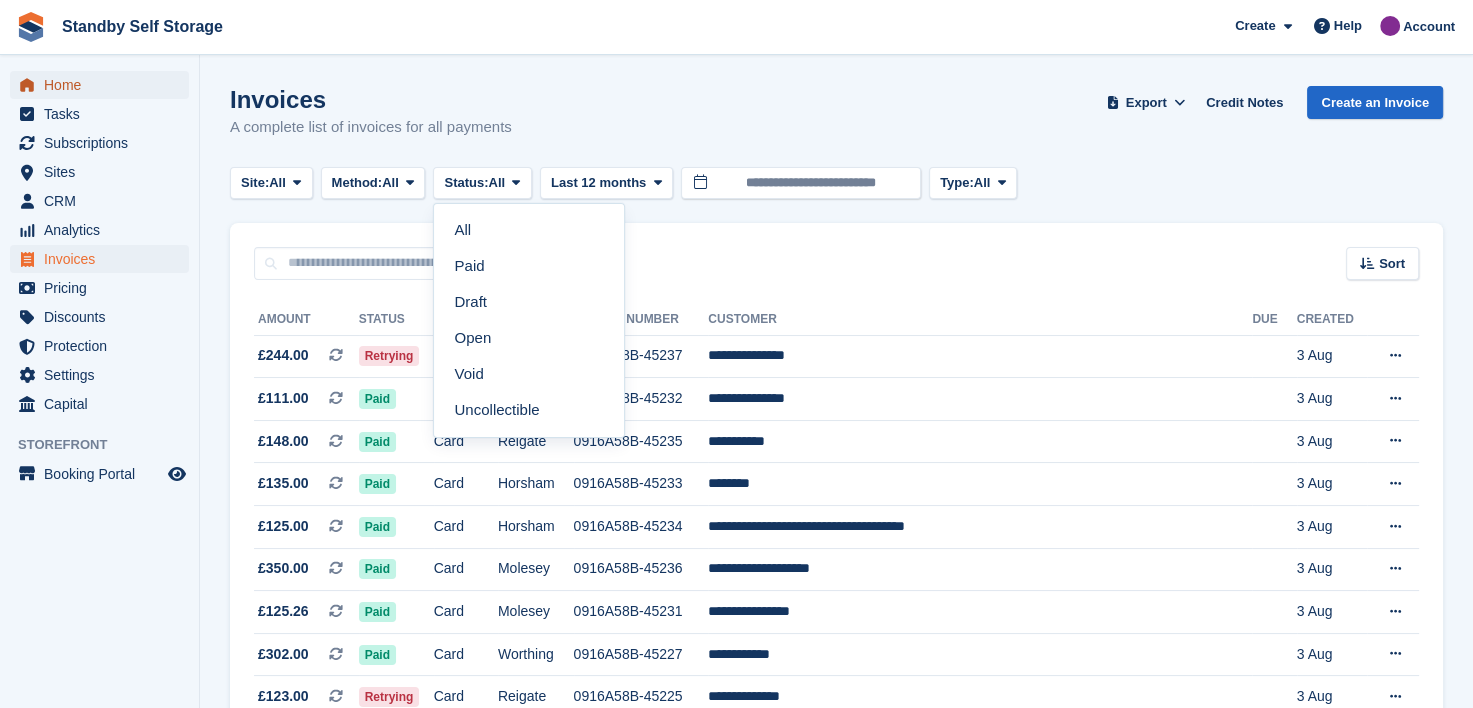 click on "Home" at bounding box center [104, 85] 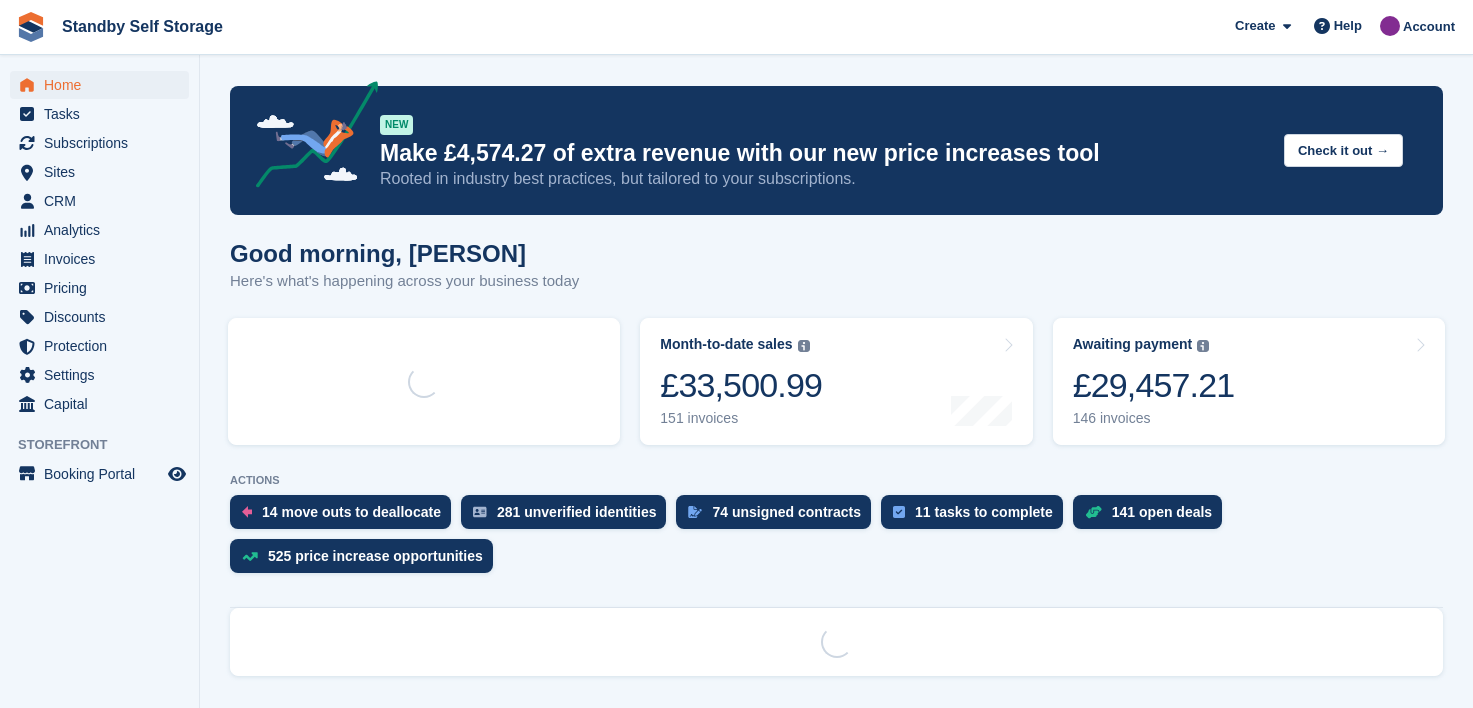 scroll, scrollTop: 0, scrollLeft: 0, axis: both 